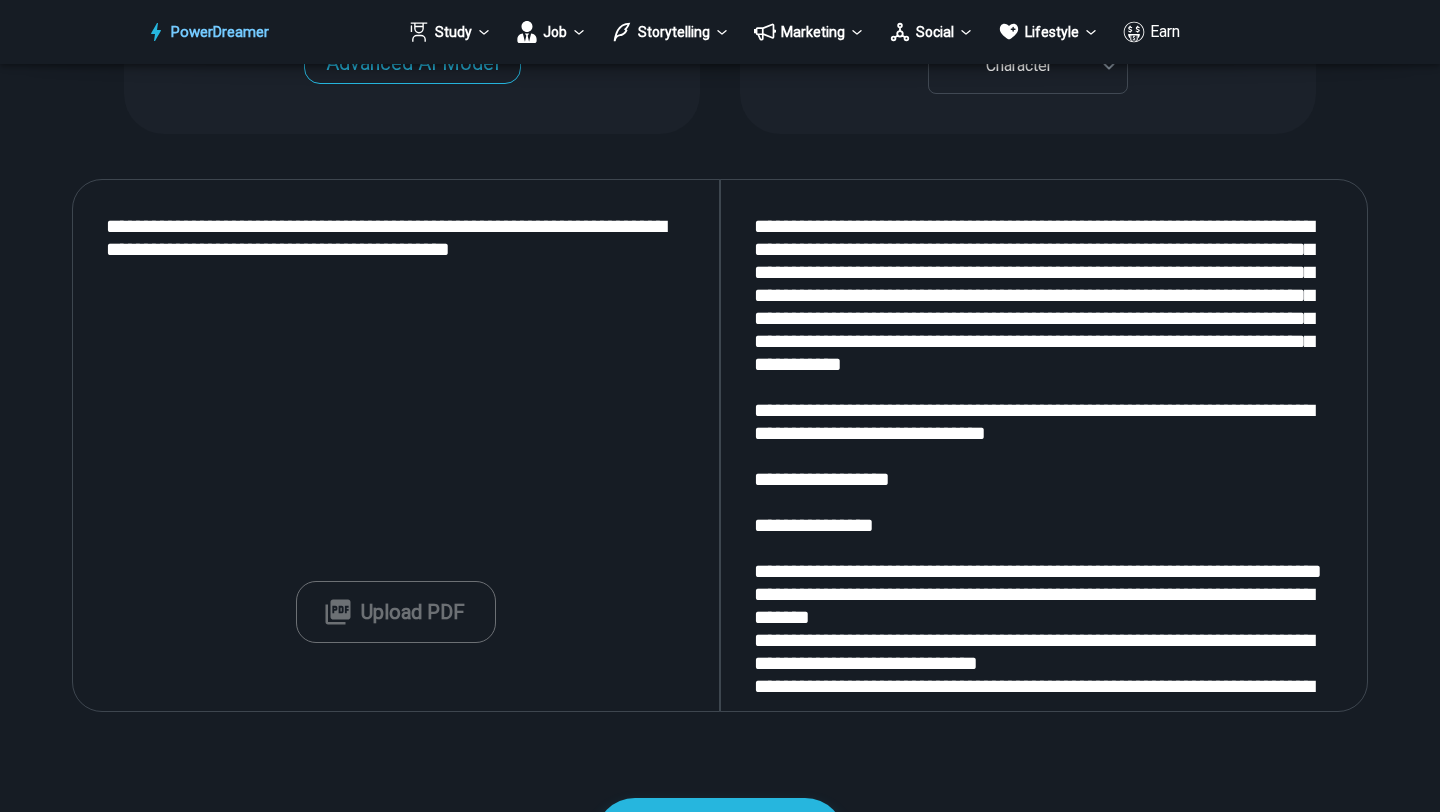 scroll, scrollTop: 2167, scrollLeft: 0, axis: vertical 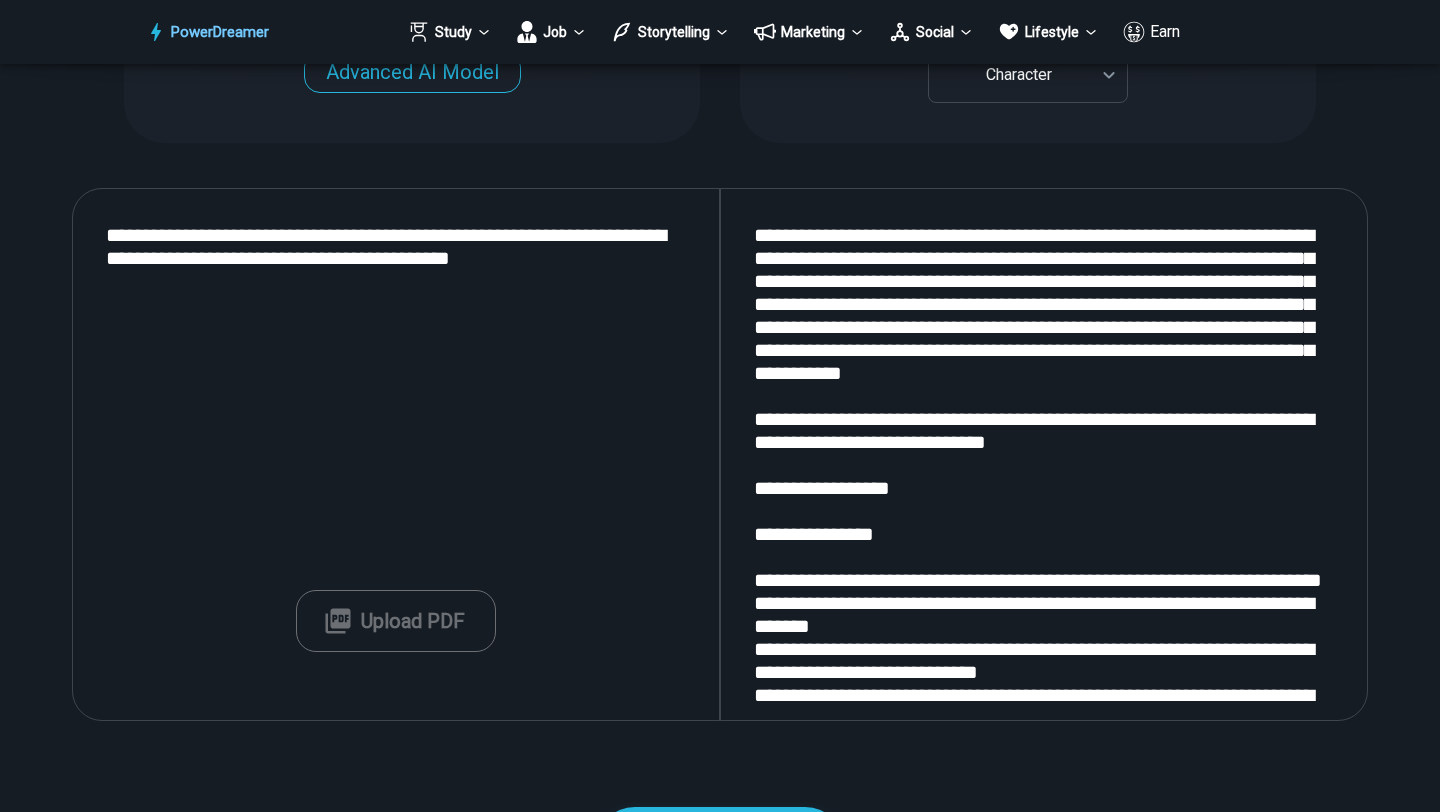 drag, startPoint x: 924, startPoint y: 578, endPoint x: 999, endPoint y: 811, distance: 244.77336 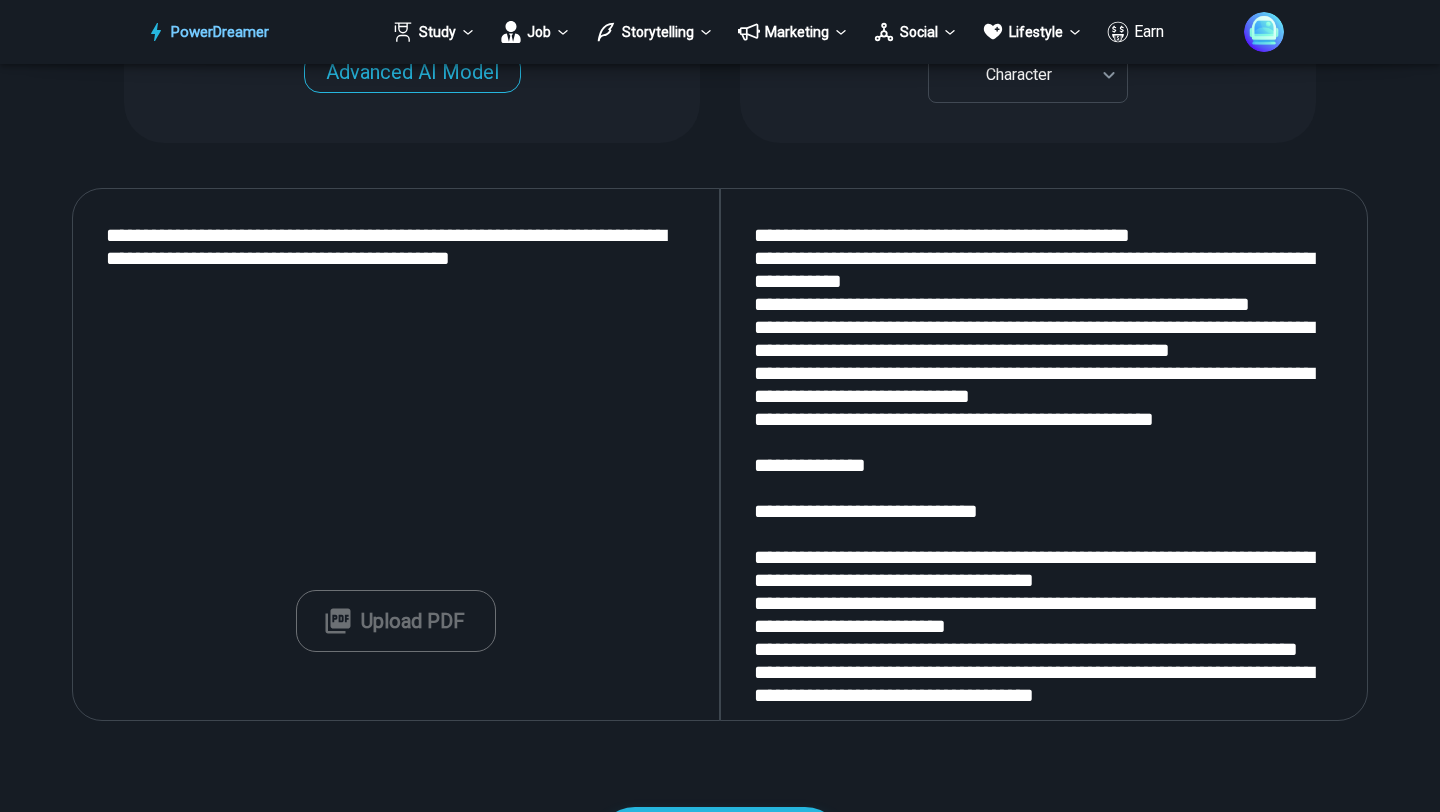scroll, scrollTop: 789, scrollLeft: 0, axis: vertical 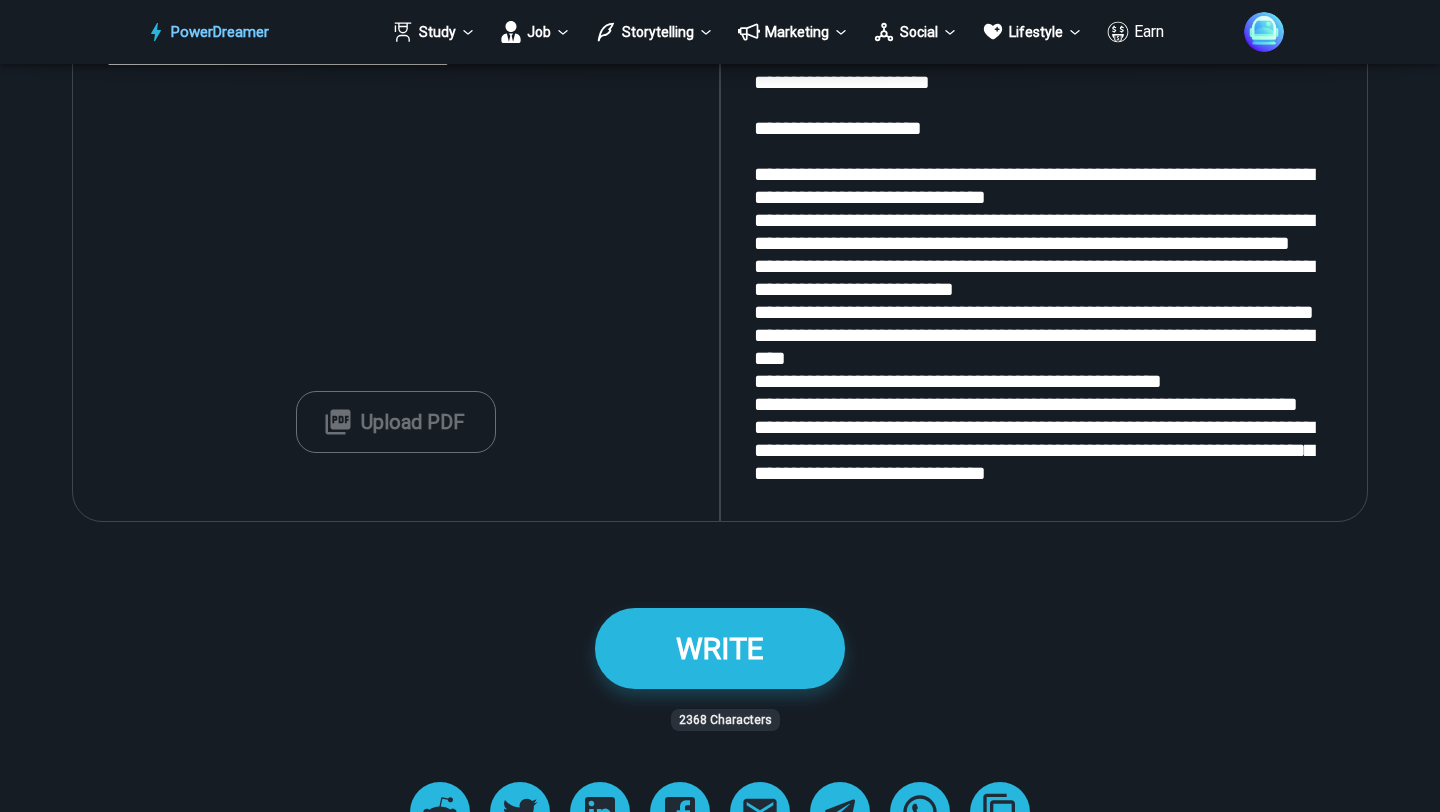drag, startPoint x: 750, startPoint y: 233, endPoint x: 1137, endPoint y: 811, distance: 695.5954 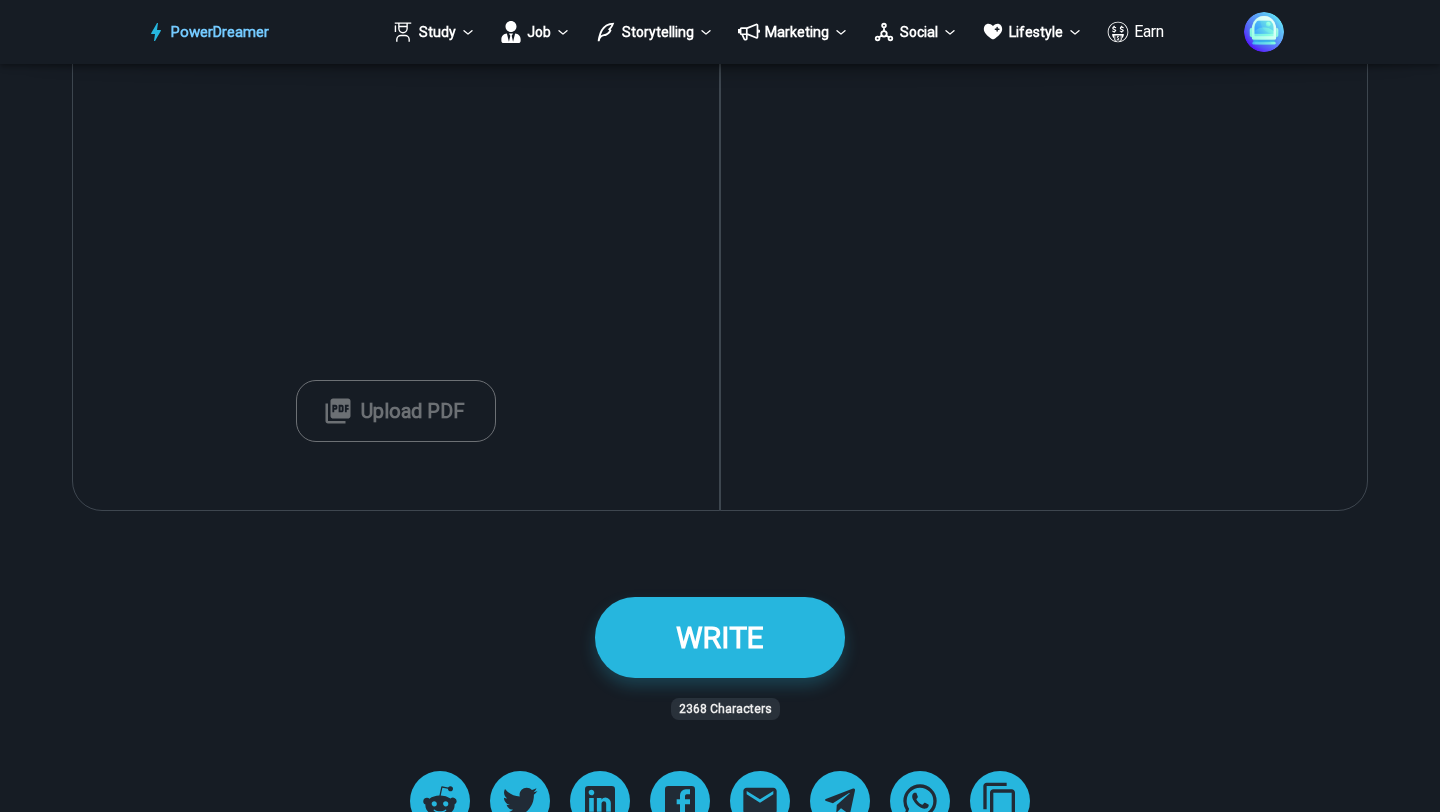 scroll, scrollTop: 0, scrollLeft: 0, axis: both 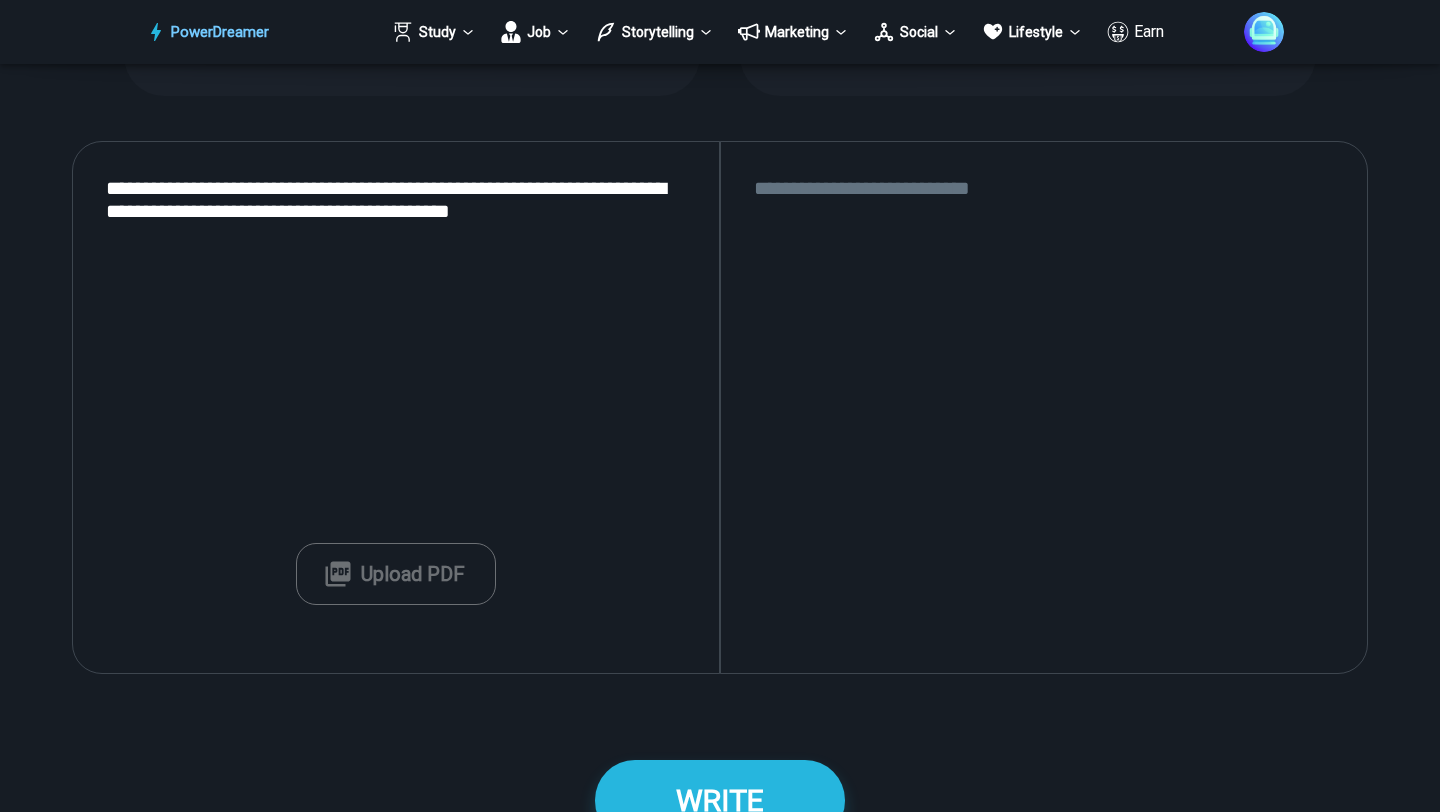 paste on "**********" 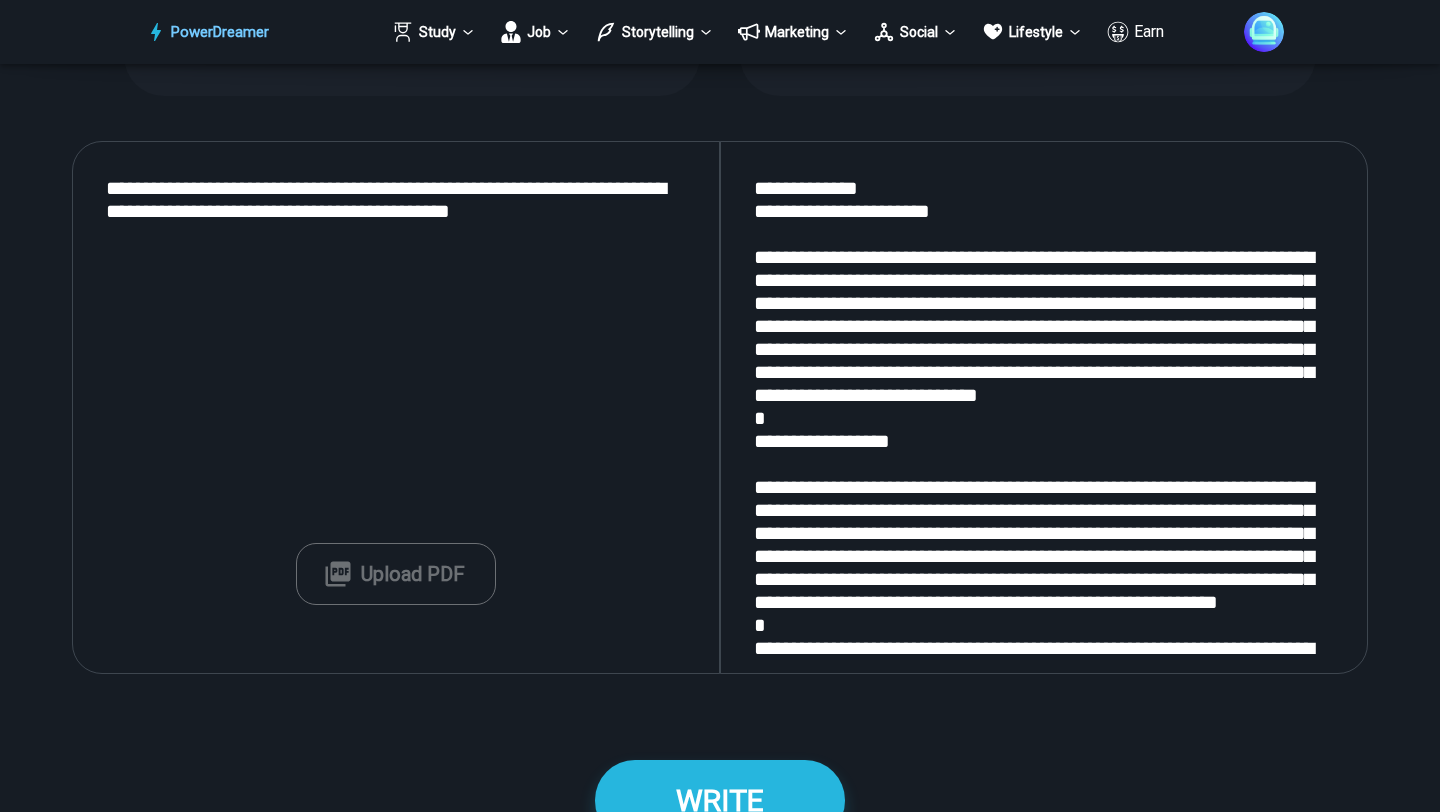 scroll, scrollTop: 2185, scrollLeft: 0, axis: vertical 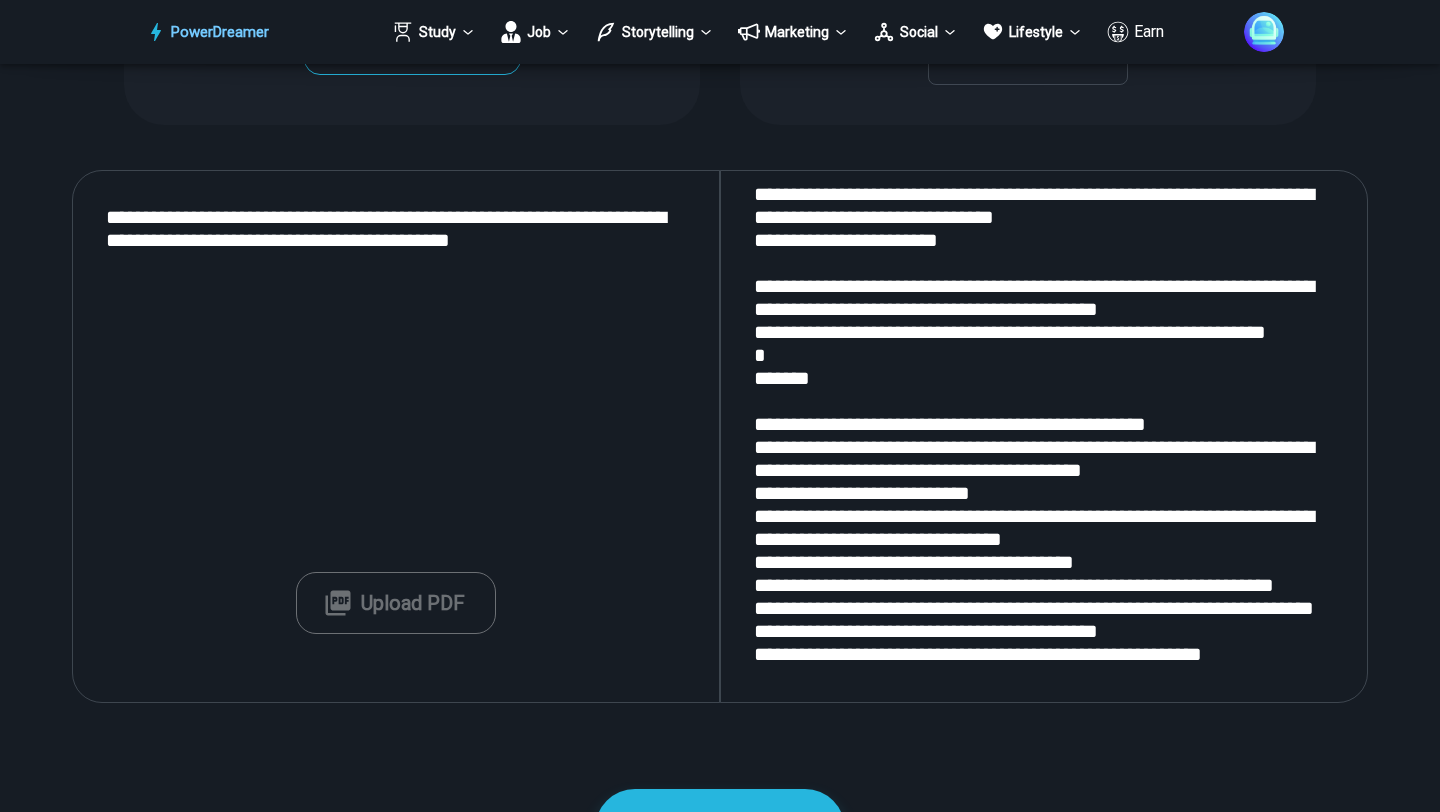 type on "**********" 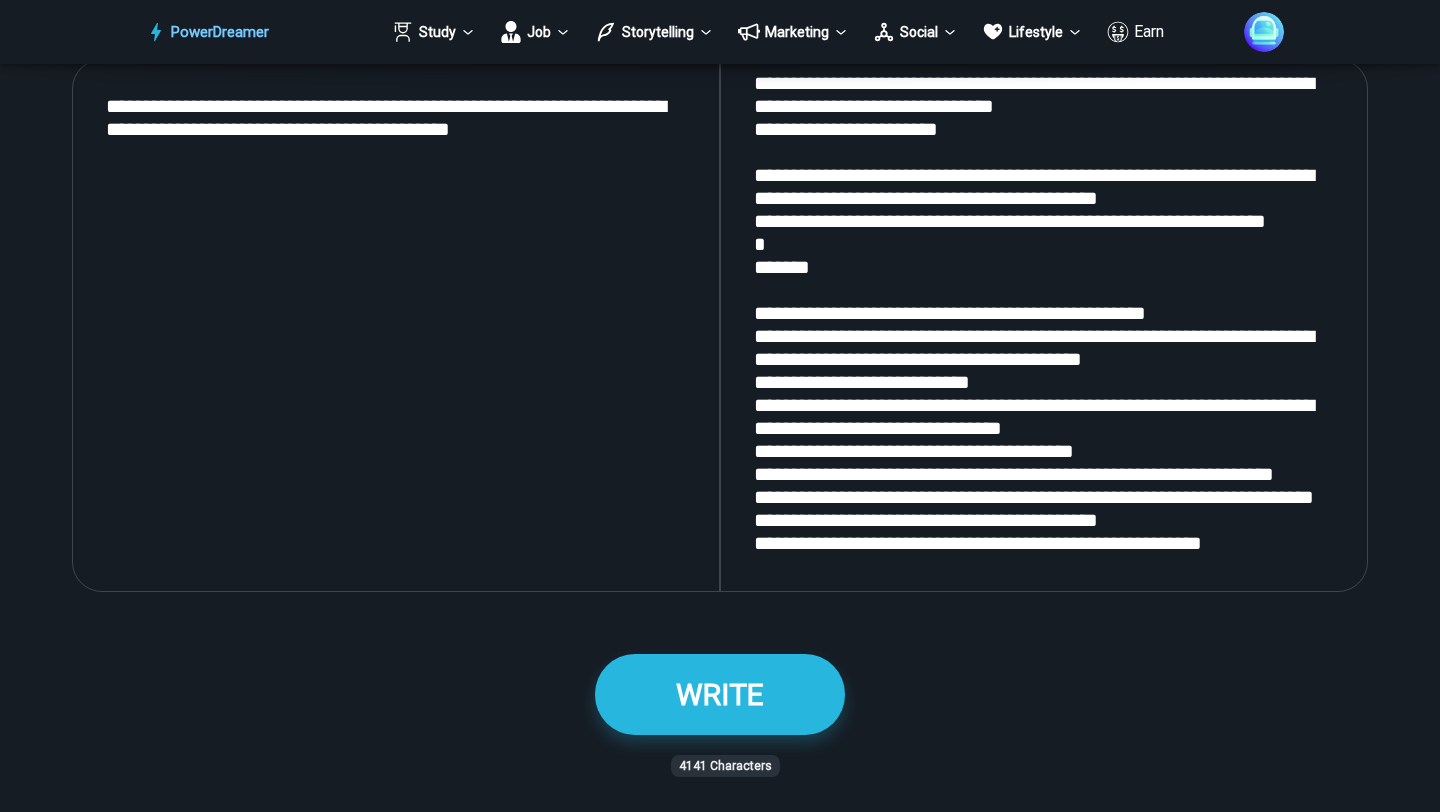 scroll, scrollTop: 2297, scrollLeft: 0, axis: vertical 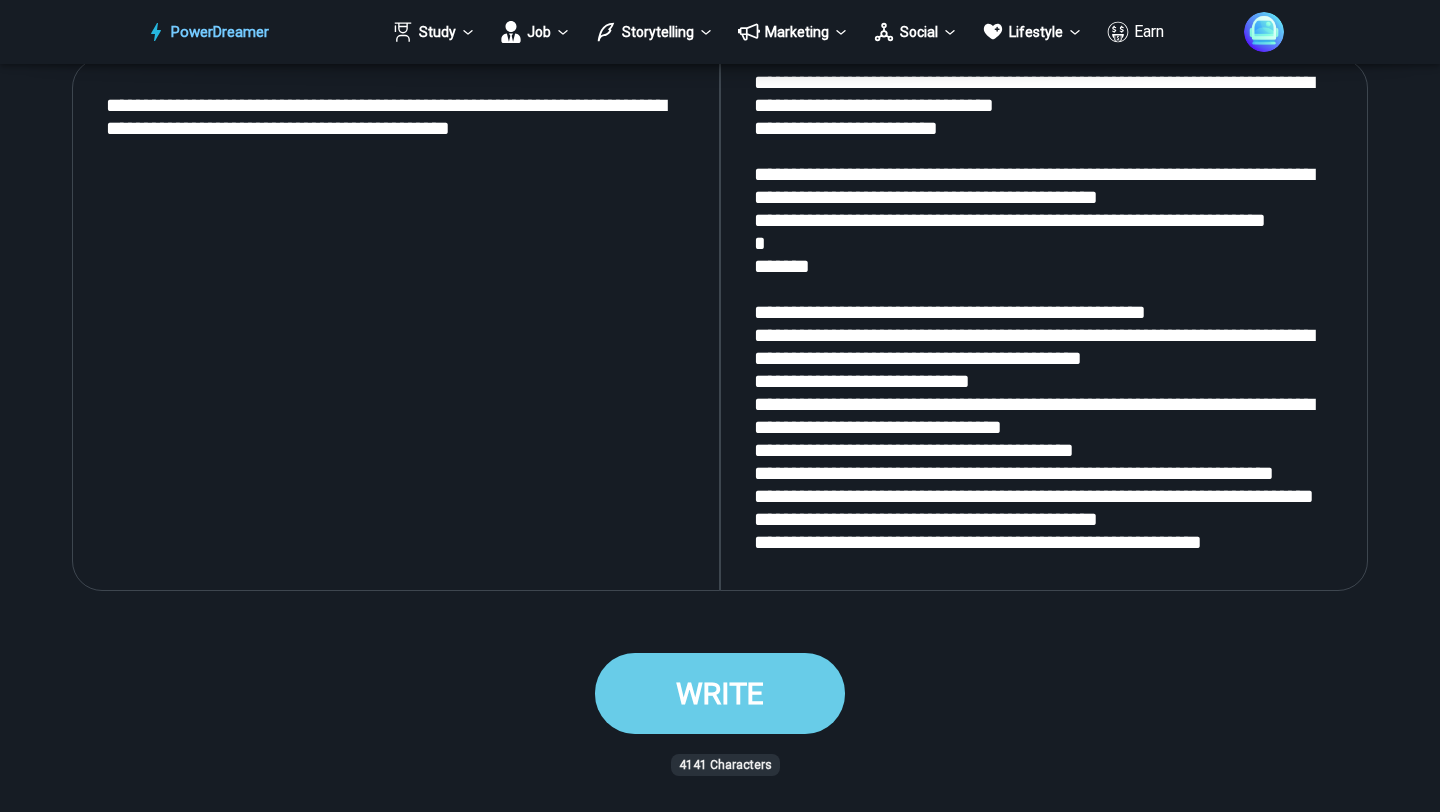 click on "WRITE" at bounding box center [720, 693] 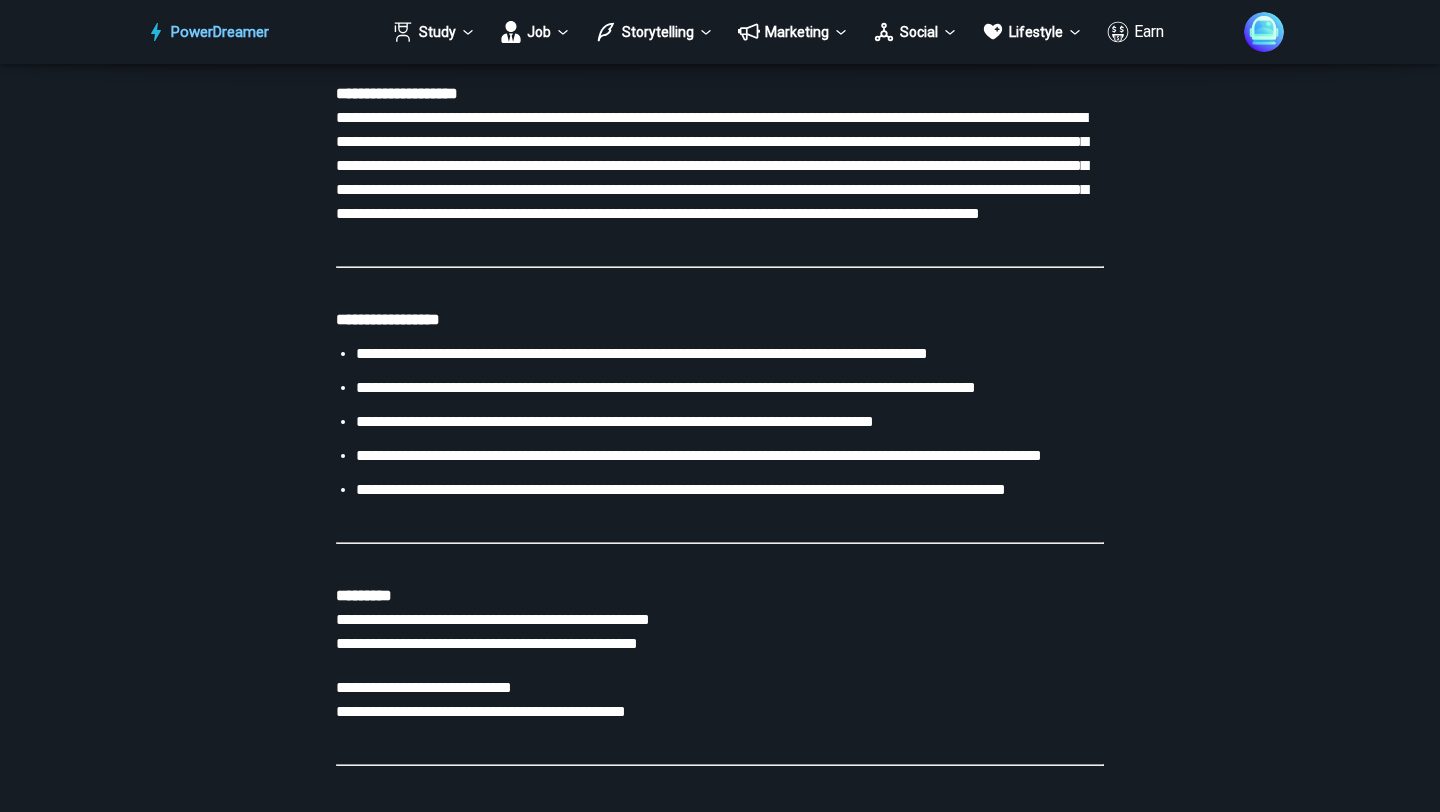 scroll, scrollTop: 3443, scrollLeft: 0, axis: vertical 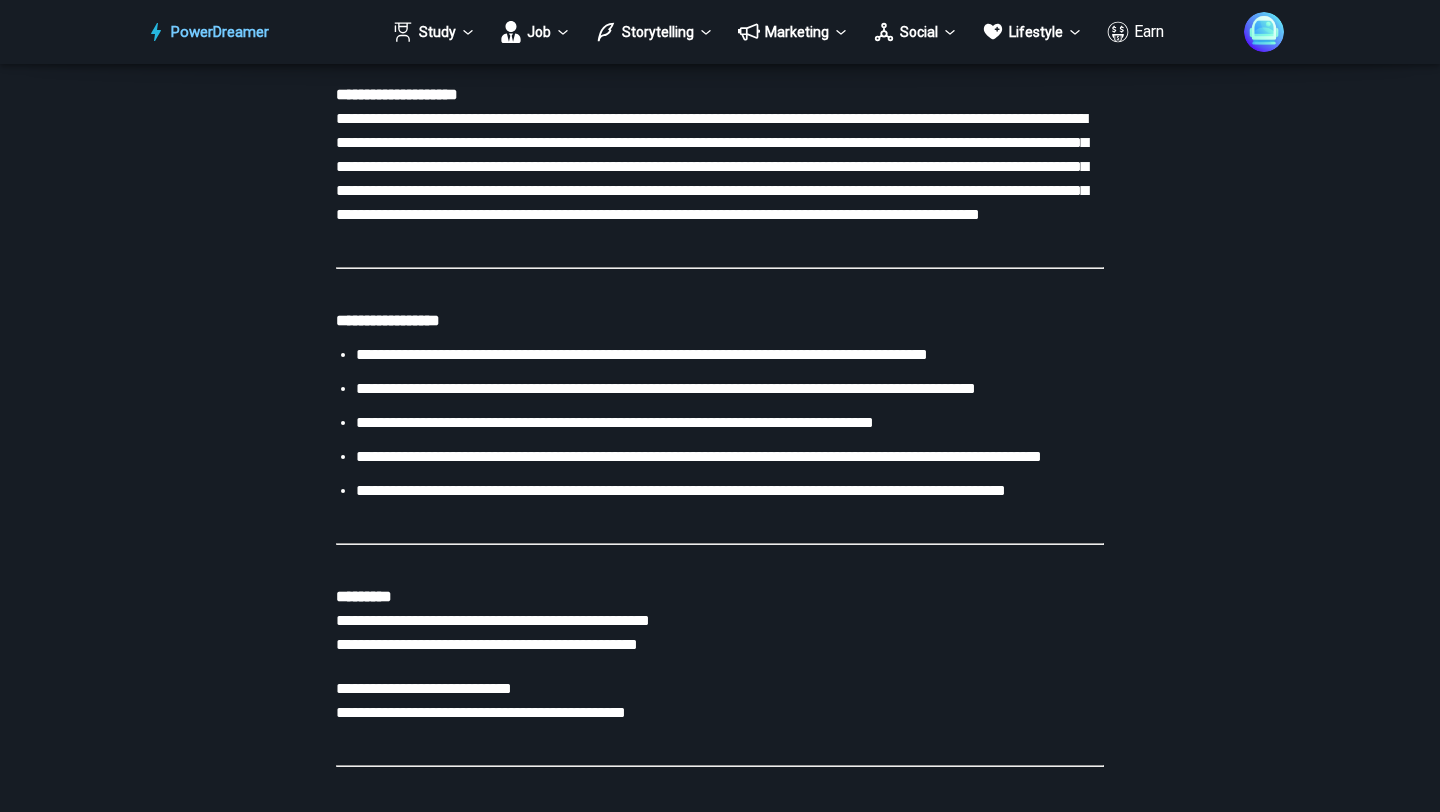 click on "**********" at bounding box center (712, 166) 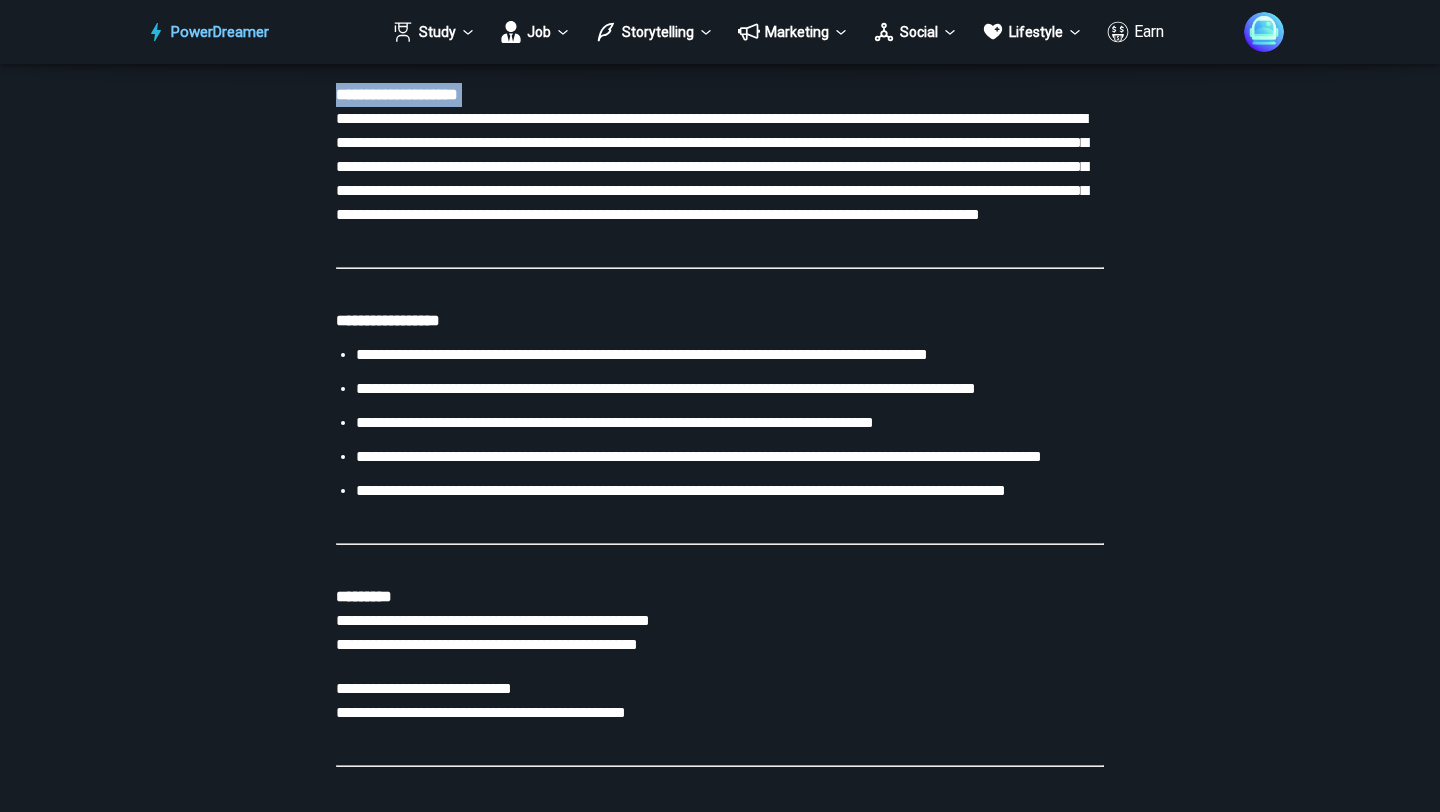 click on "**********" at bounding box center (712, 166) 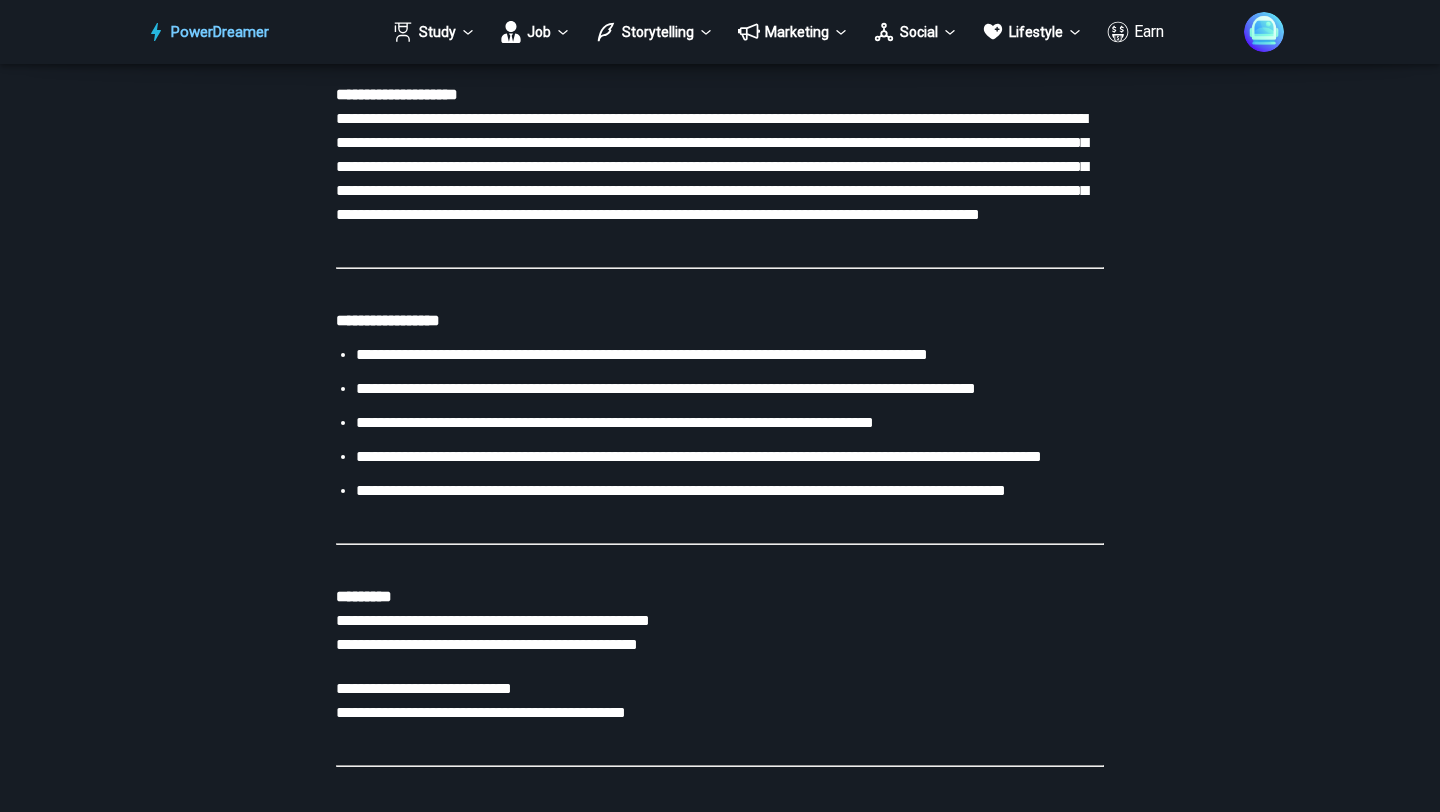 drag, startPoint x: 334, startPoint y: 122, endPoint x: 964, endPoint y: 277, distance: 648.78735 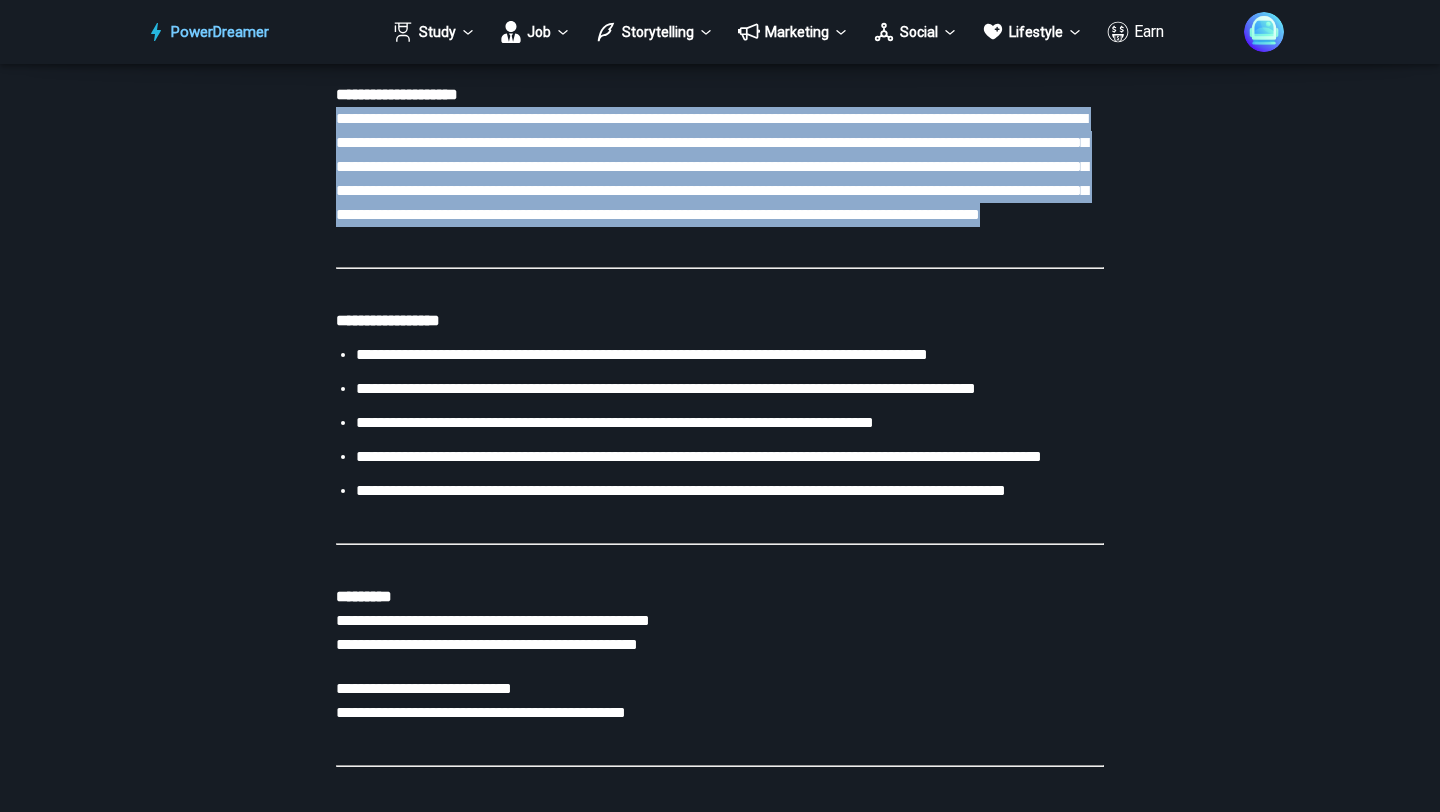 drag, startPoint x: 1040, startPoint y: 248, endPoint x: 321, endPoint y: 128, distance: 728.9451 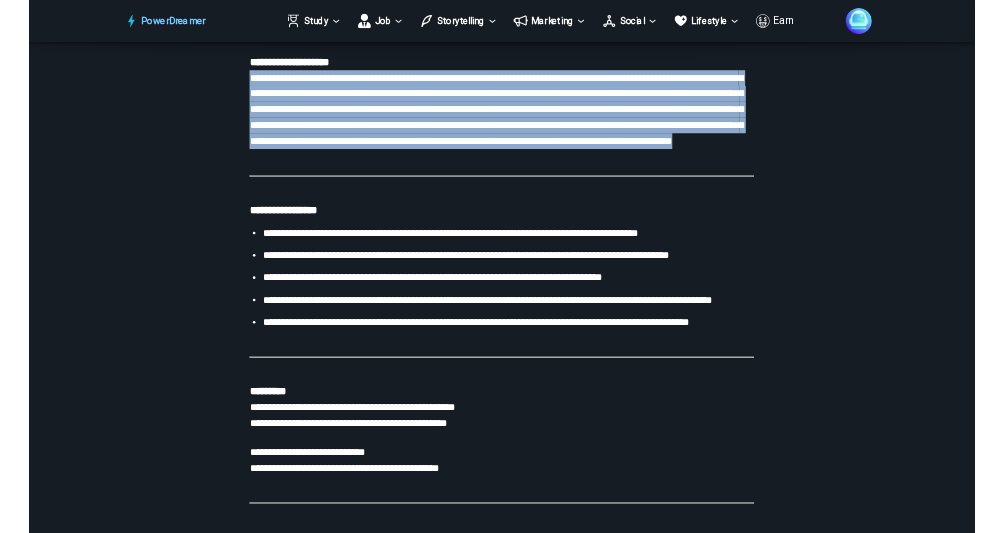 scroll, scrollTop: 3831, scrollLeft: 0, axis: vertical 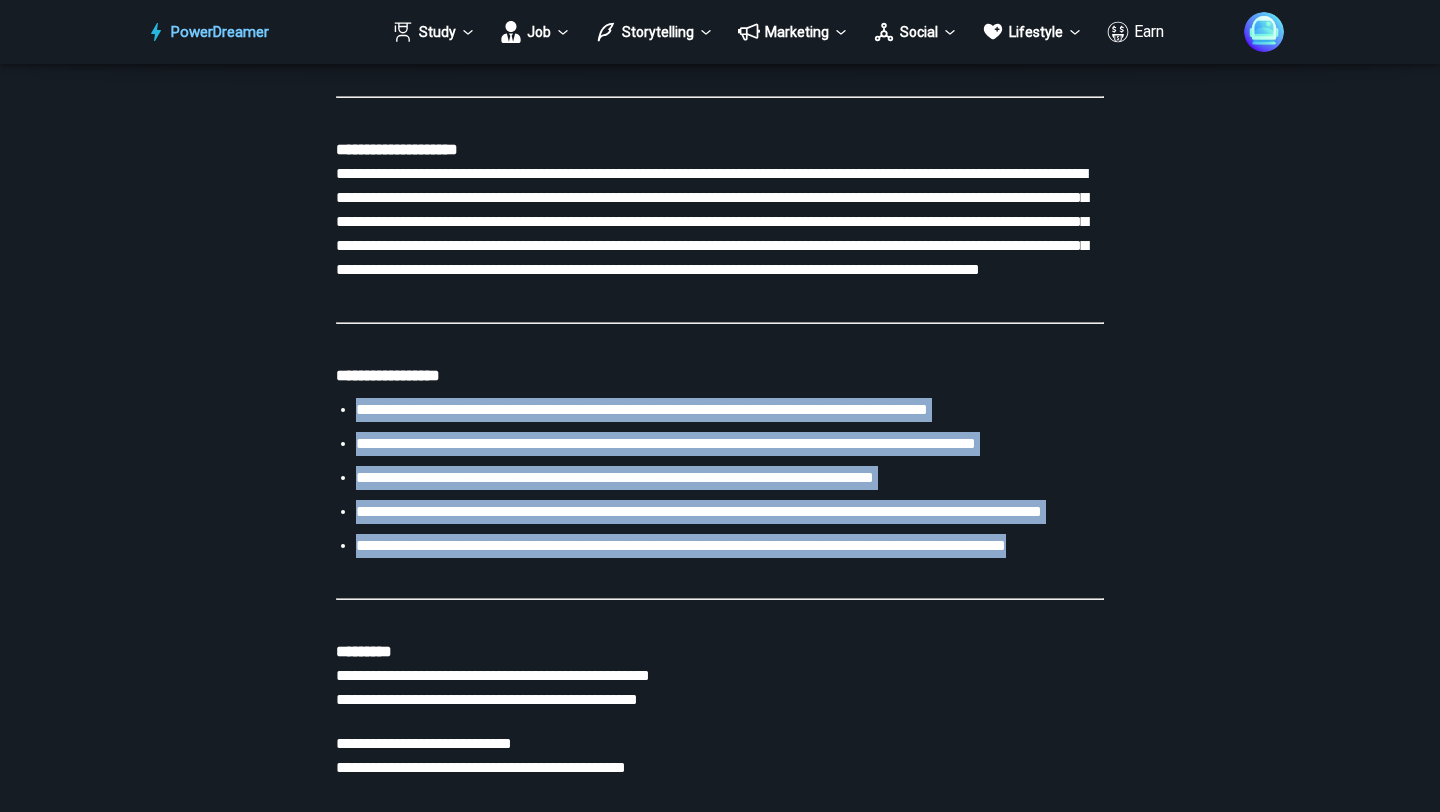 drag, startPoint x: 357, startPoint y: 435, endPoint x: 514, endPoint y: 636, distance: 255.04901 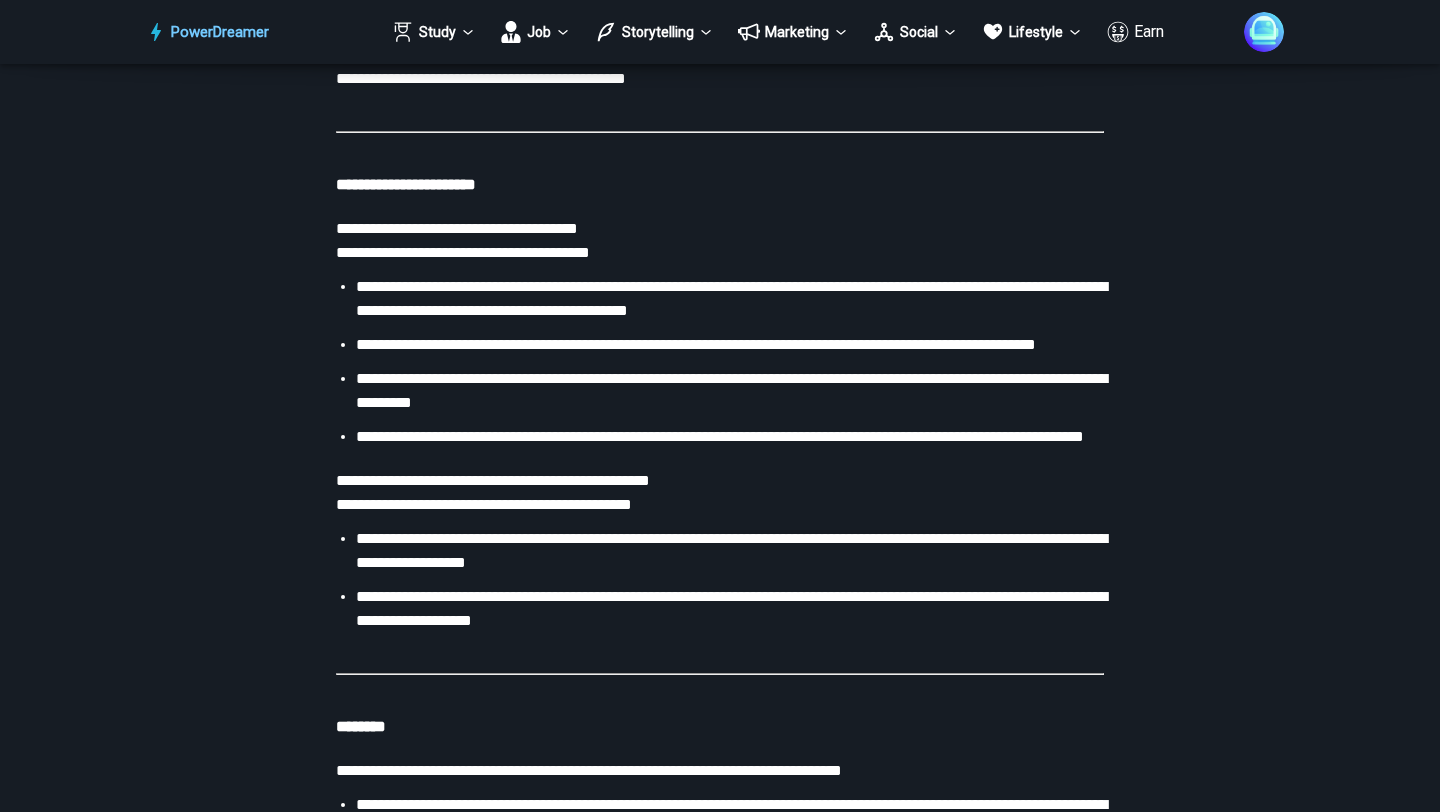 scroll, scrollTop: 4111, scrollLeft: 0, axis: vertical 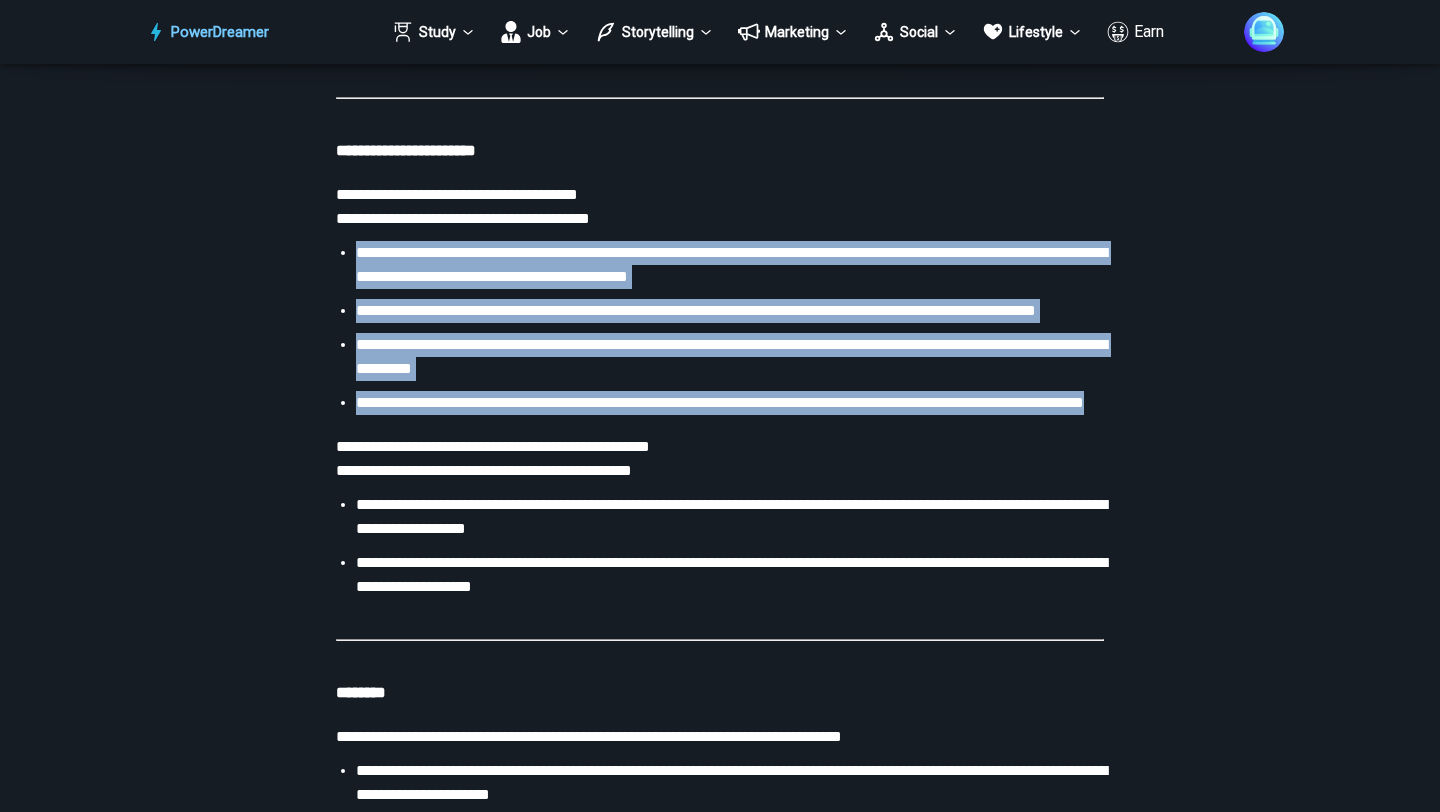 drag, startPoint x: 358, startPoint y: 351, endPoint x: 524, endPoint y: 547, distance: 256.85016 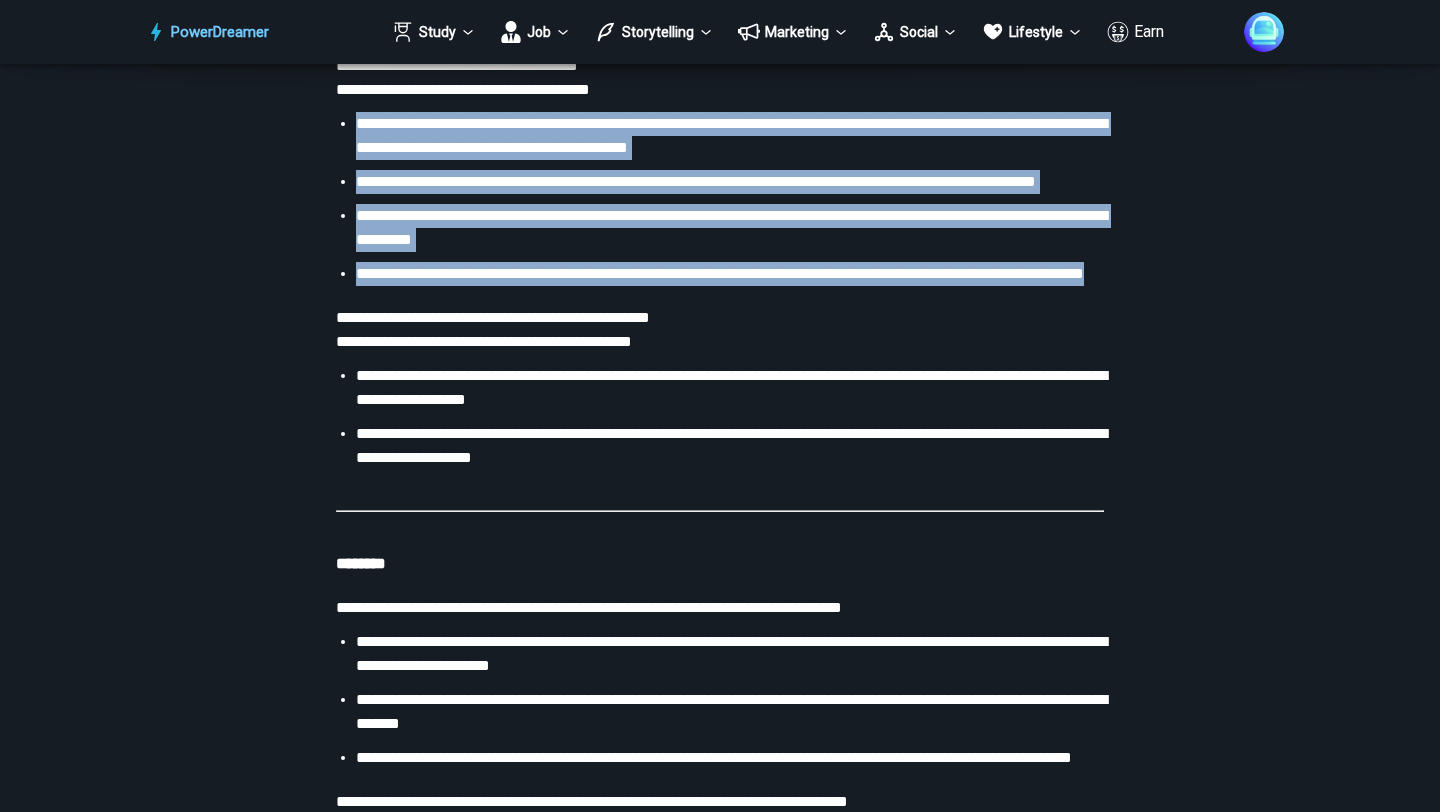 scroll, scrollTop: 4268, scrollLeft: 0, axis: vertical 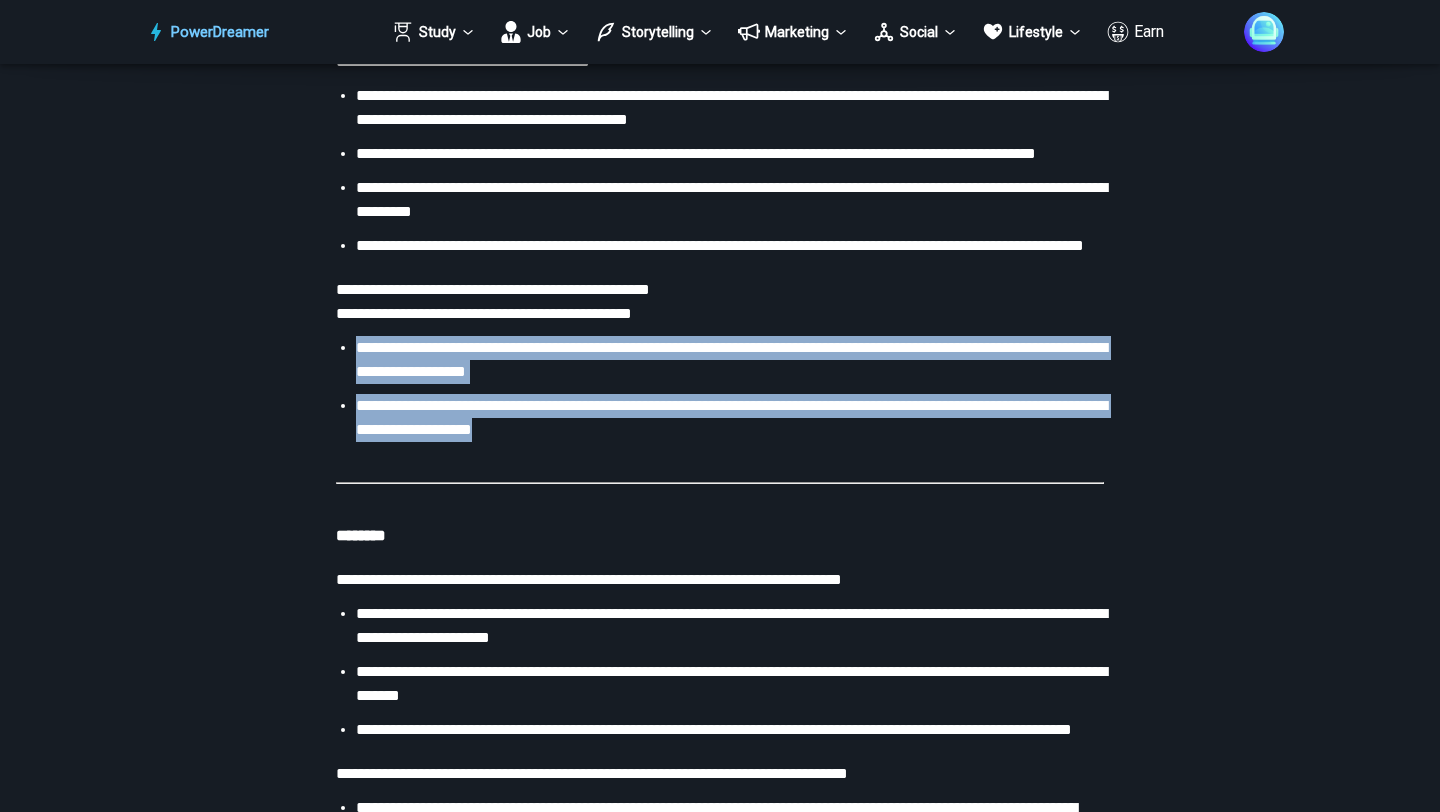 drag, startPoint x: 358, startPoint y: 489, endPoint x: 819, endPoint y: 585, distance: 470.8896 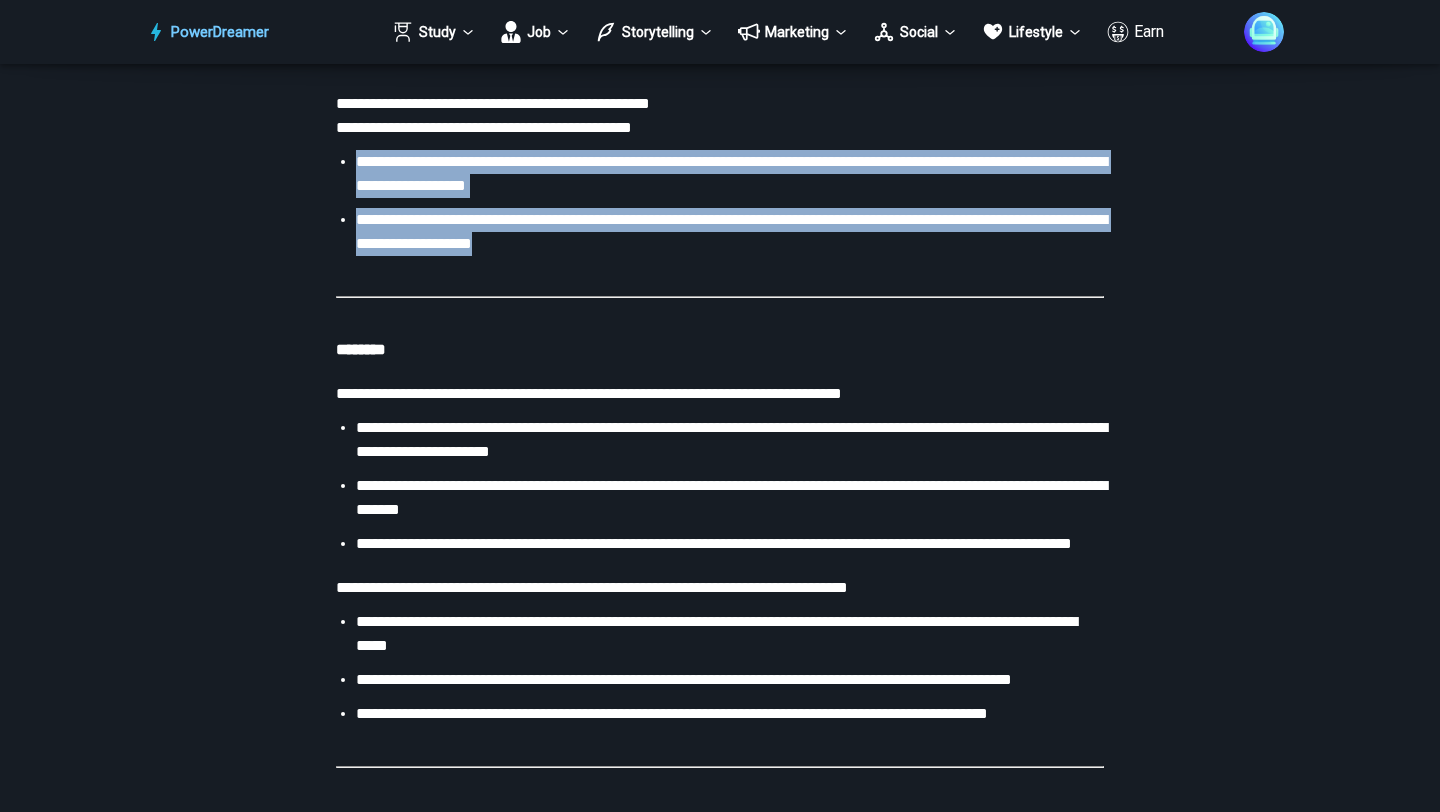 scroll, scrollTop: 4573, scrollLeft: 0, axis: vertical 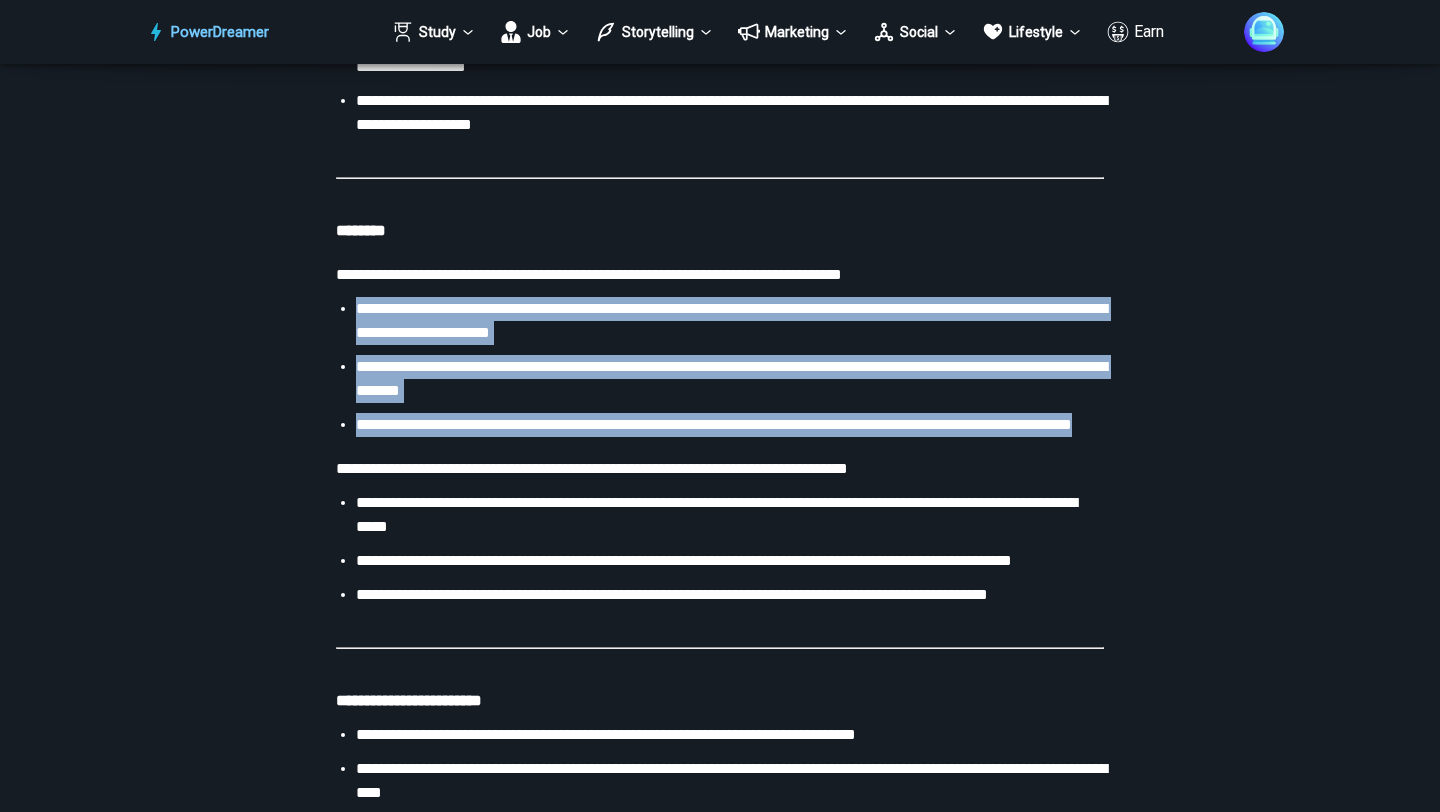 drag, startPoint x: 357, startPoint y: 451, endPoint x: 560, endPoint y: 610, distance: 257.85654 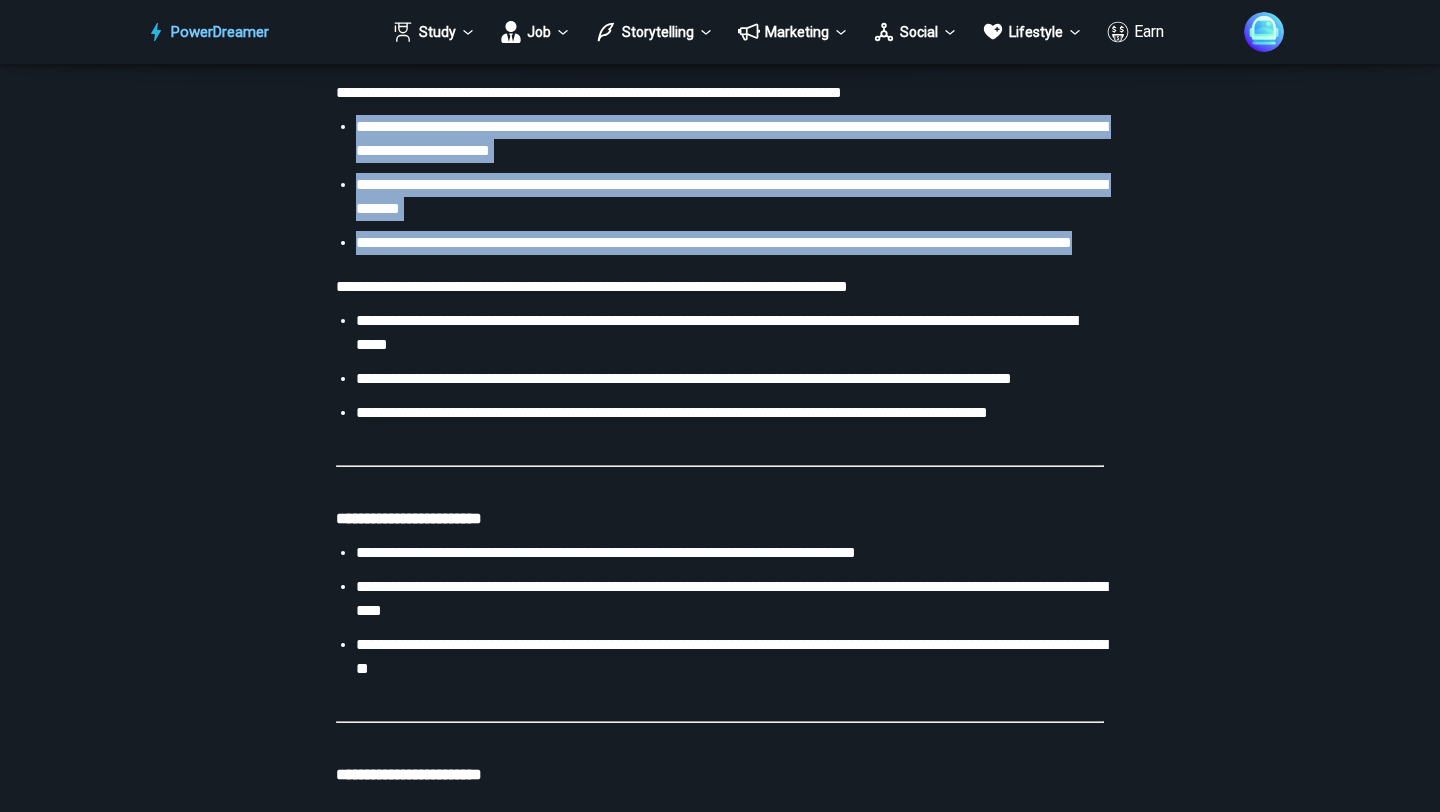 scroll, scrollTop: 4817, scrollLeft: 0, axis: vertical 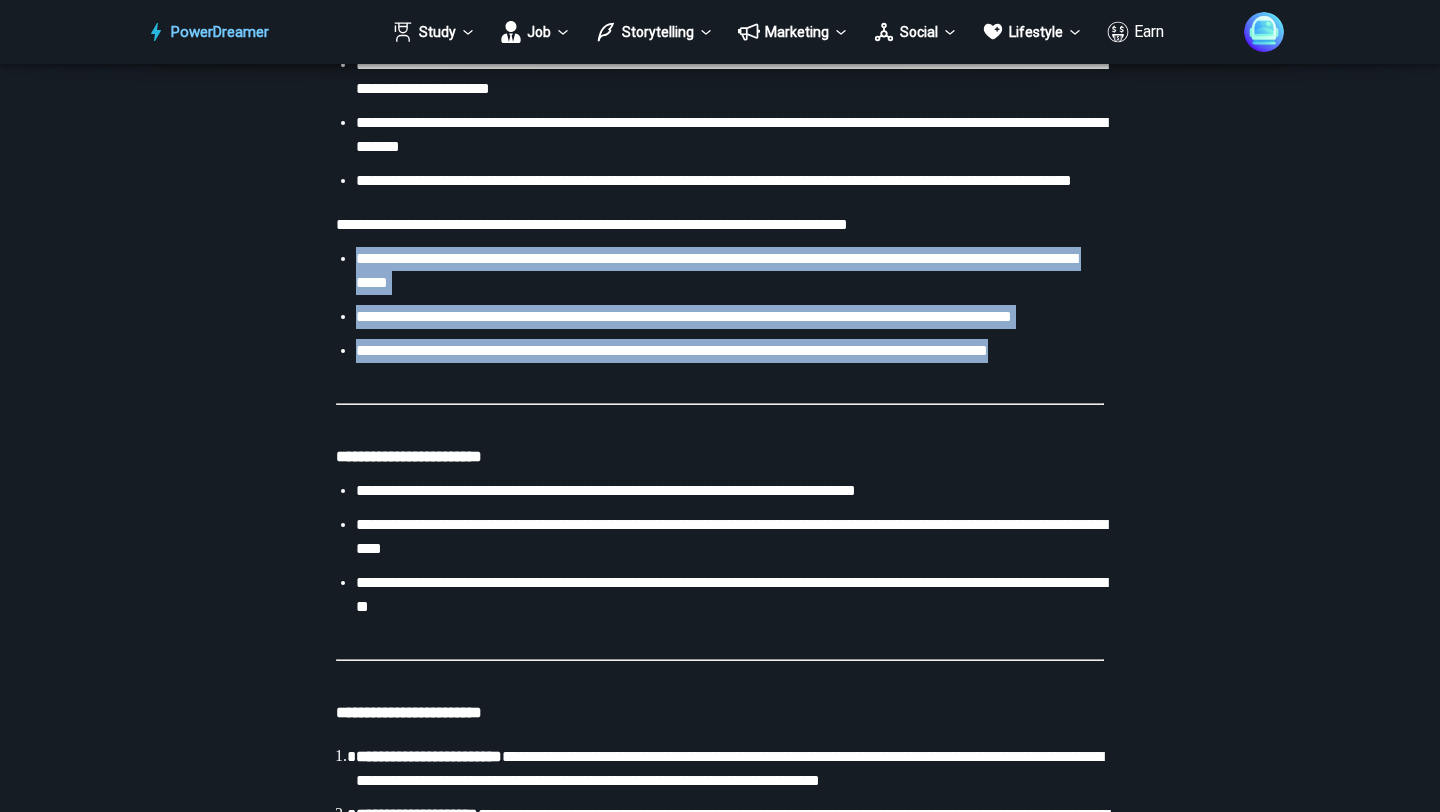 drag, startPoint x: 468, startPoint y: 566, endPoint x: 333, endPoint y: 431, distance: 190.91884 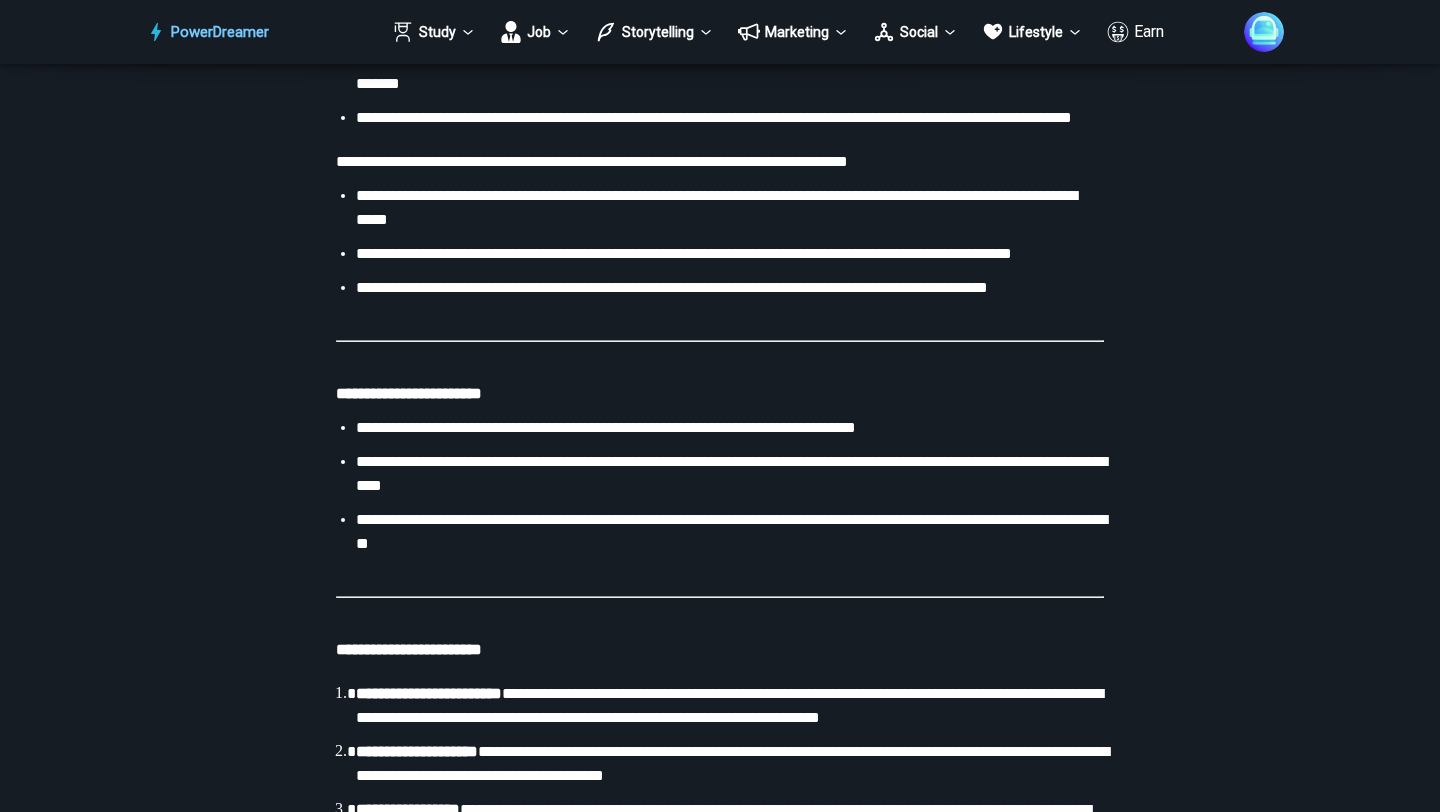 click on "**********" at bounding box center (720, -752) 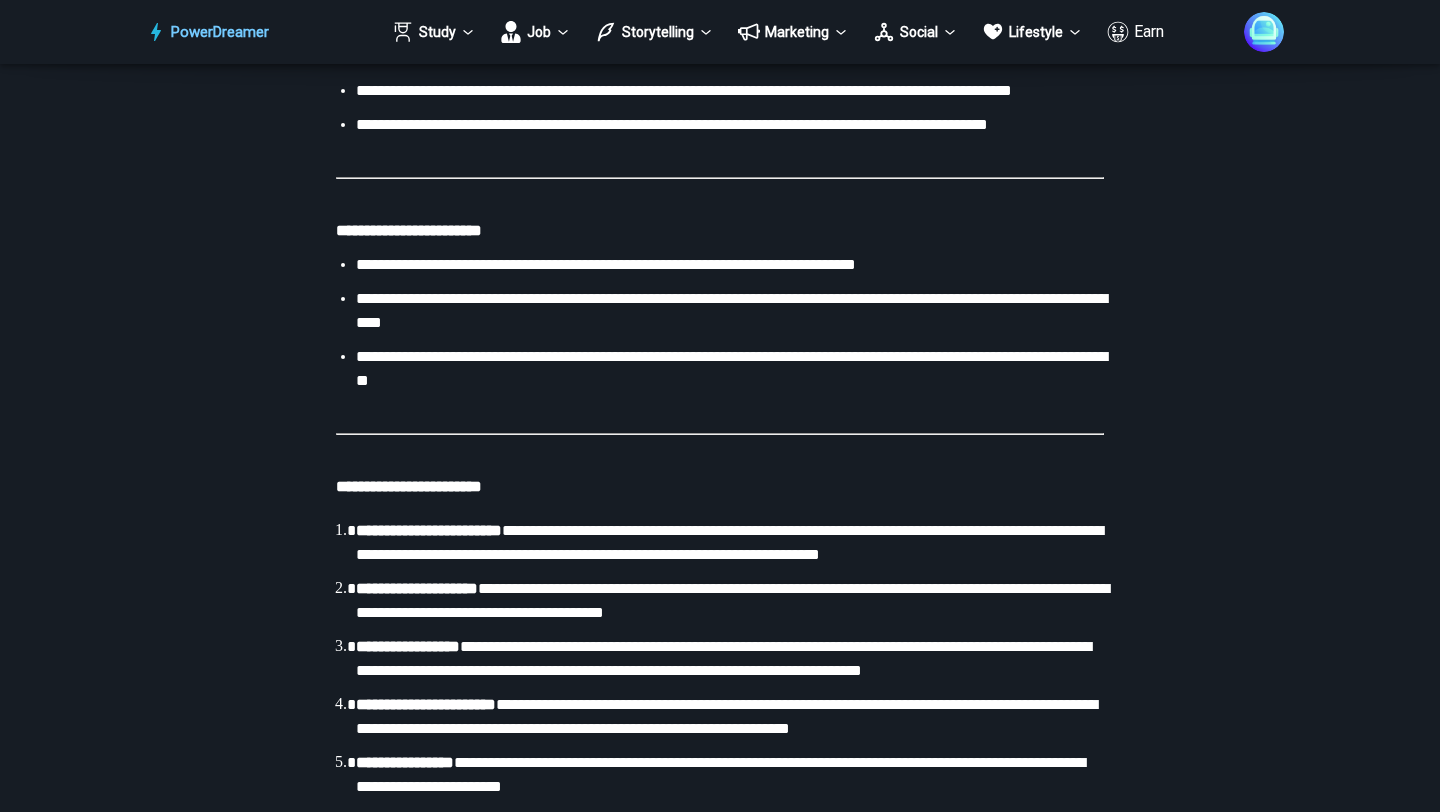 scroll, scrollTop: 5056, scrollLeft: 0, axis: vertical 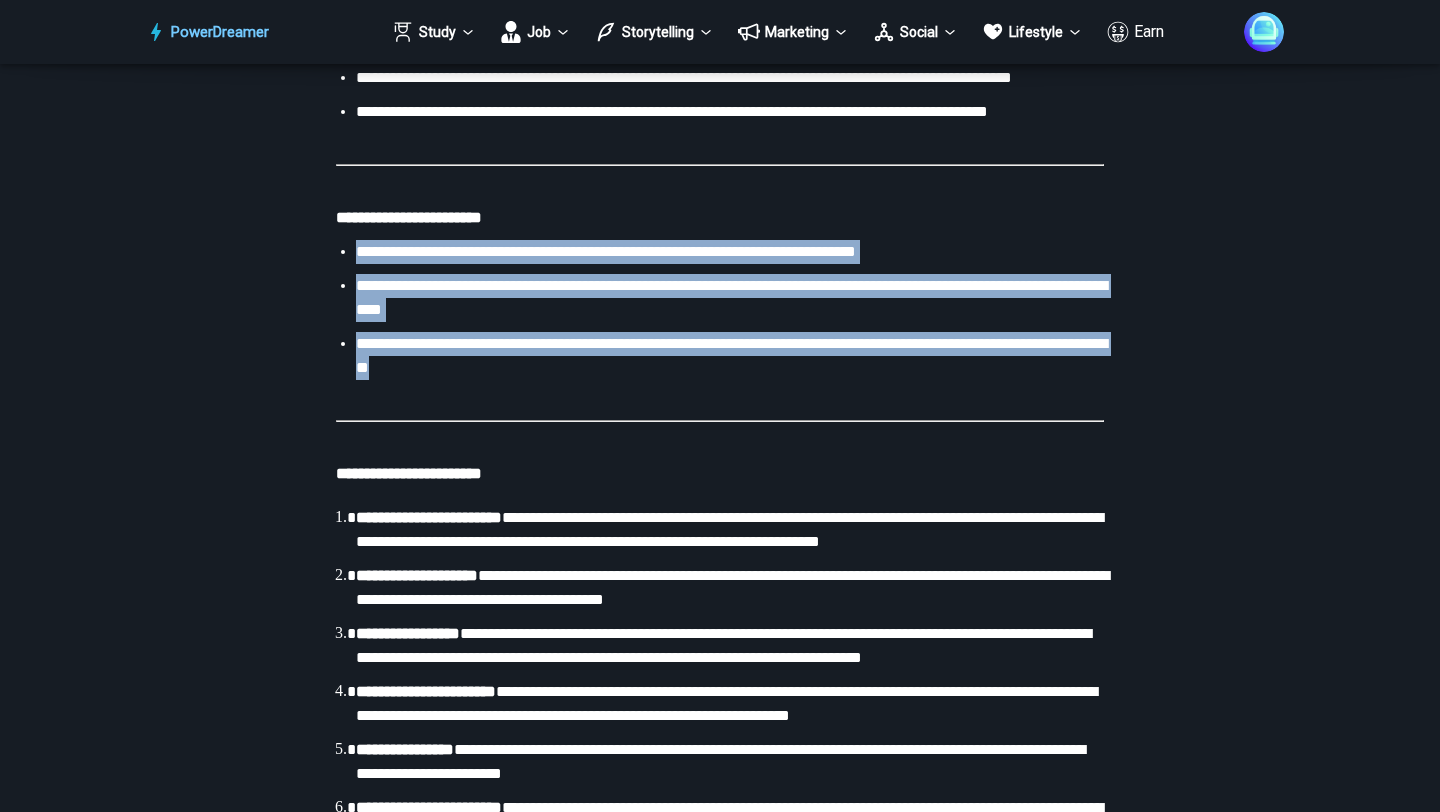 drag, startPoint x: 356, startPoint y: 471, endPoint x: 561, endPoint y: 596, distance: 240.10414 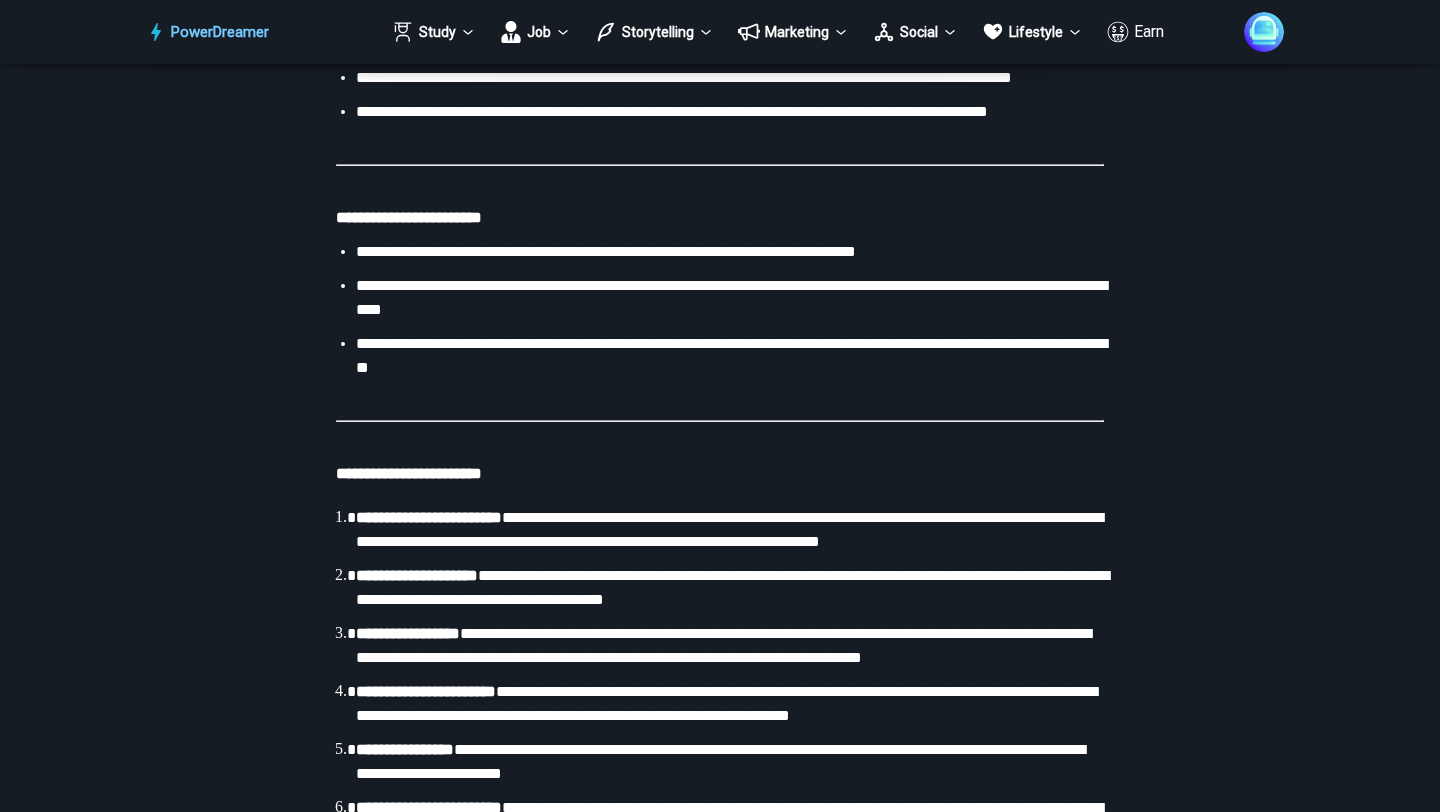 click on "**********" at bounding box center [720, -422] 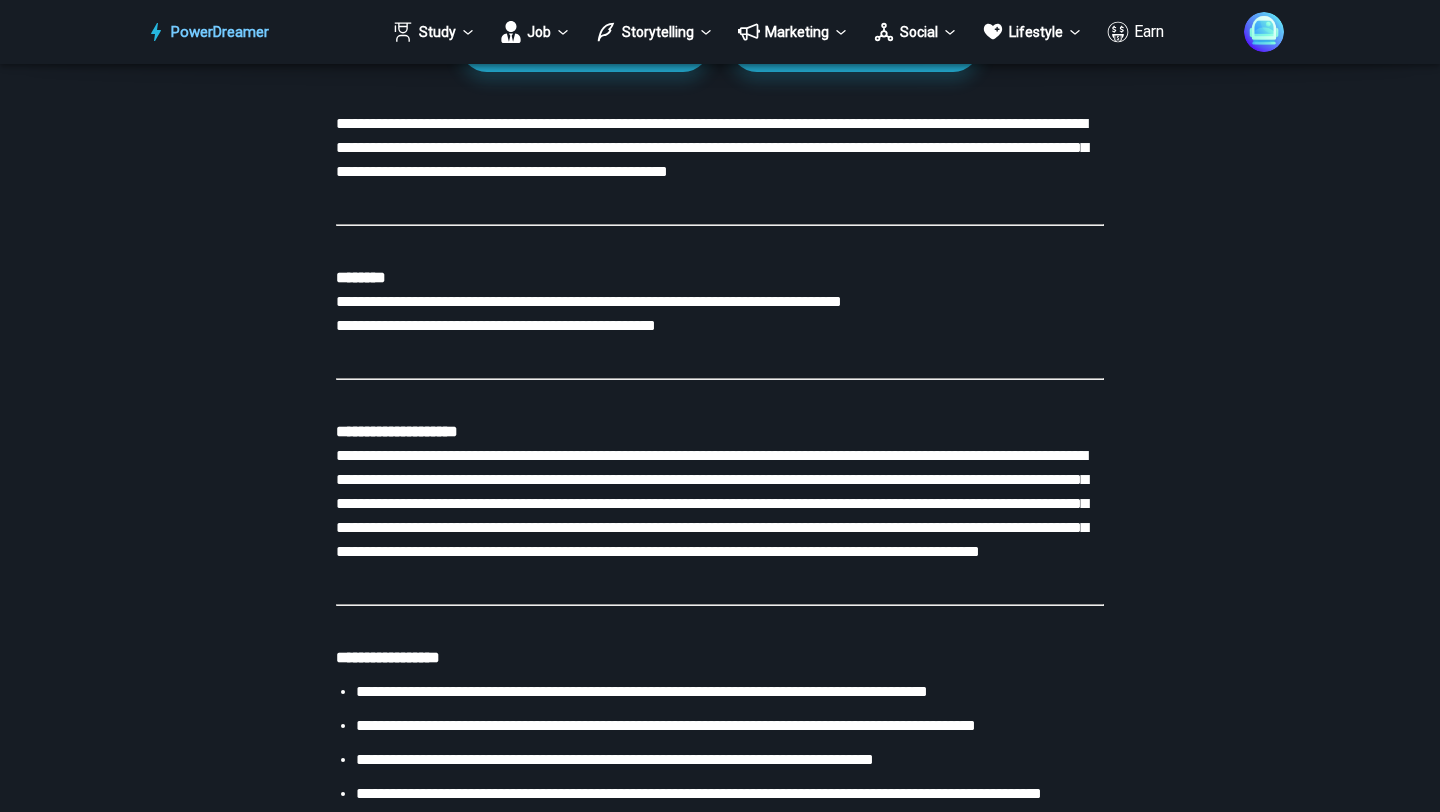 scroll, scrollTop: 3100, scrollLeft: 0, axis: vertical 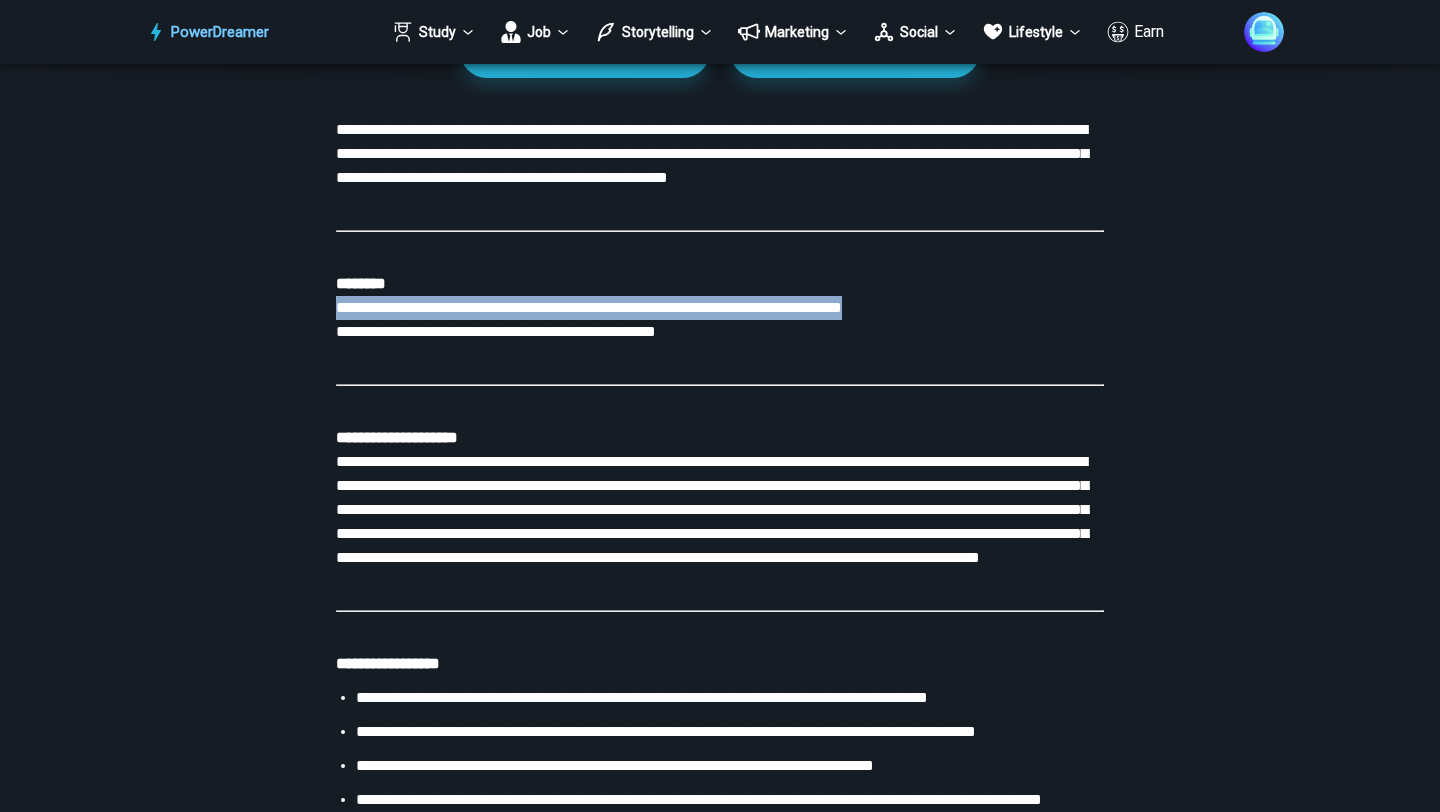 drag, startPoint x: 925, startPoint y: 305, endPoint x: 336, endPoint y: 311, distance: 589.0306 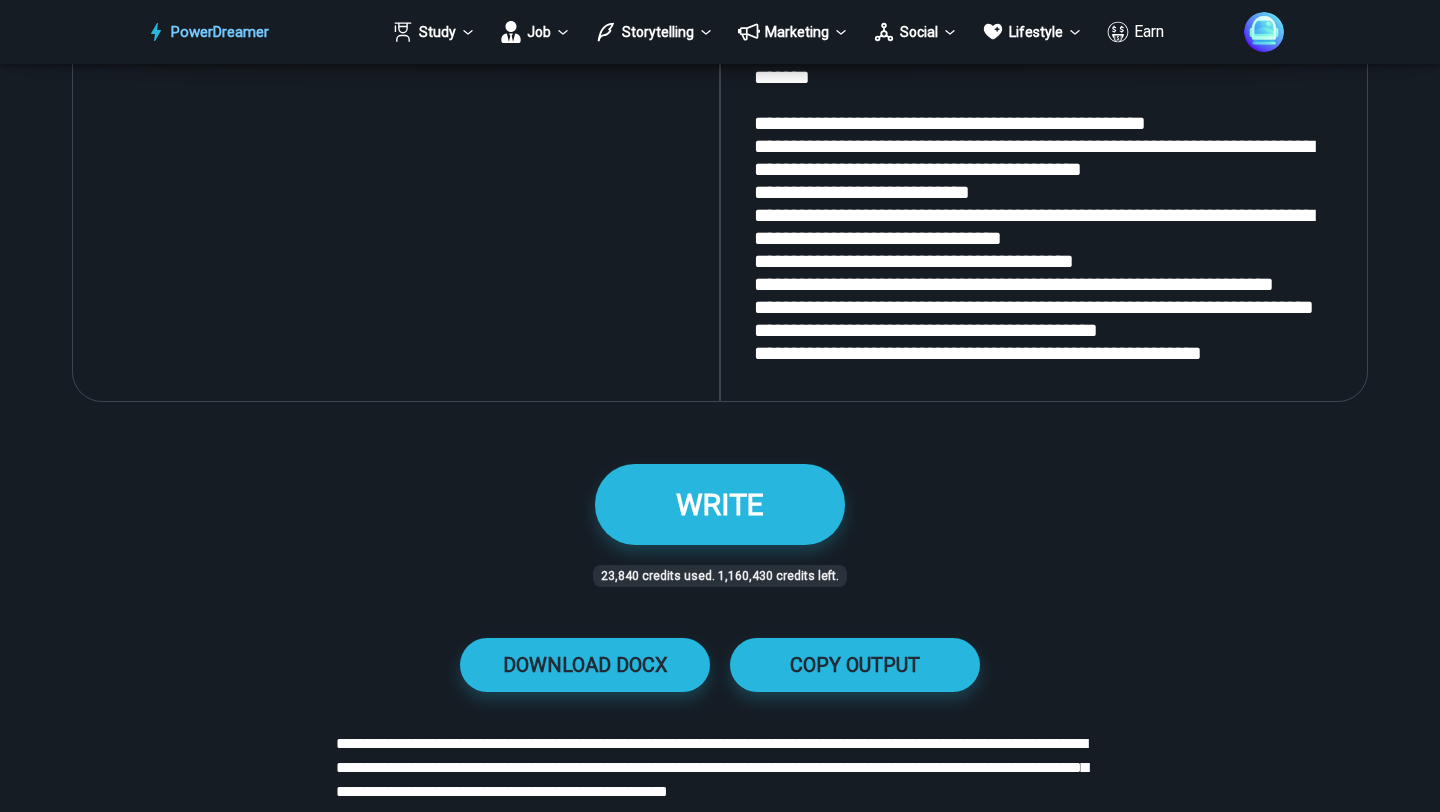 scroll, scrollTop: 2420, scrollLeft: 0, axis: vertical 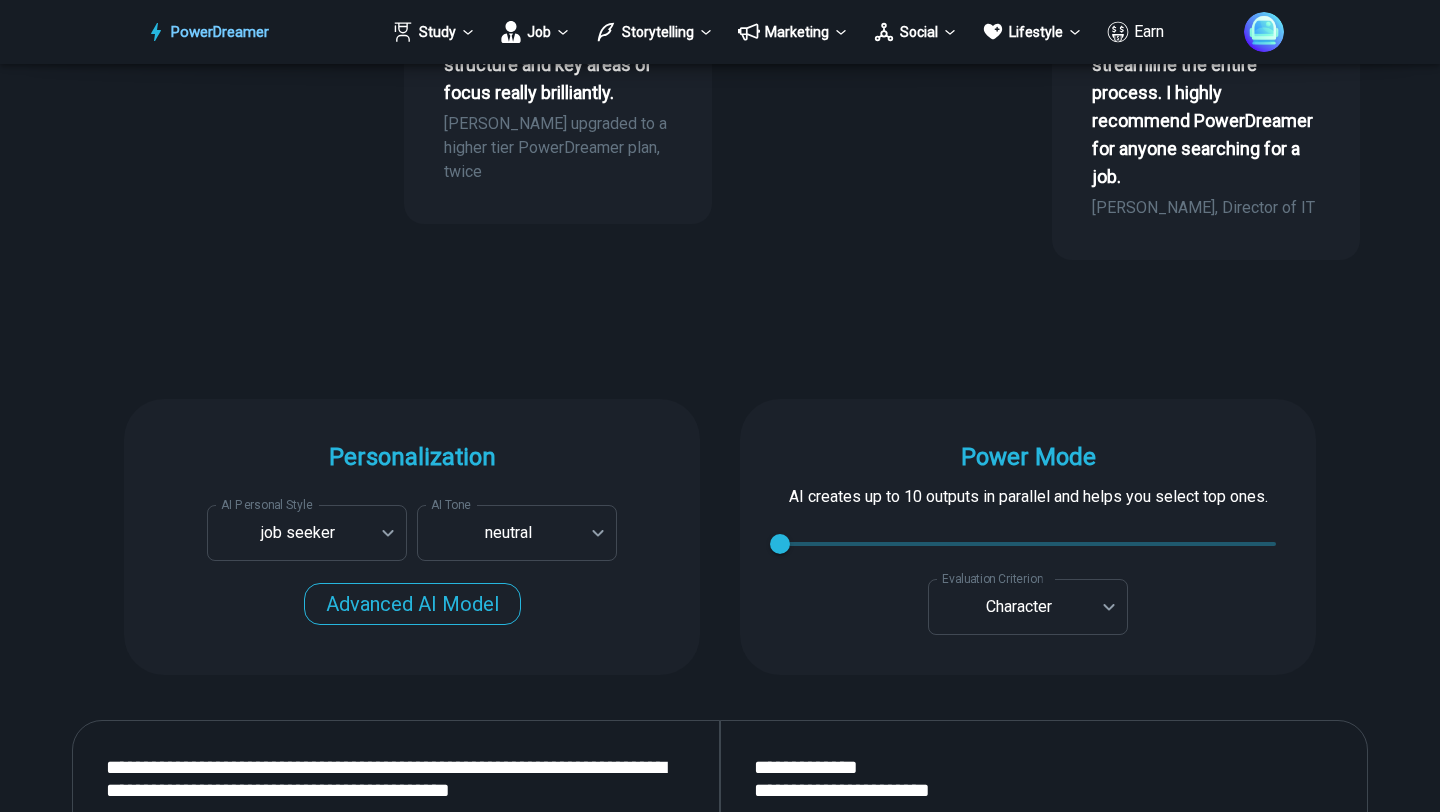 drag, startPoint x: 1260, startPoint y: 416, endPoint x: 758, endPoint y: 322, distance: 510.72498 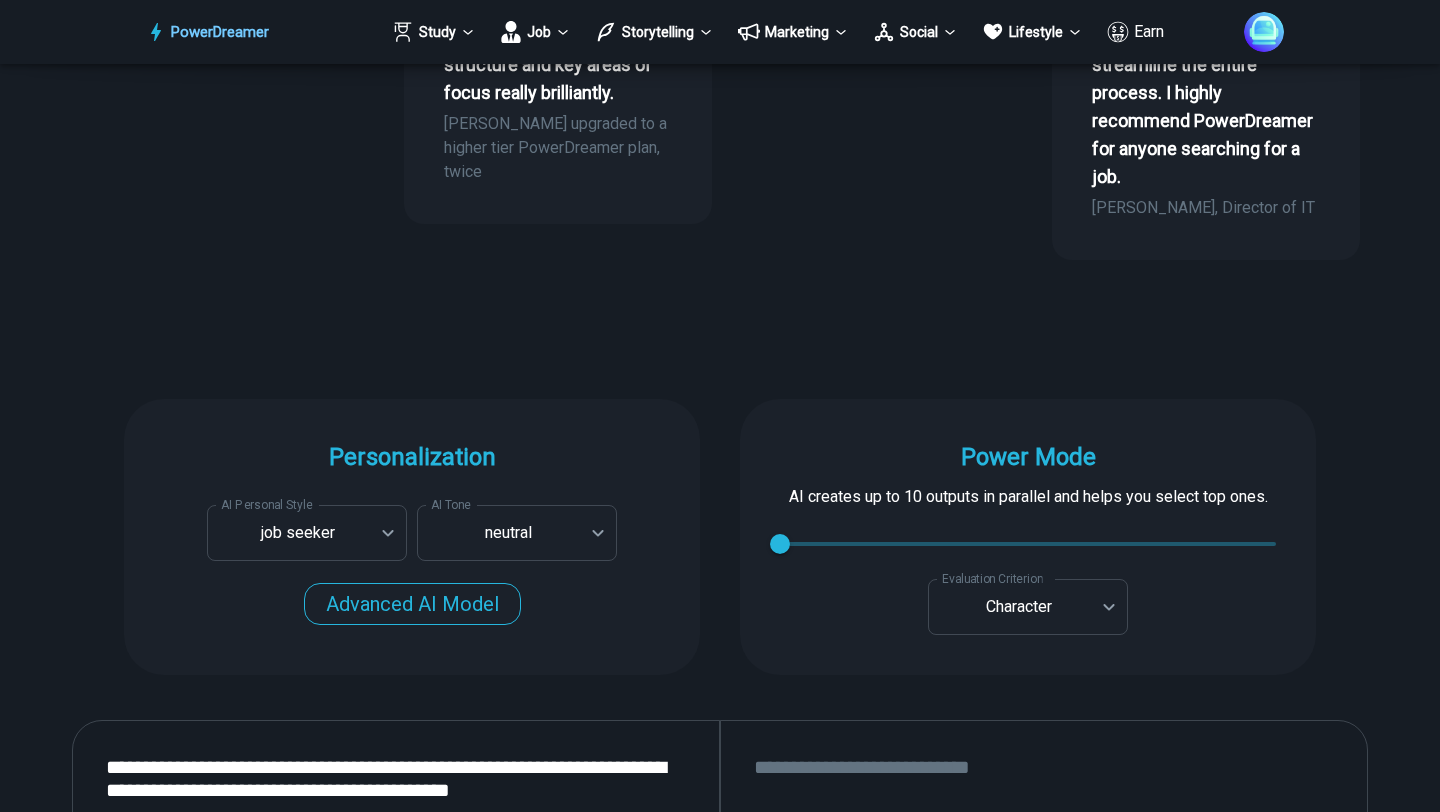 paste on "**********" 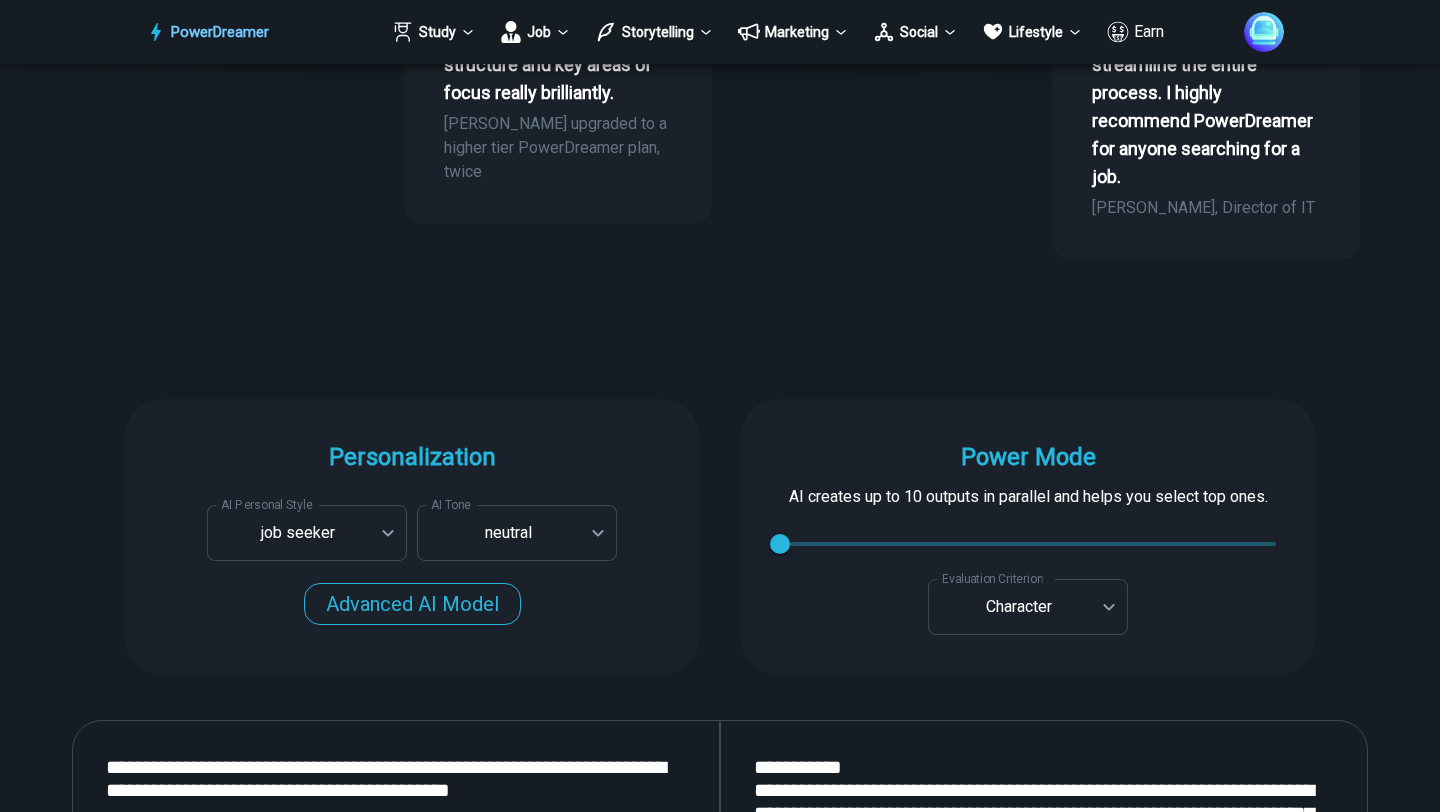 scroll, scrollTop: 1291, scrollLeft: 0, axis: vertical 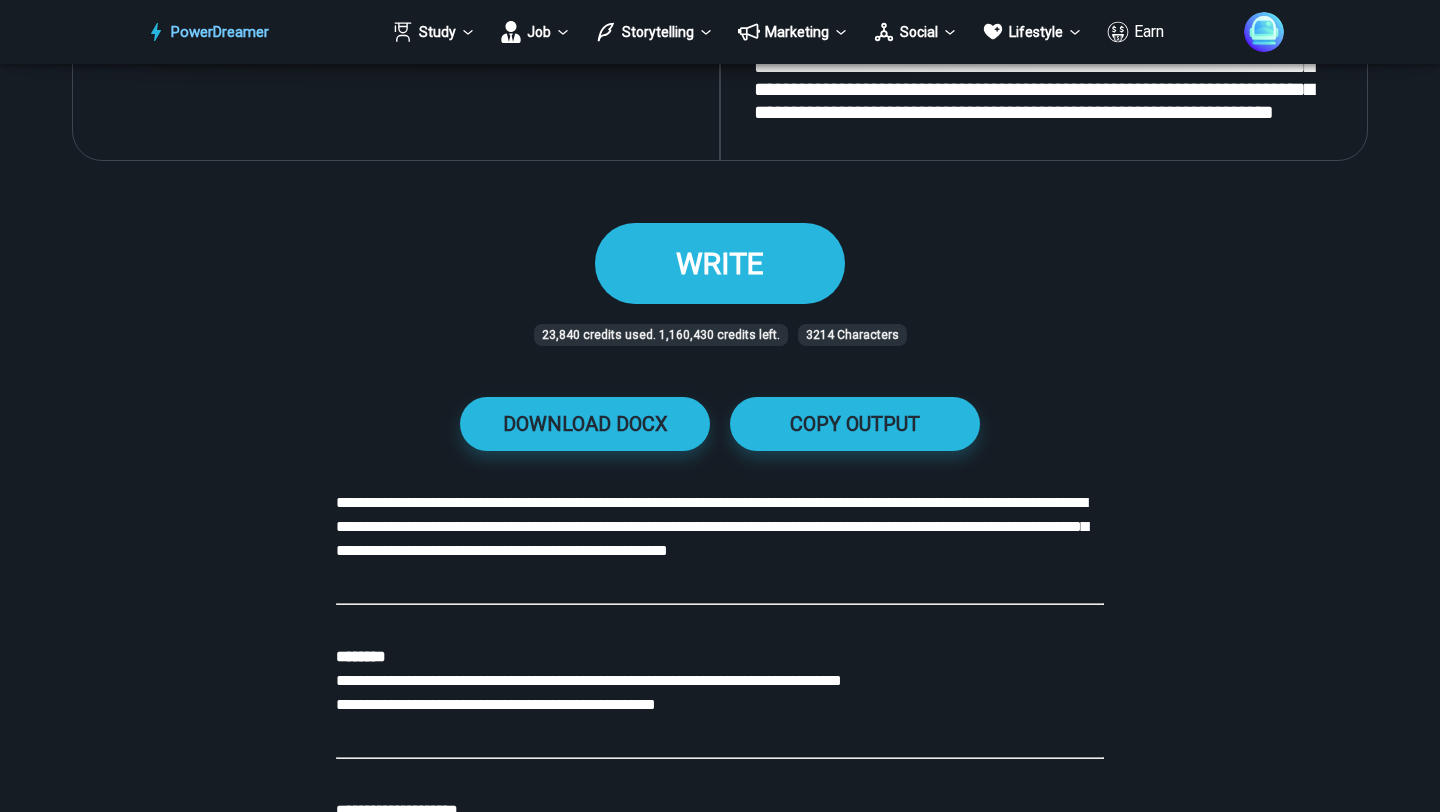 type on "**********" 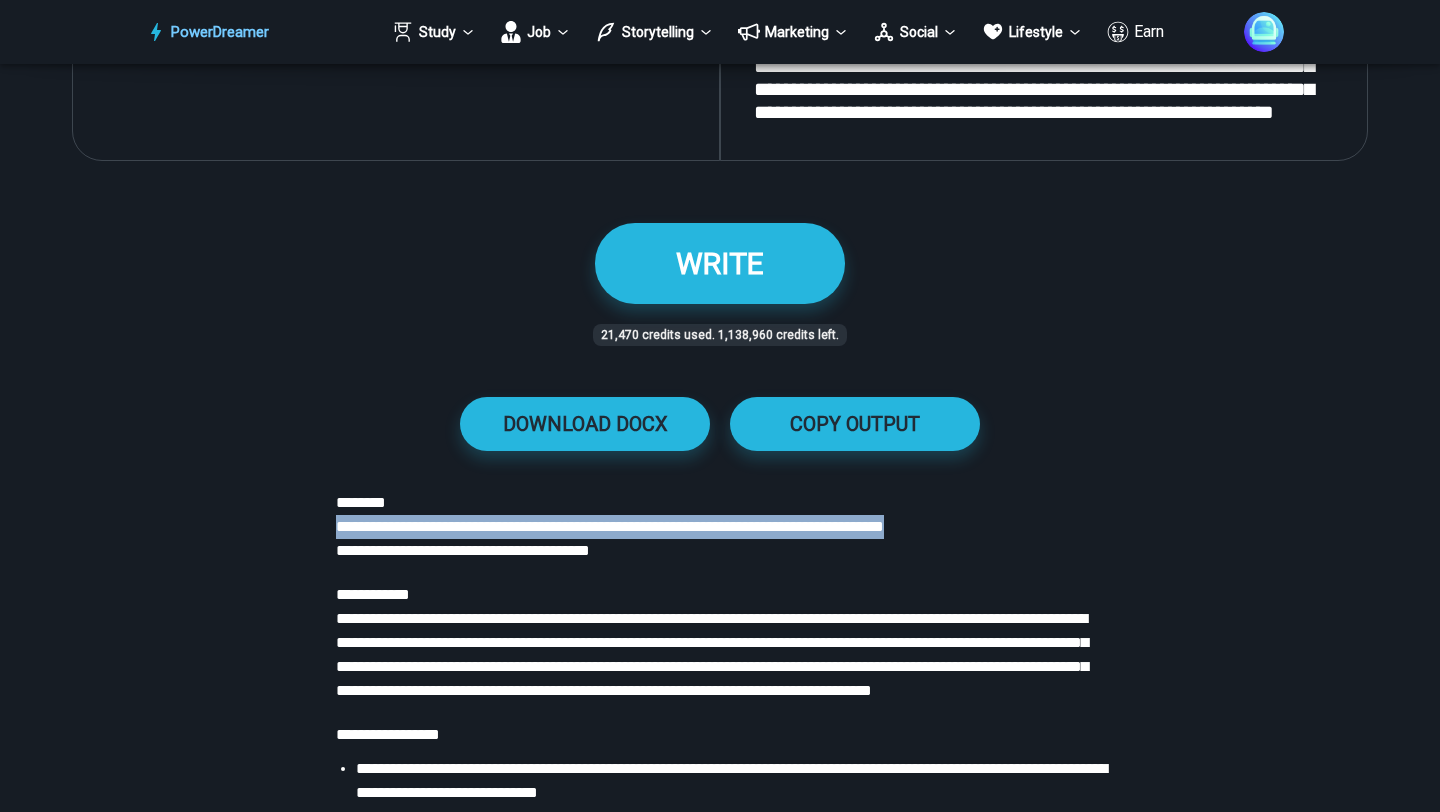 drag, startPoint x: 981, startPoint y: 529, endPoint x: 337, endPoint y: 521, distance: 644.0497 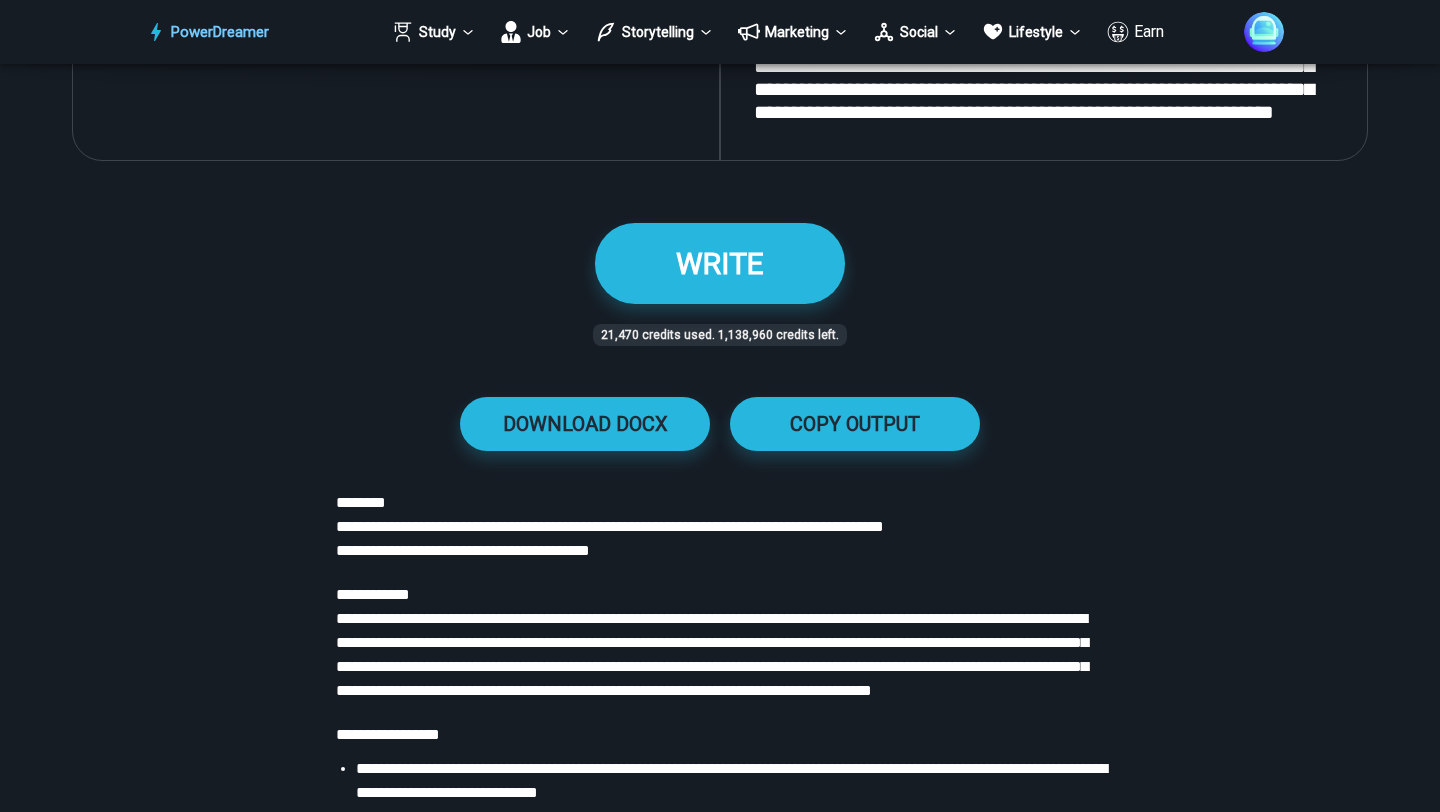 click on "**********" at bounding box center (712, 654) 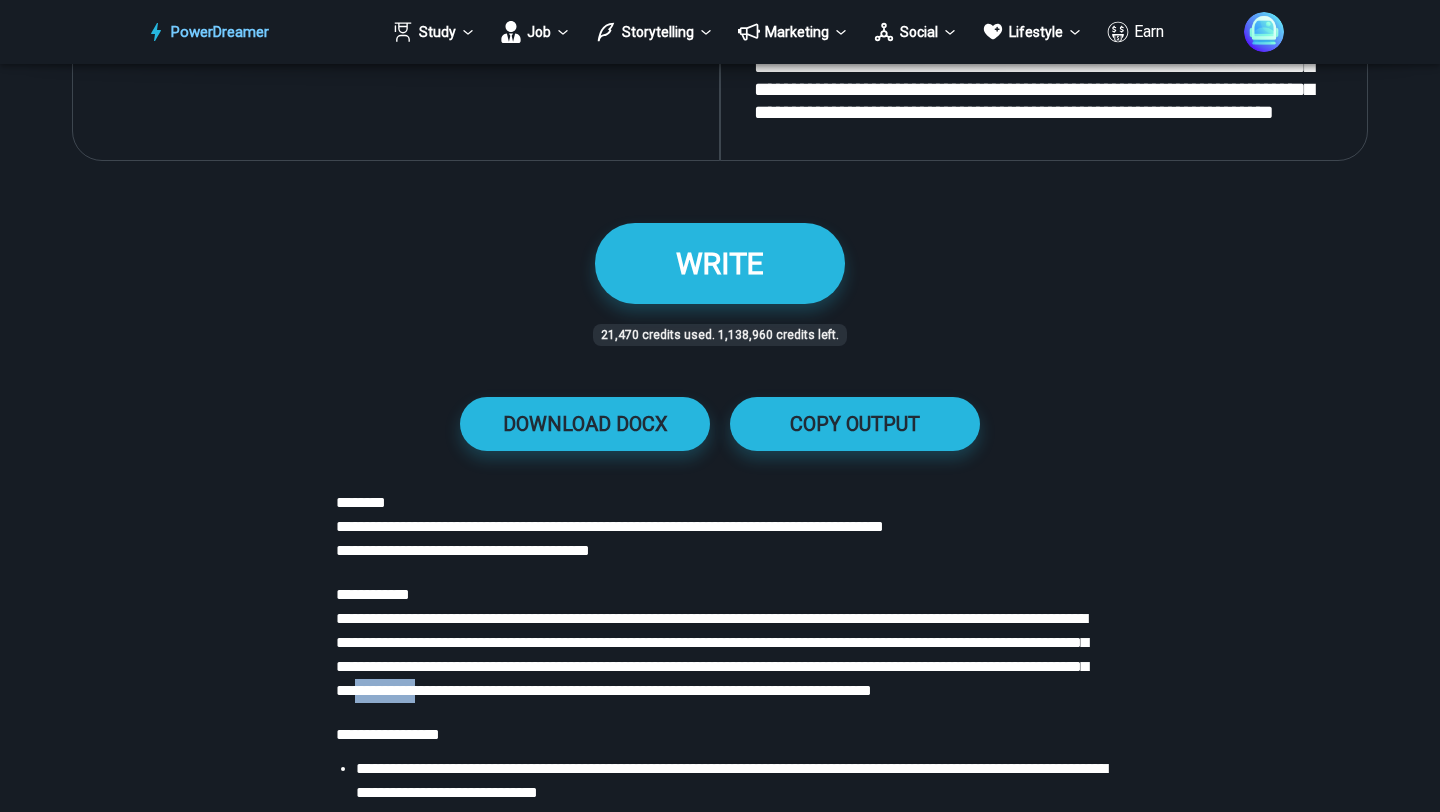 click on "**********" at bounding box center [712, 654] 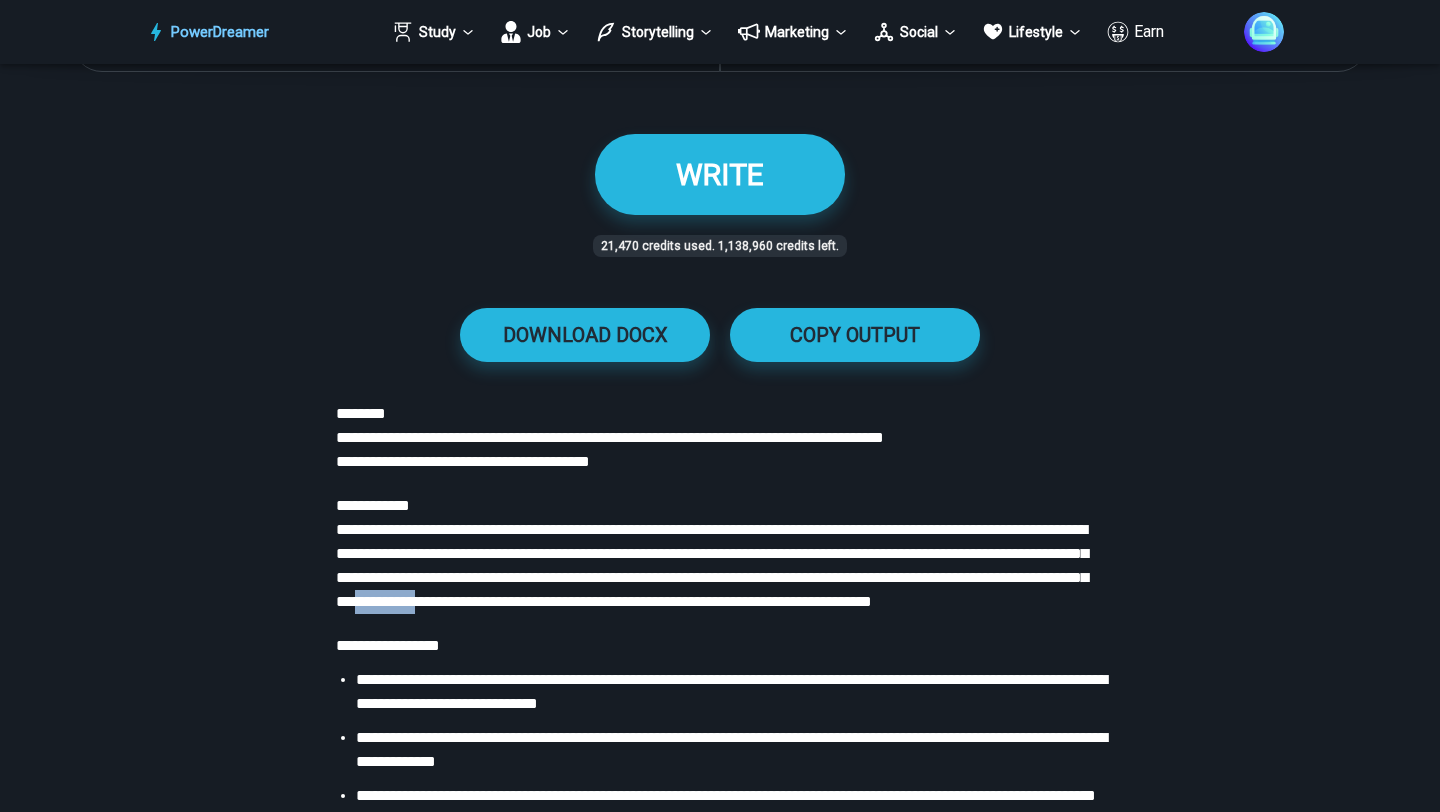 scroll, scrollTop: 2830, scrollLeft: 0, axis: vertical 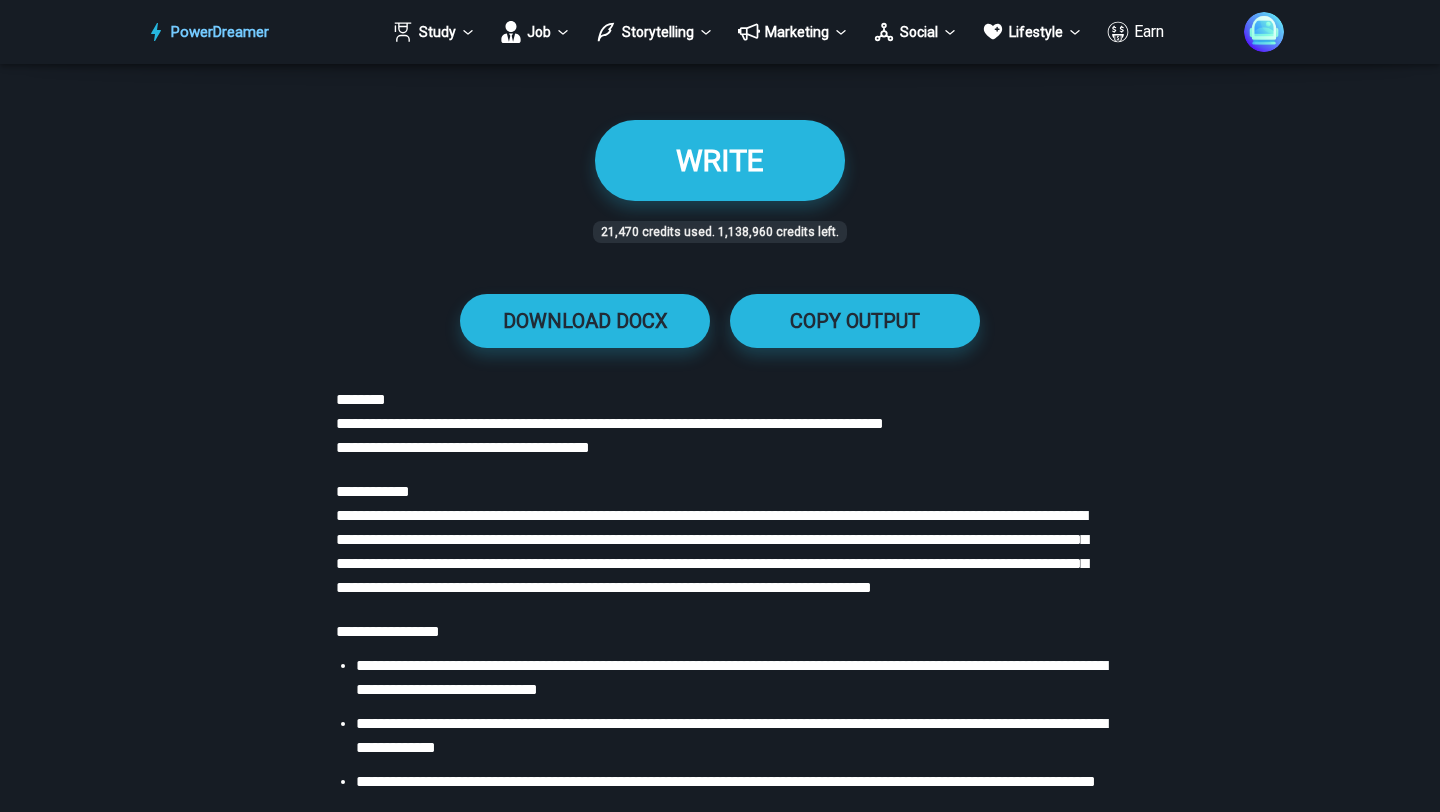 click on "**********" at bounding box center (712, 551) 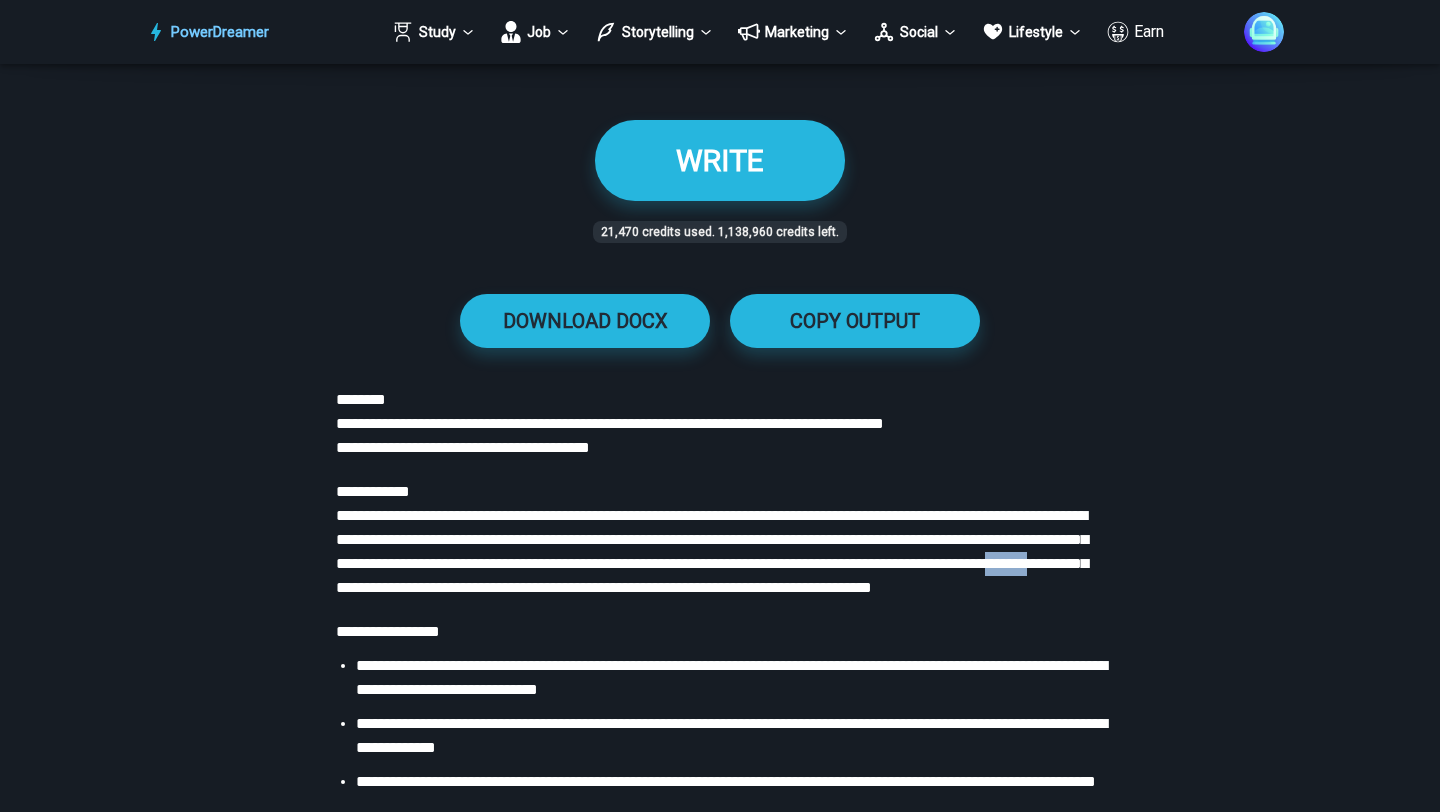 click on "**********" at bounding box center (712, 551) 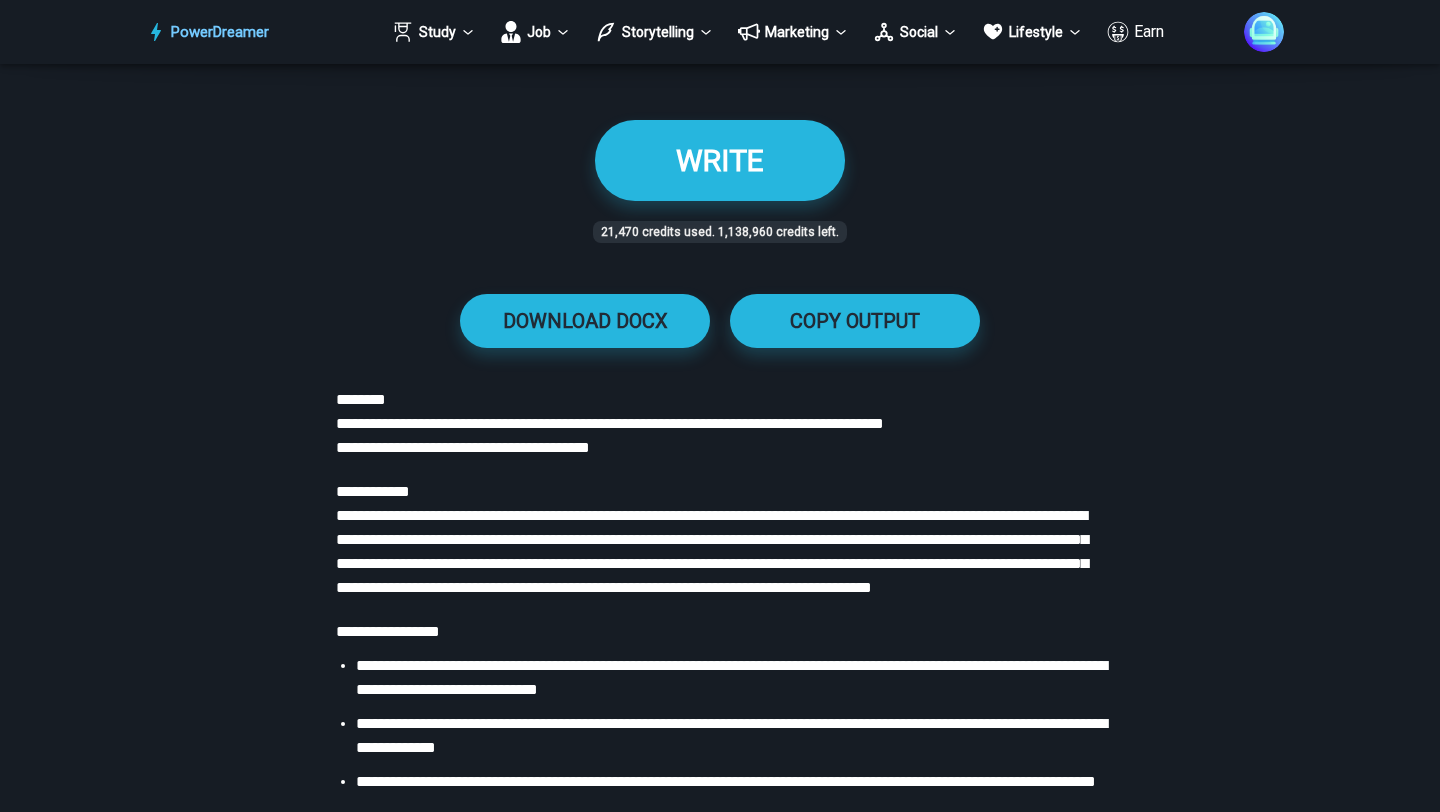 click on "**********" at bounding box center (712, 551) 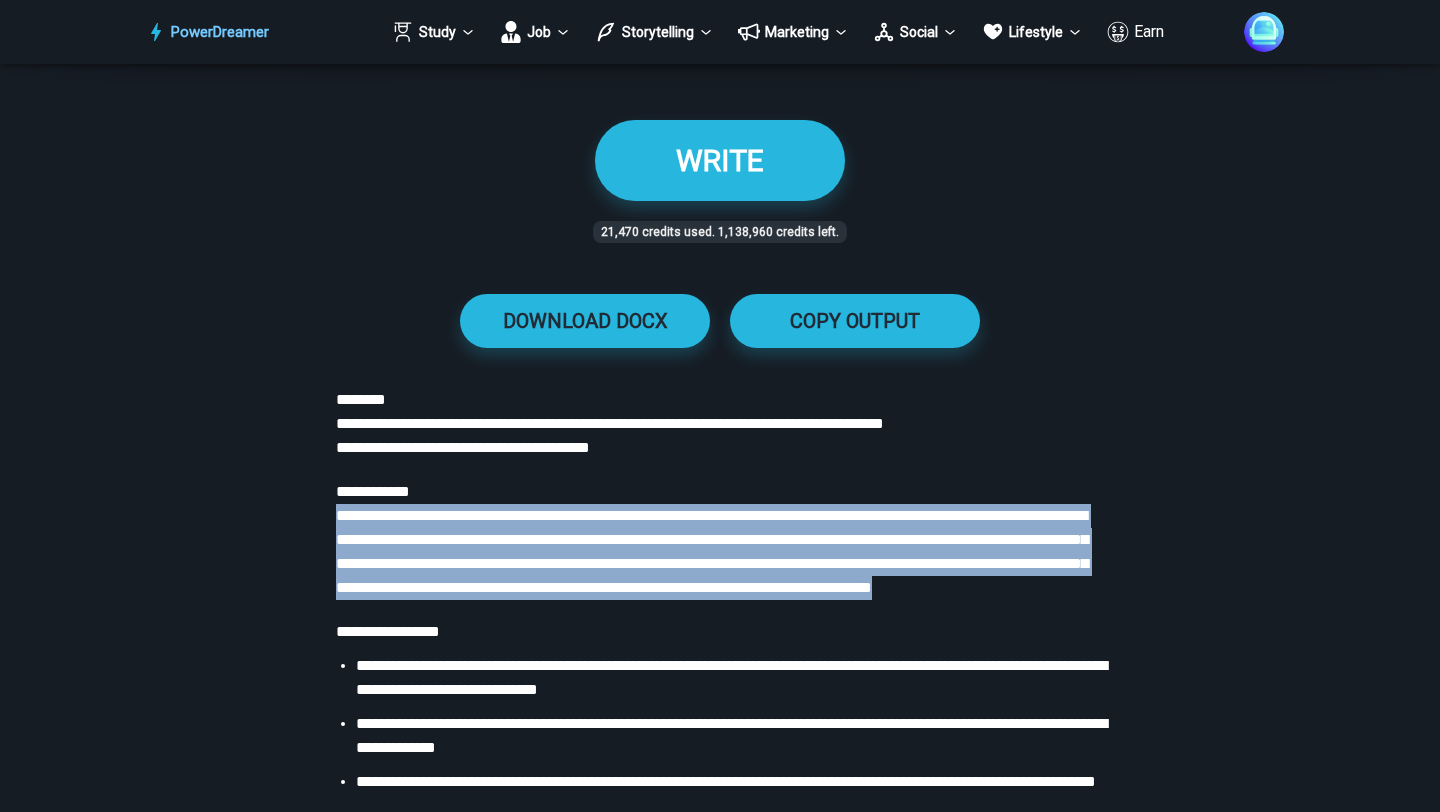 drag, startPoint x: 562, startPoint y: 620, endPoint x: 328, endPoint y: 521, distance: 254.08069 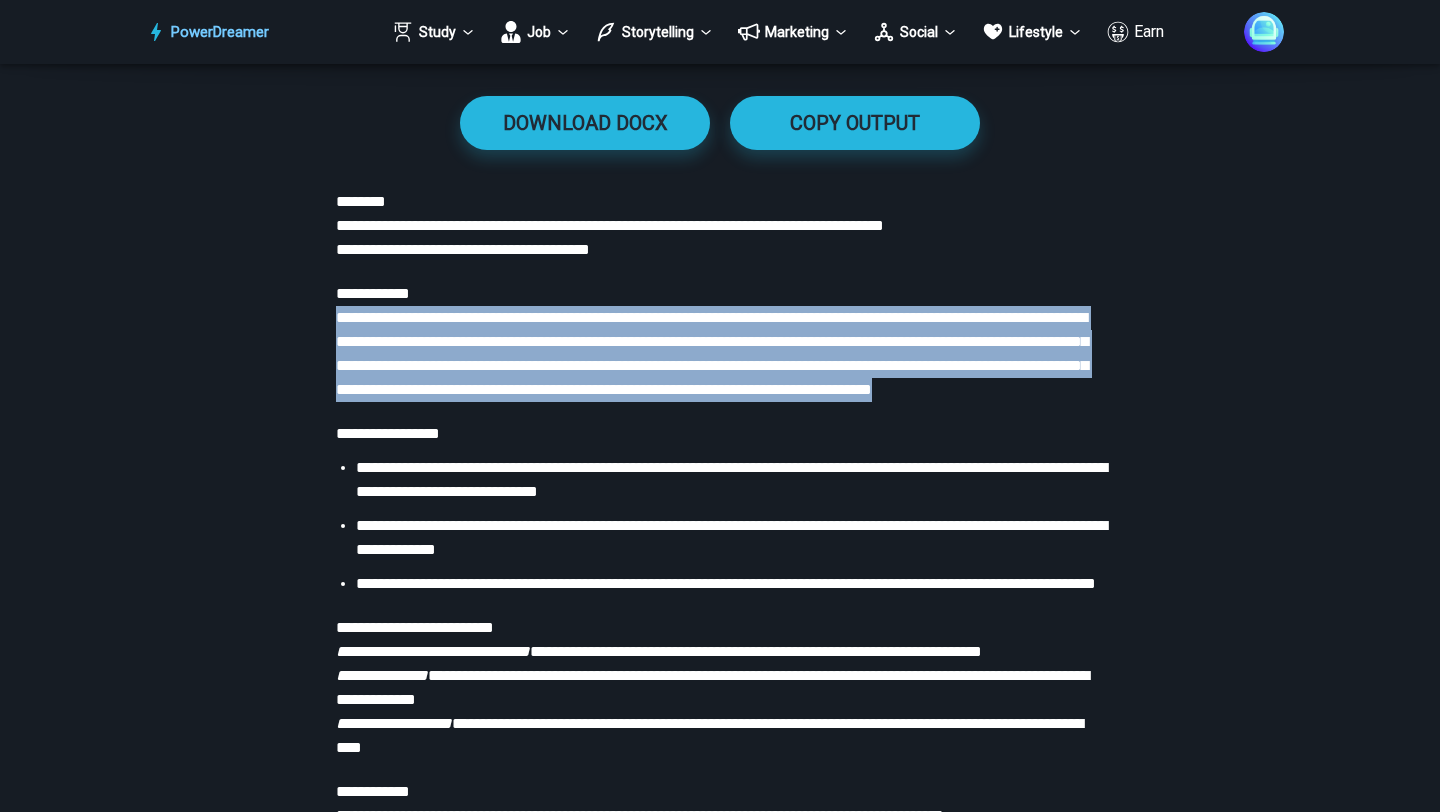 scroll, scrollTop: 3063, scrollLeft: 0, axis: vertical 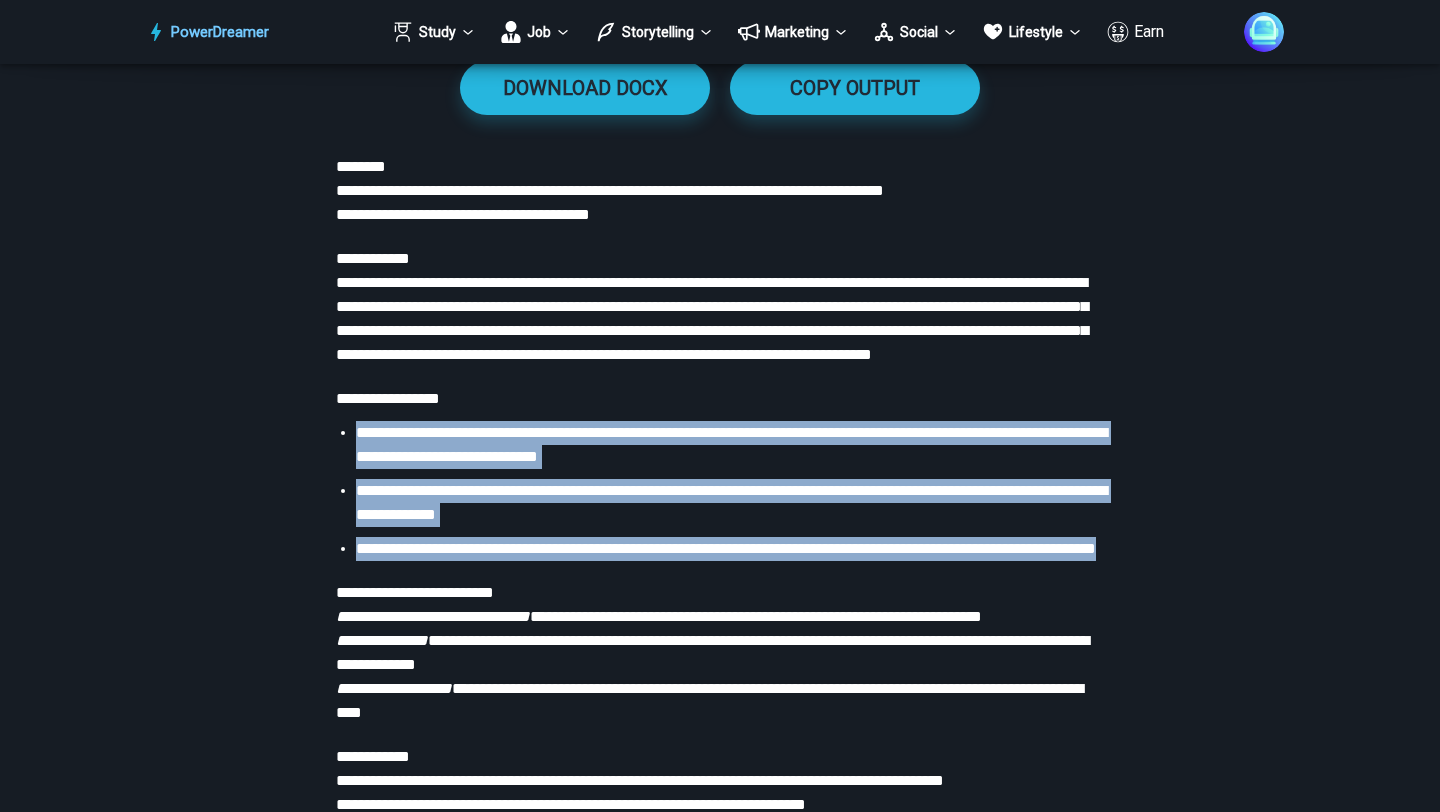 drag, startPoint x: 357, startPoint y: 459, endPoint x: 611, endPoint y: 614, distance: 297.5584 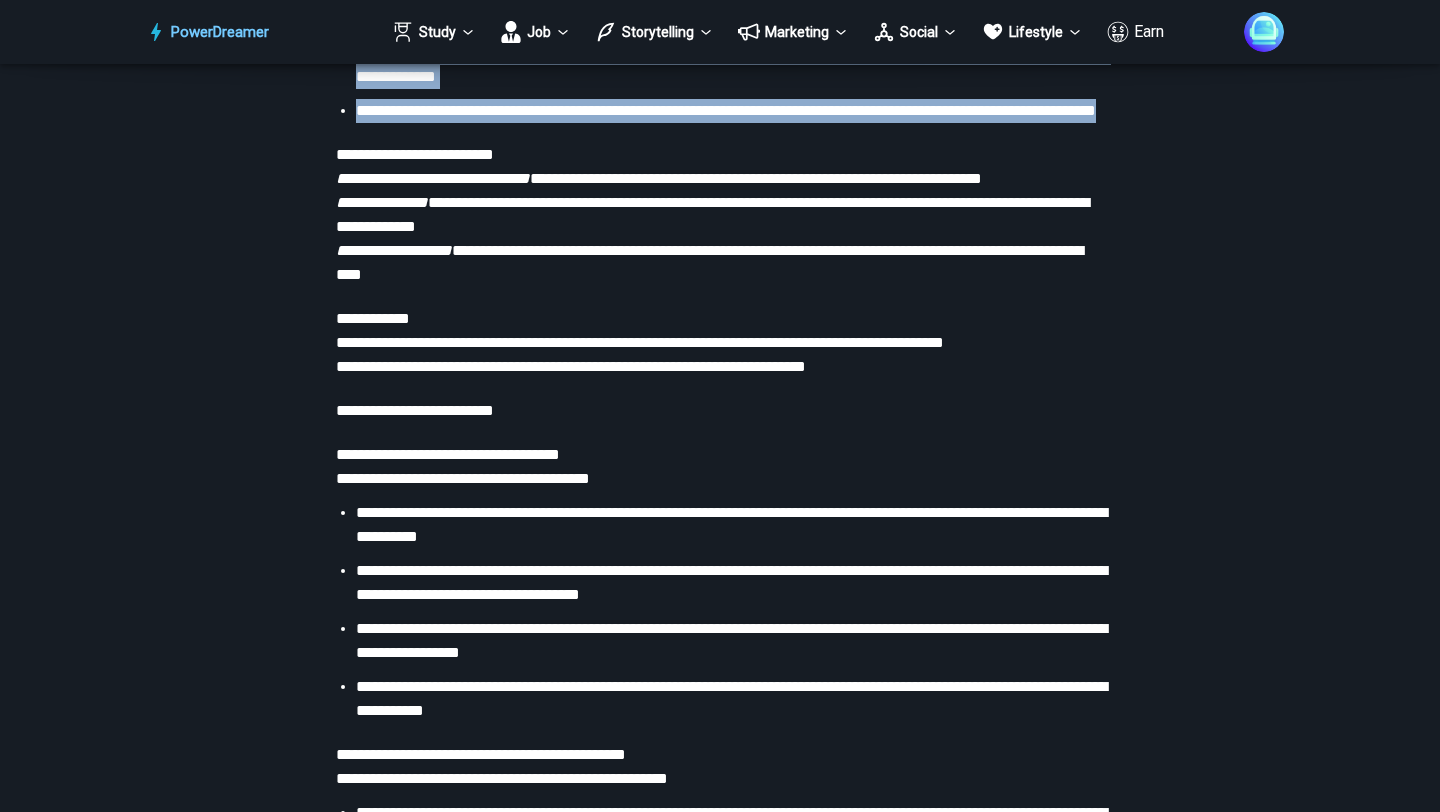 scroll, scrollTop: 3508, scrollLeft: 0, axis: vertical 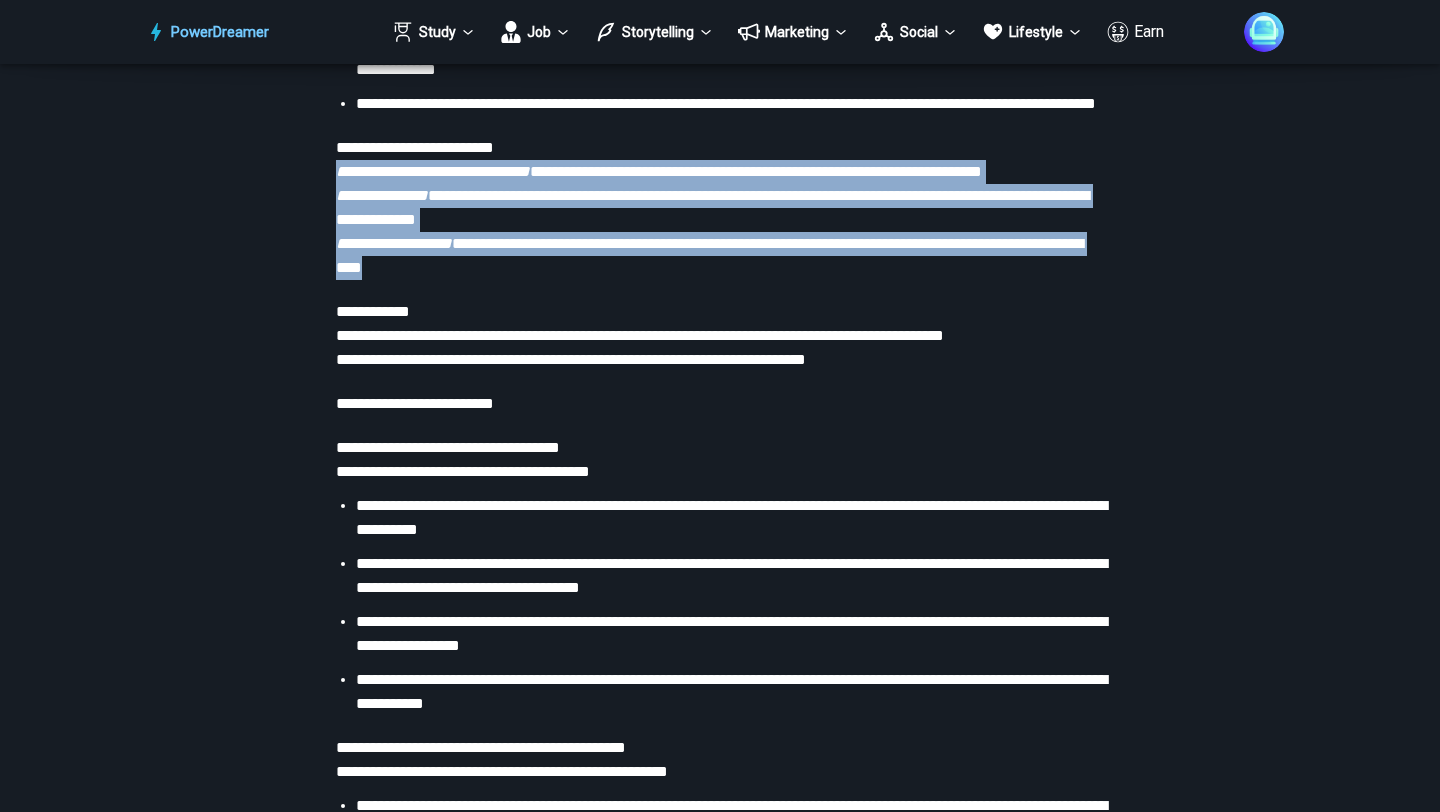 drag, startPoint x: 567, startPoint y: 313, endPoint x: 314, endPoint y: 218, distance: 270.24805 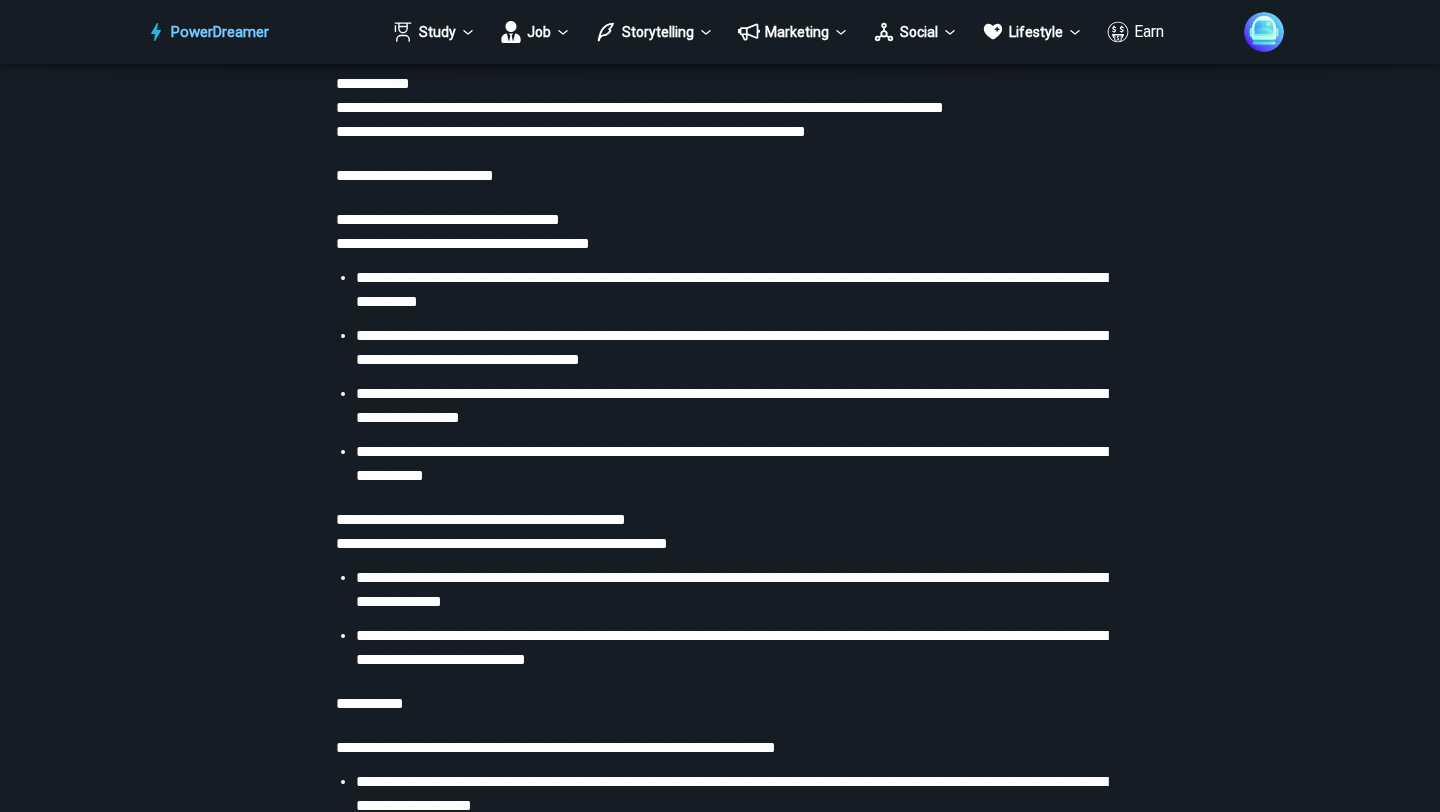 scroll, scrollTop: 3749, scrollLeft: 0, axis: vertical 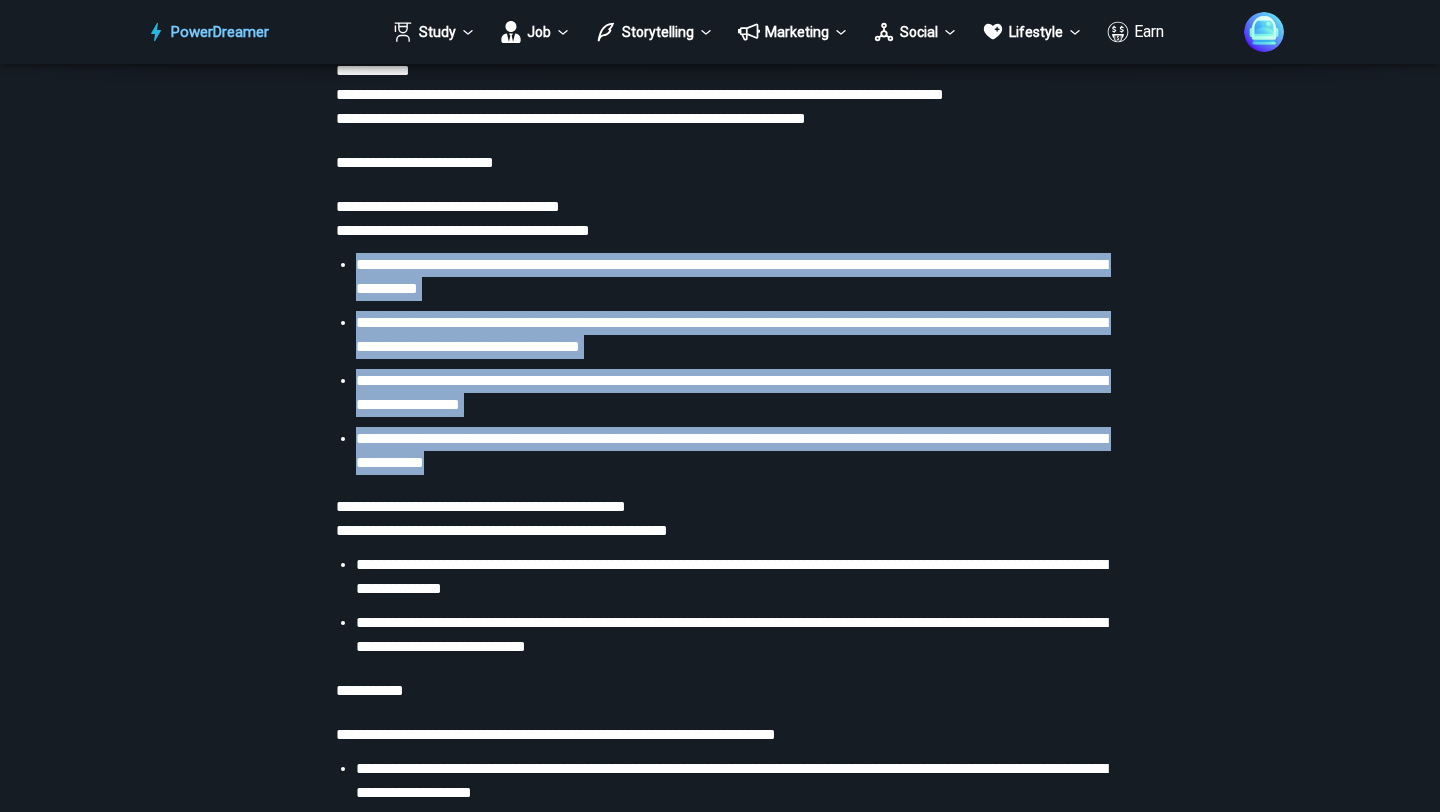 drag, startPoint x: 356, startPoint y: 305, endPoint x: 790, endPoint y: 521, distance: 484.78036 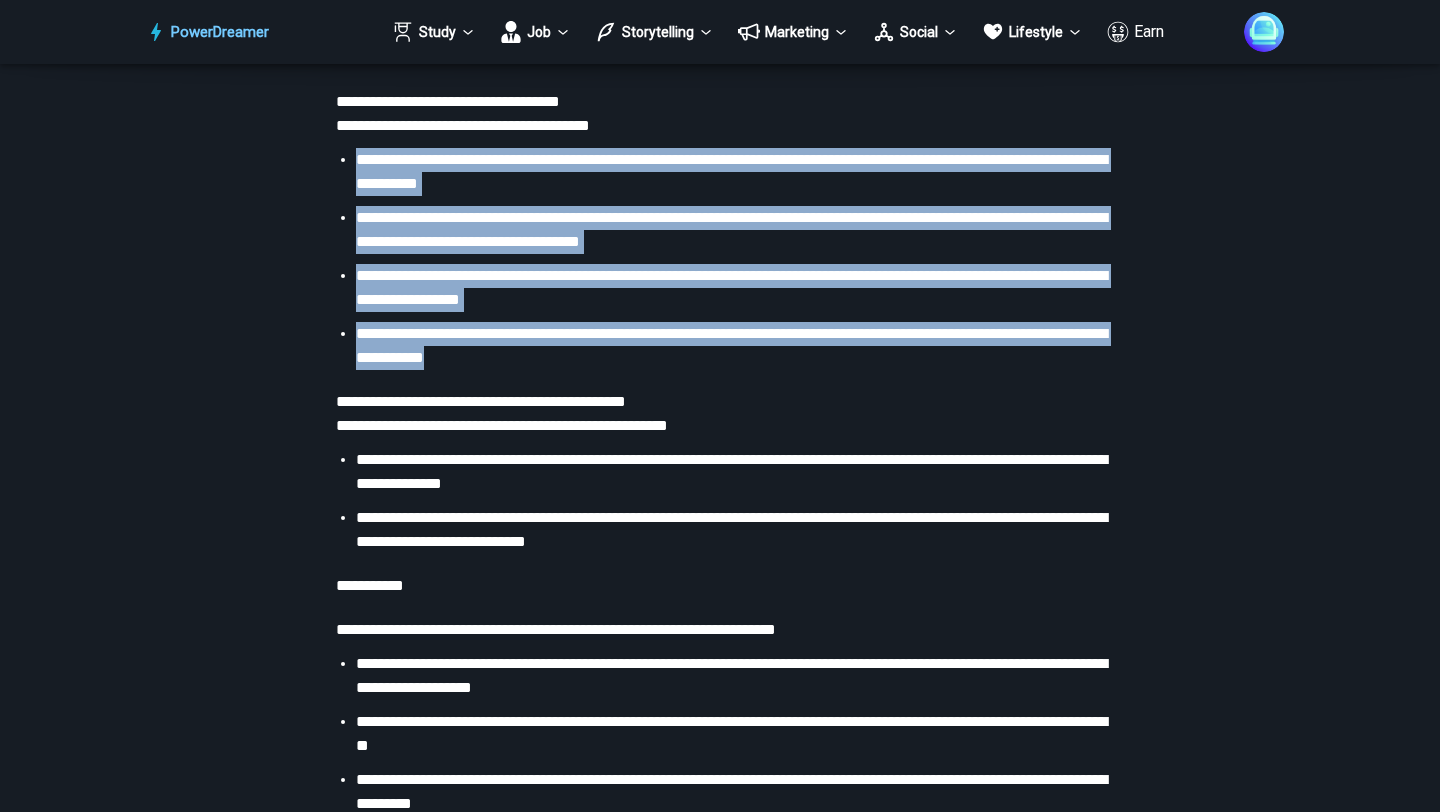 scroll, scrollTop: 3877, scrollLeft: 0, axis: vertical 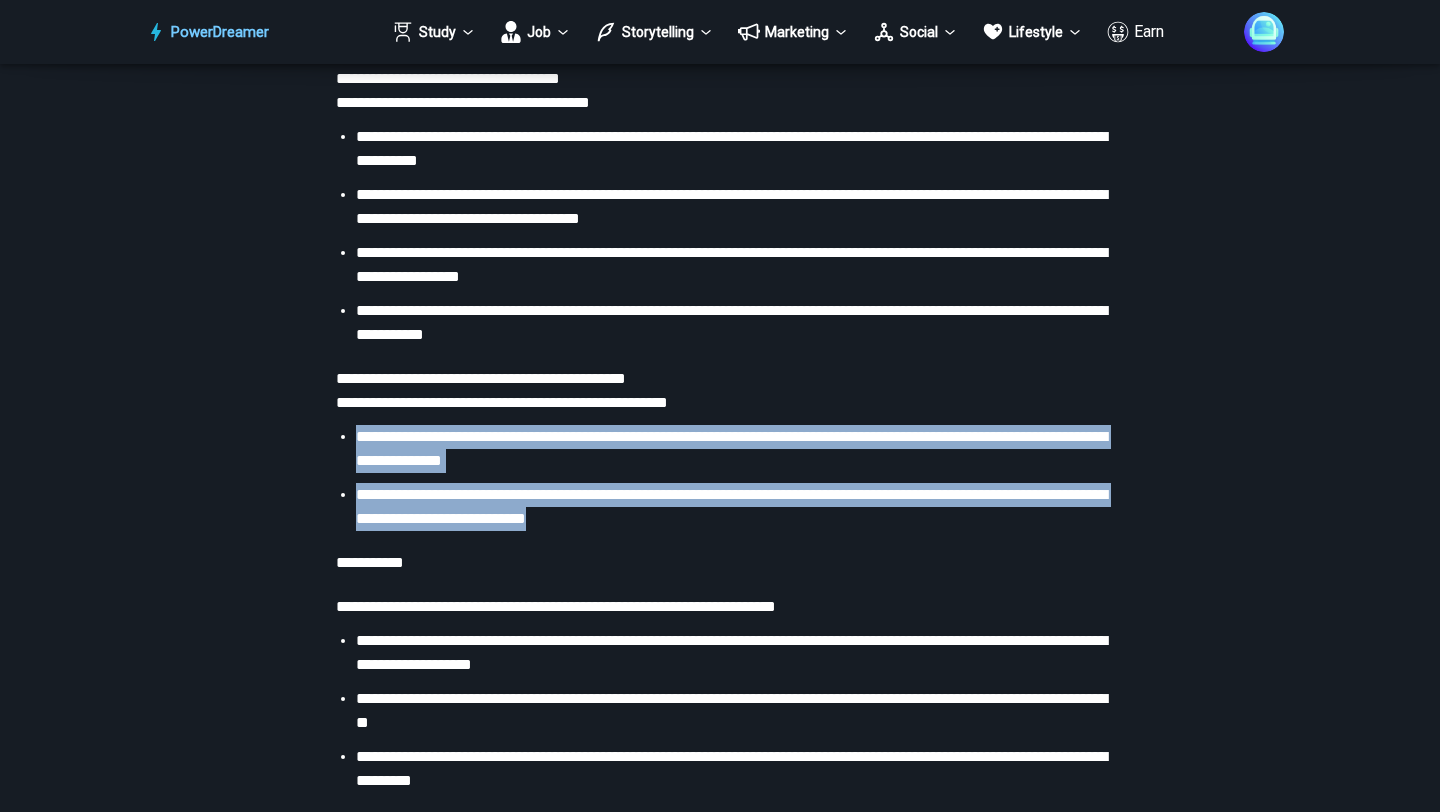 drag, startPoint x: 355, startPoint y: 488, endPoint x: 934, endPoint y: 568, distance: 584.5007 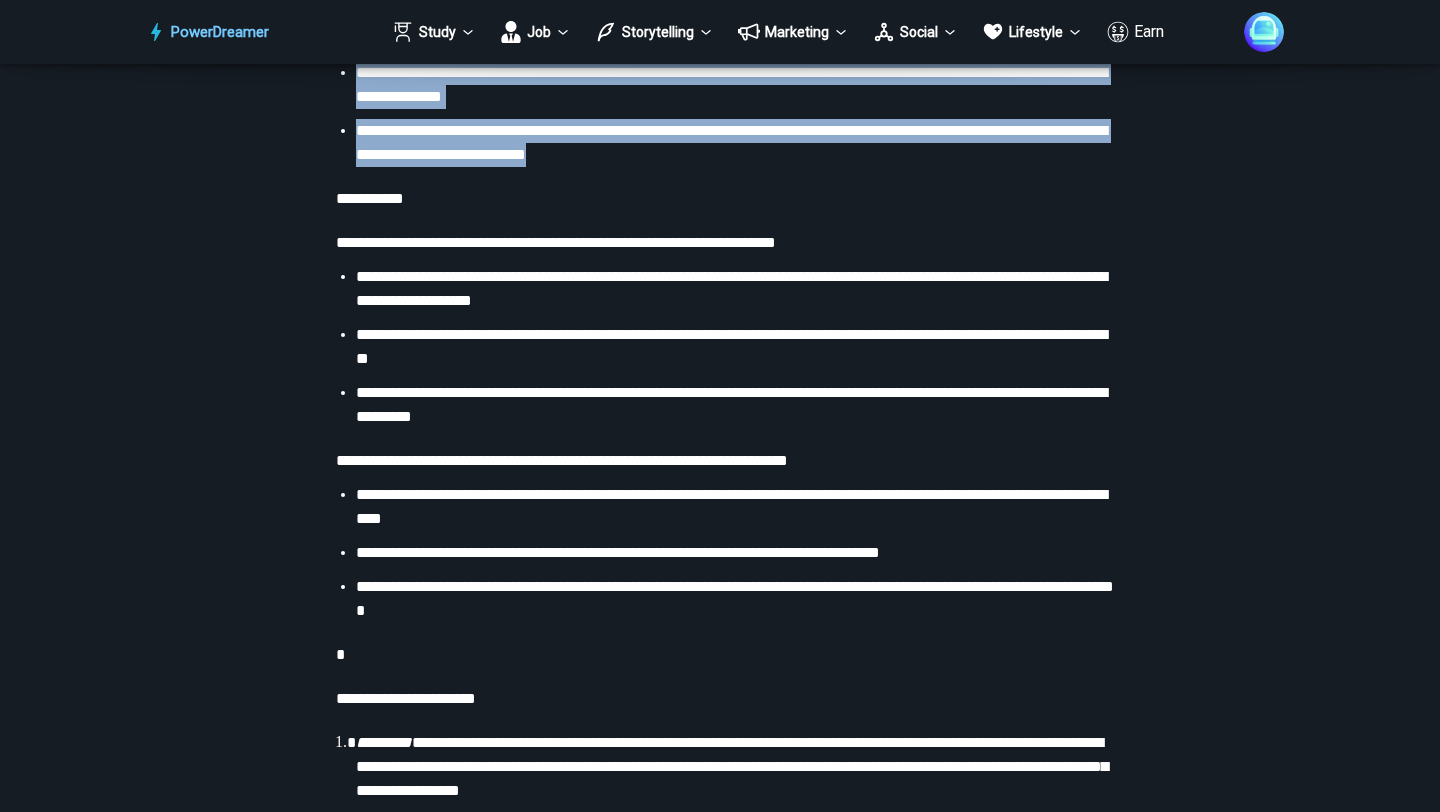scroll, scrollTop: 4050, scrollLeft: 0, axis: vertical 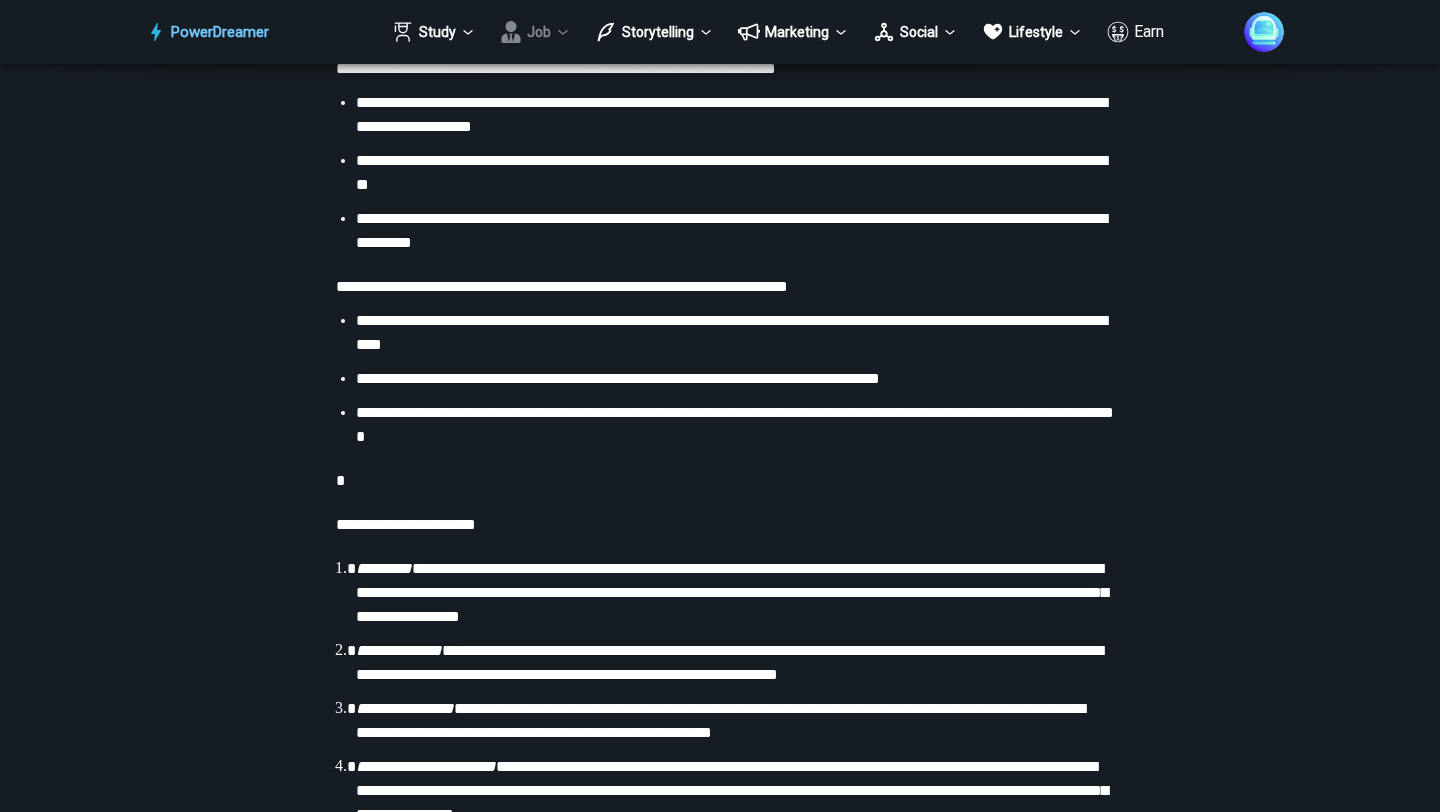 click on "Job" at bounding box center (535, 32) 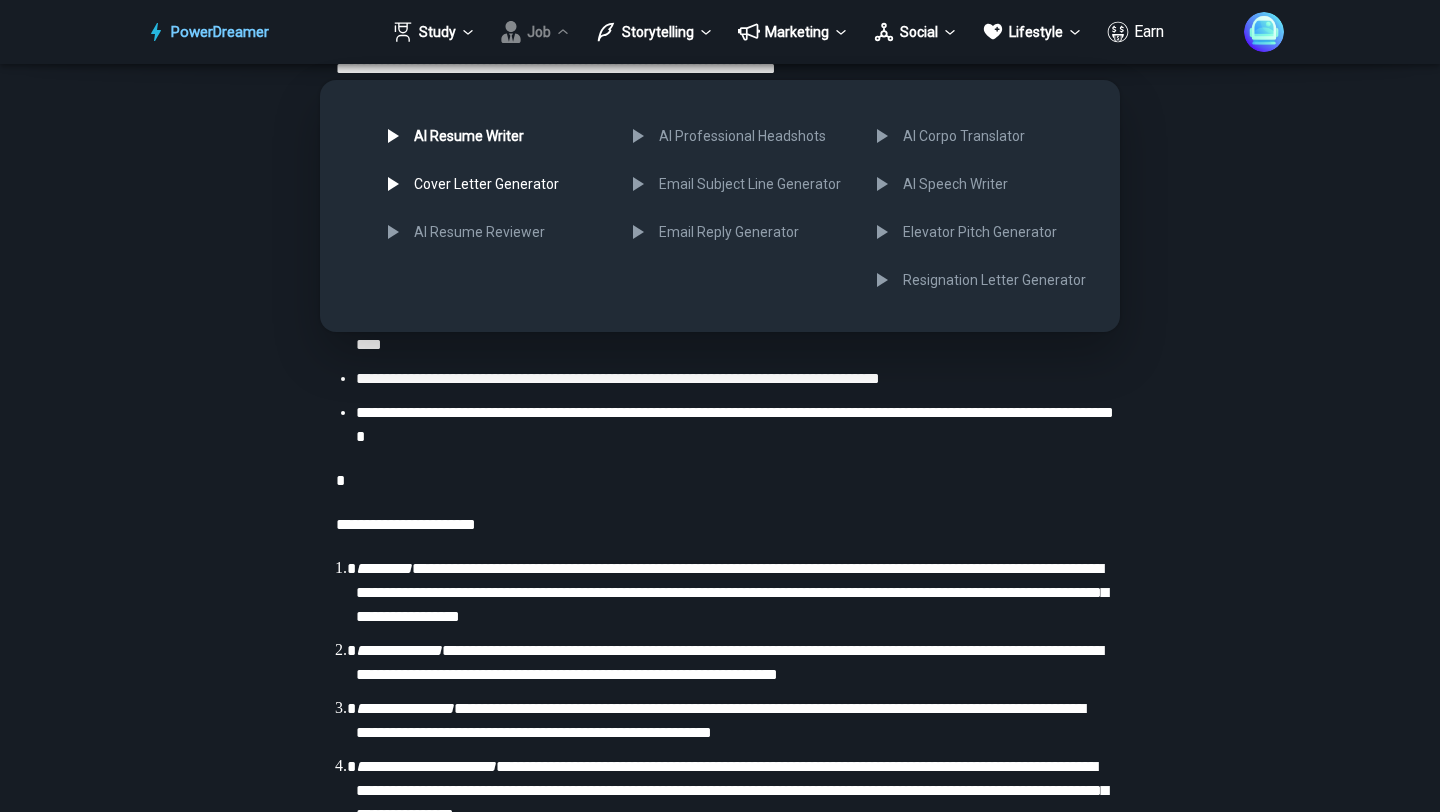 click on "Cover Letter Generator" at bounding box center (490, 184) 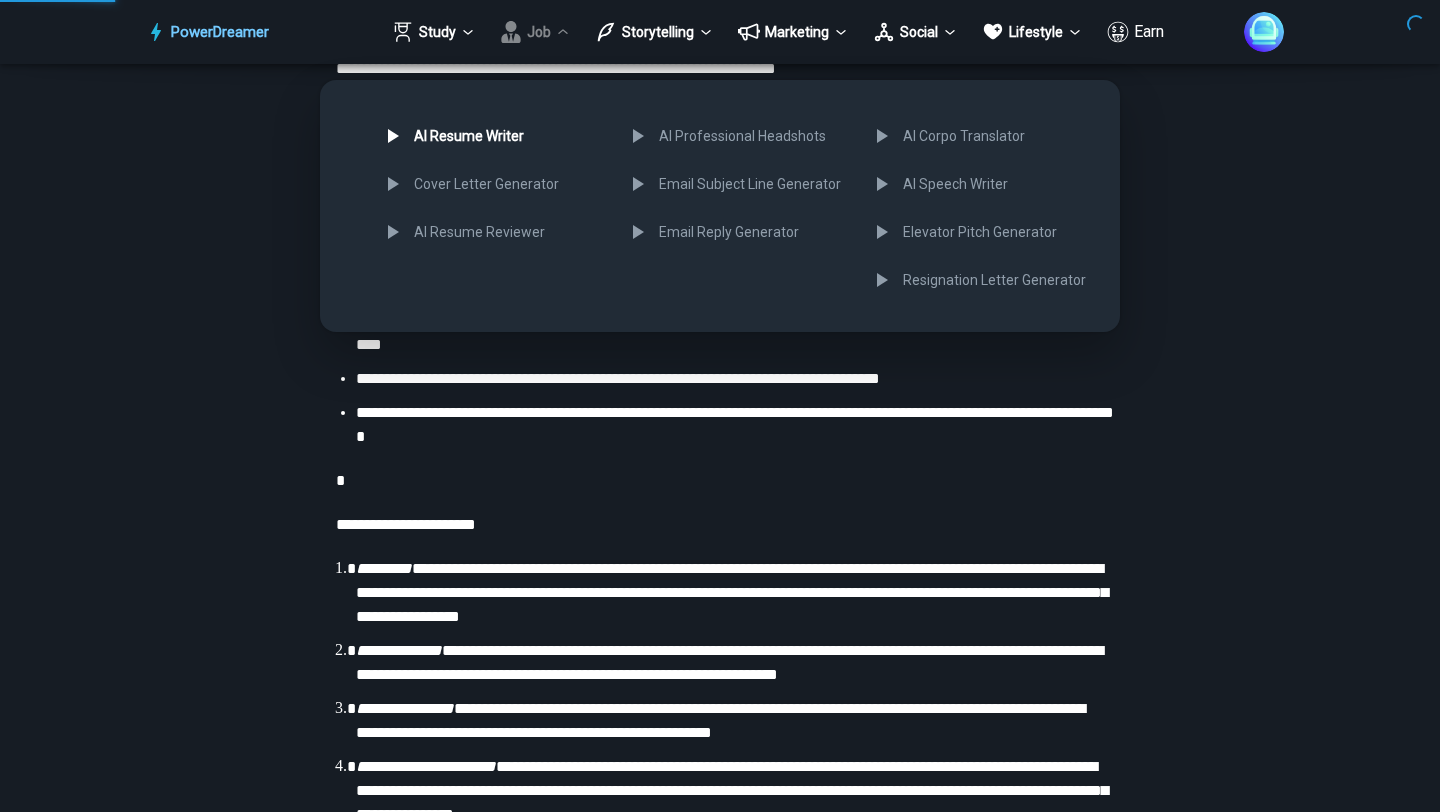 scroll, scrollTop: 0, scrollLeft: 0, axis: both 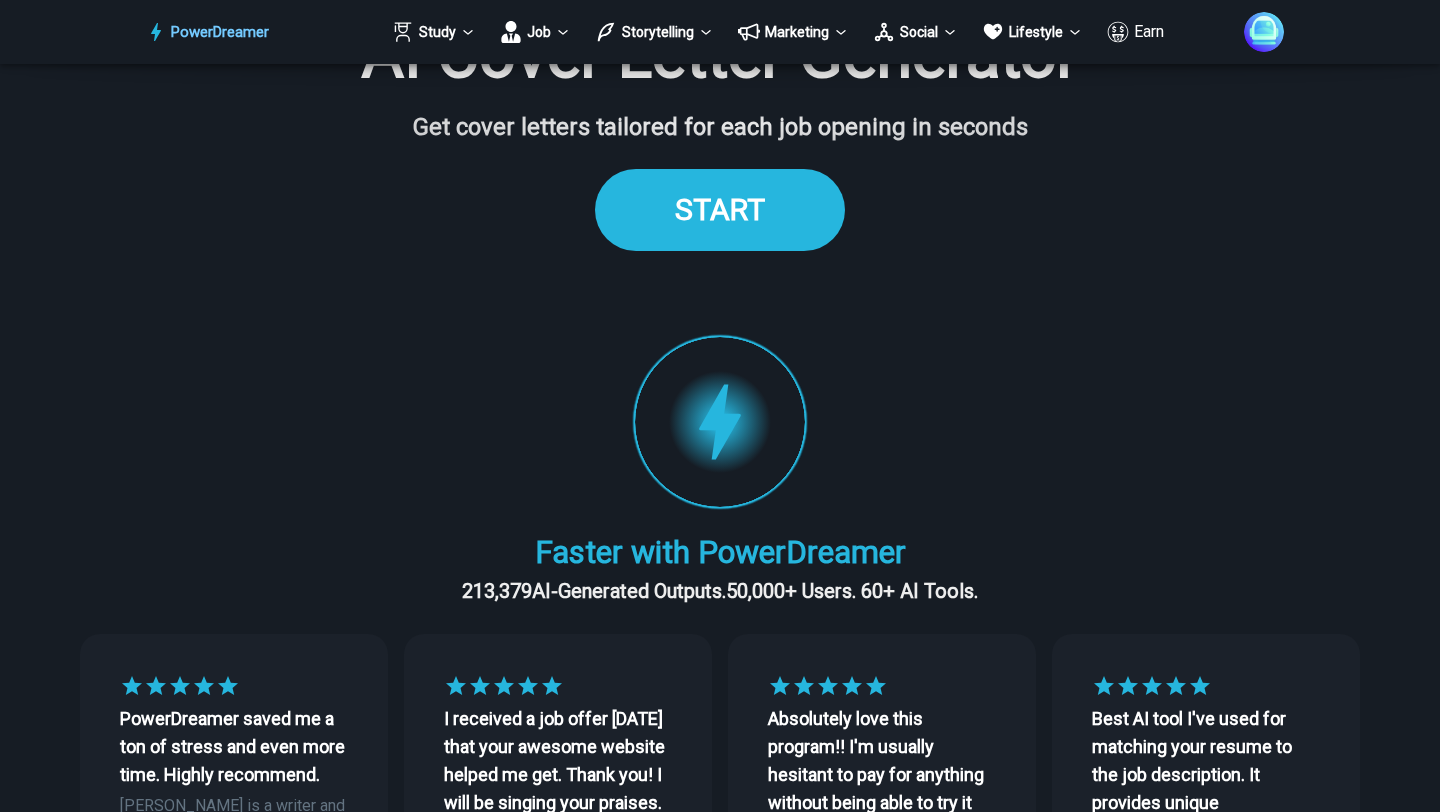click on "START" at bounding box center (720, 209) 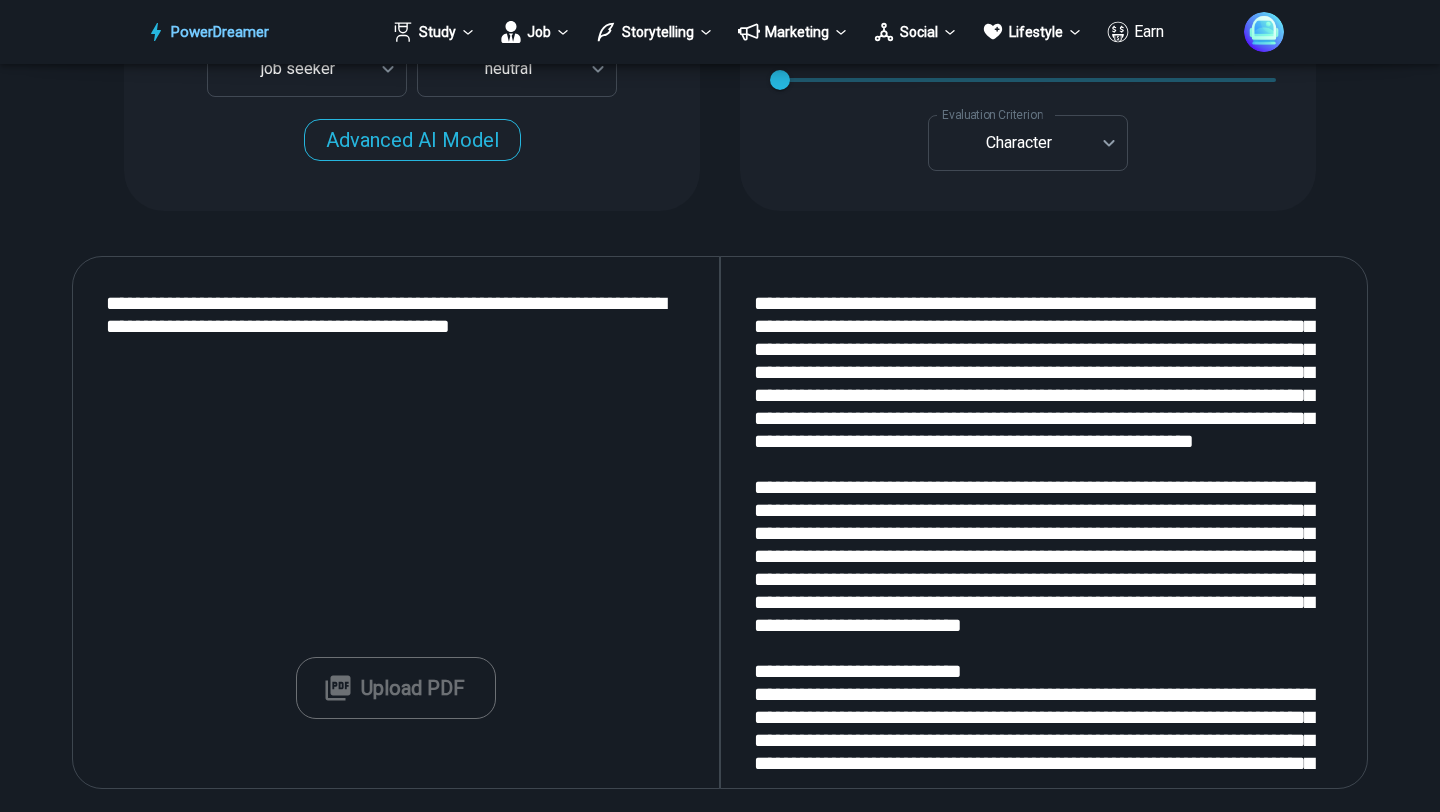 scroll, scrollTop: 2158, scrollLeft: 0, axis: vertical 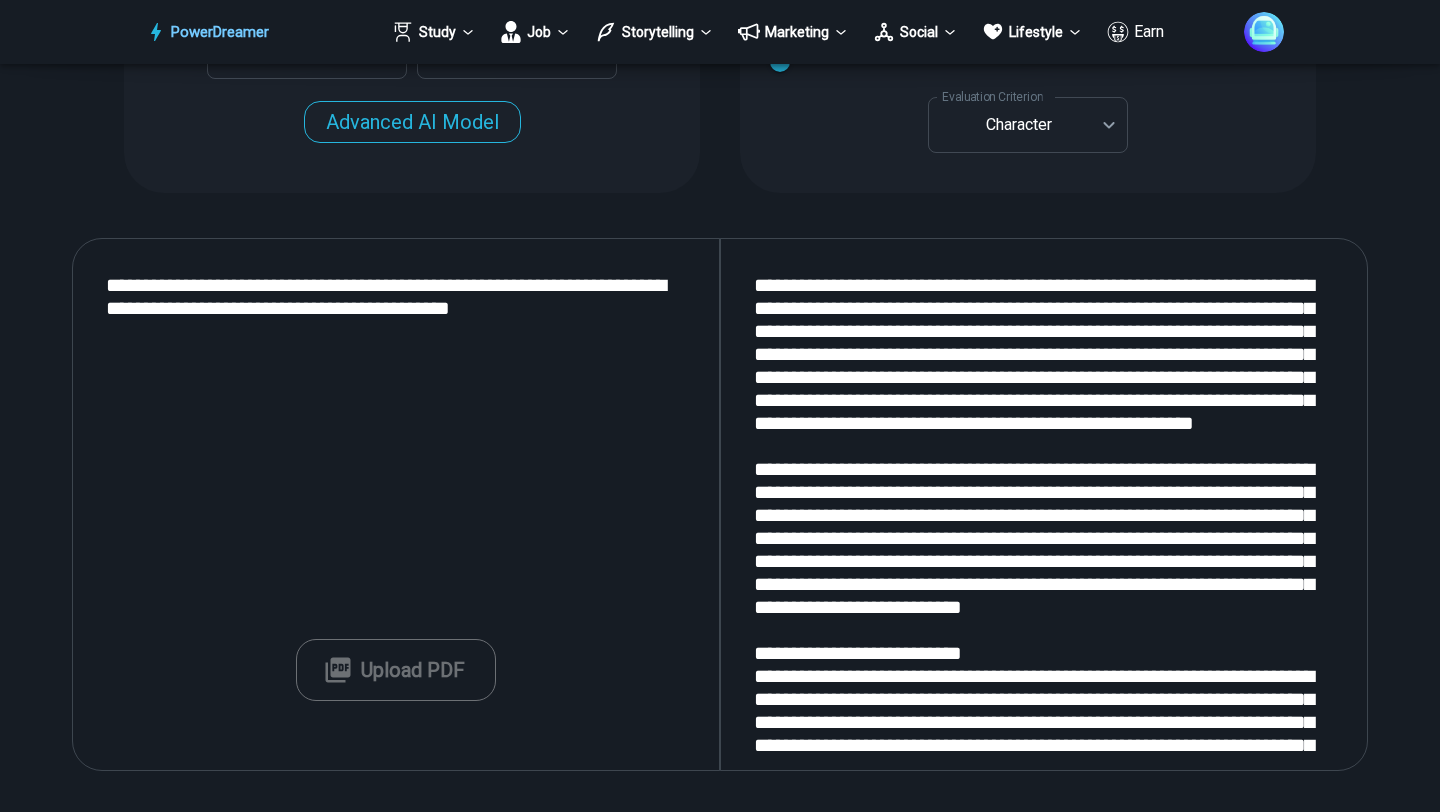 click on "Upload PDF" at bounding box center [396, 670] 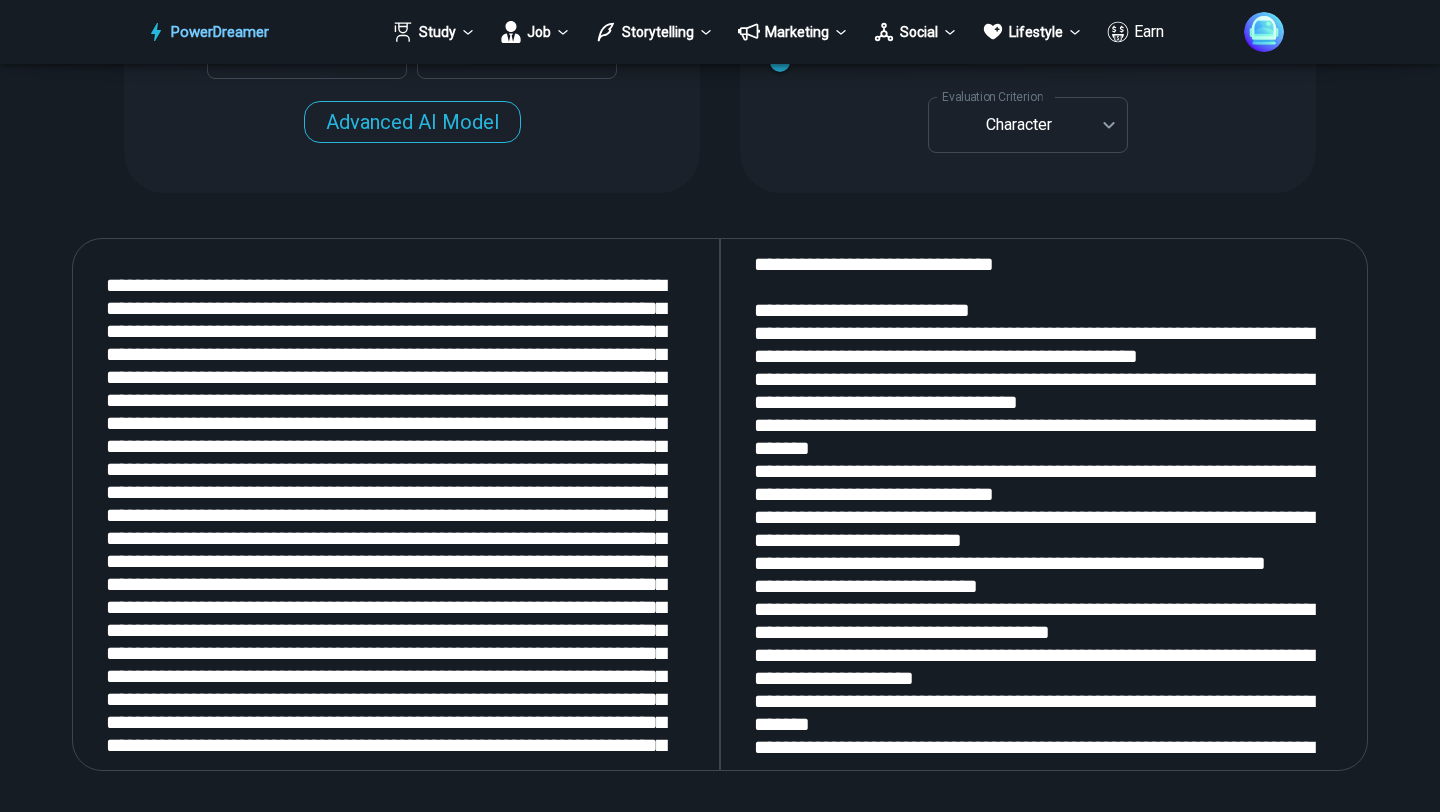 scroll, scrollTop: 1288, scrollLeft: 0, axis: vertical 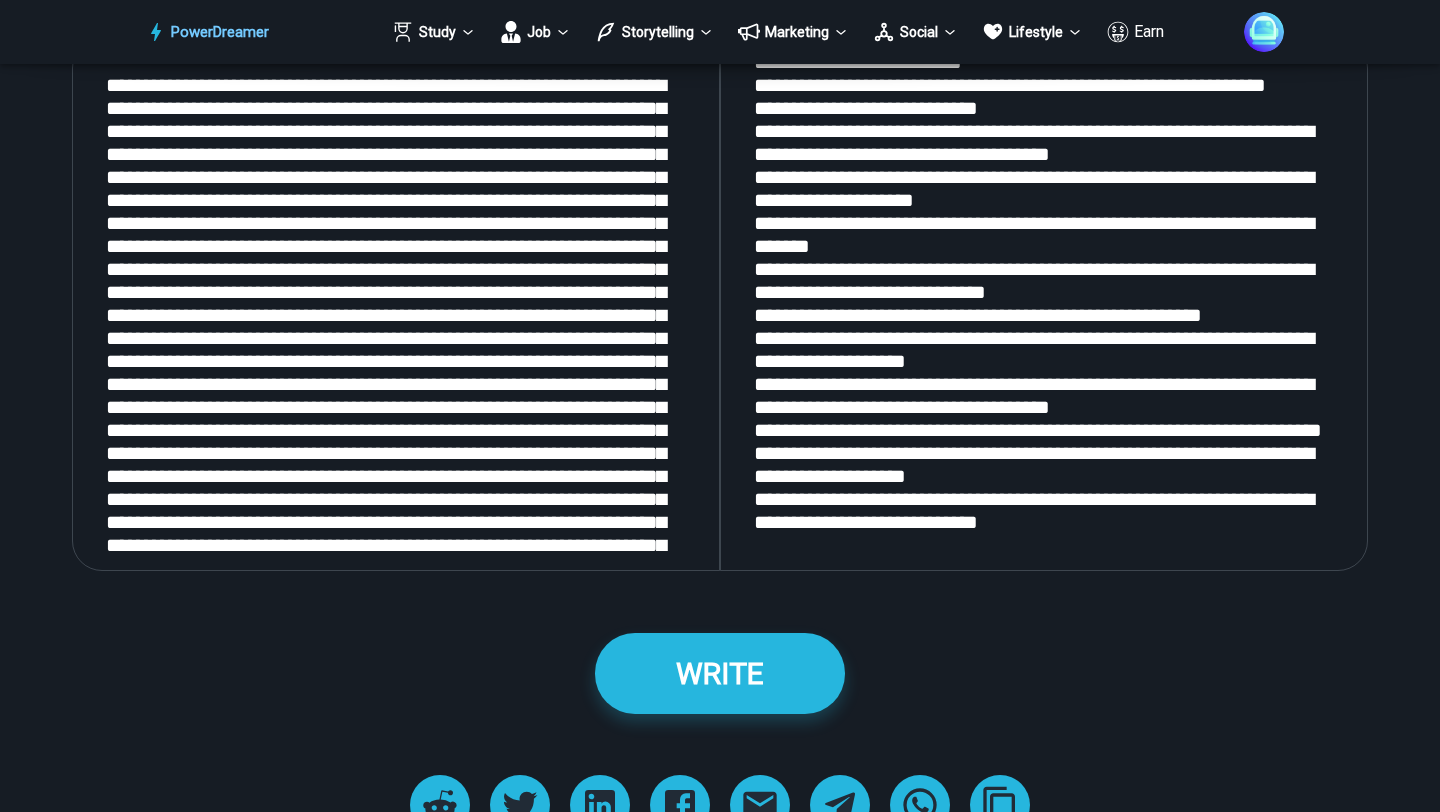 drag, startPoint x: 756, startPoint y: 281, endPoint x: 1110, endPoint y: 811, distance: 637.35077 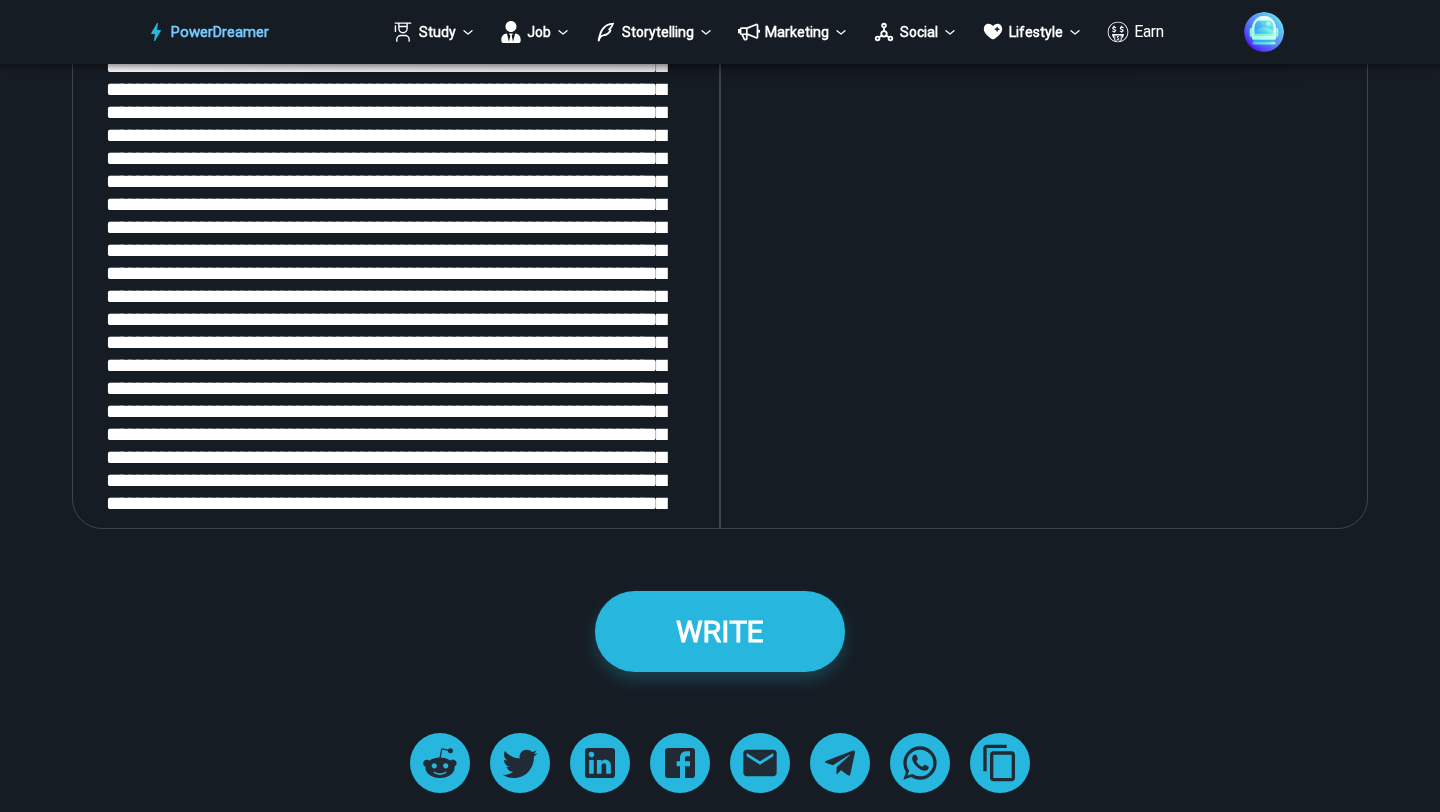 scroll, scrollTop: 0, scrollLeft: 0, axis: both 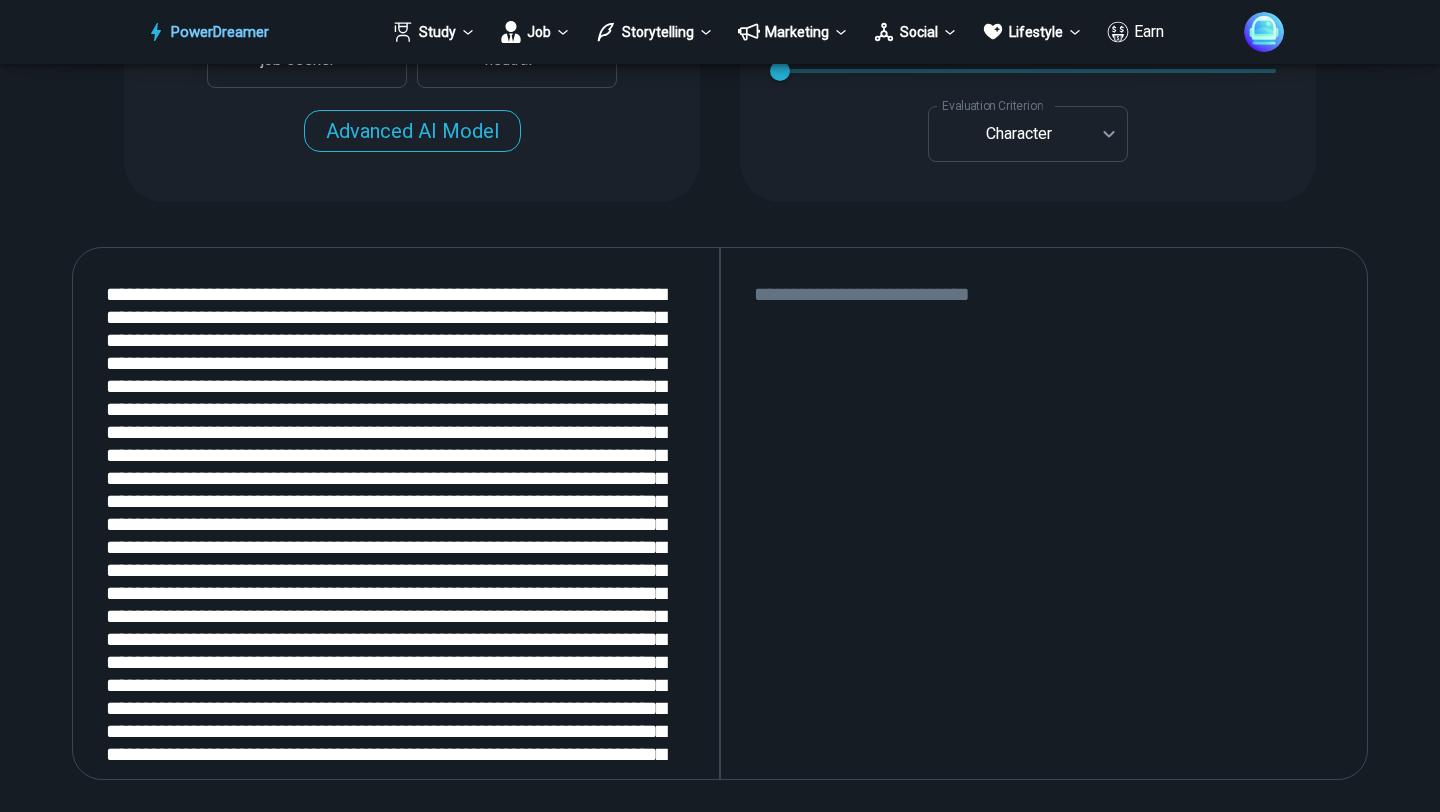 paste on "**********" 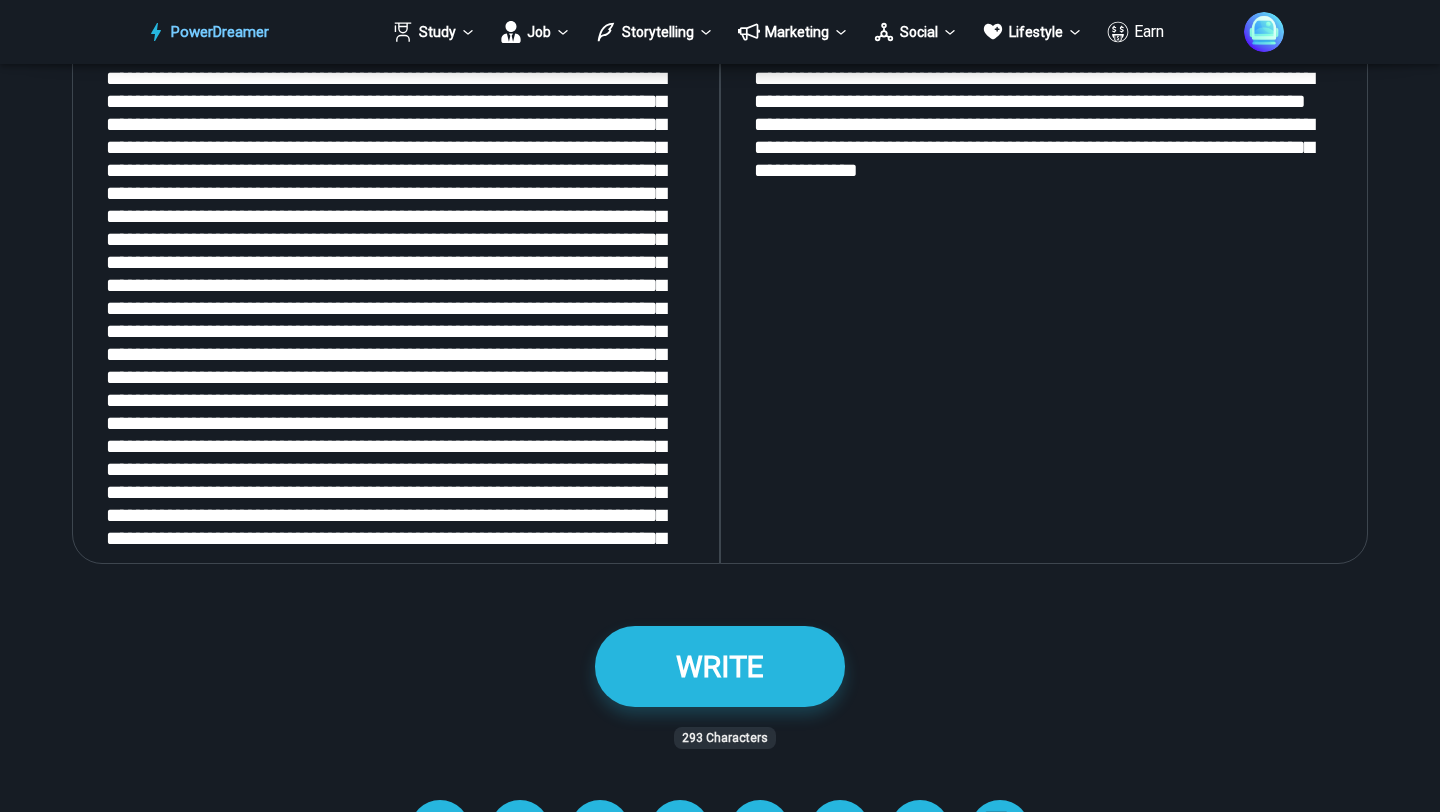 scroll, scrollTop: 2339, scrollLeft: 0, axis: vertical 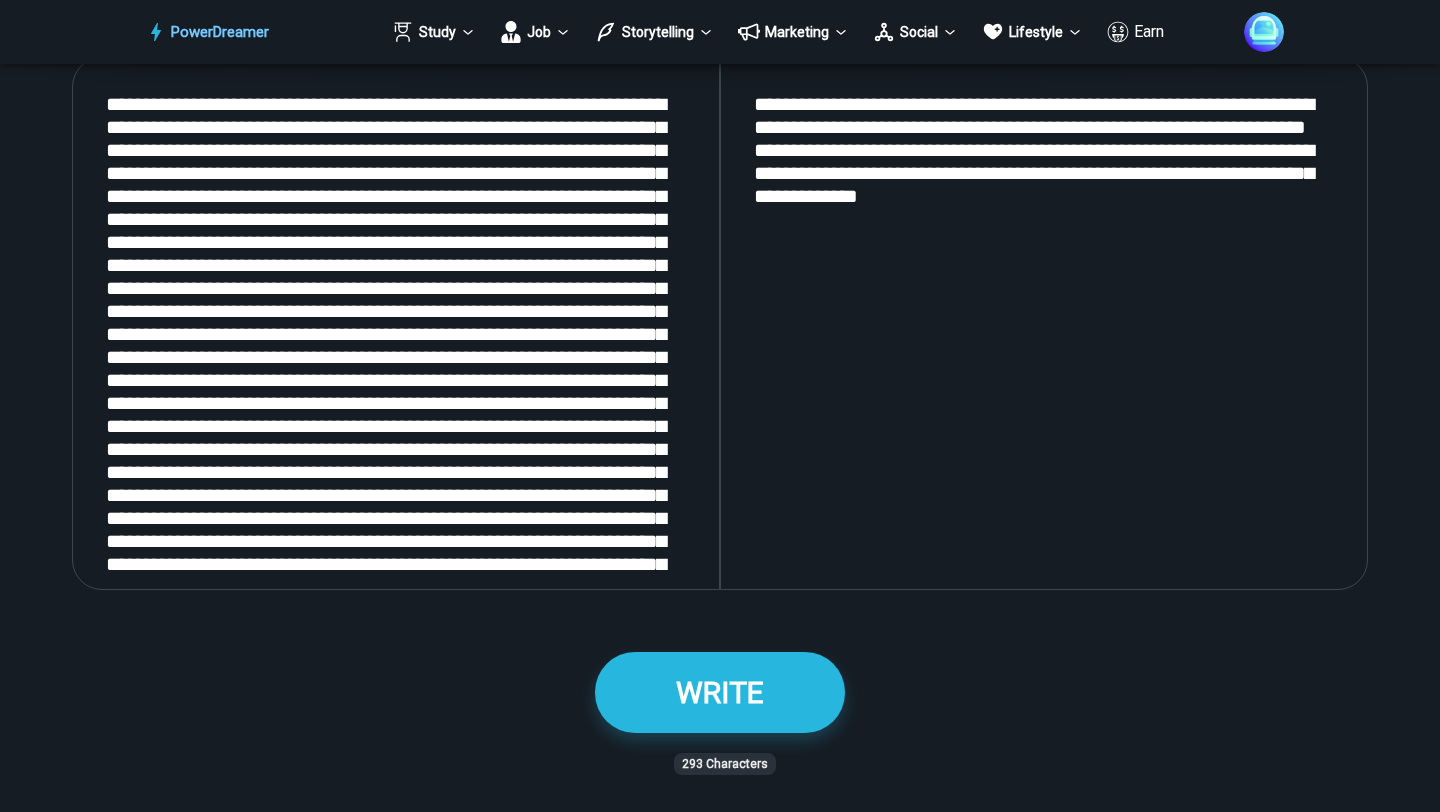 click on "**********" at bounding box center (1044, 323) 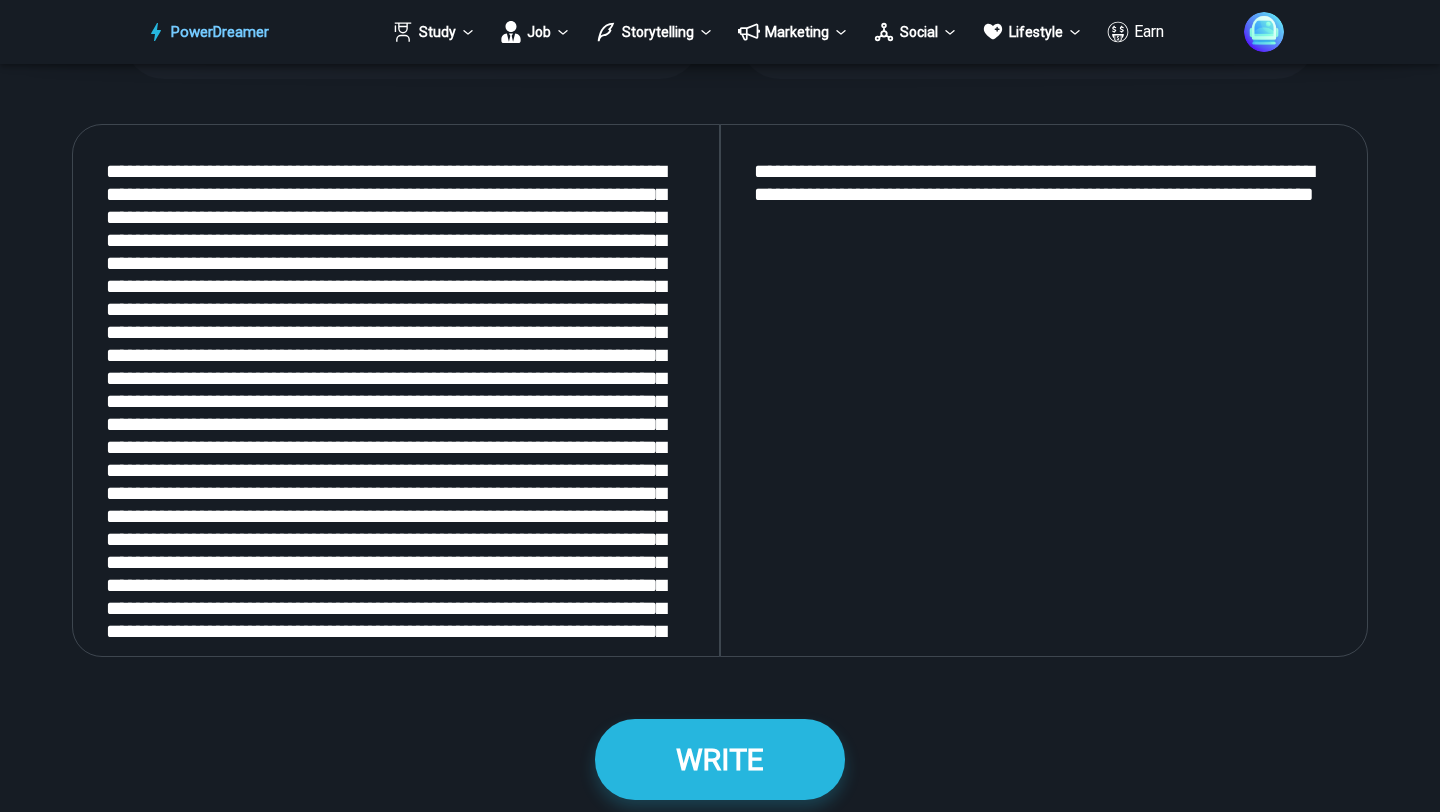 scroll, scrollTop: 2271, scrollLeft: 0, axis: vertical 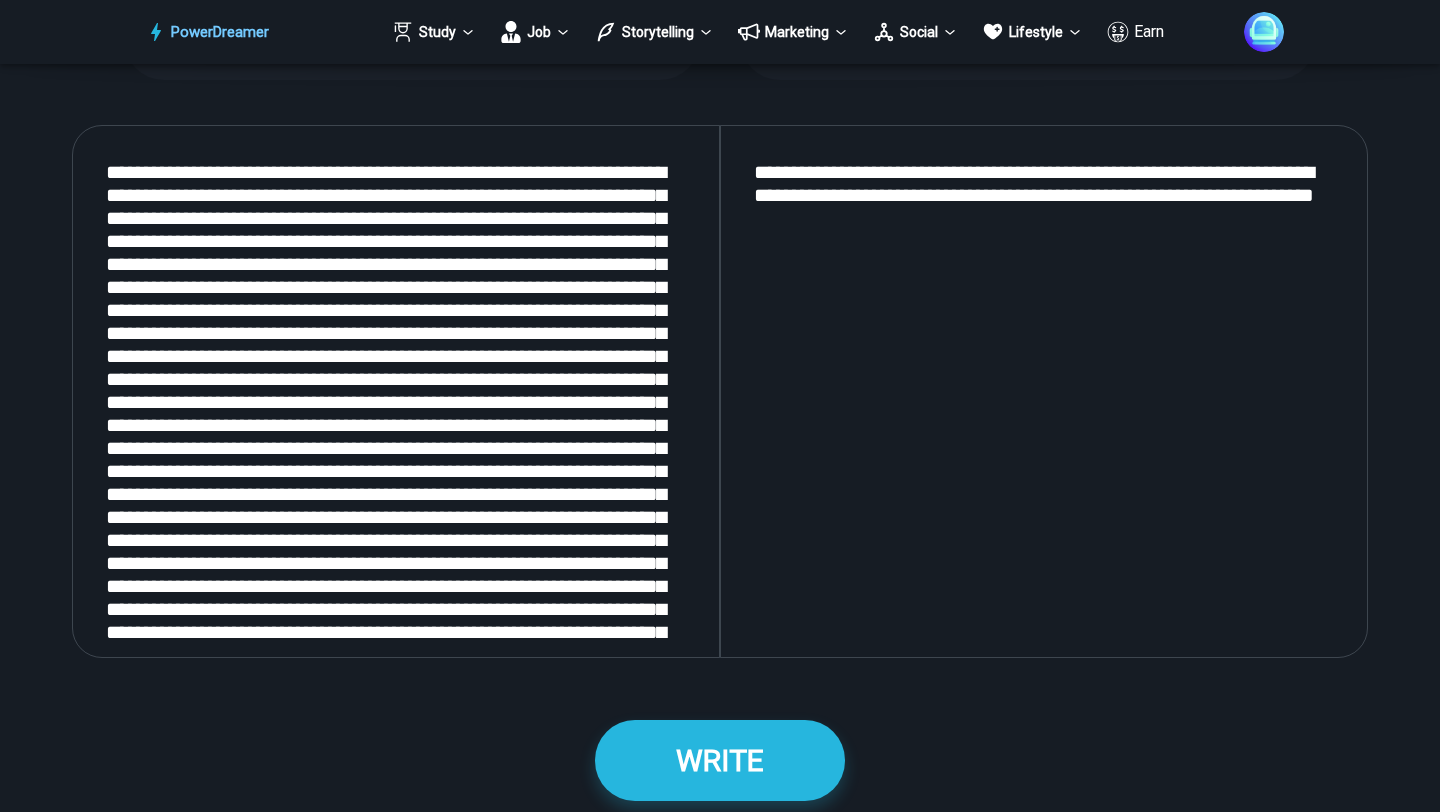 click on "**********" at bounding box center (1044, 391) 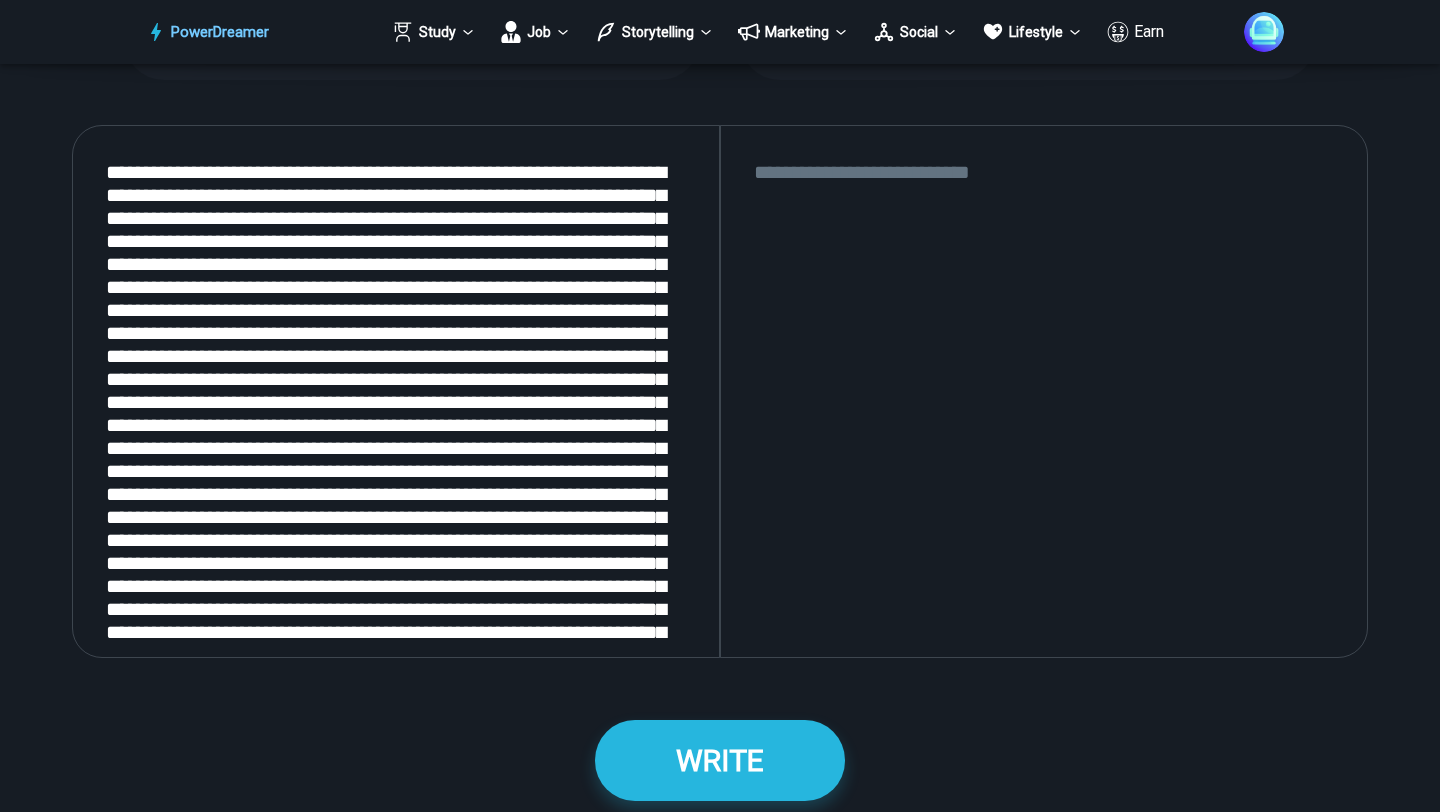 click at bounding box center [1044, 391] 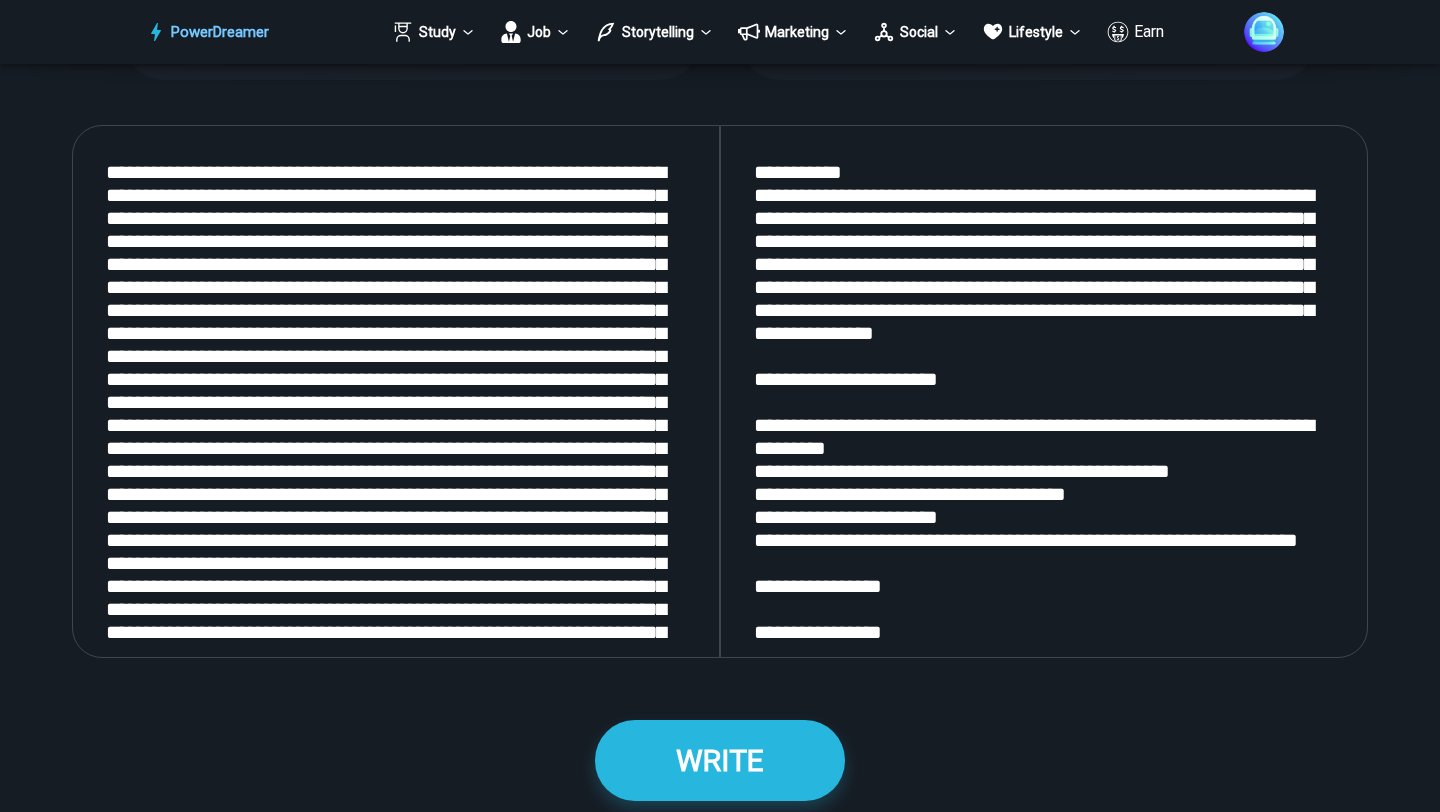 scroll, scrollTop: 1314, scrollLeft: 0, axis: vertical 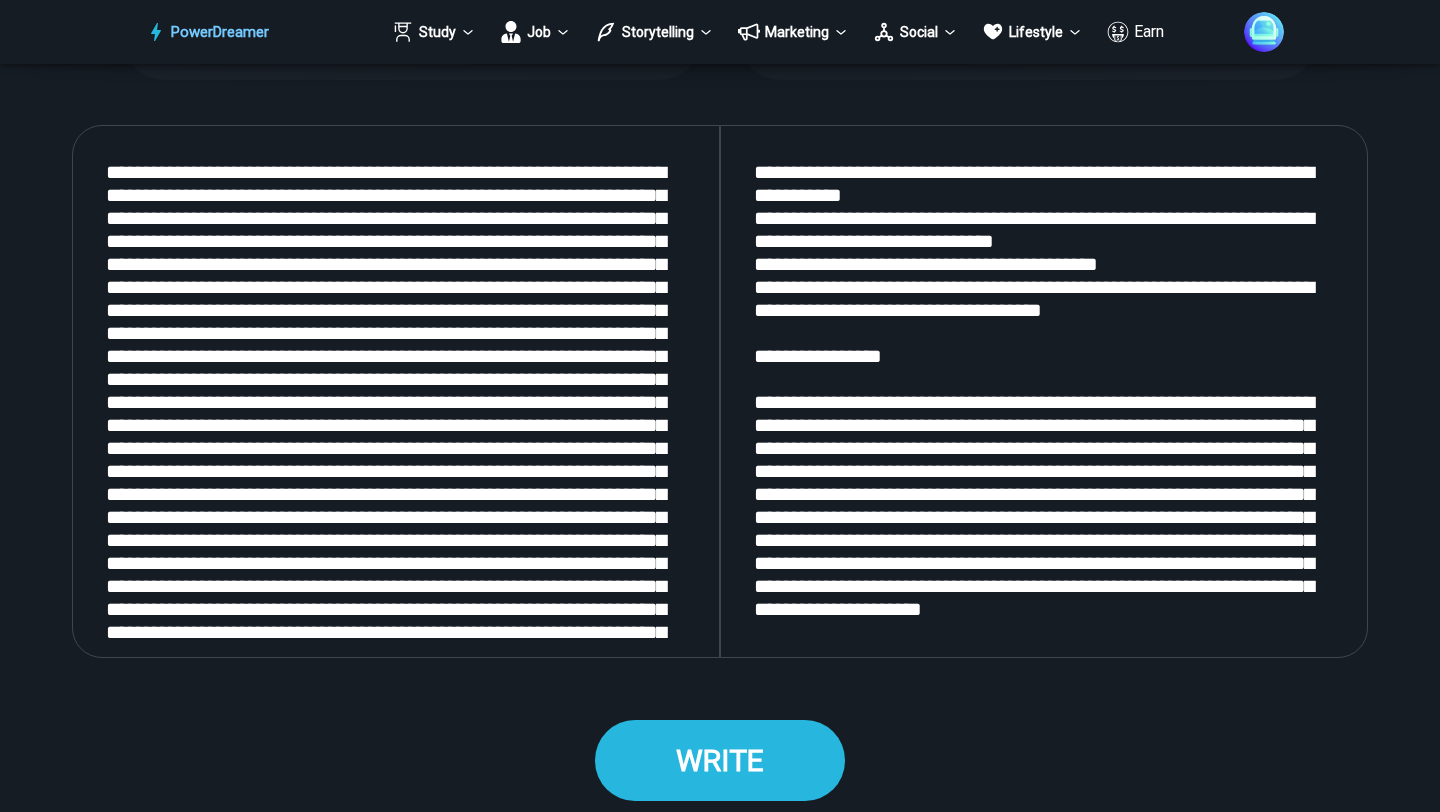 type on "**********" 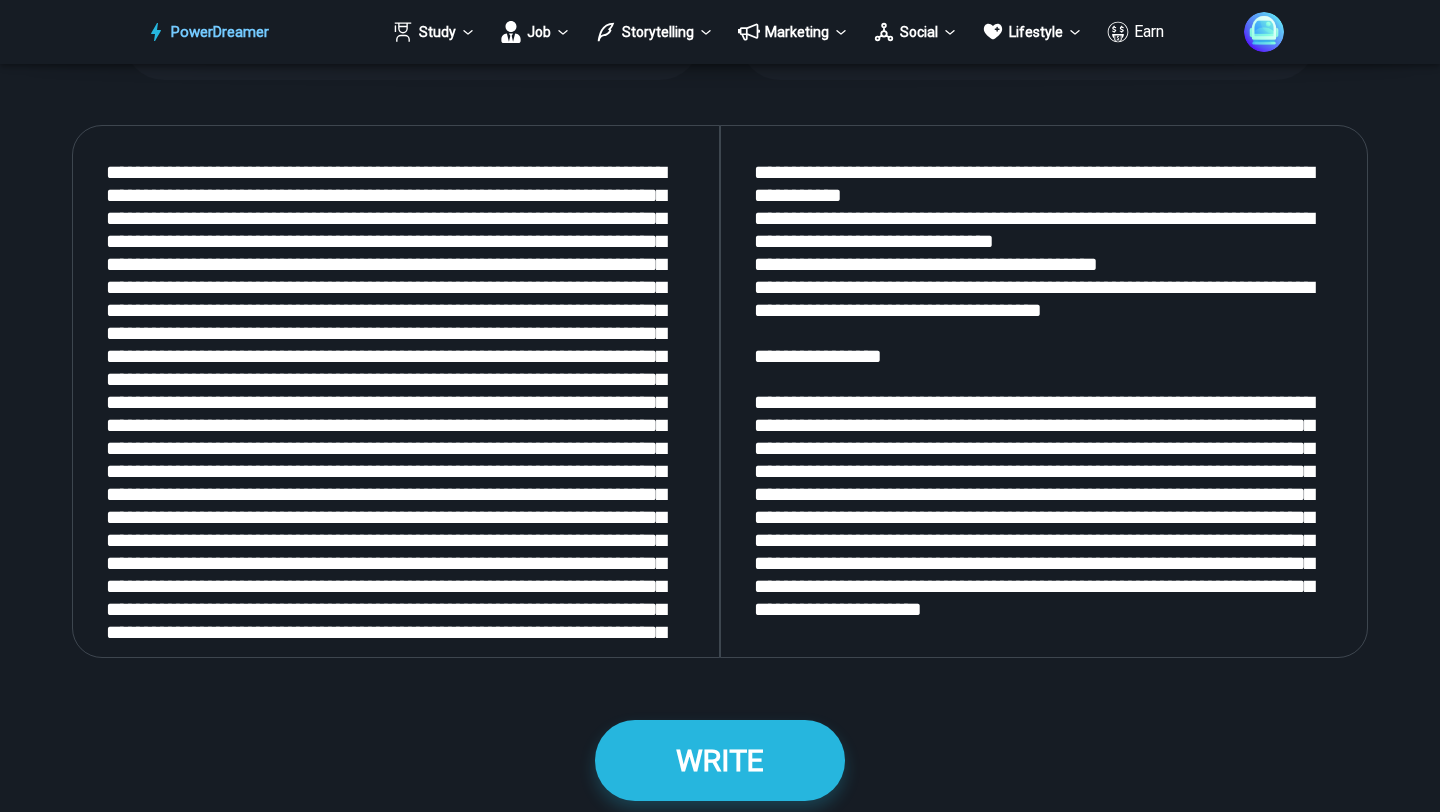 drag, startPoint x: 727, startPoint y: 746, endPoint x: 714, endPoint y: 673, distance: 74.1485 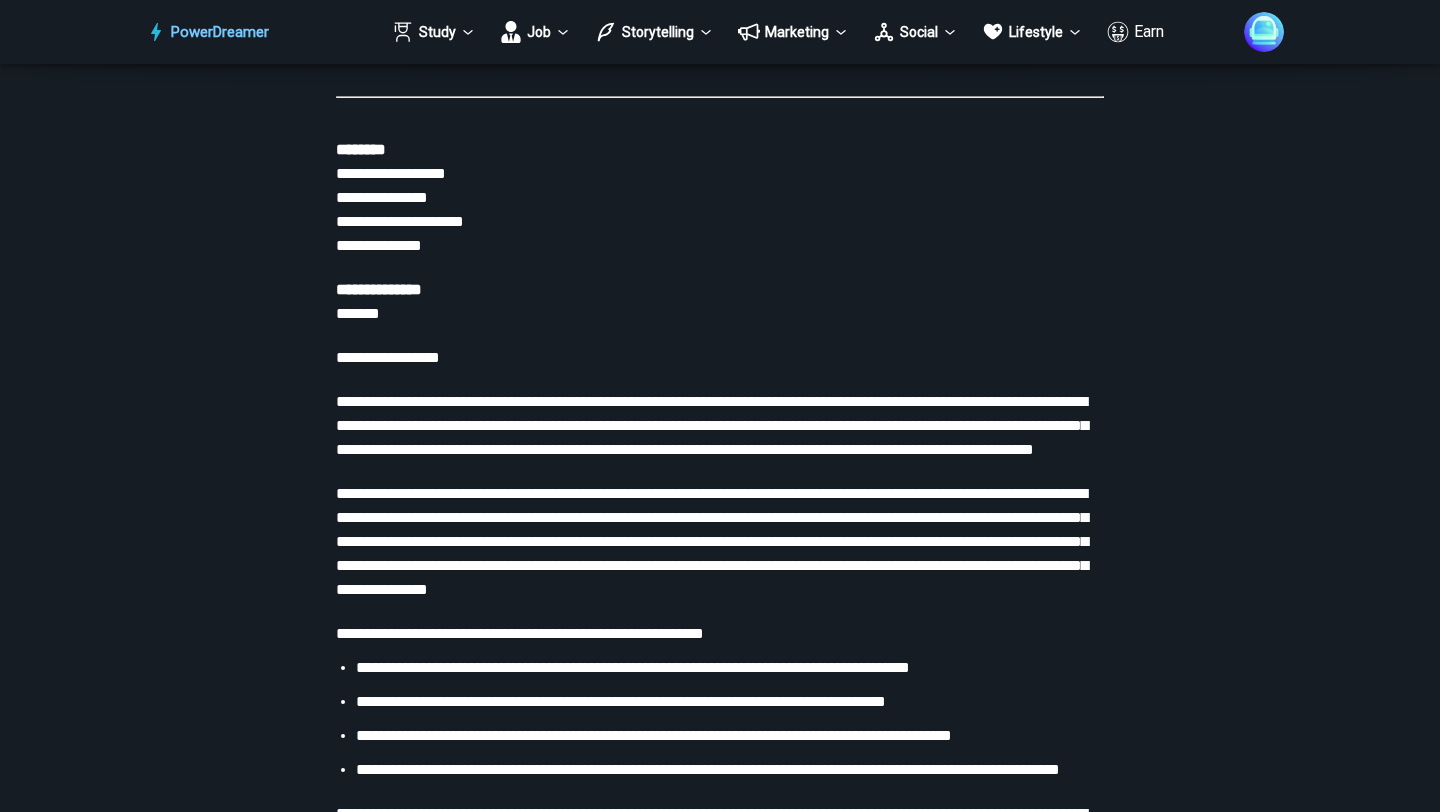scroll, scrollTop: 3258, scrollLeft: 0, axis: vertical 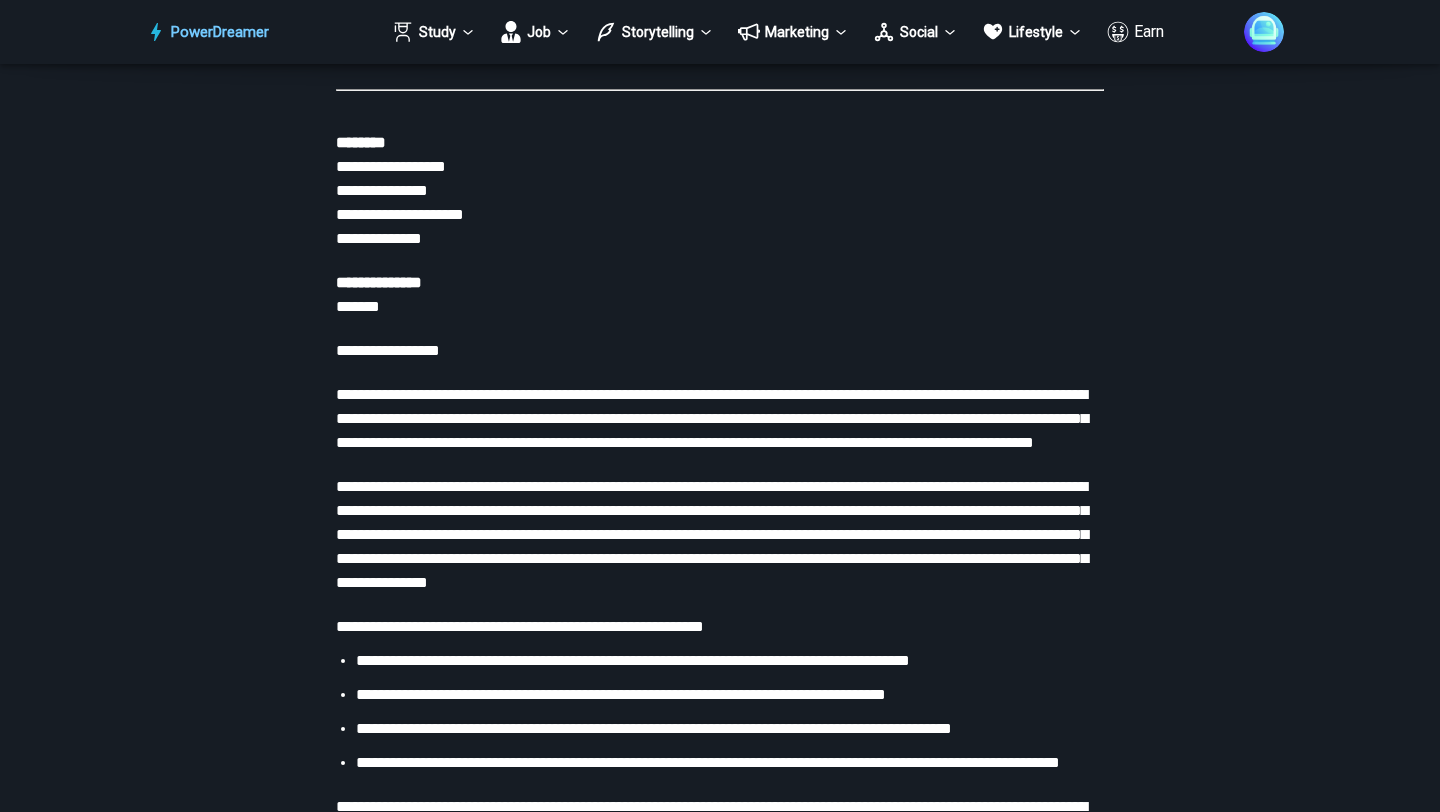drag, startPoint x: 334, startPoint y: 282, endPoint x: 583, endPoint y: 647, distance: 441.84387 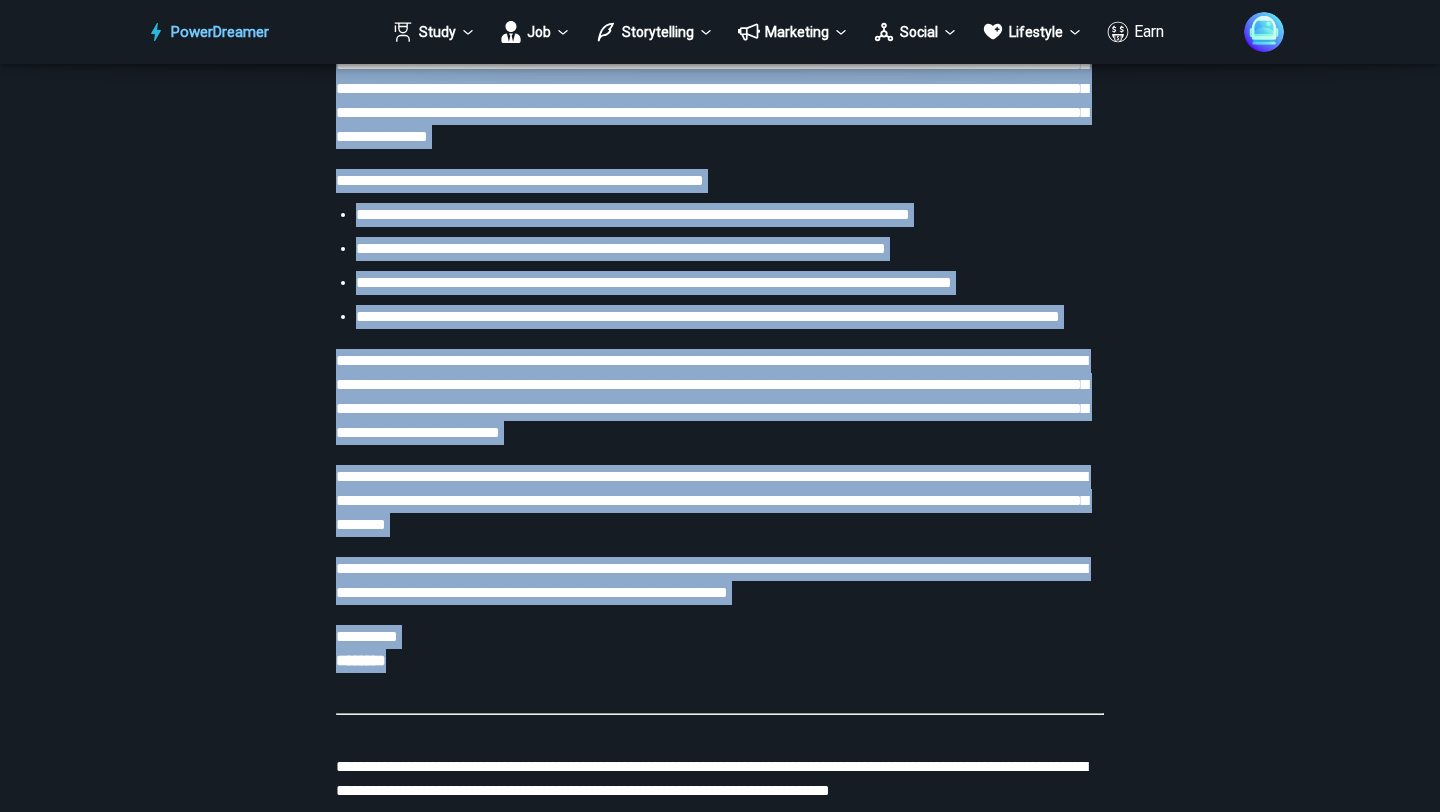 scroll, scrollTop: 3706, scrollLeft: 0, axis: vertical 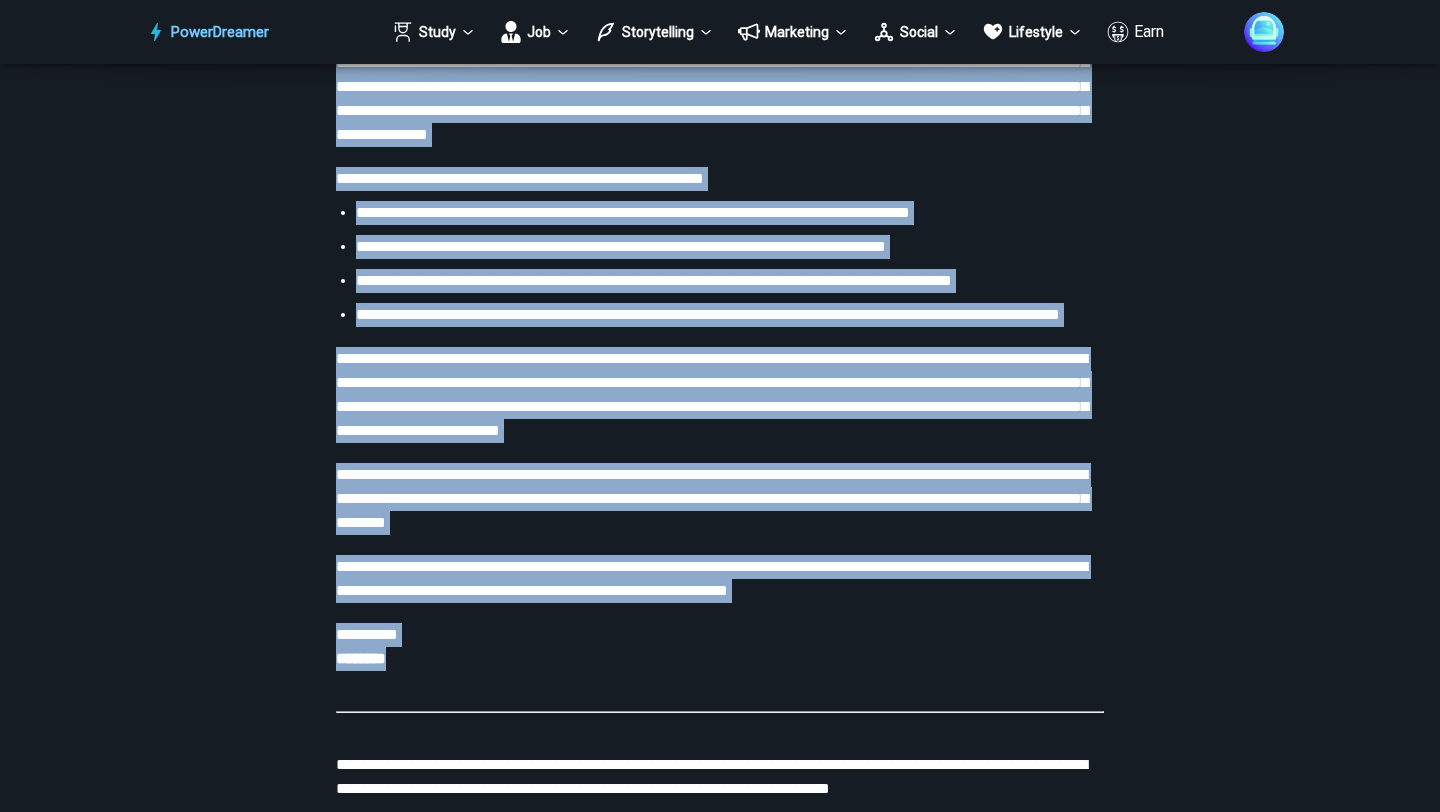 drag, startPoint x: 335, startPoint y: 280, endPoint x: 629, endPoint y: 710, distance: 520.89923 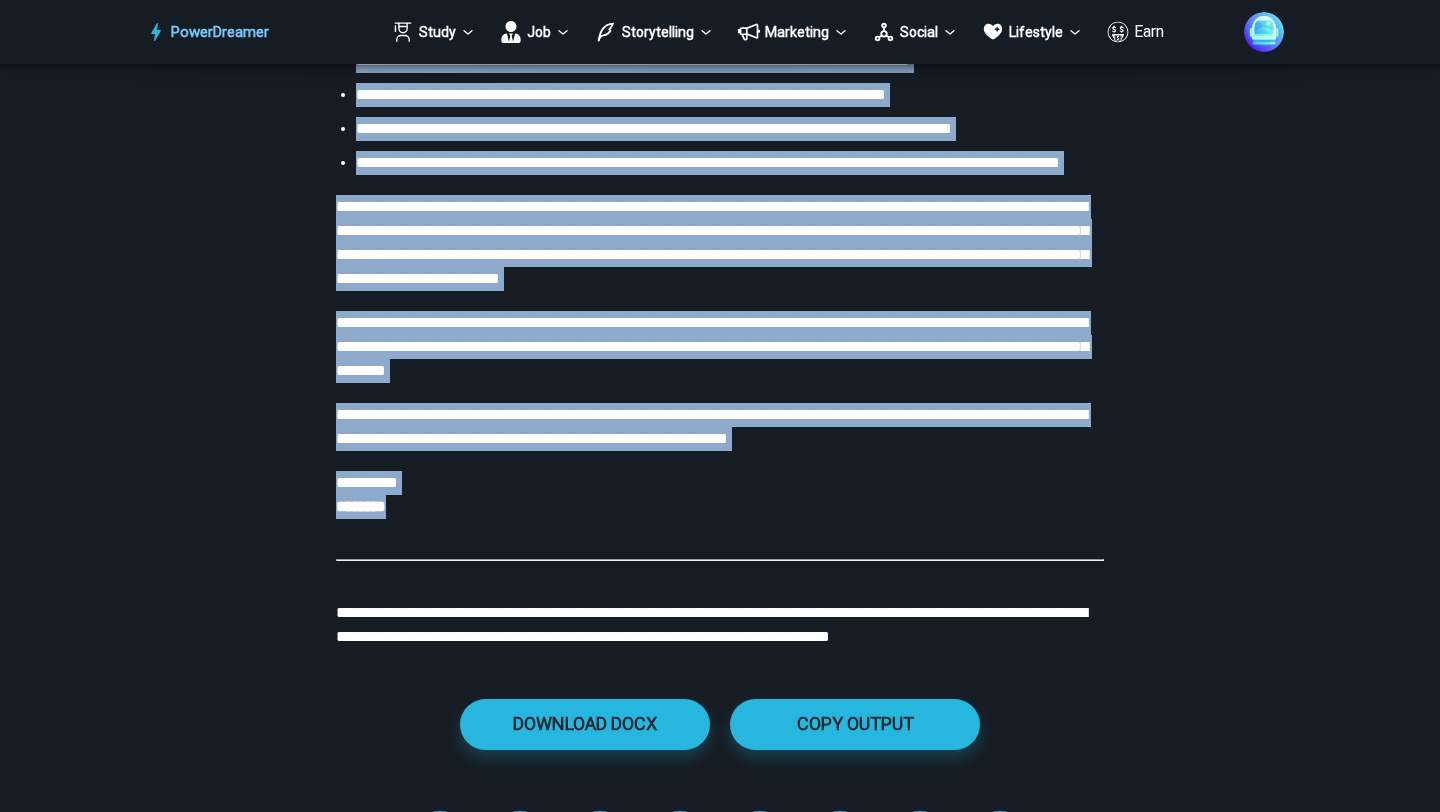 scroll, scrollTop: 3860, scrollLeft: 0, axis: vertical 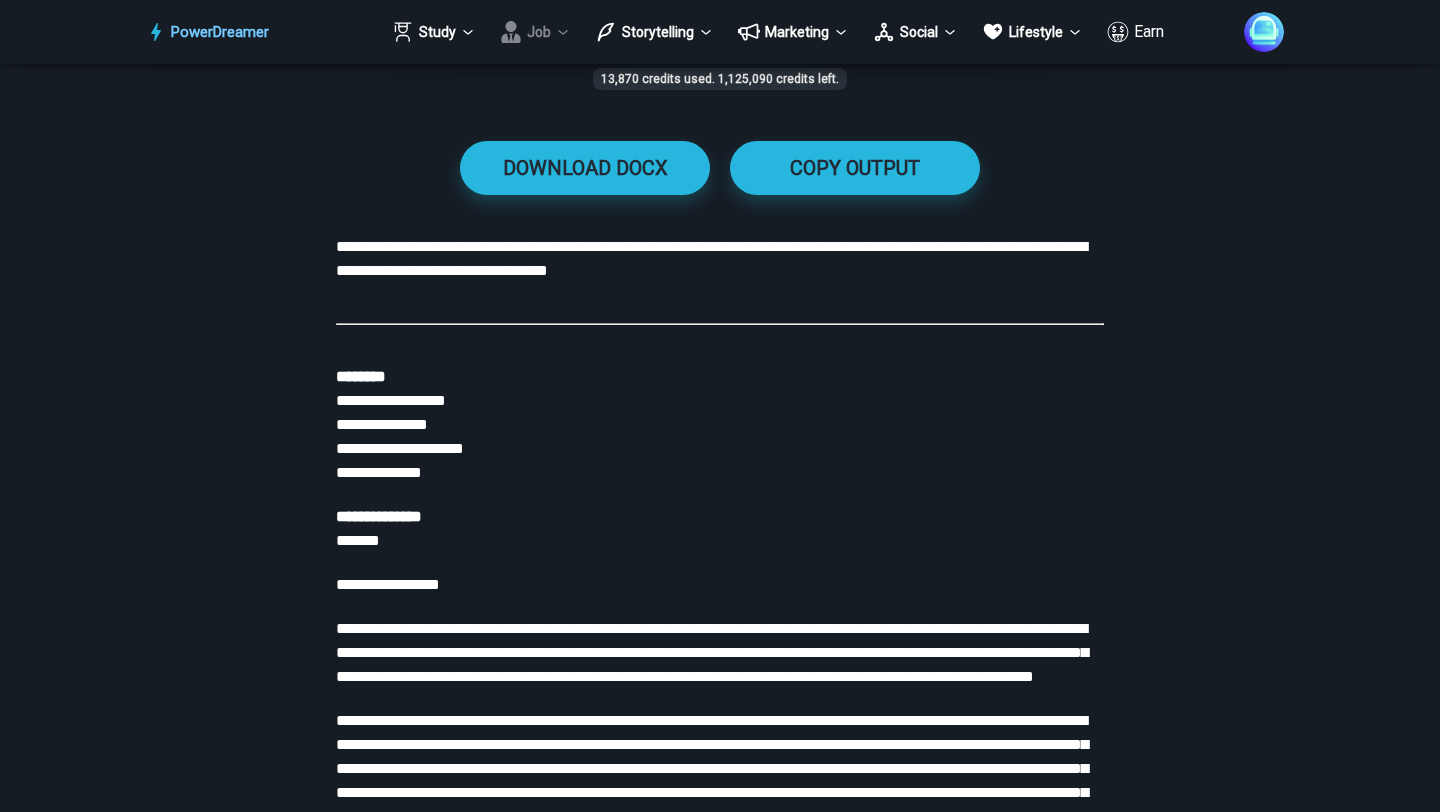 click on "Job" at bounding box center (535, 32) 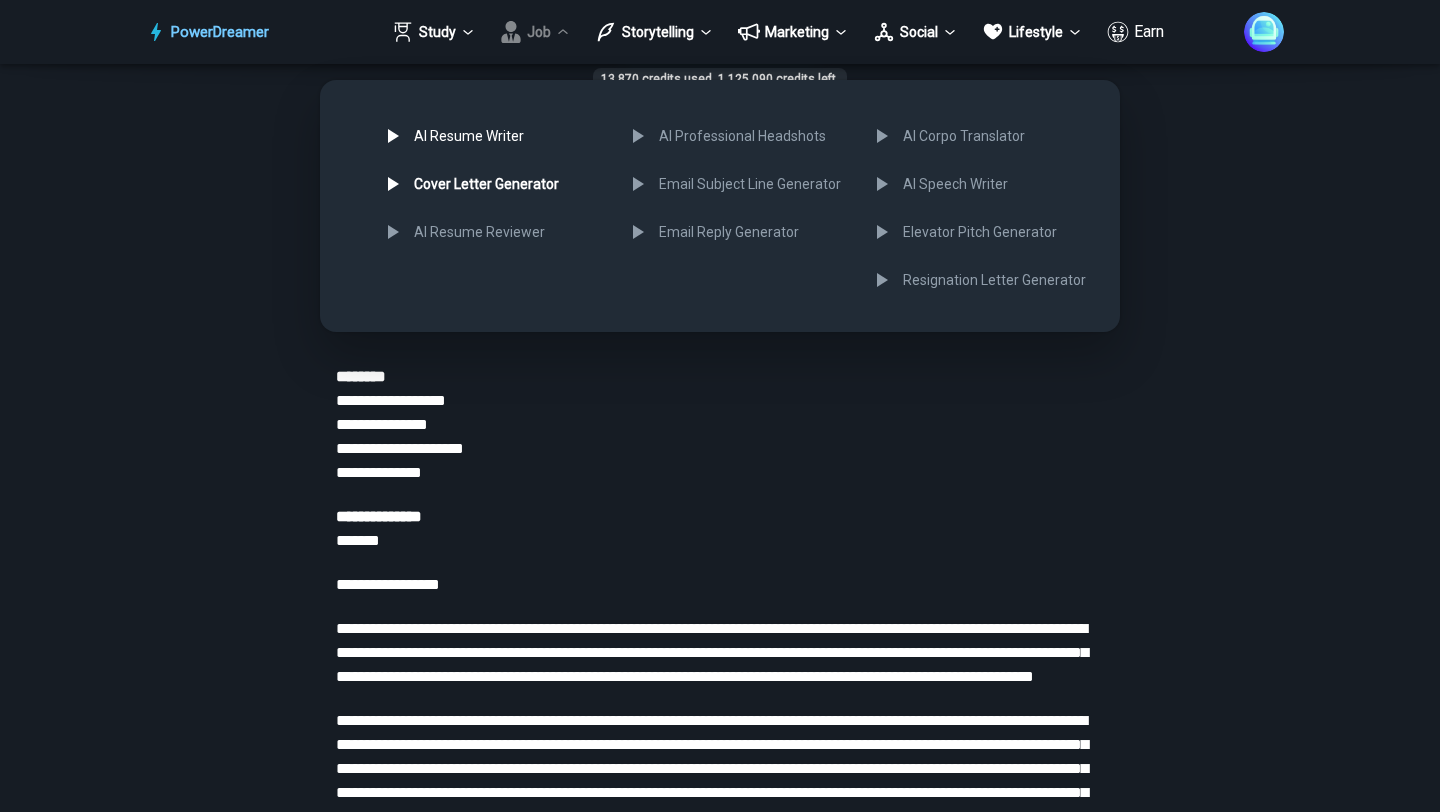 click on "AI Resume Writer" at bounding box center [490, 136] 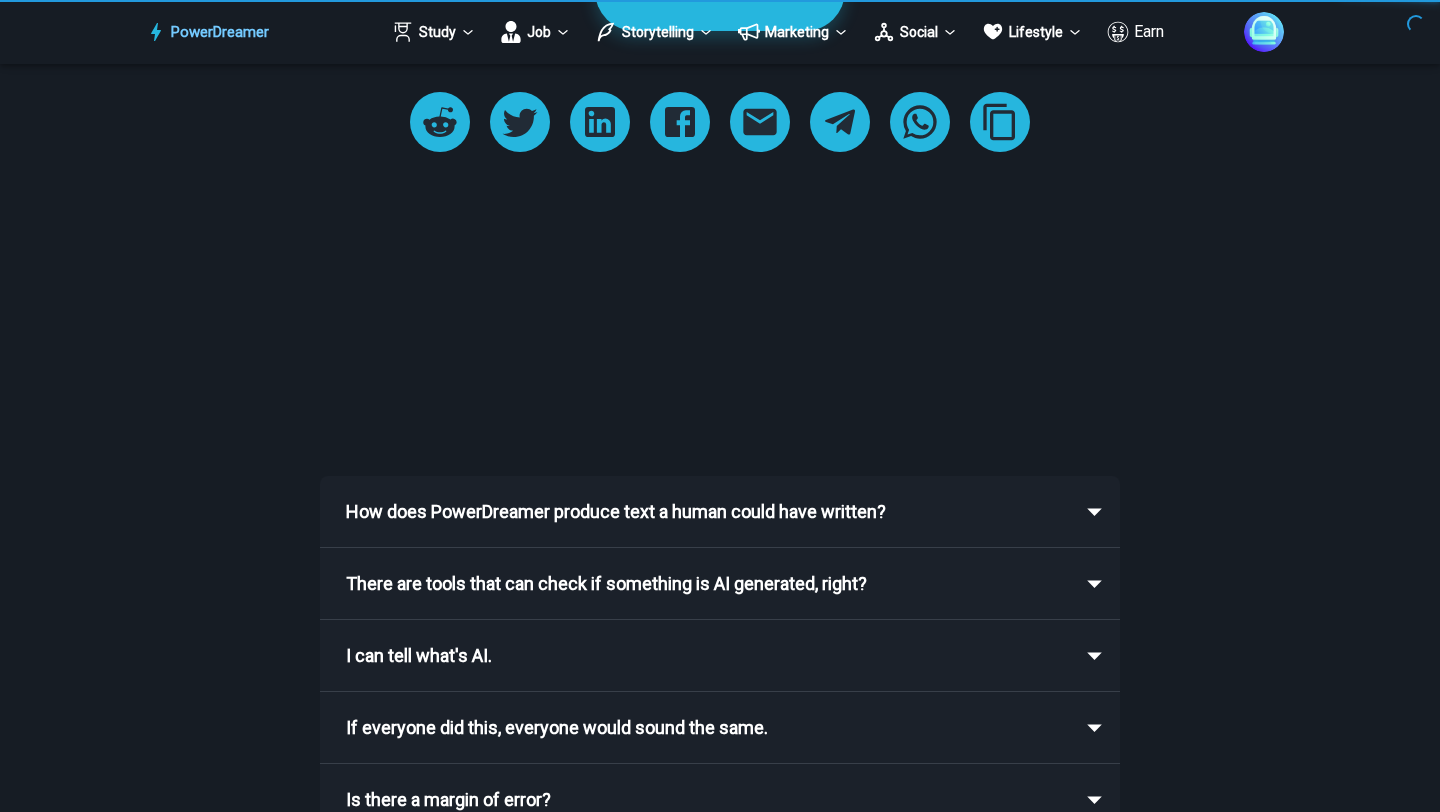 scroll, scrollTop: 0, scrollLeft: 0, axis: both 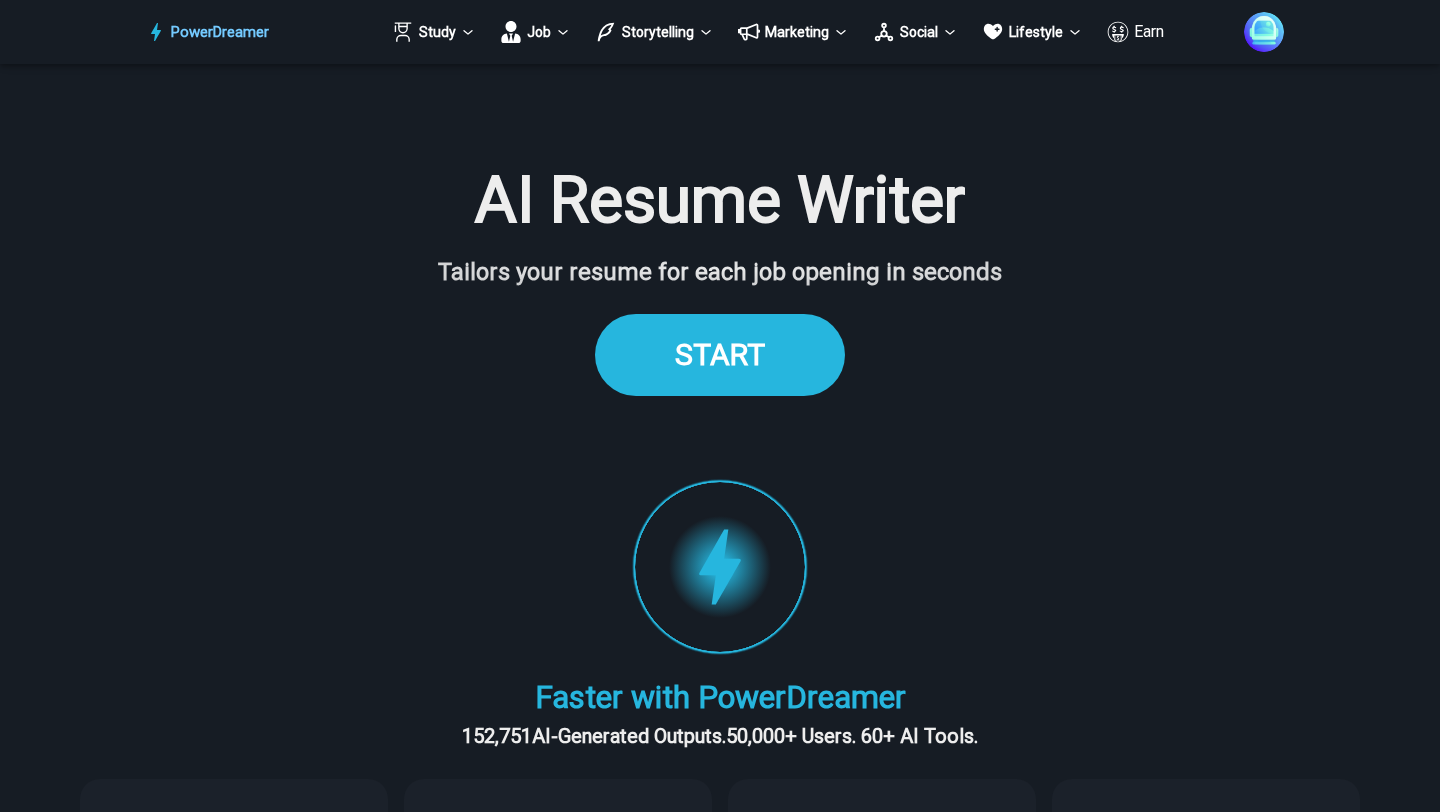 click on "START" at bounding box center [720, 354] 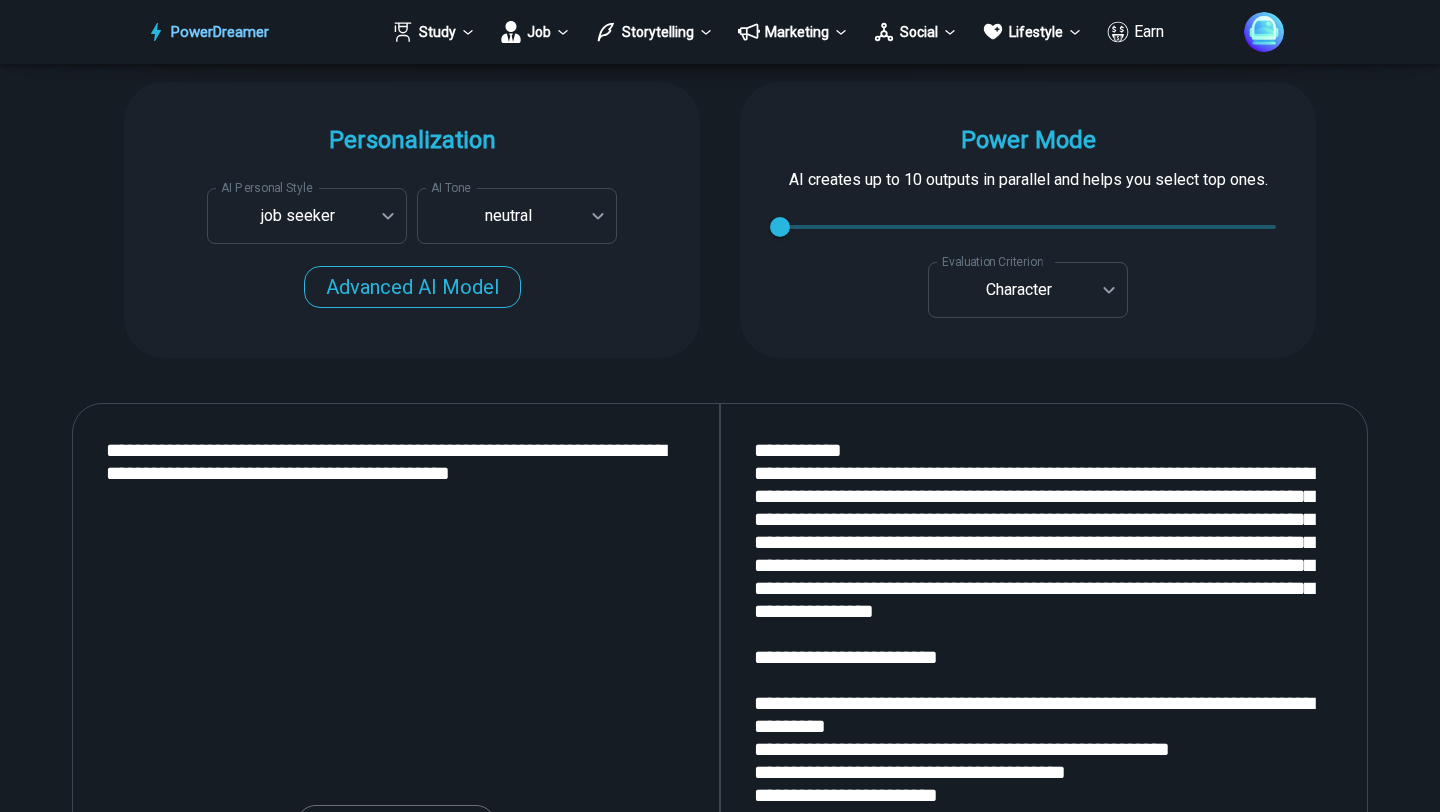 scroll, scrollTop: 1954, scrollLeft: 0, axis: vertical 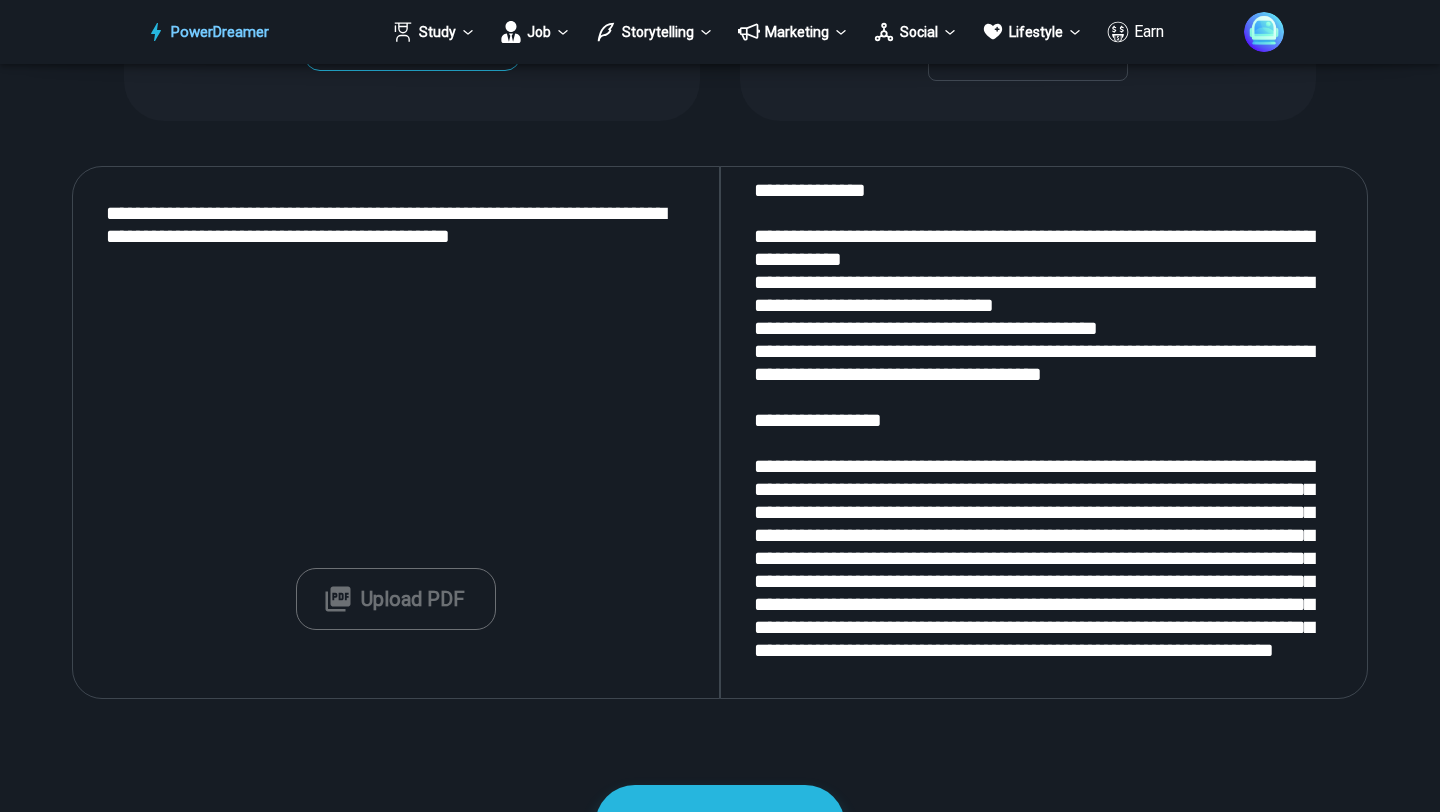 drag, startPoint x: 751, startPoint y: 479, endPoint x: 1301, endPoint y: 662, distance: 579.64557 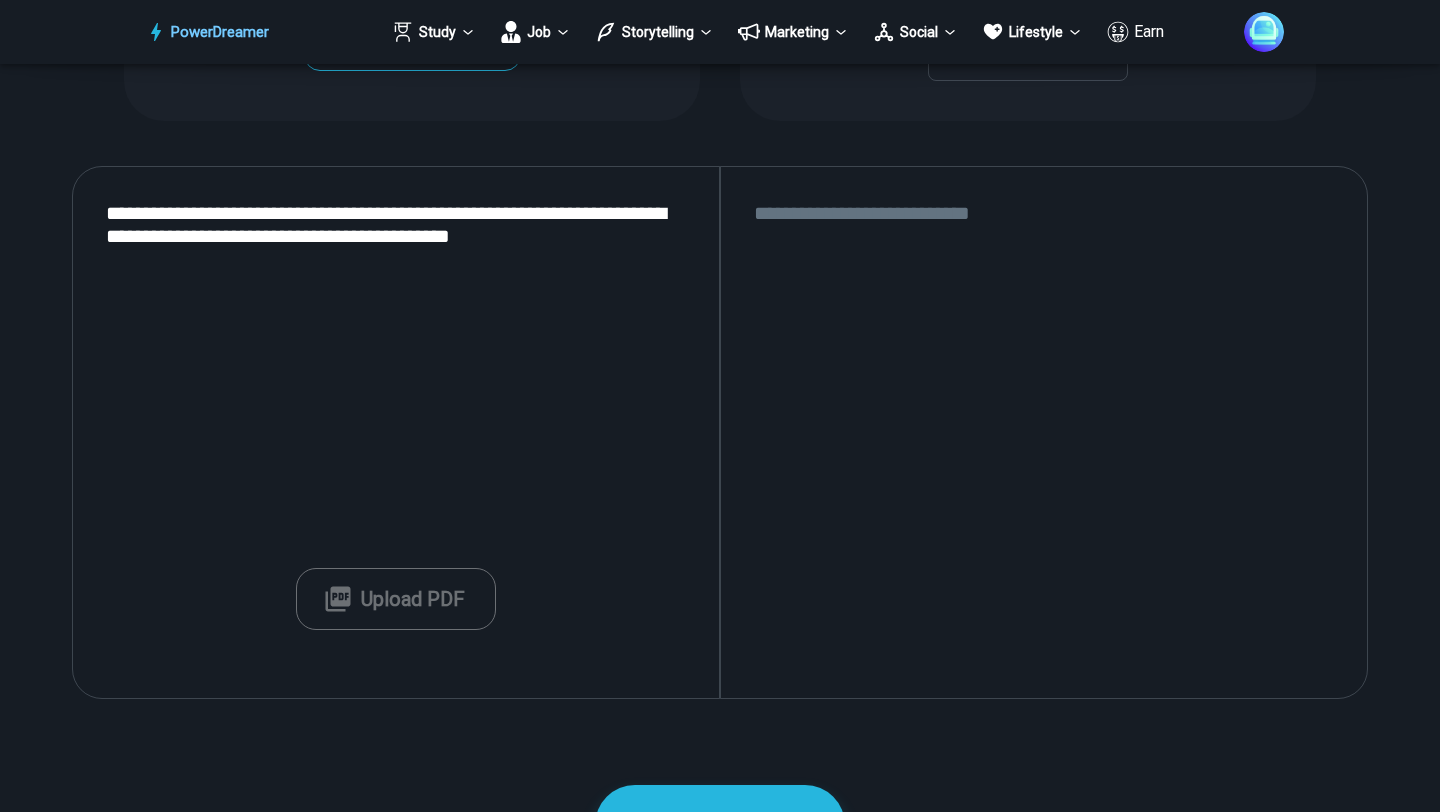 scroll, scrollTop: 0, scrollLeft: 0, axis: both 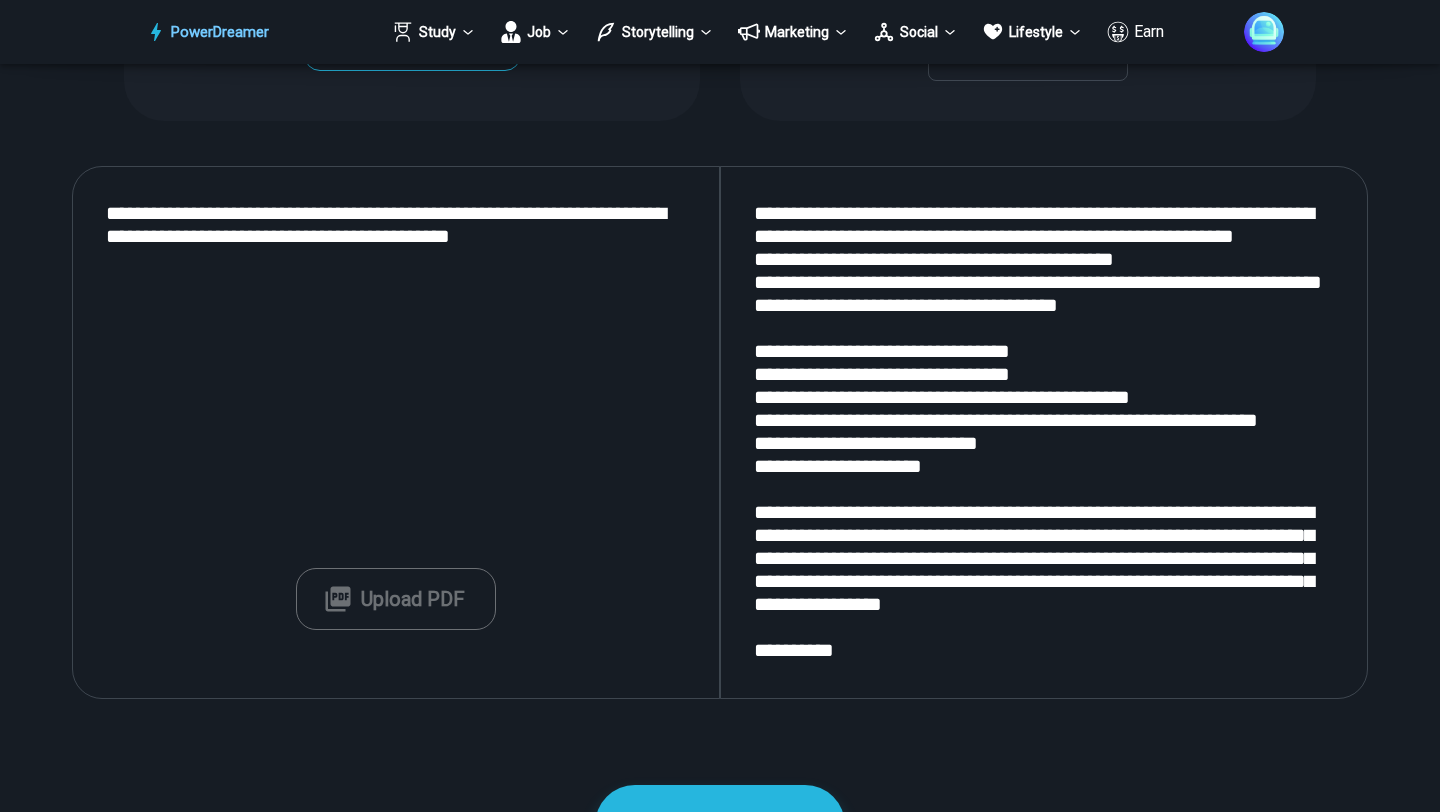 type on "**********" 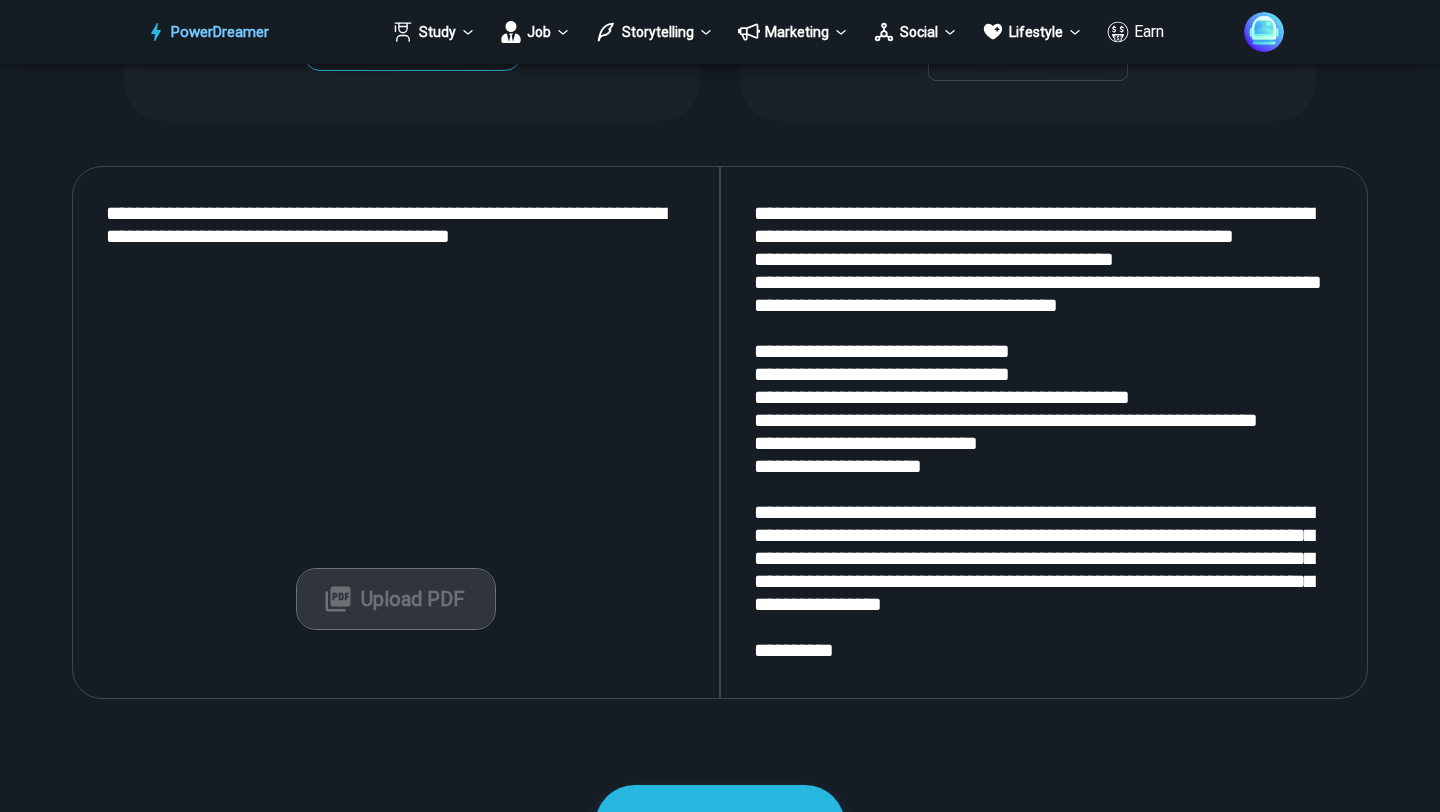 click on "Upload PDF" at bounding box center (396, 599) 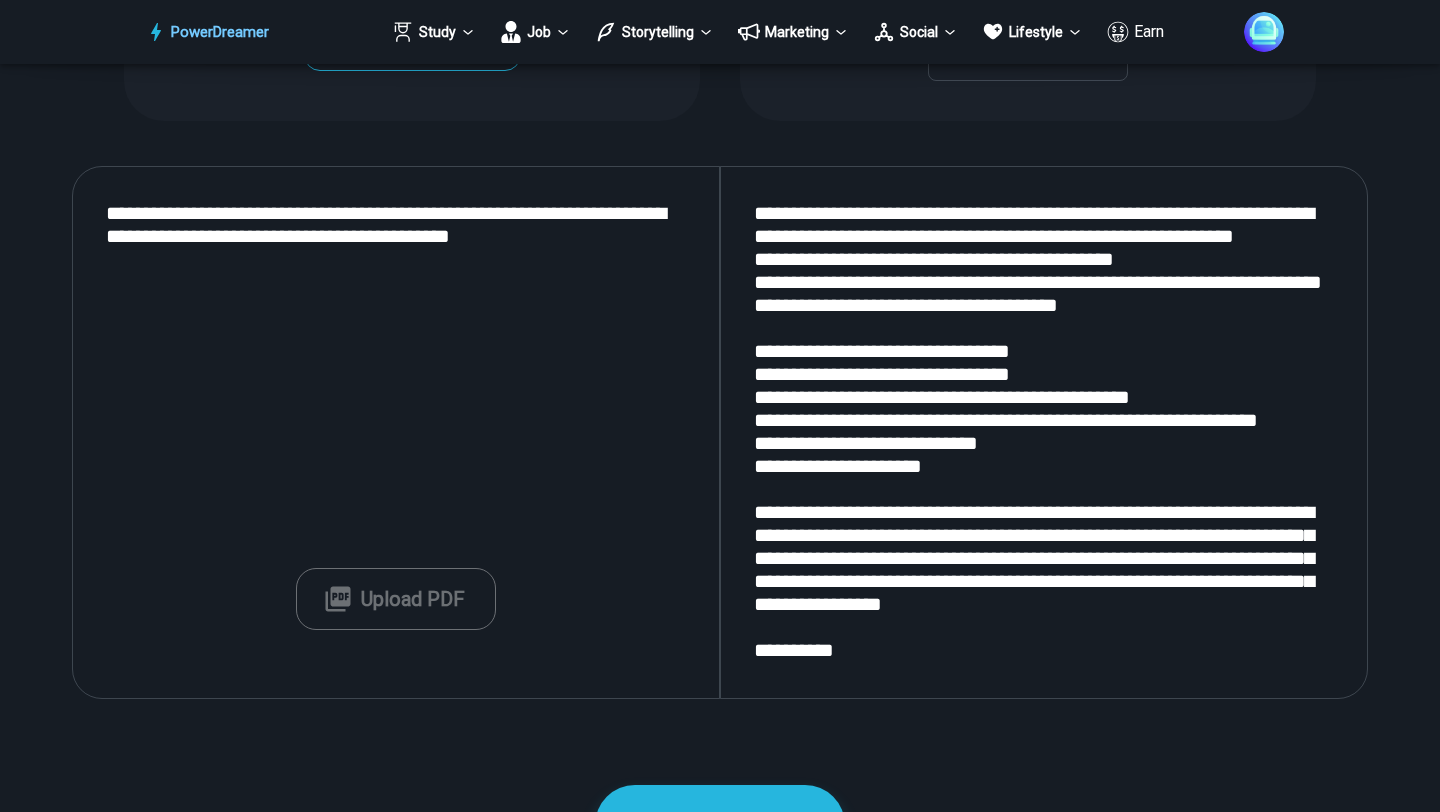 type on "**********" 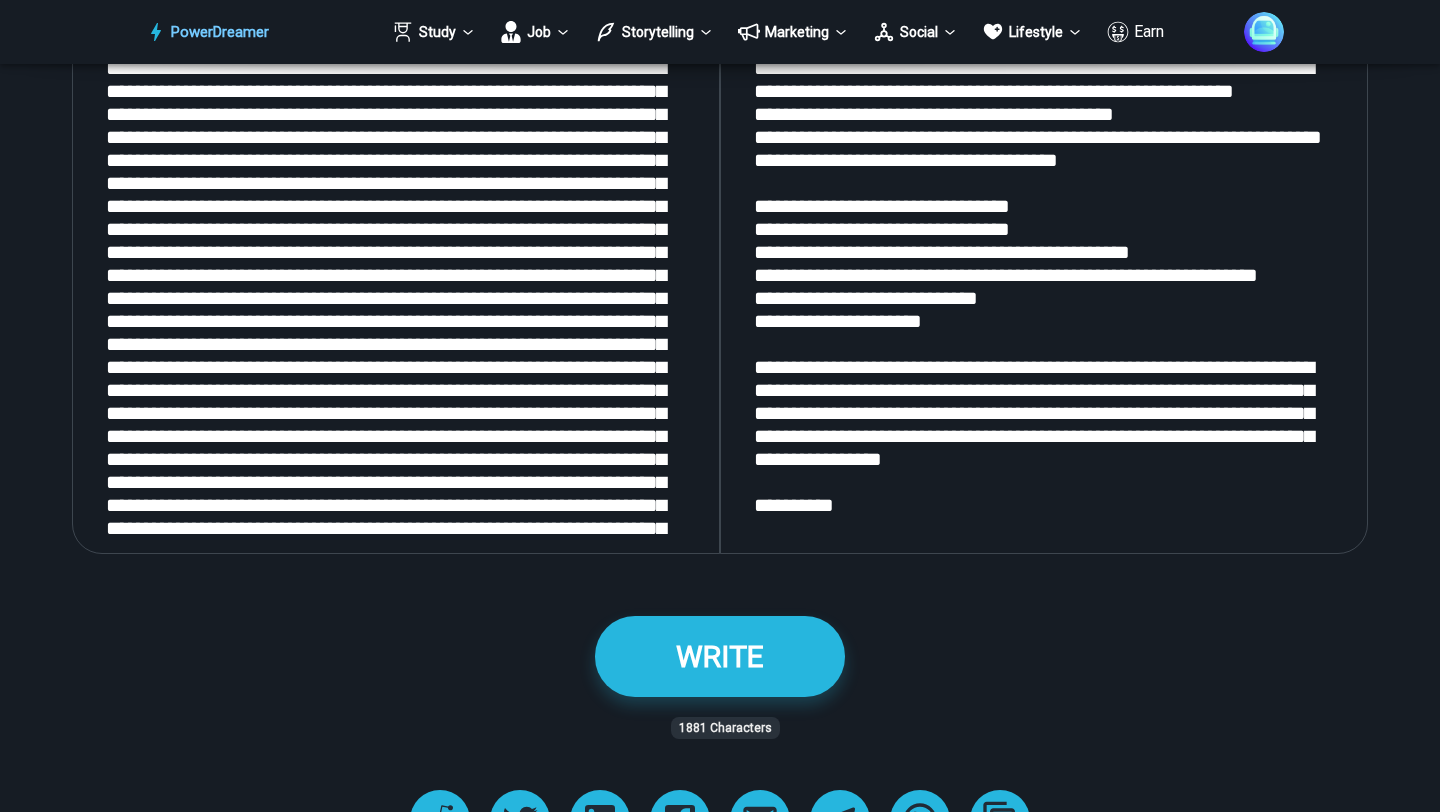 scroll, scrollTop: 2335, scrollLeft: 0, axis: vertical 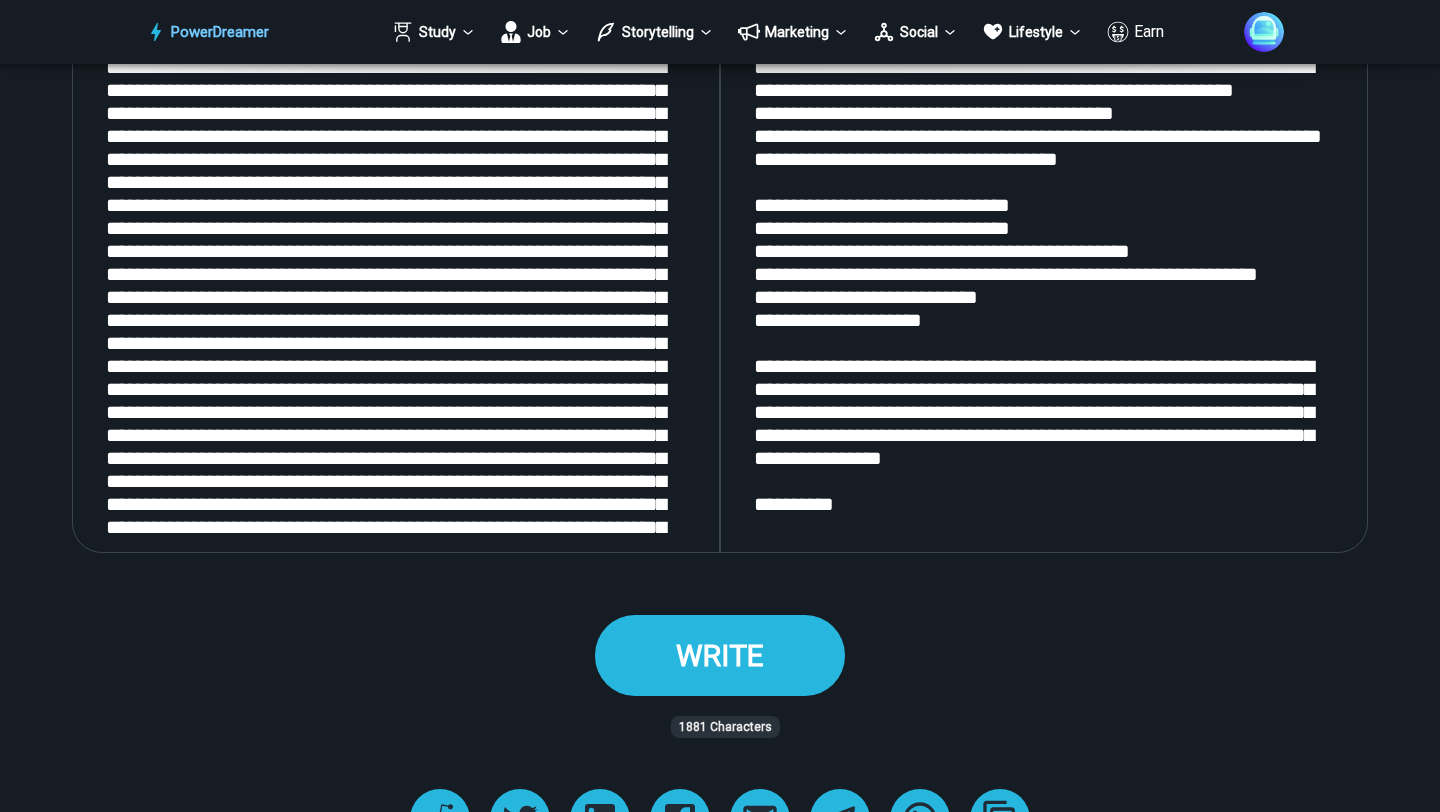 click on "WRITE" at bounding box center (720, 655) 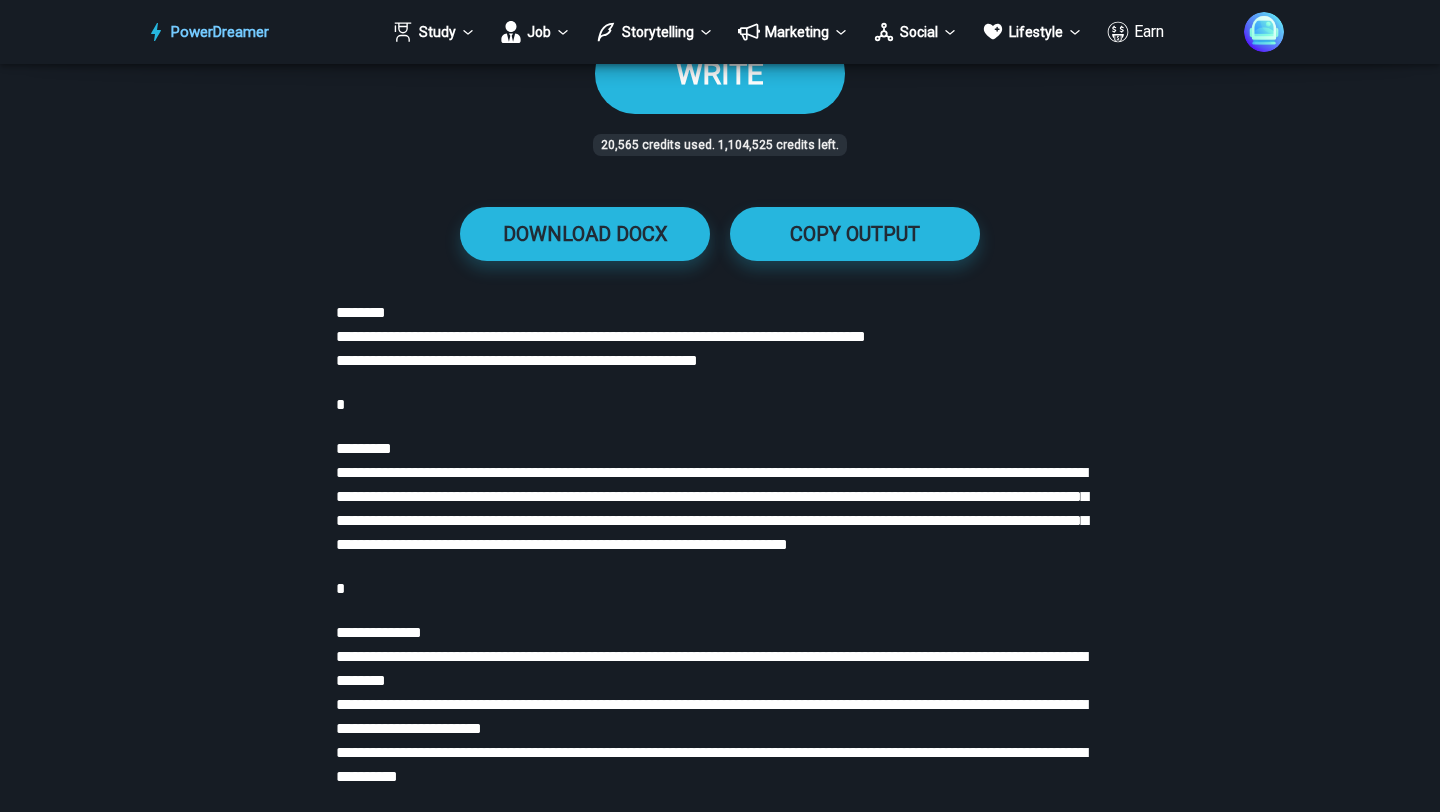 scroll, scrollTop: 2923, scrollLeft: 0, axis: vertical 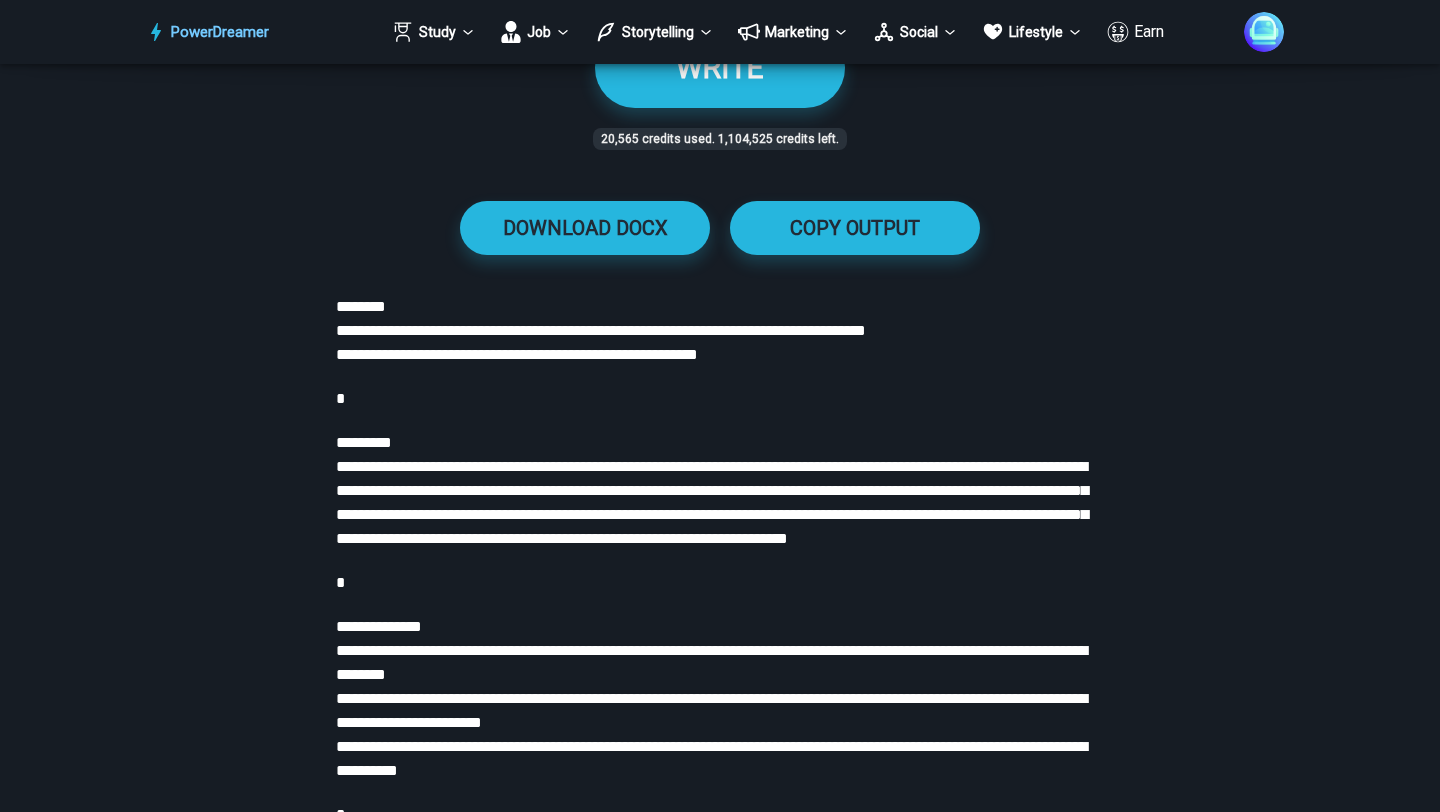 click on "**********" at bounding box center [712, 502] 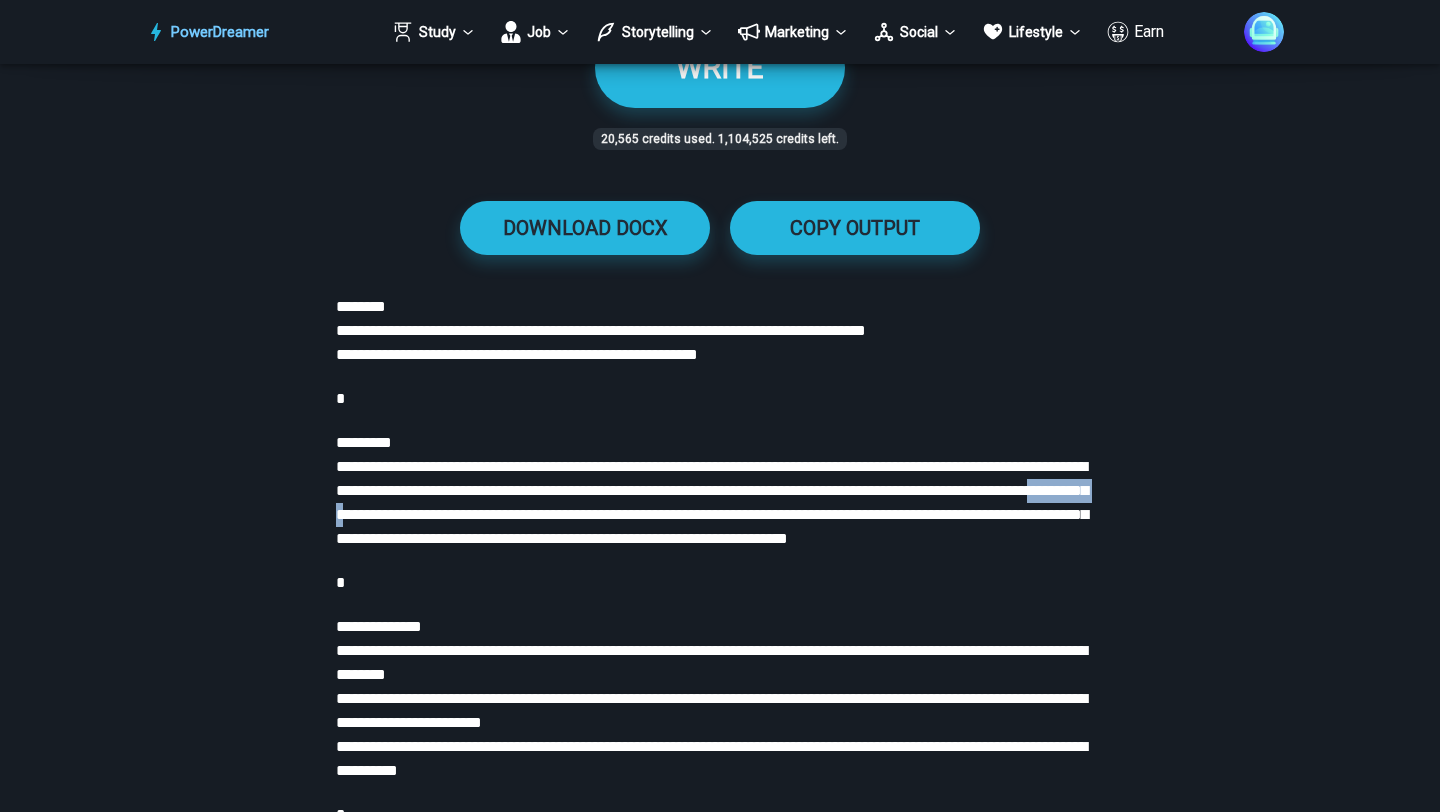 click on "**********" at bounding box center [712, 502] 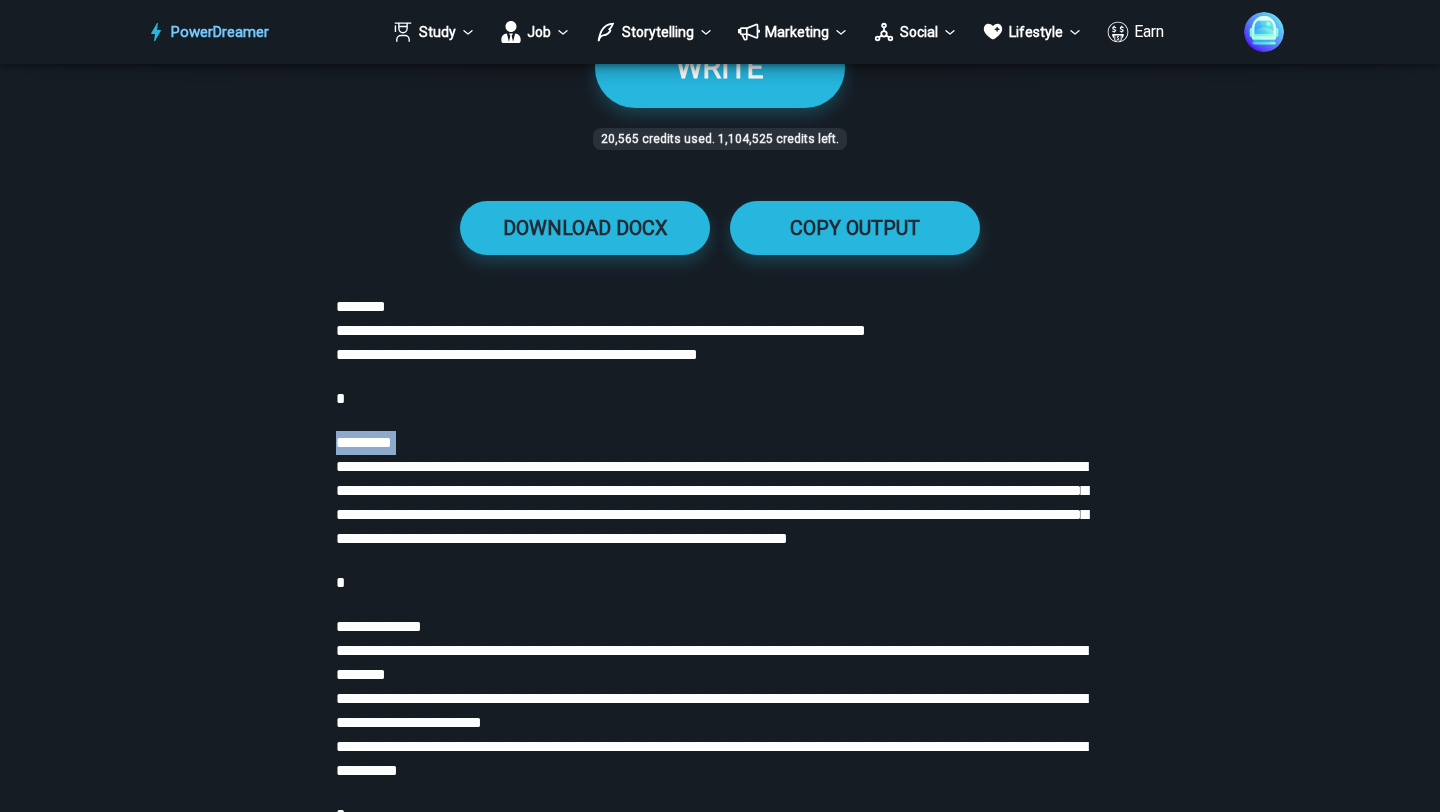 click on "**********" at bounding box center [712, 502] 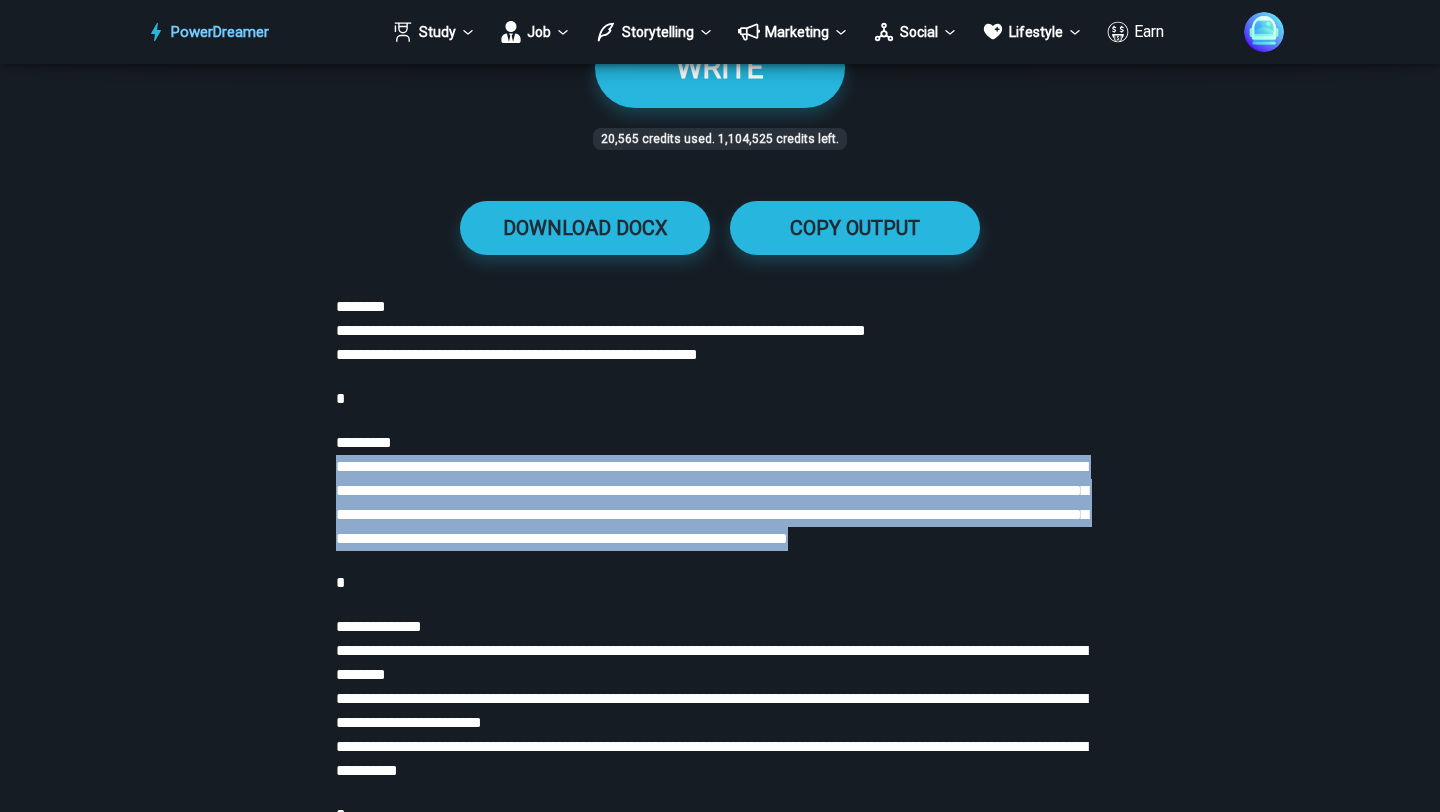drag, startPoint x: 506, startPoint y: 566, endPoint x: 298, endPoint y: 472, distance: 228.25424 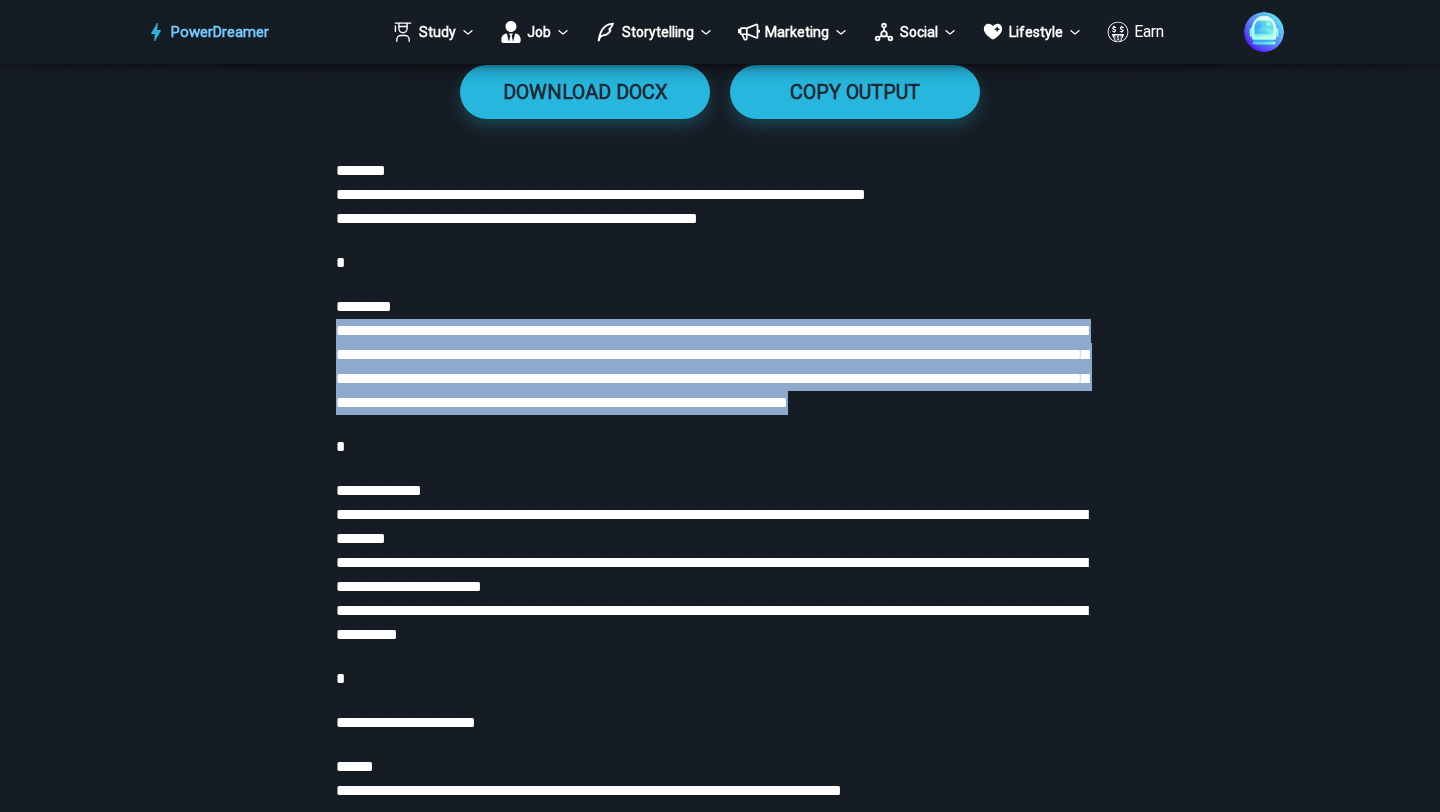 scroll, scrollTop: 3093, scrollLeft: 0, axis: vertical 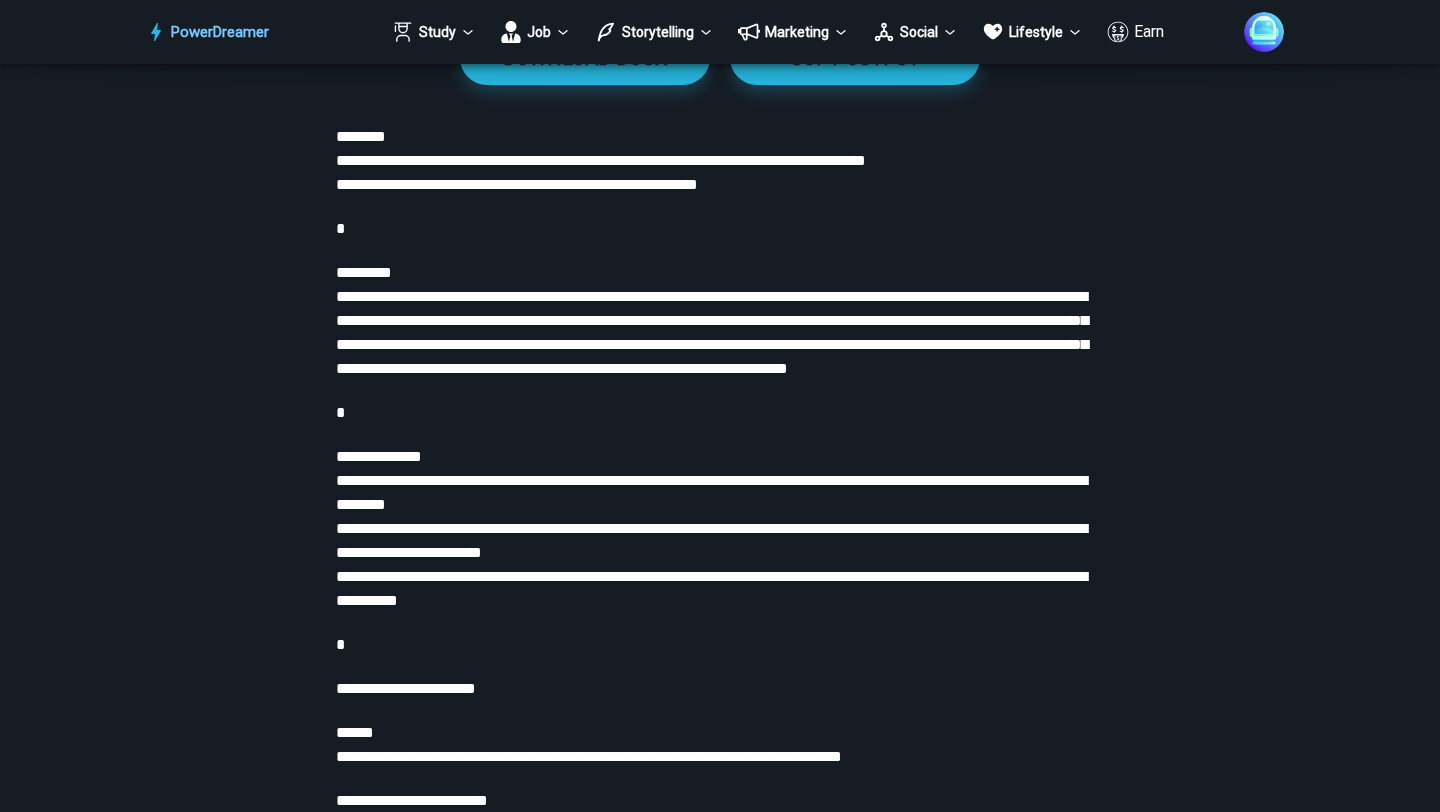 click on "**********" at bounding box center [720, 529] 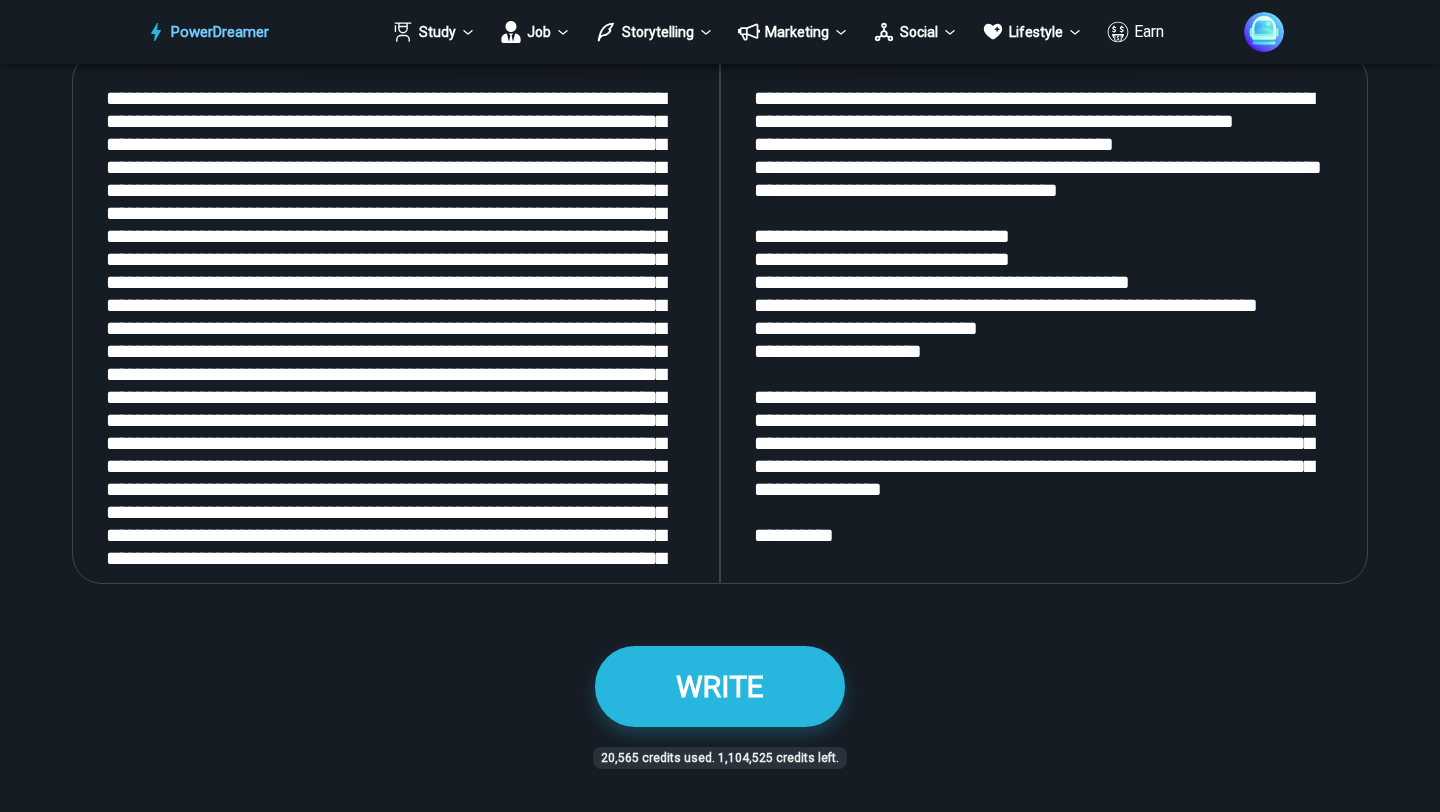 scroll, scrollTop: 2170, scrollLeft: 0, axis: vertical 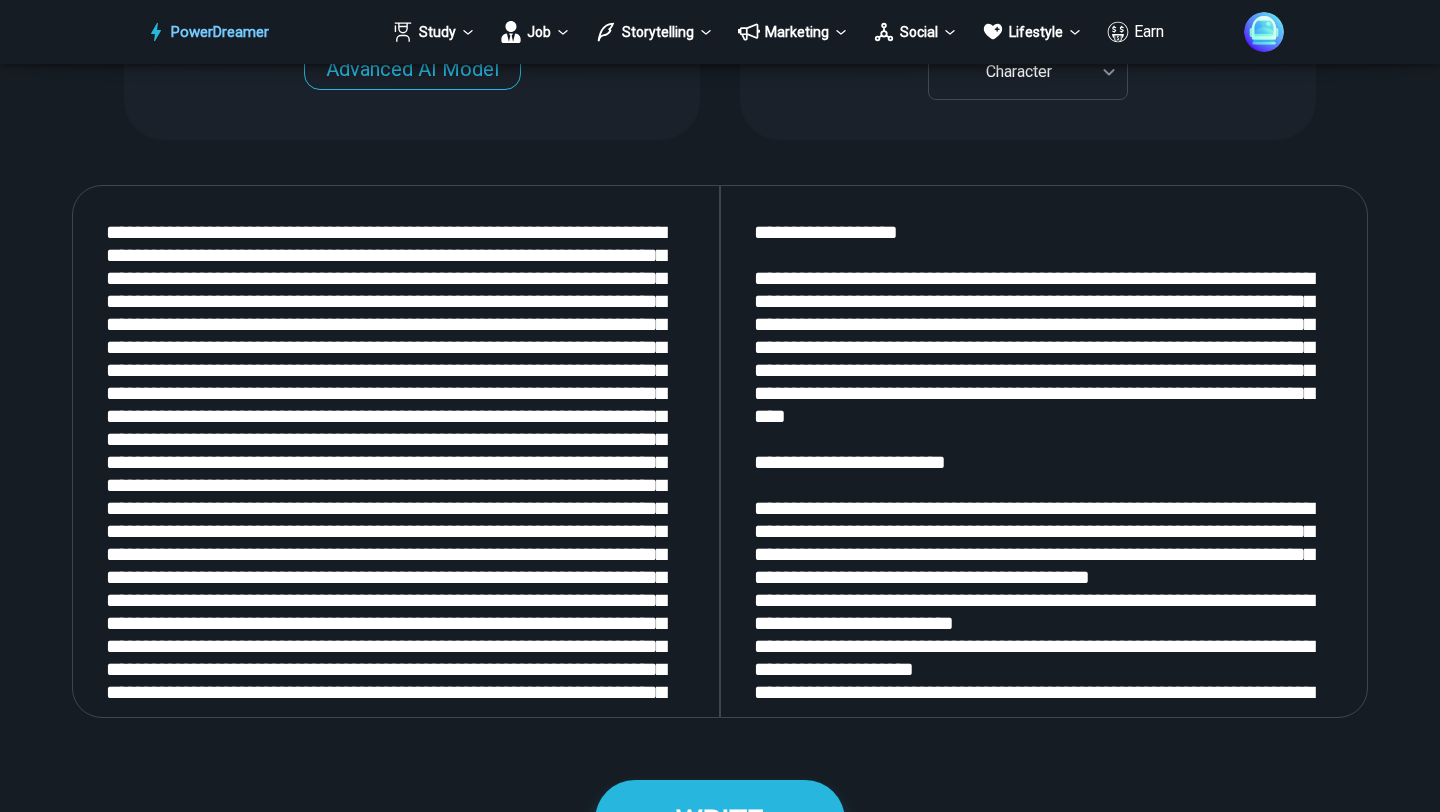 drag, startPoint x: 869, startPoint y: 670, endPoint x: 733, endPoint y: 166, distance: 522.0268 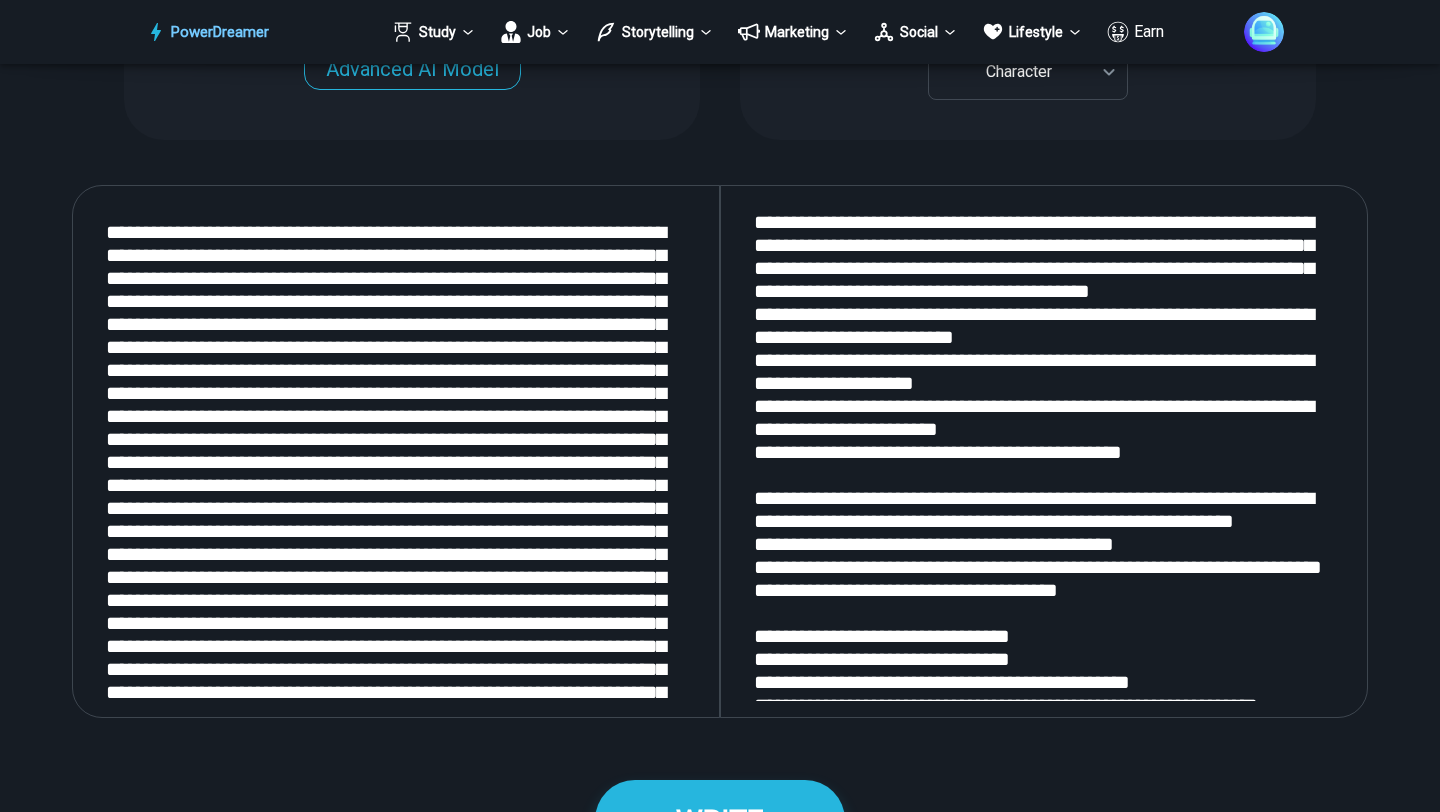 scroll, scrollTop: 621, scrollLeft: 0, axis: vertical 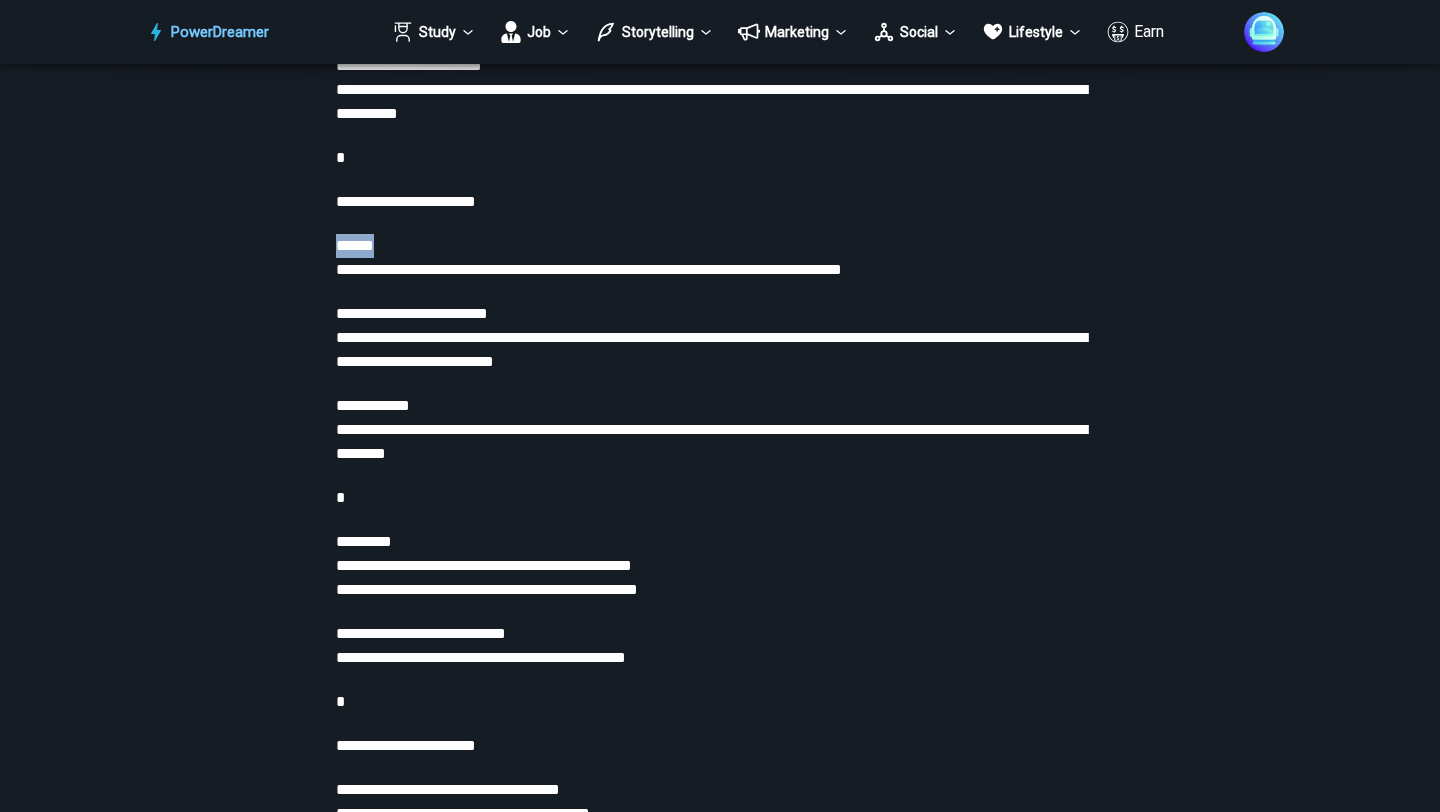 drag, startPoint x: 337, startPoint y: 271, endPoint x: 442, endPoint y: 285, distance: 105.92922 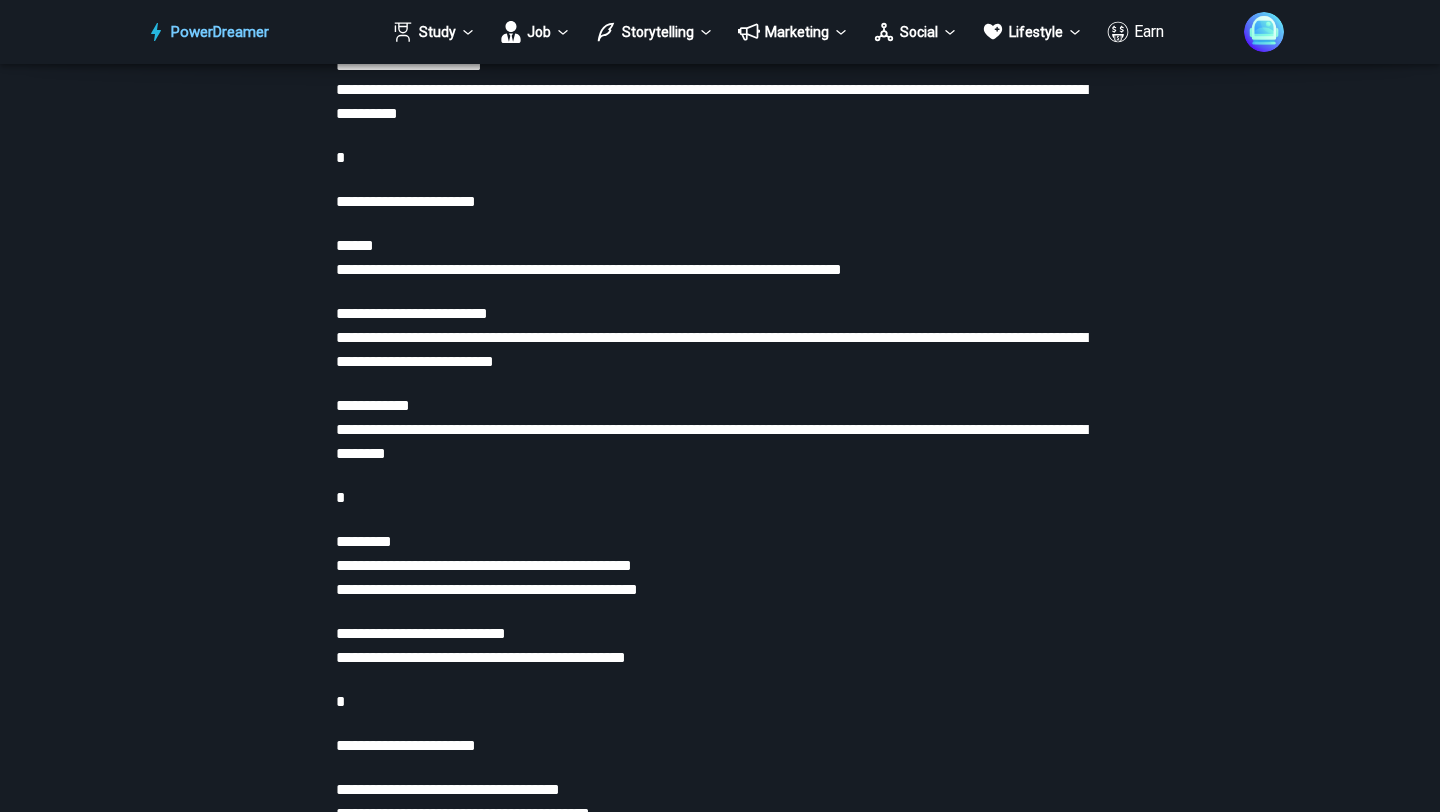 click on "**********" at bounding box center [589, 269] 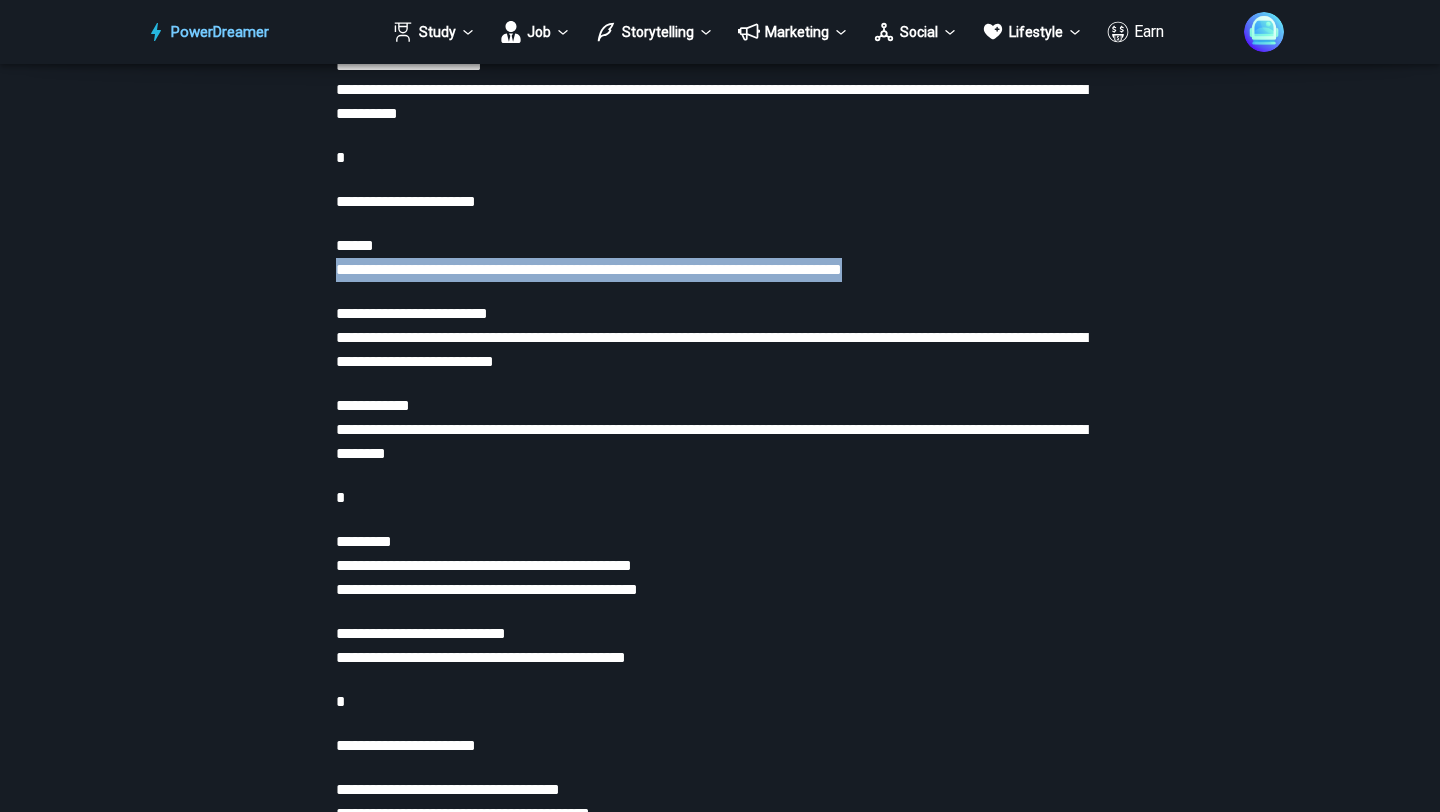 drag, startPoint x: 975, startPoint y: 304, endPoint x: 315, endPoint y: 303, distance: 660.00073 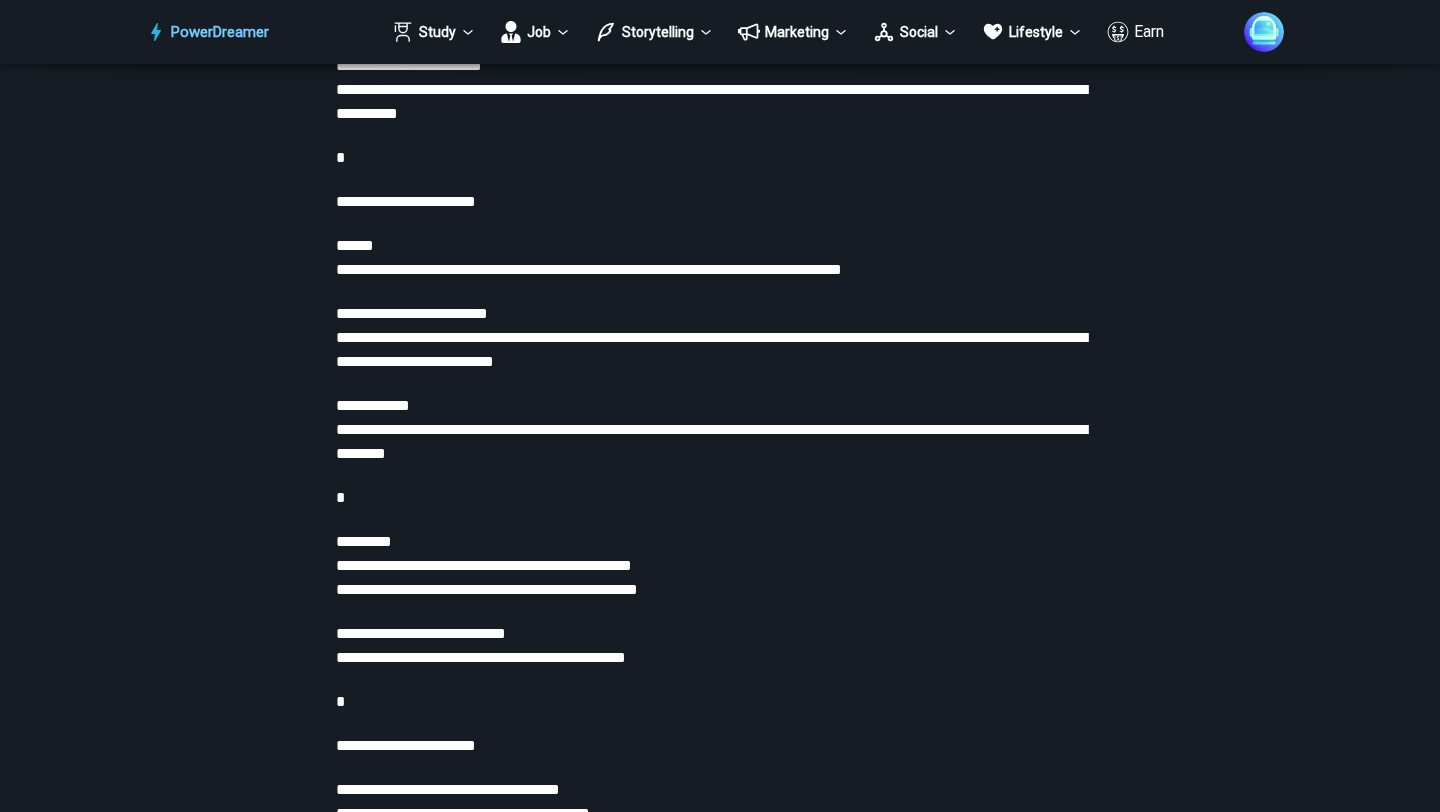 click on "**********" at bounding box center [720, 338] 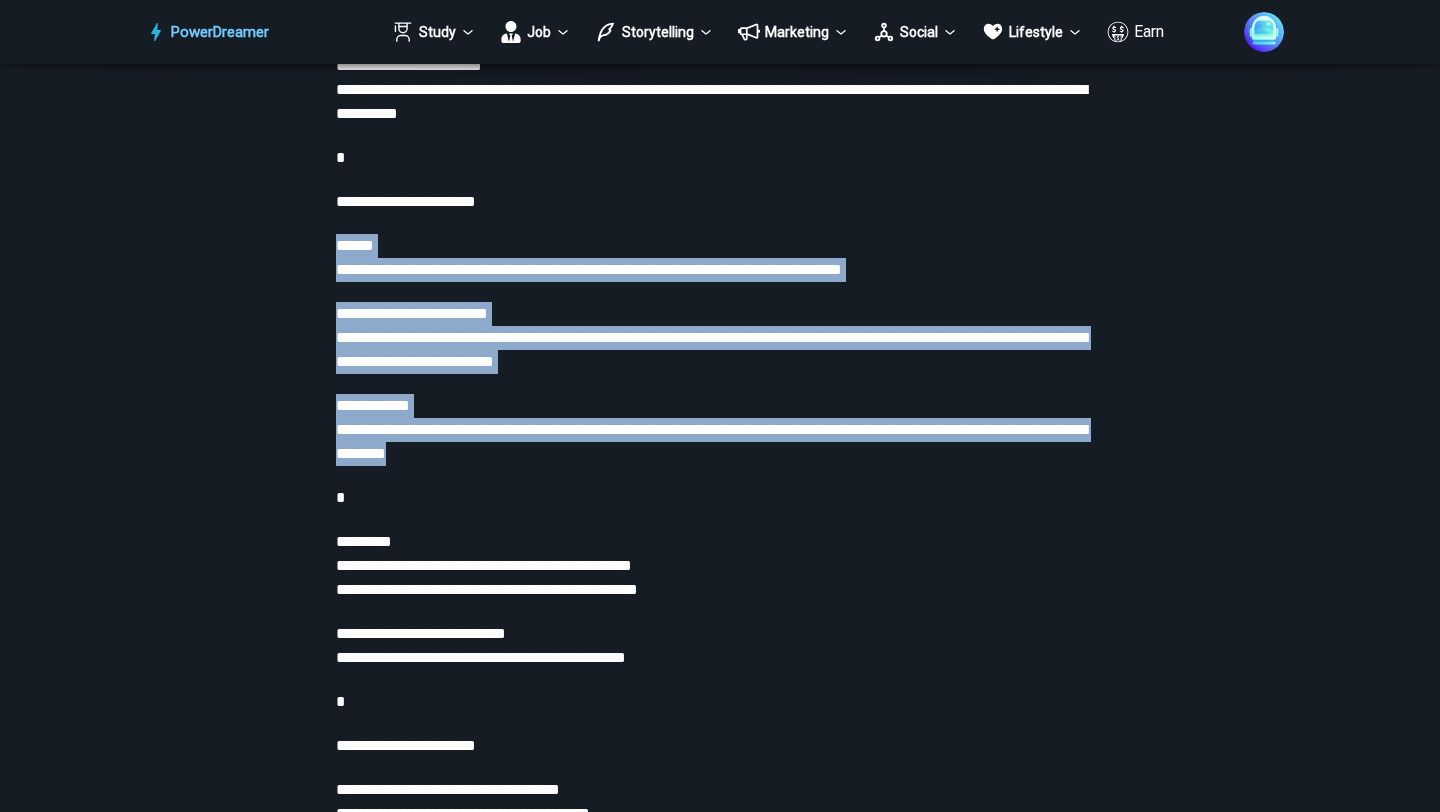 drag, startPoint x: 616, startPoint y: 476, endPoint x: 324, endPoint y: 272, distance: 356.20218 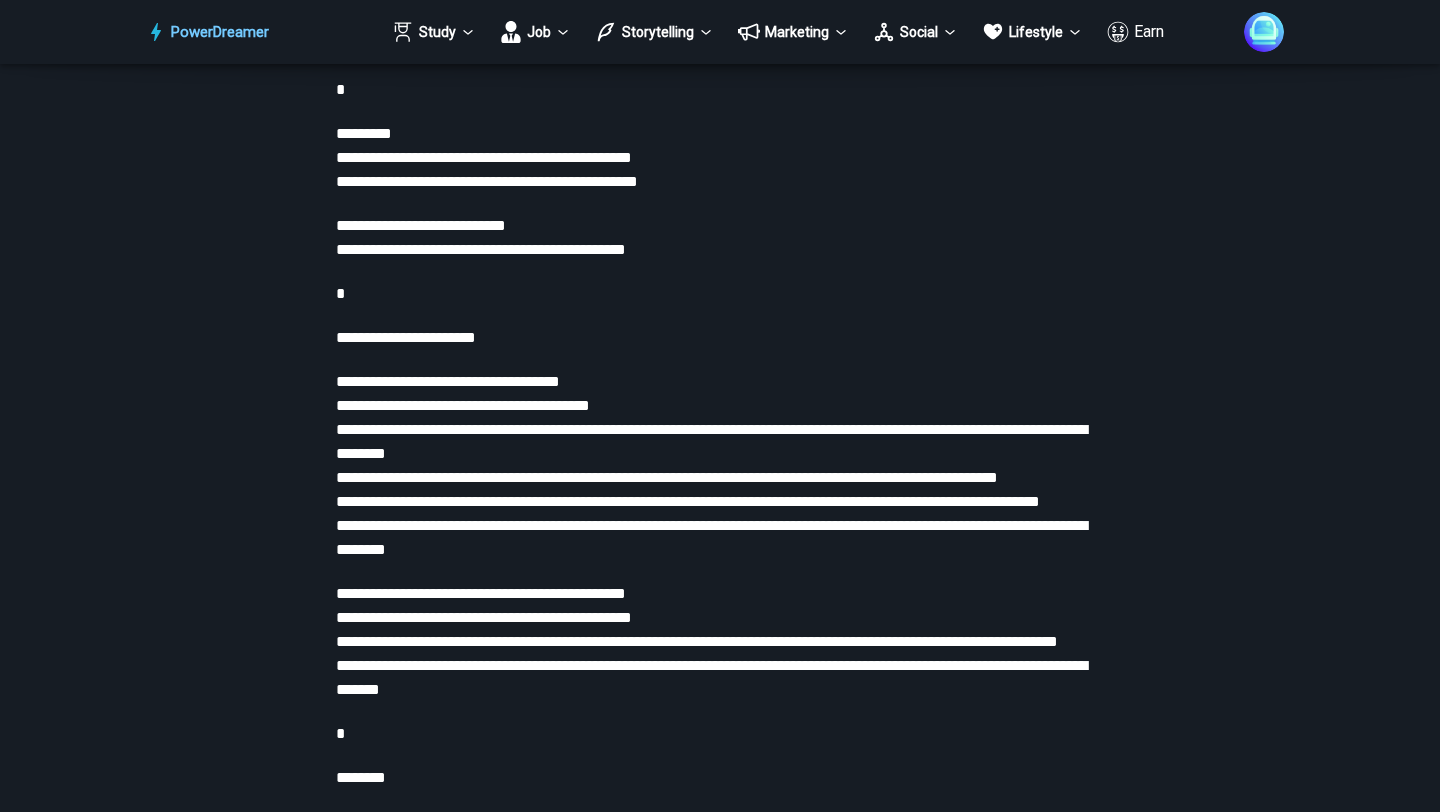 scroll, scrollTop: 4029, scrollLeft: 0, axis: vertical 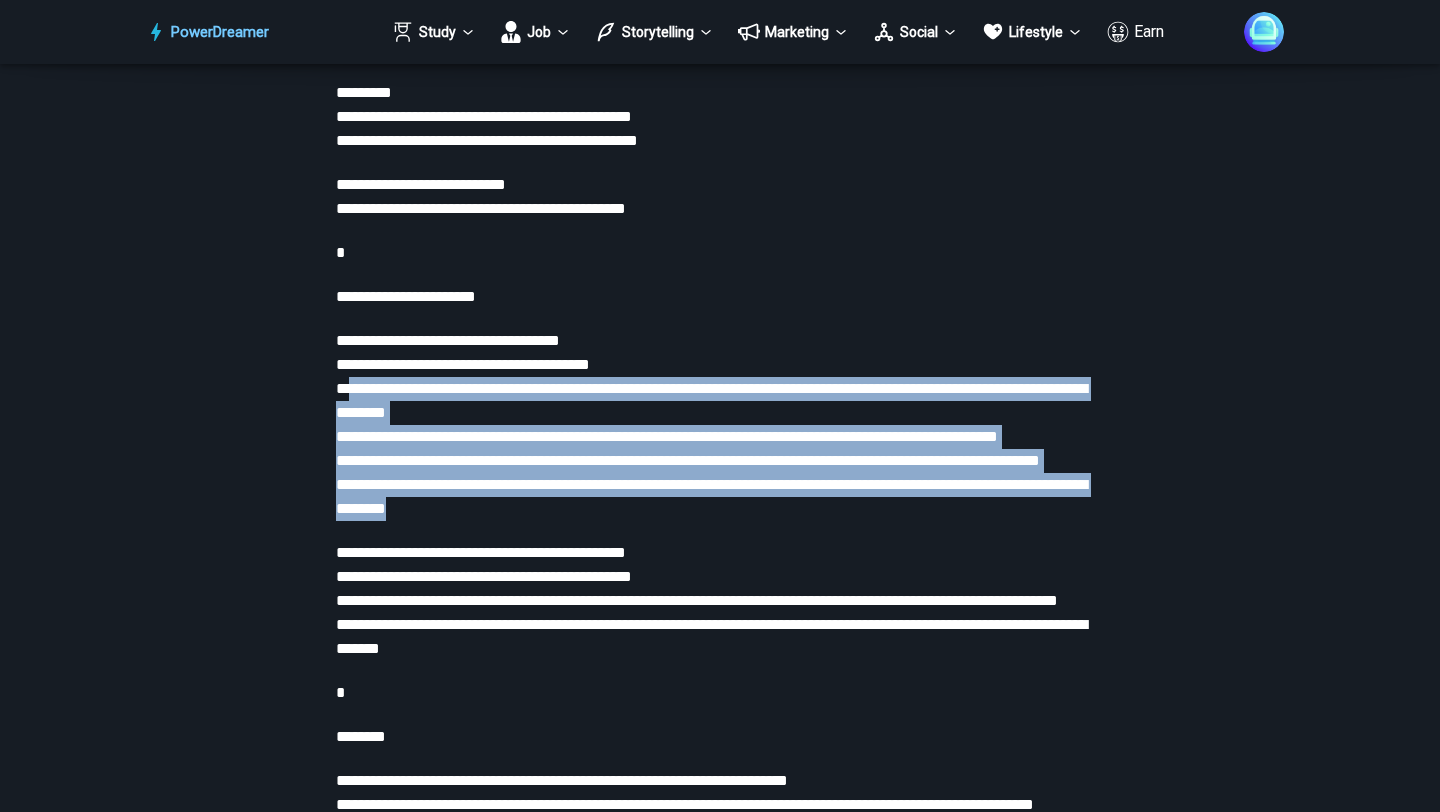 drag, startPoint x: 343, startPoint y: 414, endPoint x: 648, endPoint y: 578, distance: 346.2961 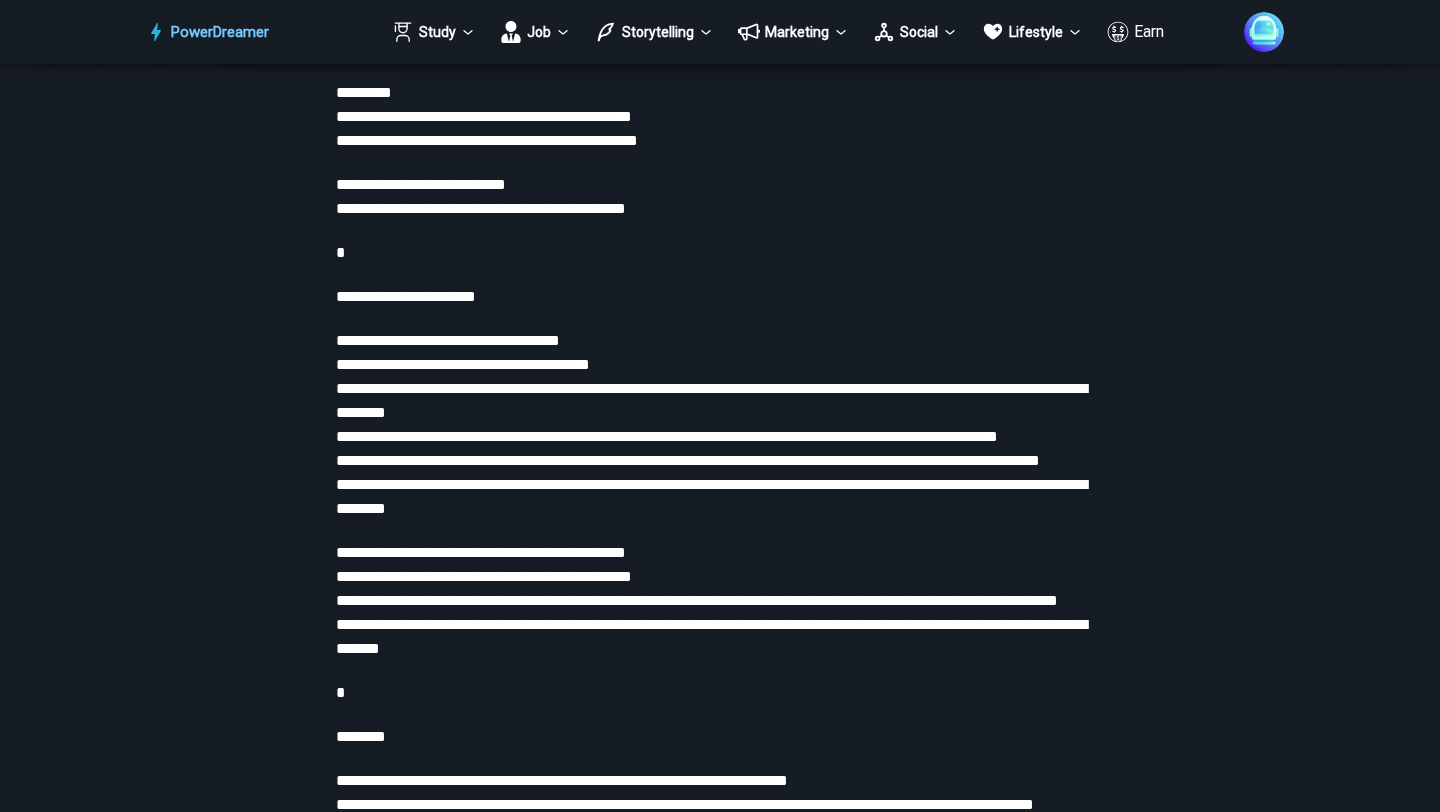 click on "**********" at bounding box center (720, 425) 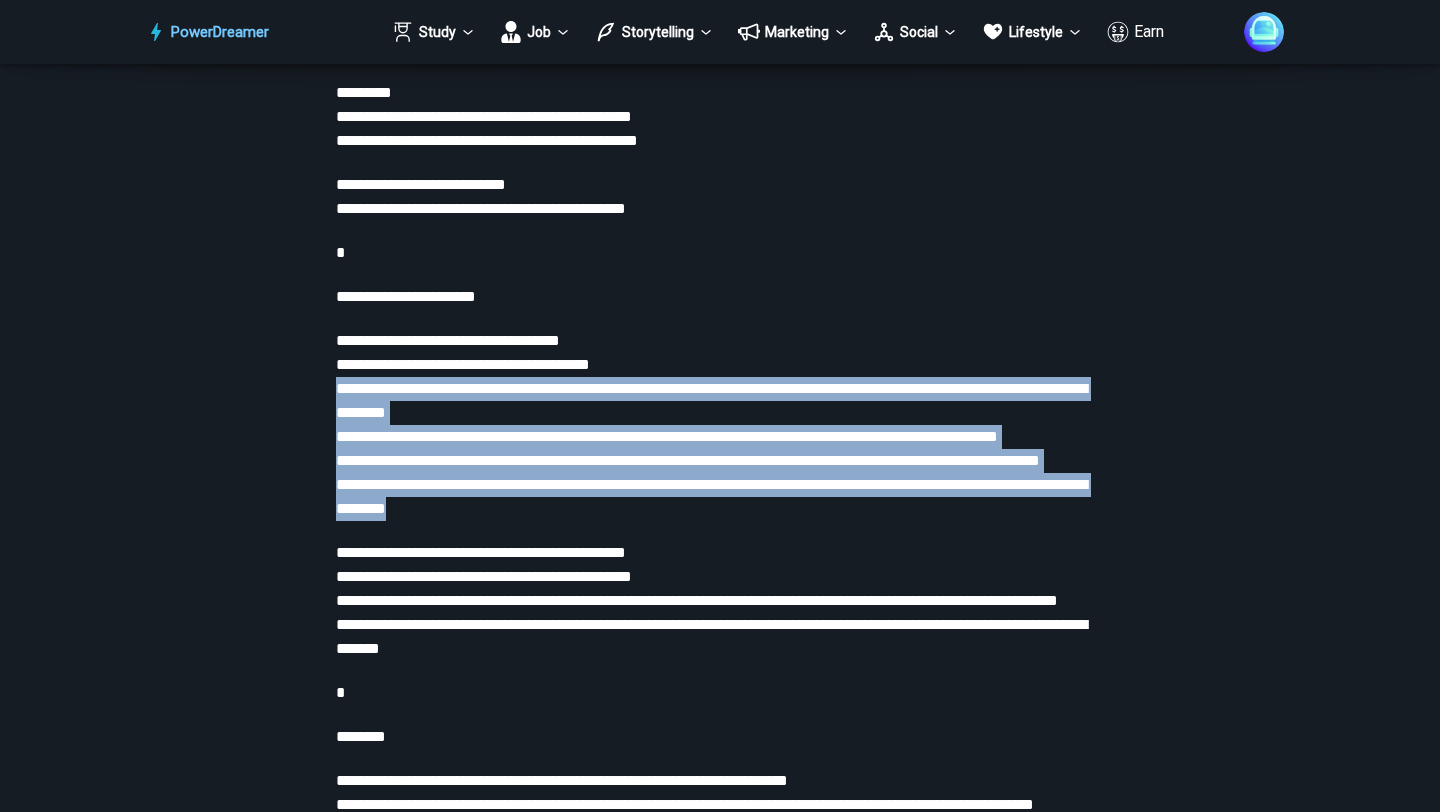 drag, startPoint x: 555, startPoint y: 587, endPoint x: 296, endPoint y: 409, distance: 314.26898 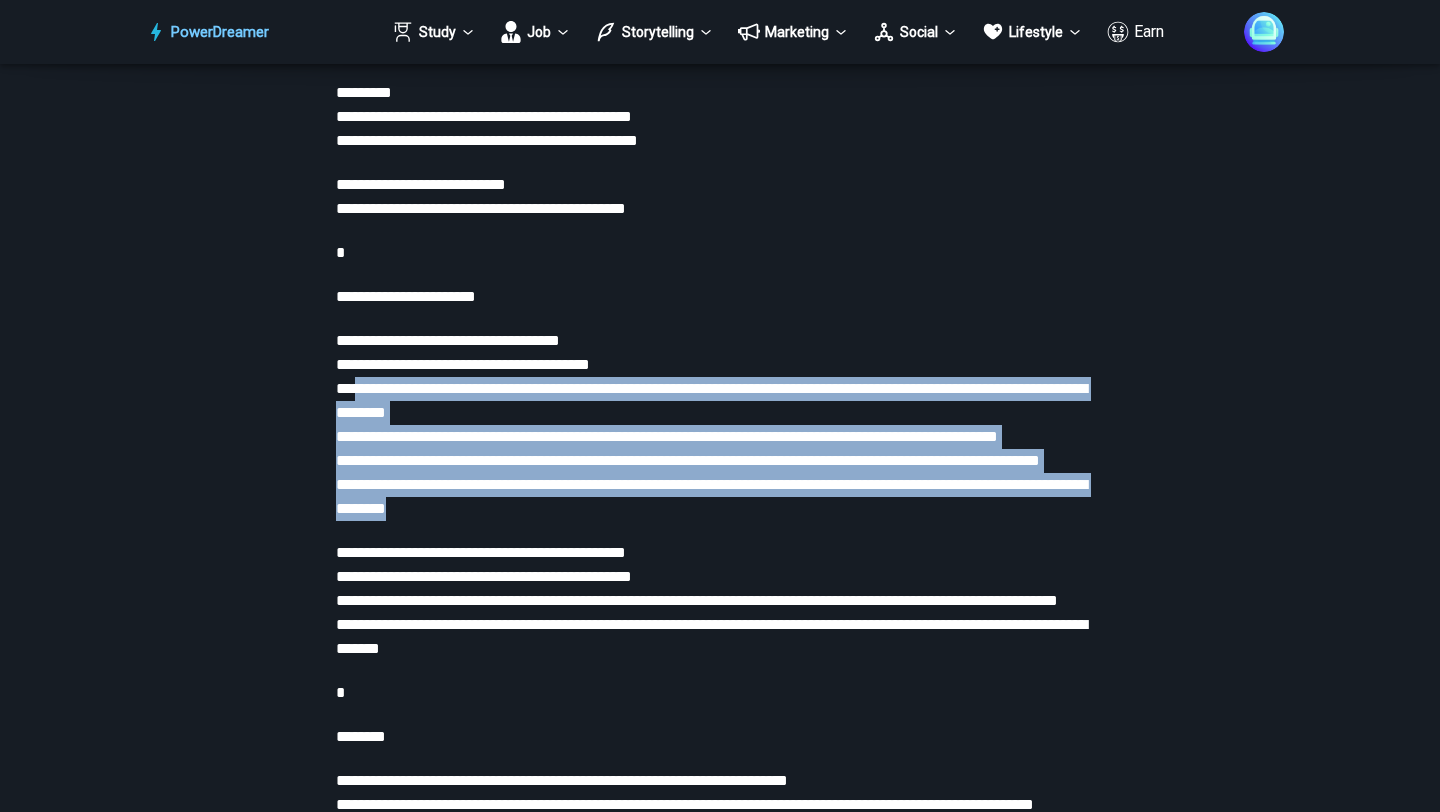 drag, startPoint x: 528, startPoint y: 583, endPoint x: 351, endPoint y: 417, distance: 242.66232 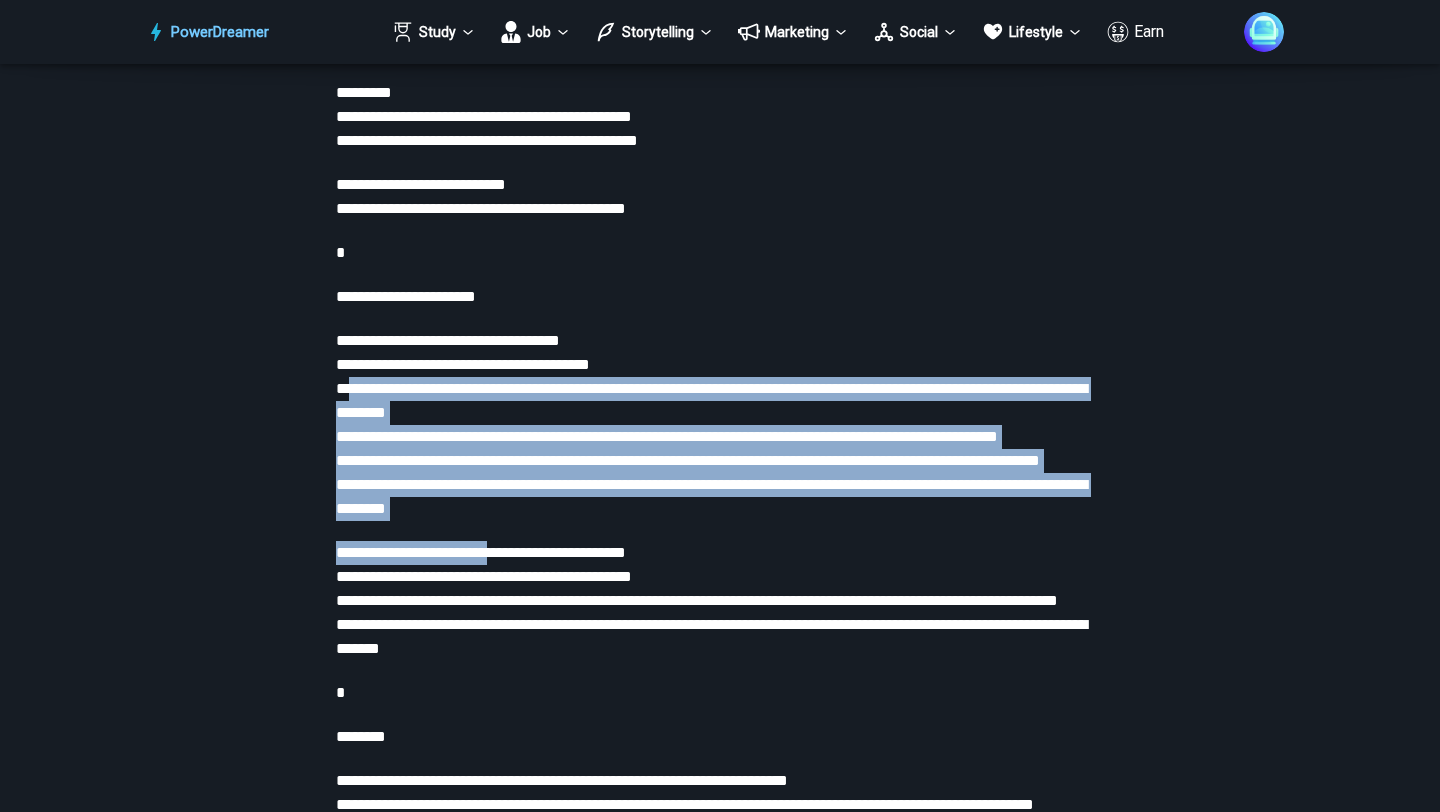 drag, startPoint x: 346, startPoint y: 414, endPoint x: 520, endPoint y: 614, distance: 265.09622 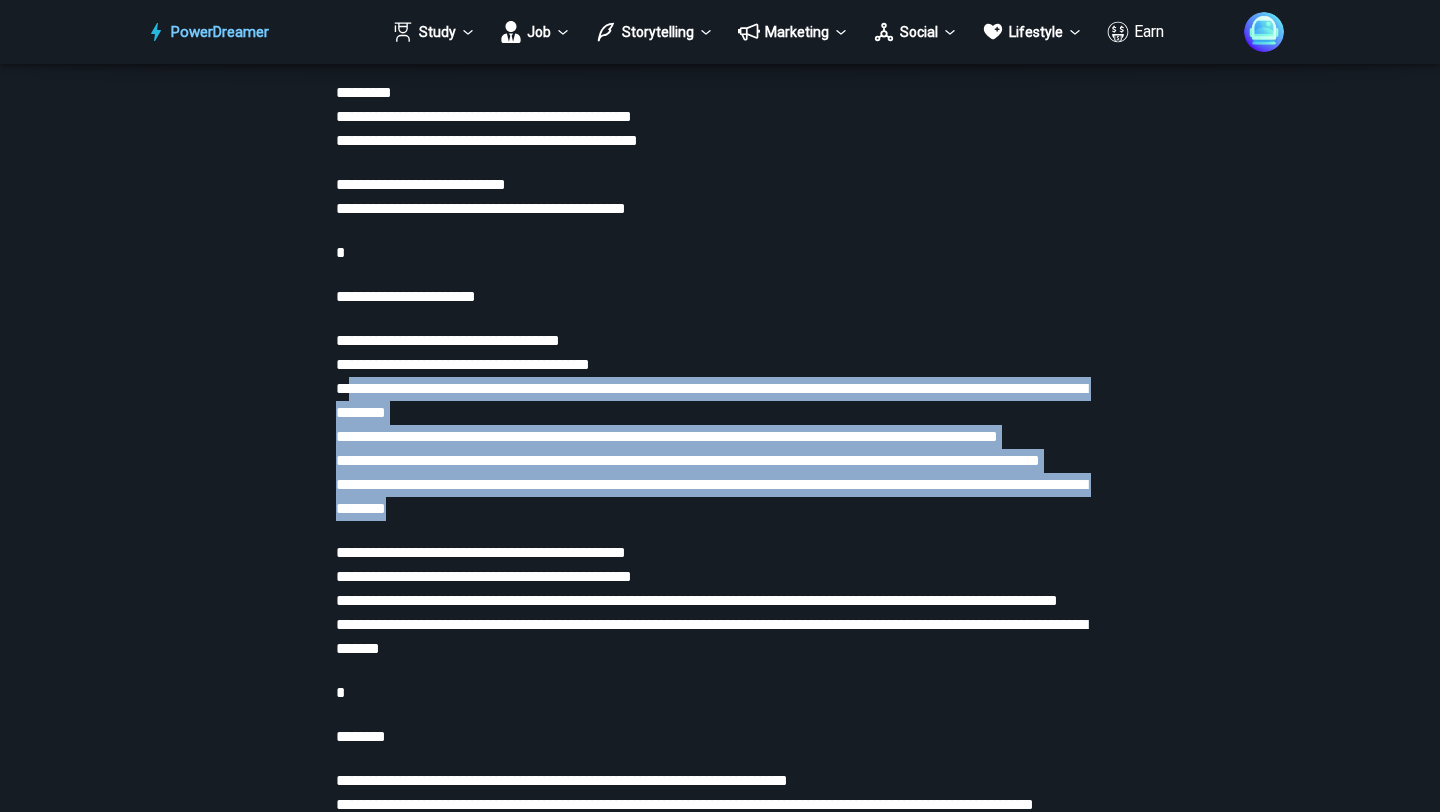 drag, startPoint x: 345, startPoint y: 415, endPoint x: 523, endPoint y: 579, distance: 242.03305 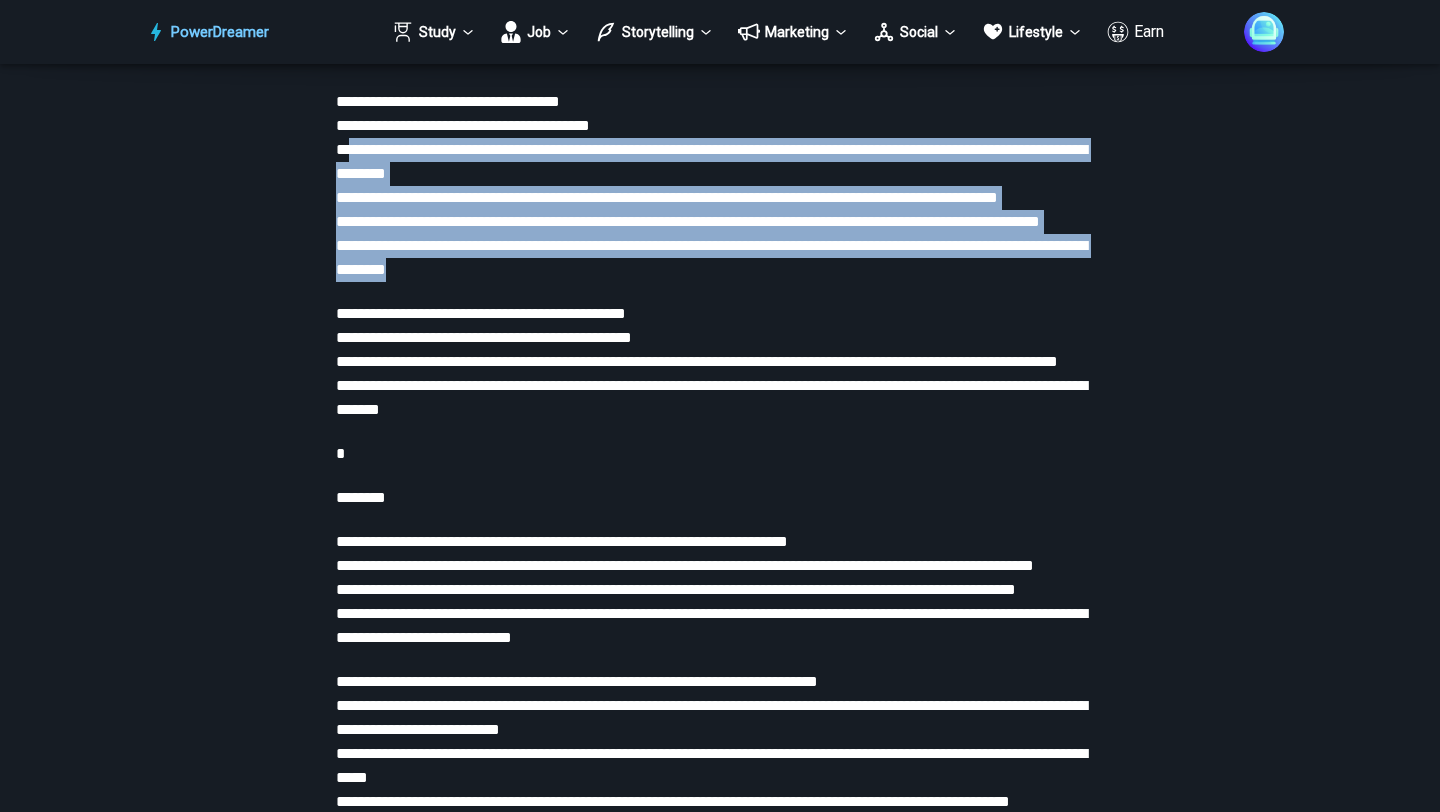 scroll, scrollTop: 4260, scrollLeft: 0, axis: vertical 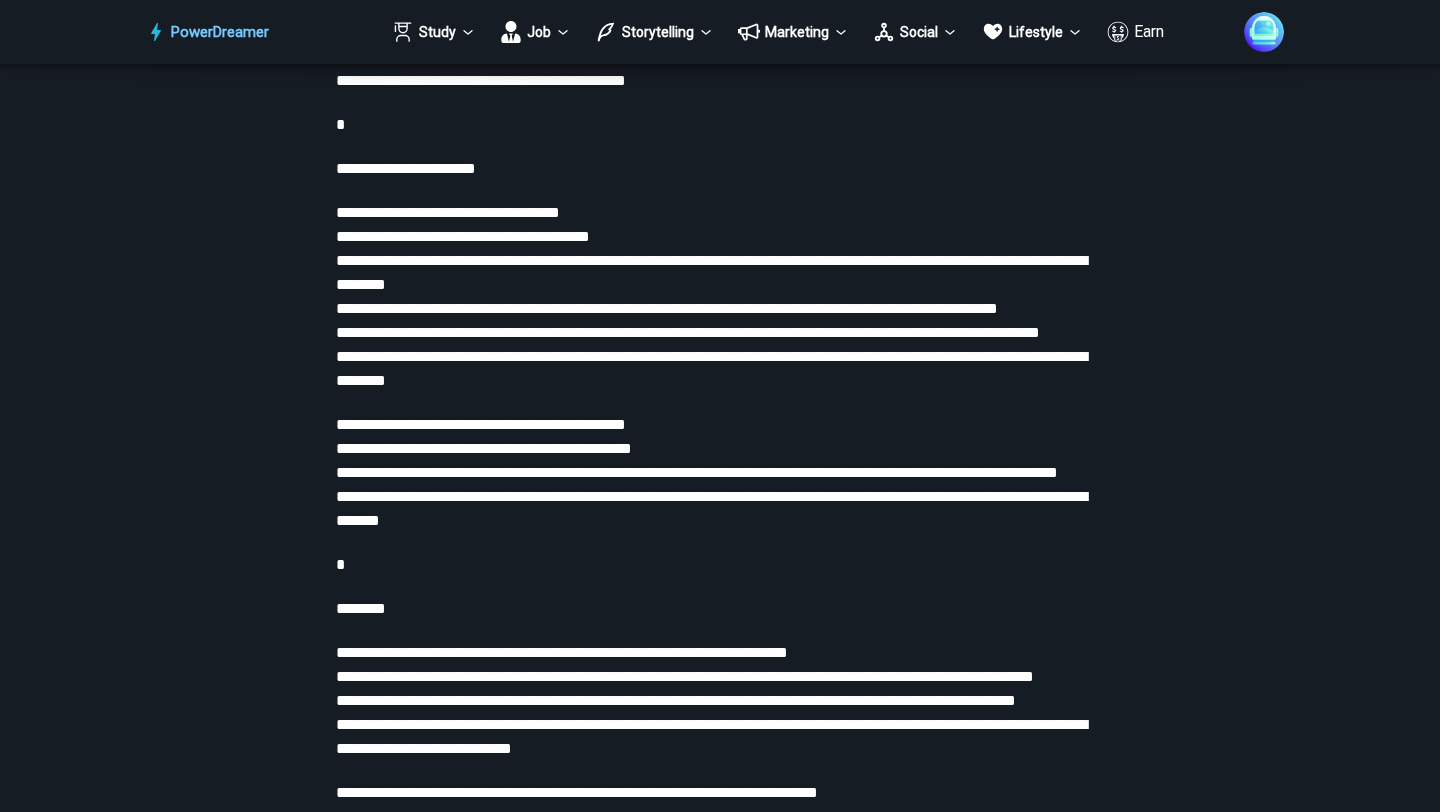 click on "**********" at bounding box center [711, 368] 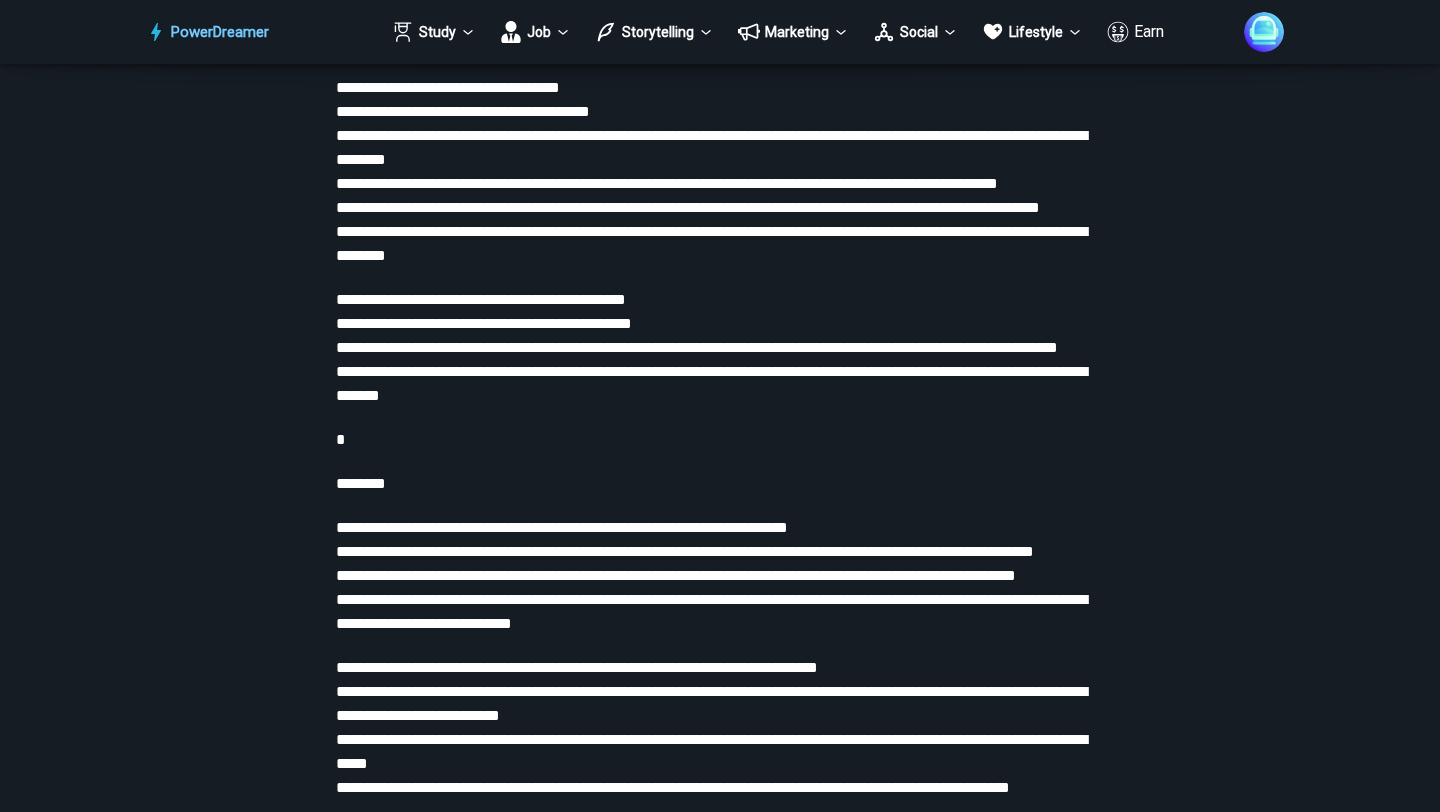 scroll, scrollTop: 4283, scrollLeft: 0, axis: vertical 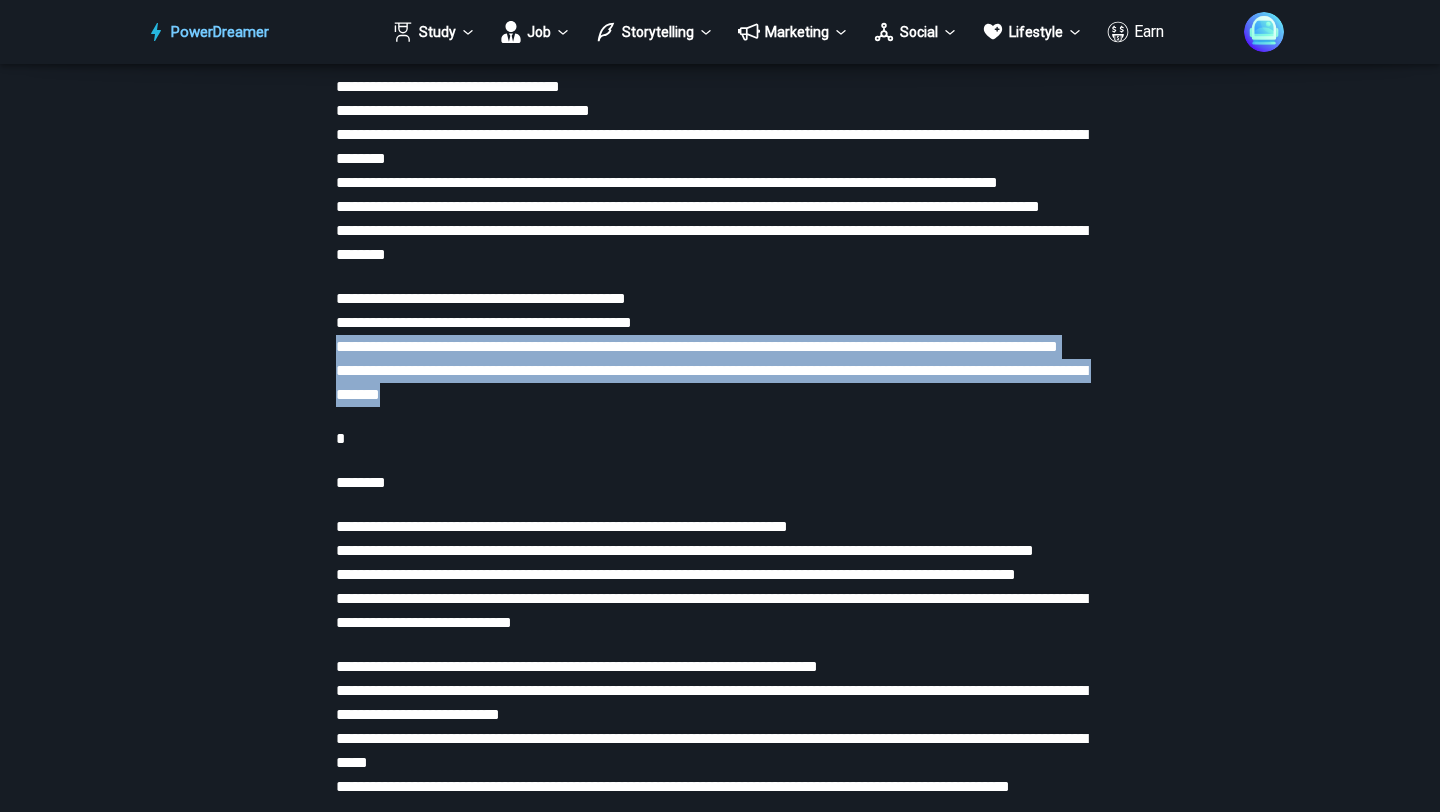 drag, startPoint x: 573, startPoint y: 516, endPoint x: 324, endPoint y: 412, distance: 269.84625 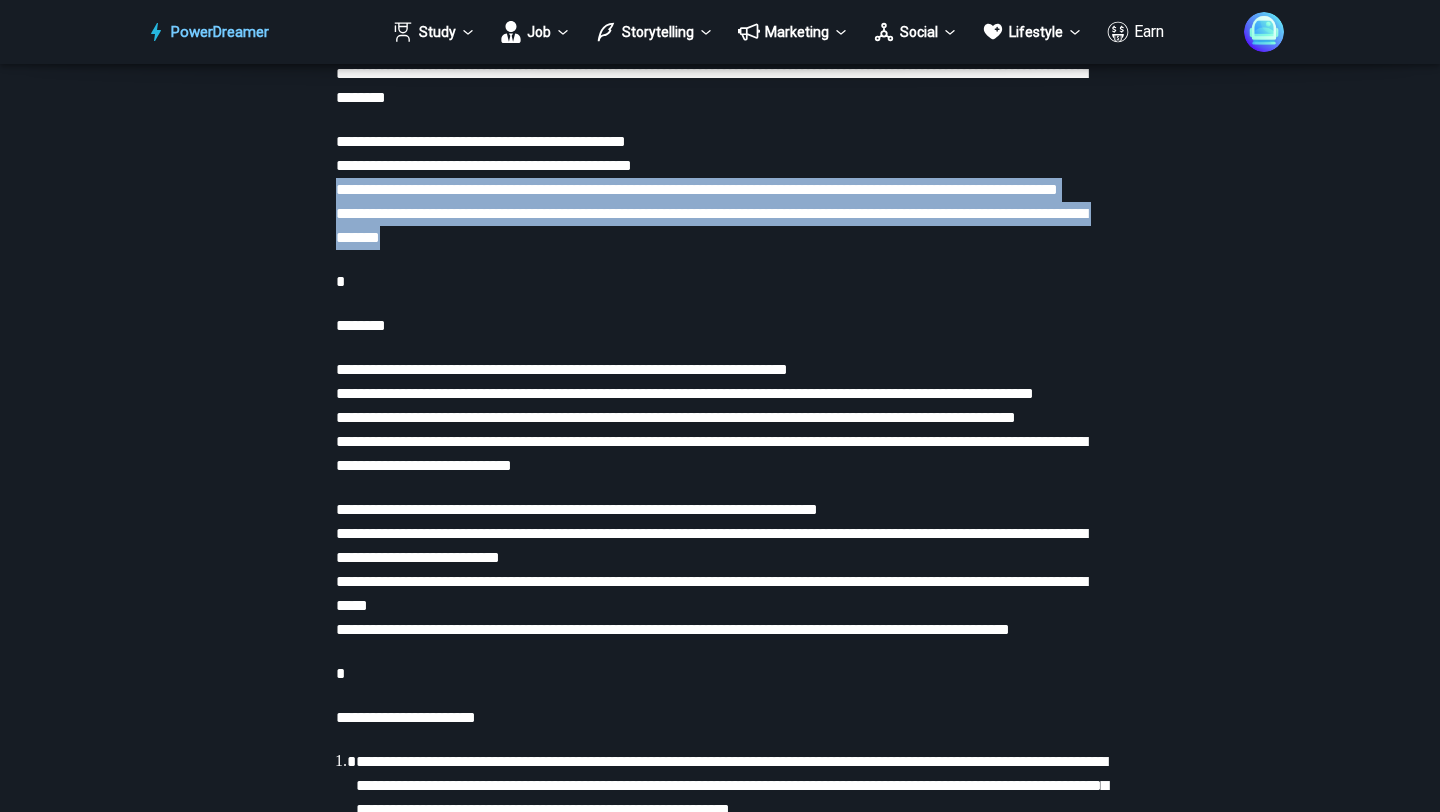 scroll, scrollTop: 4459, scrollLeft: 0, axis: vertical 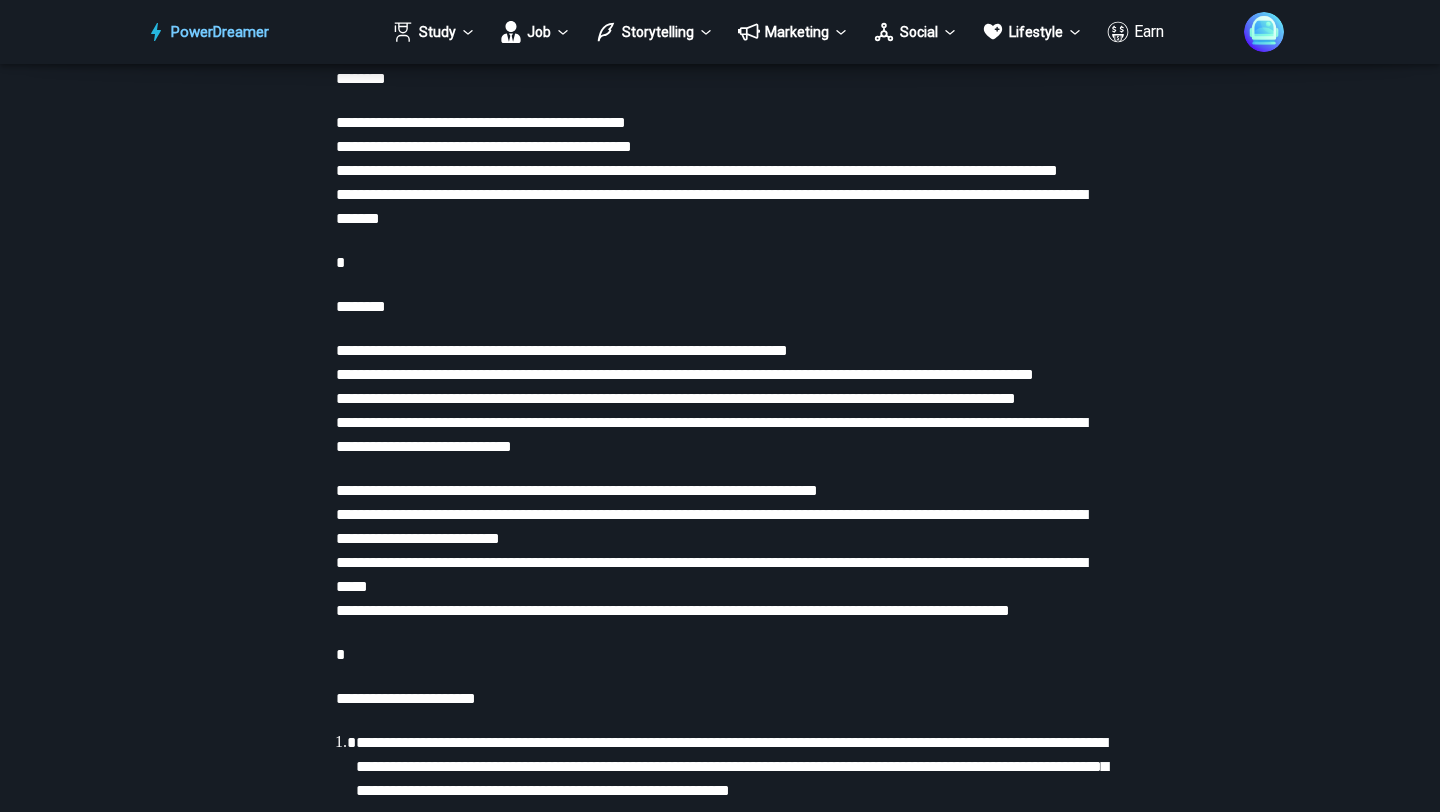 click on "**********" at bounding box center (720, 399) 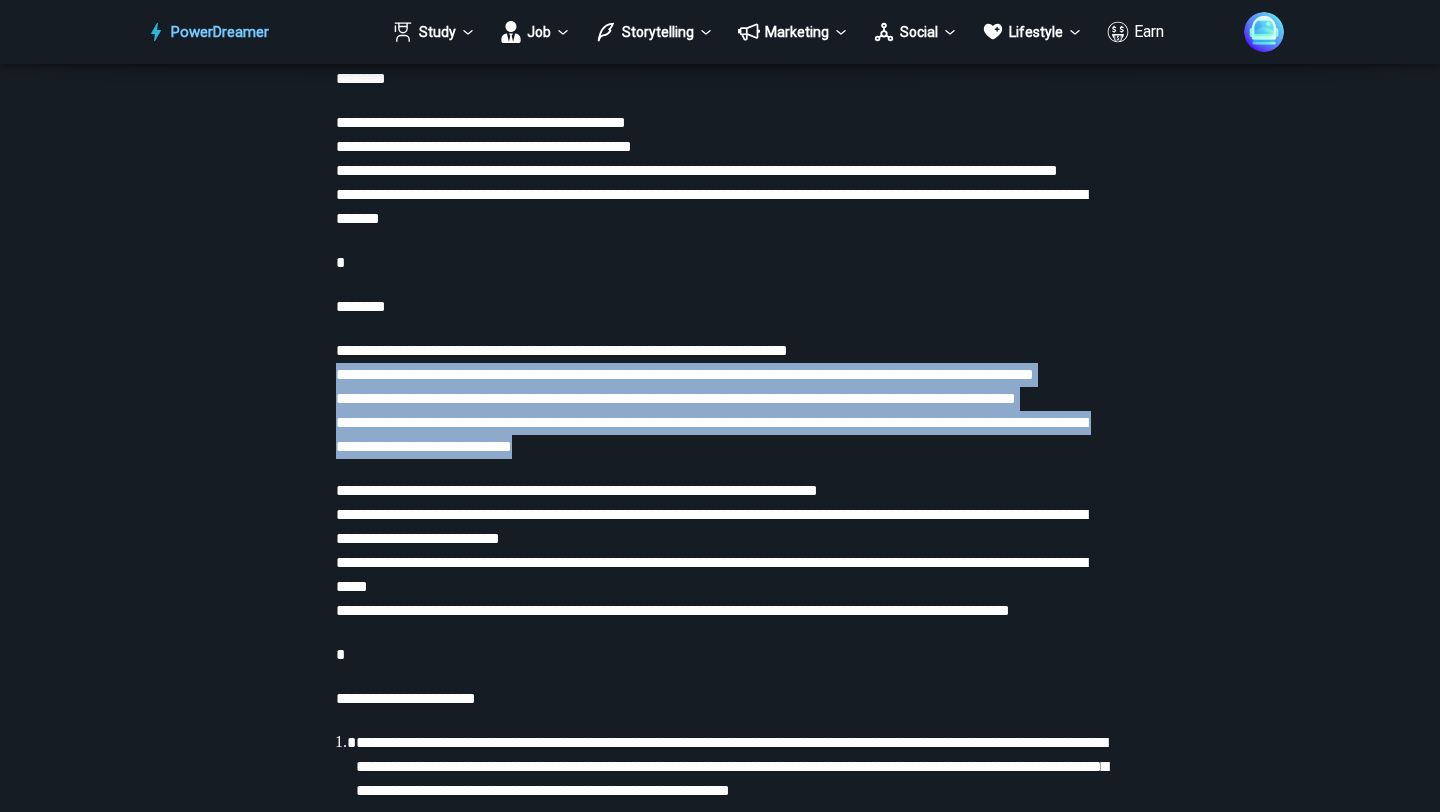 drag, startPoint x: 692, startPoint y: 589, endPoint x: 325, endPoint y: 464, distance: 387.7035 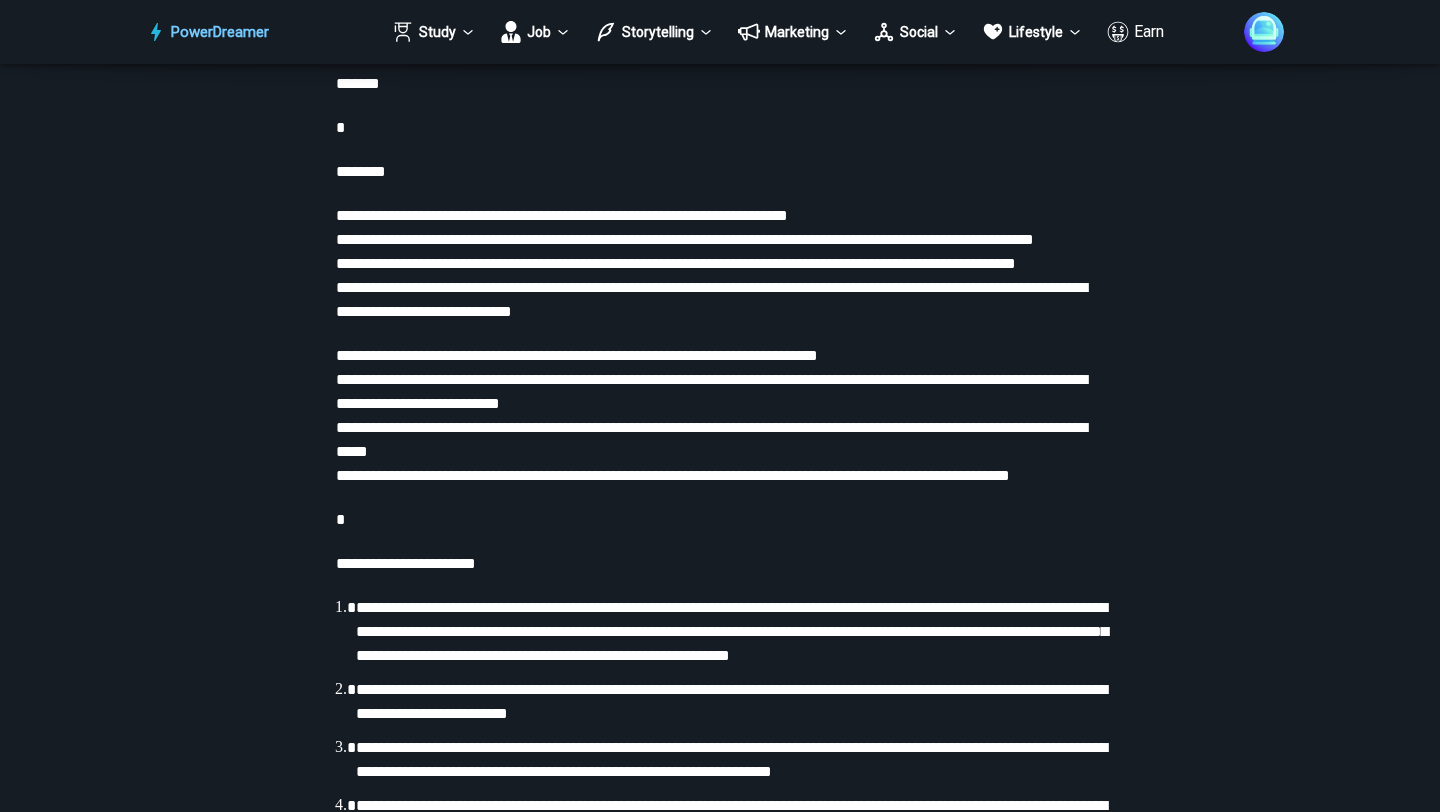 scroll, scrollTop: 4597, scrollLeft: 0, axis: vertical 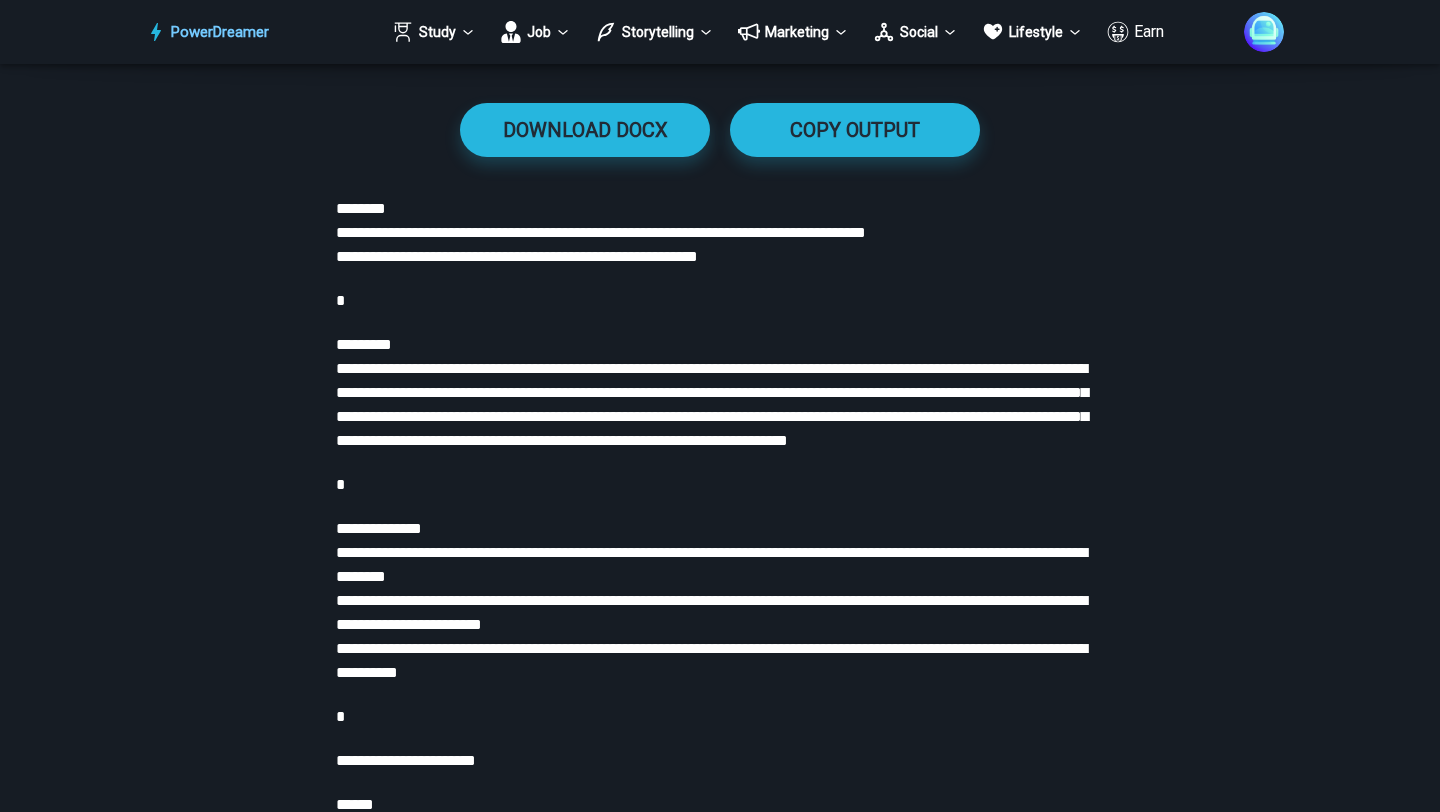 click on "**********" at bounding box center [601, 232] 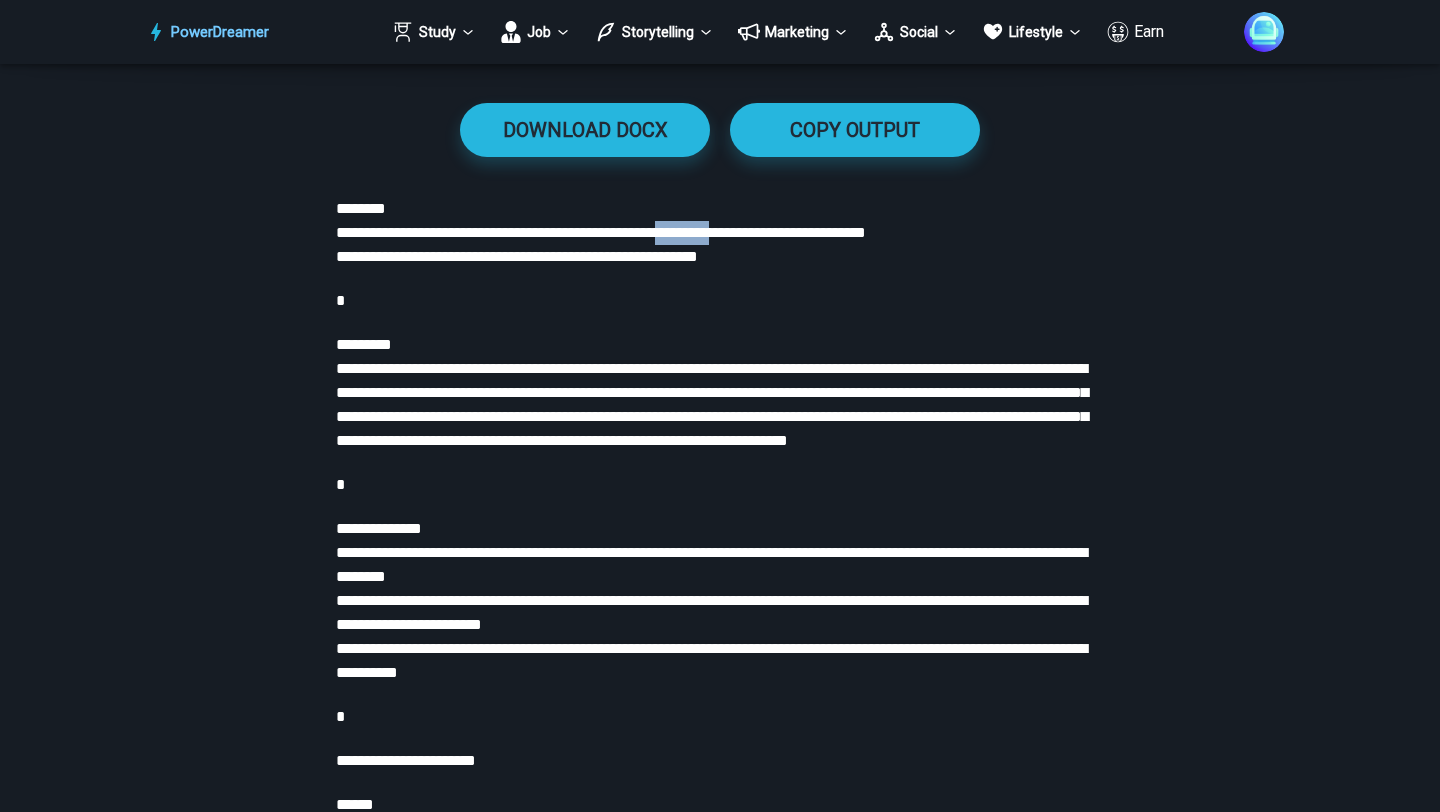 click on "**********" at bounding box center (601, 232) 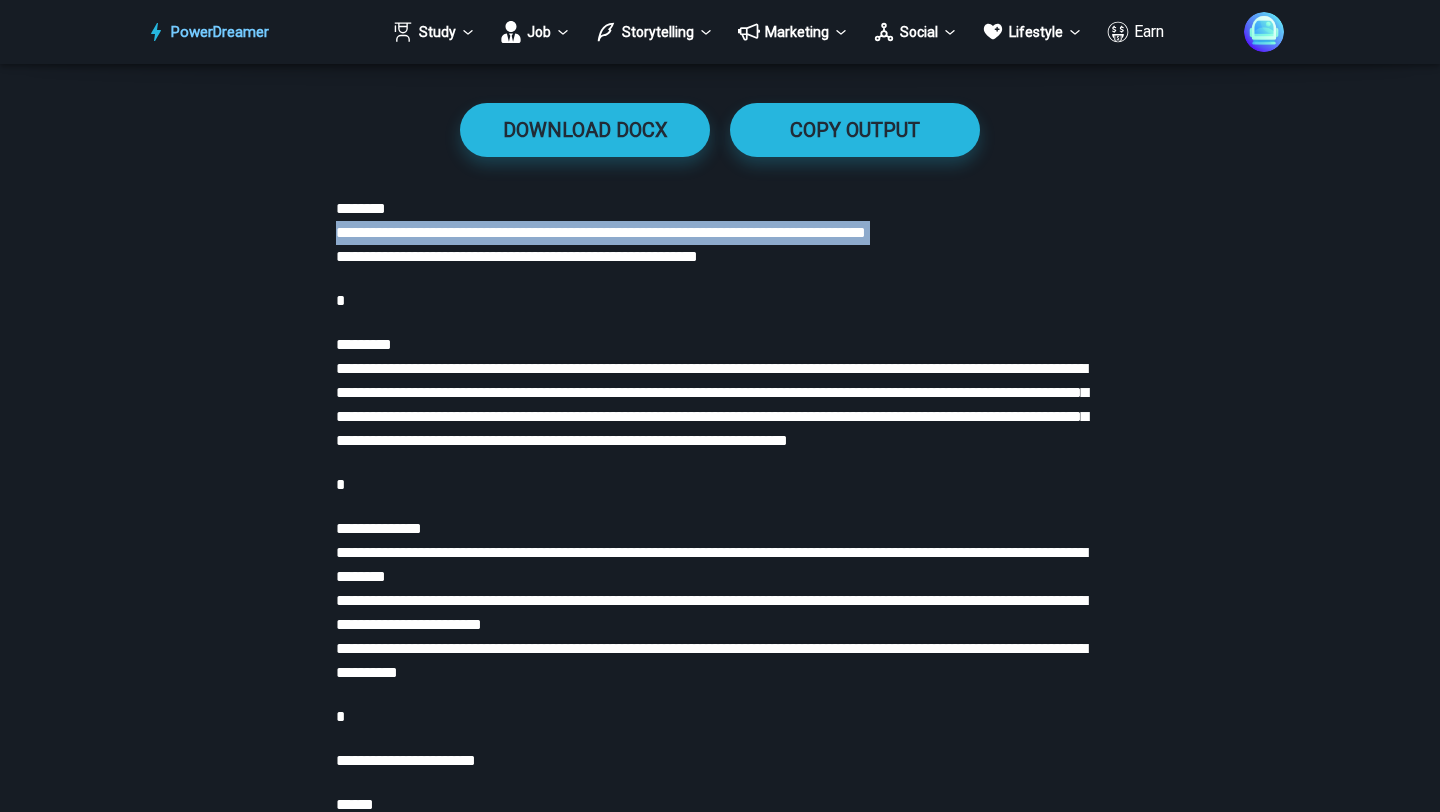 click on "**********" at bounding box center (601, 232) 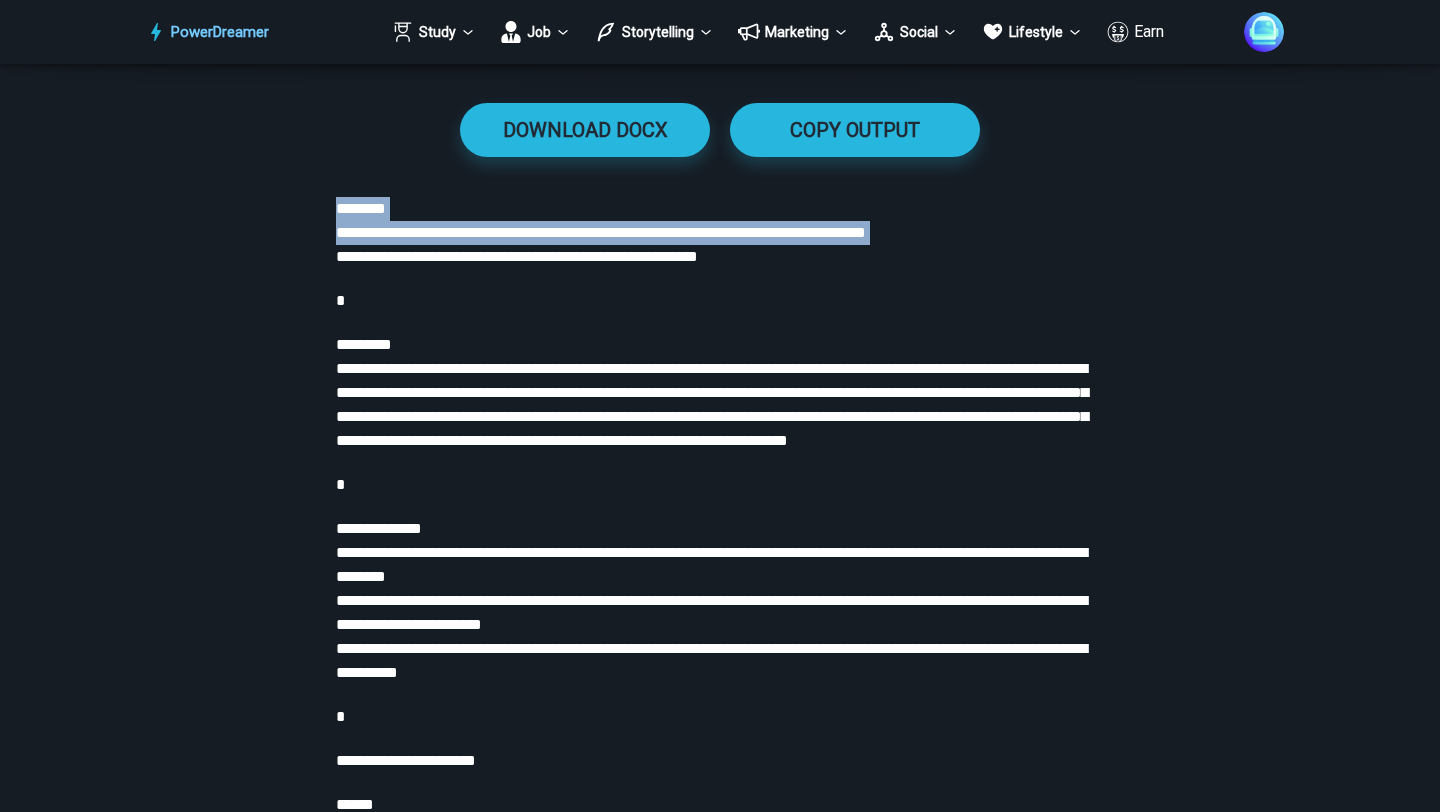 click on "**********" at bounding box center (720, 233) 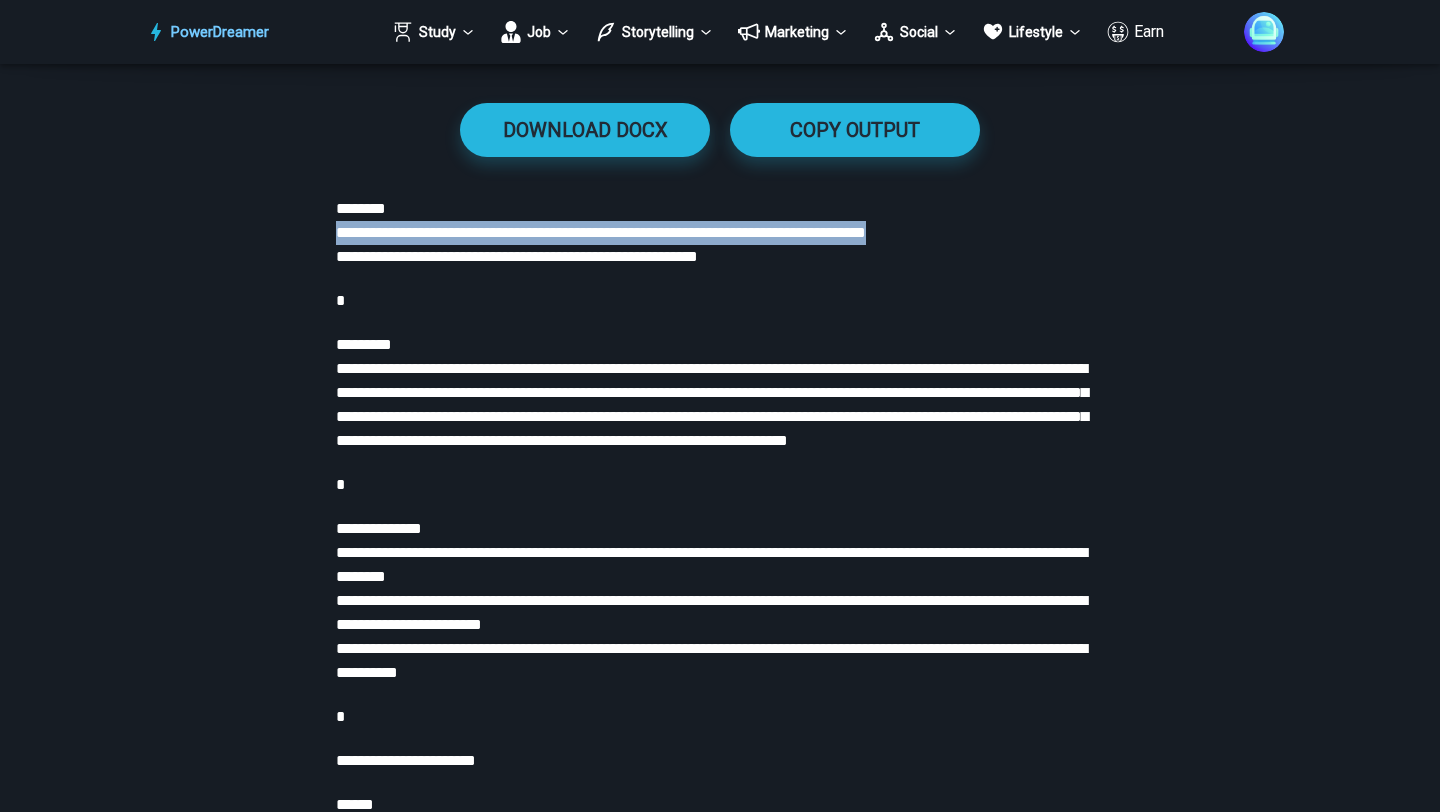 drag, startPoint x: 948, startPoint y: 226, endPoint x: 265, endPoint y: 237, distance: 683.08856 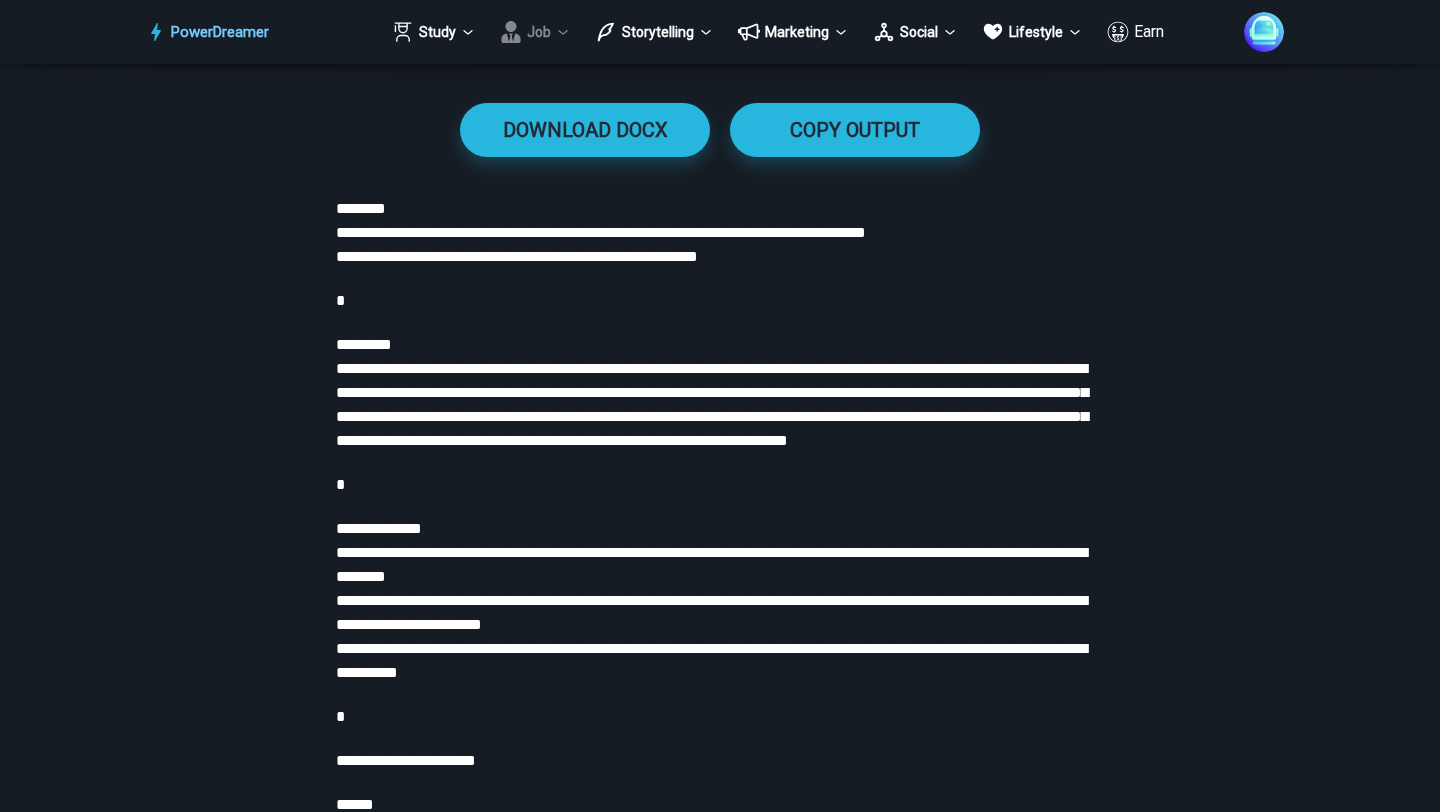 click 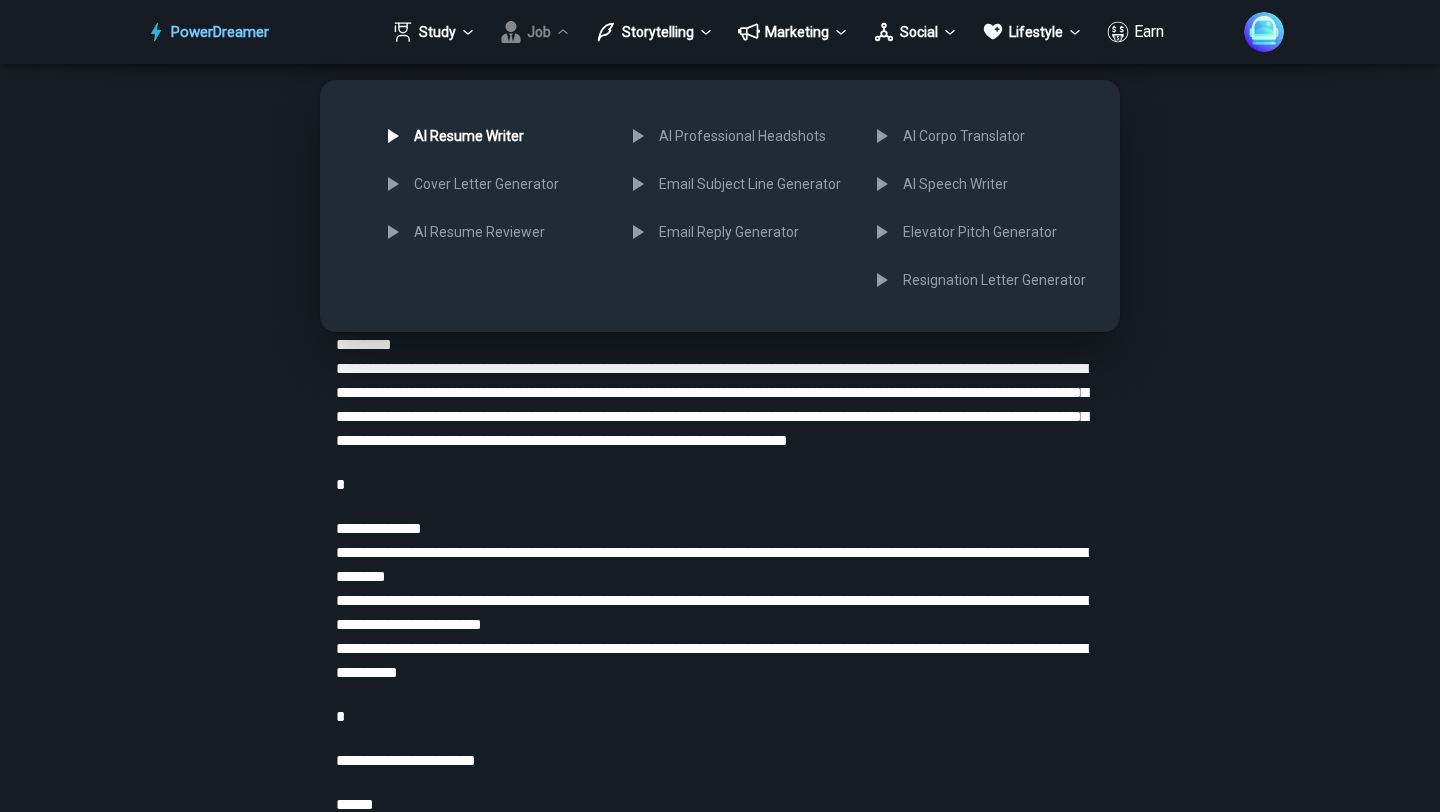 click on "Cover Letter Generator" at bounding box center [490, 184] 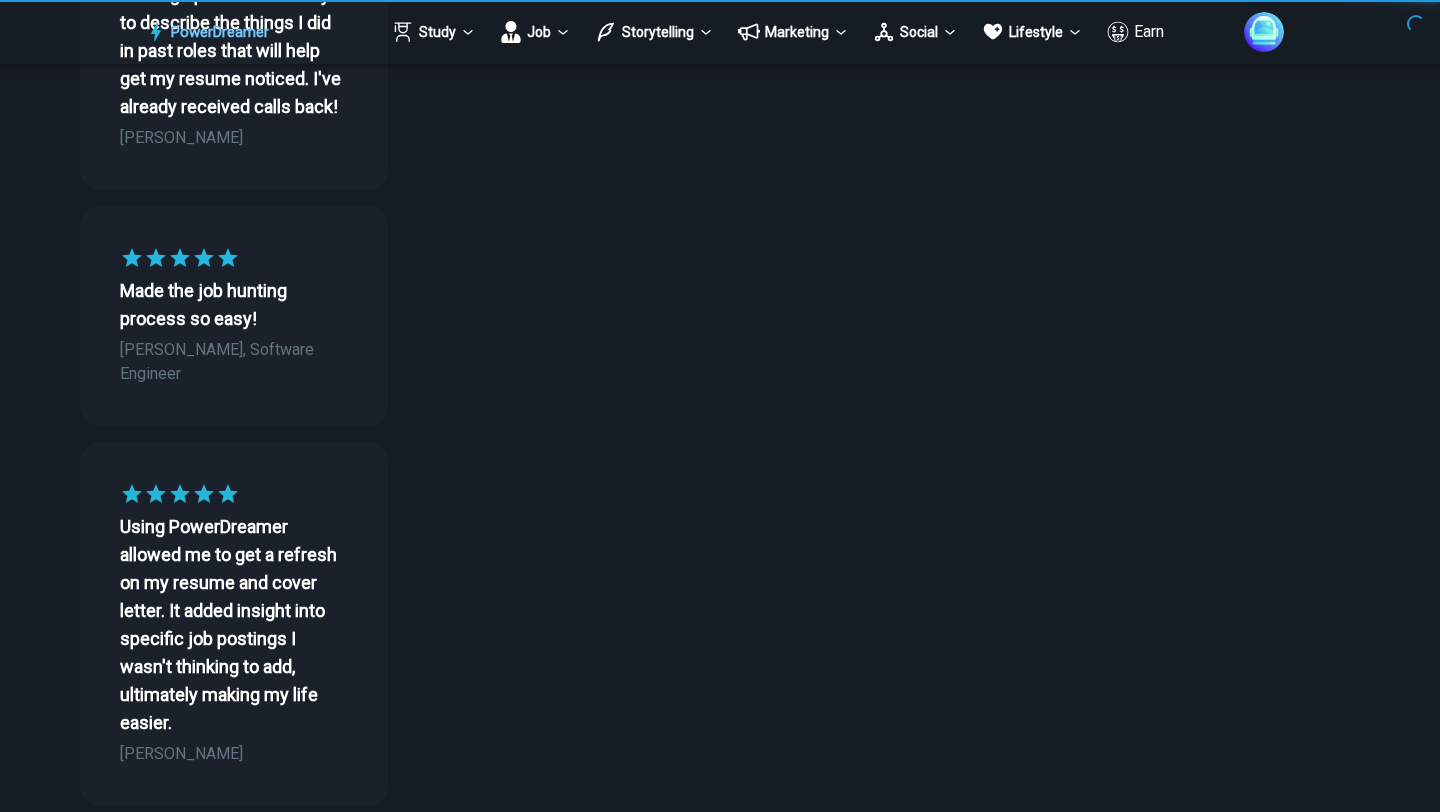 scroll, scrollTop: 0, scrollLeft: 0, axis: both 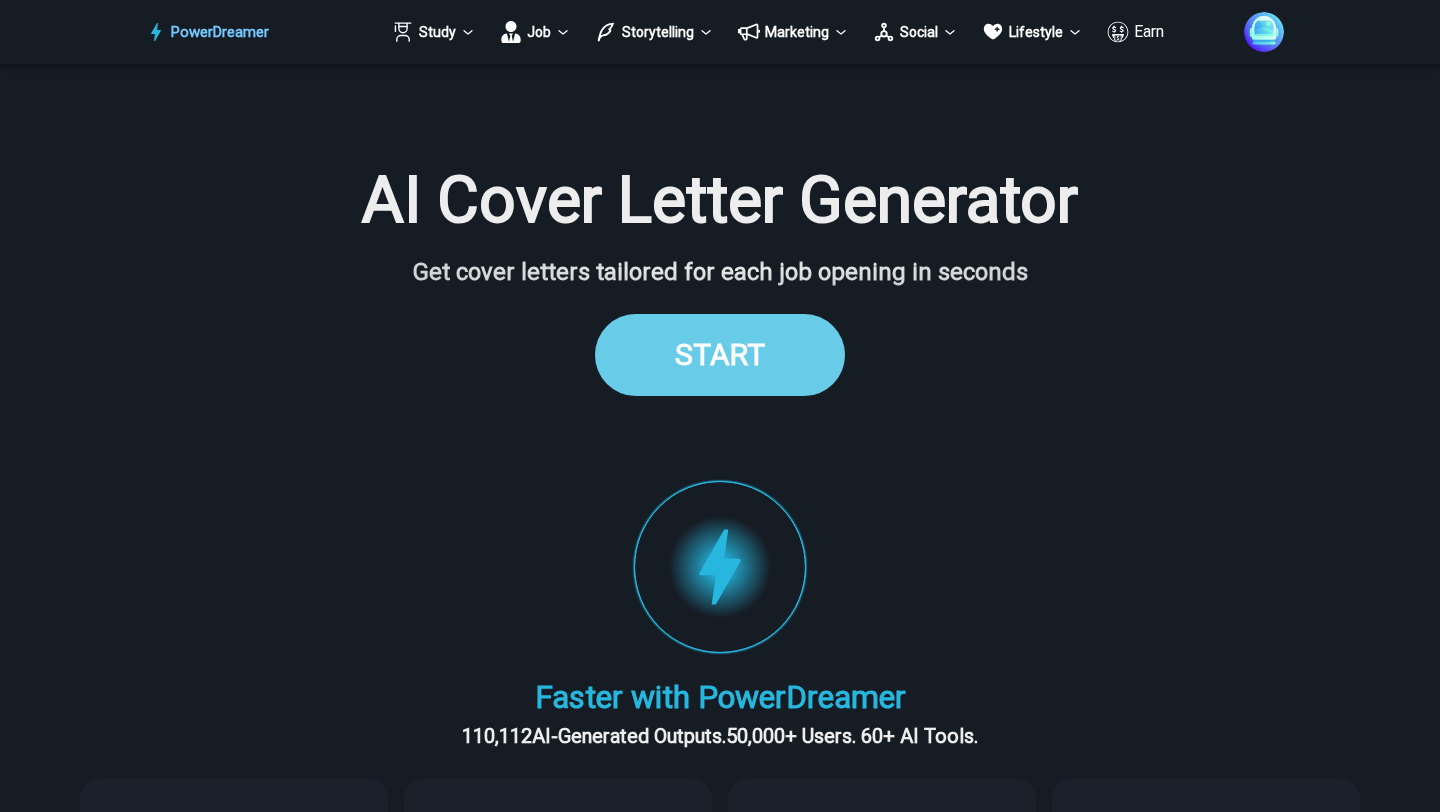 click on "START" at bounding box center [720, 354] 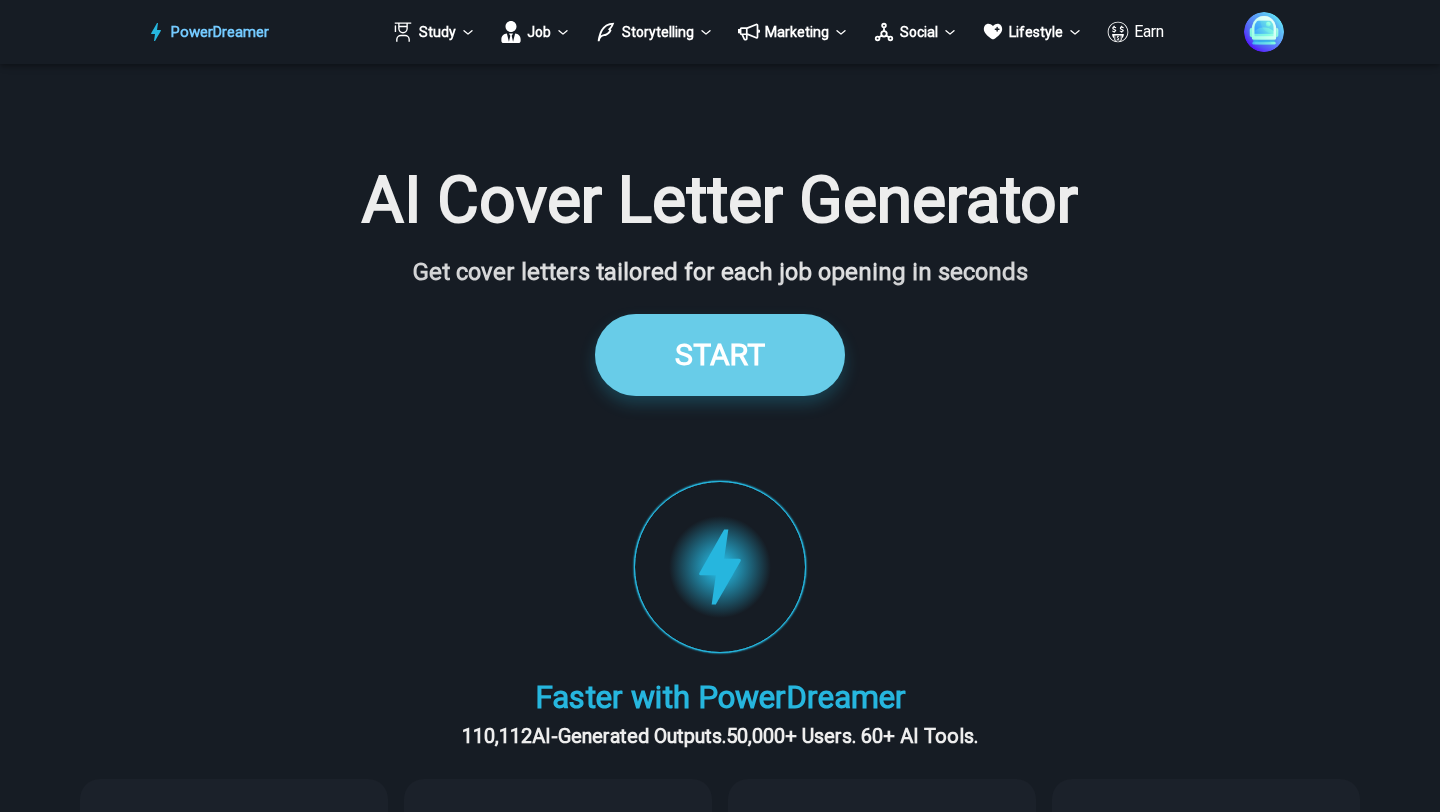 scroll, scrollTop: 1959, scrollLeft: 0, axis: vertical 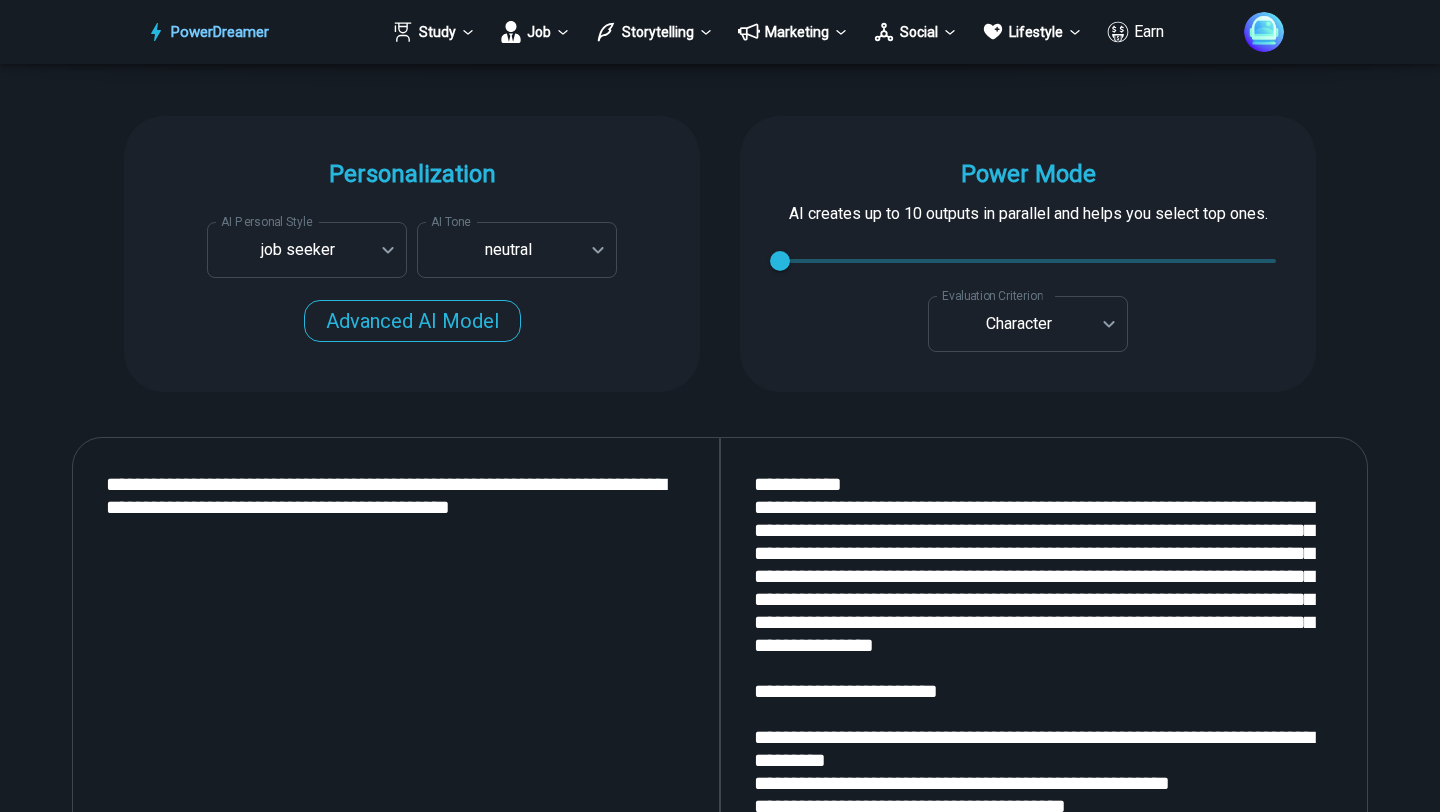 click on "**********" at bounding box center (396, 703) 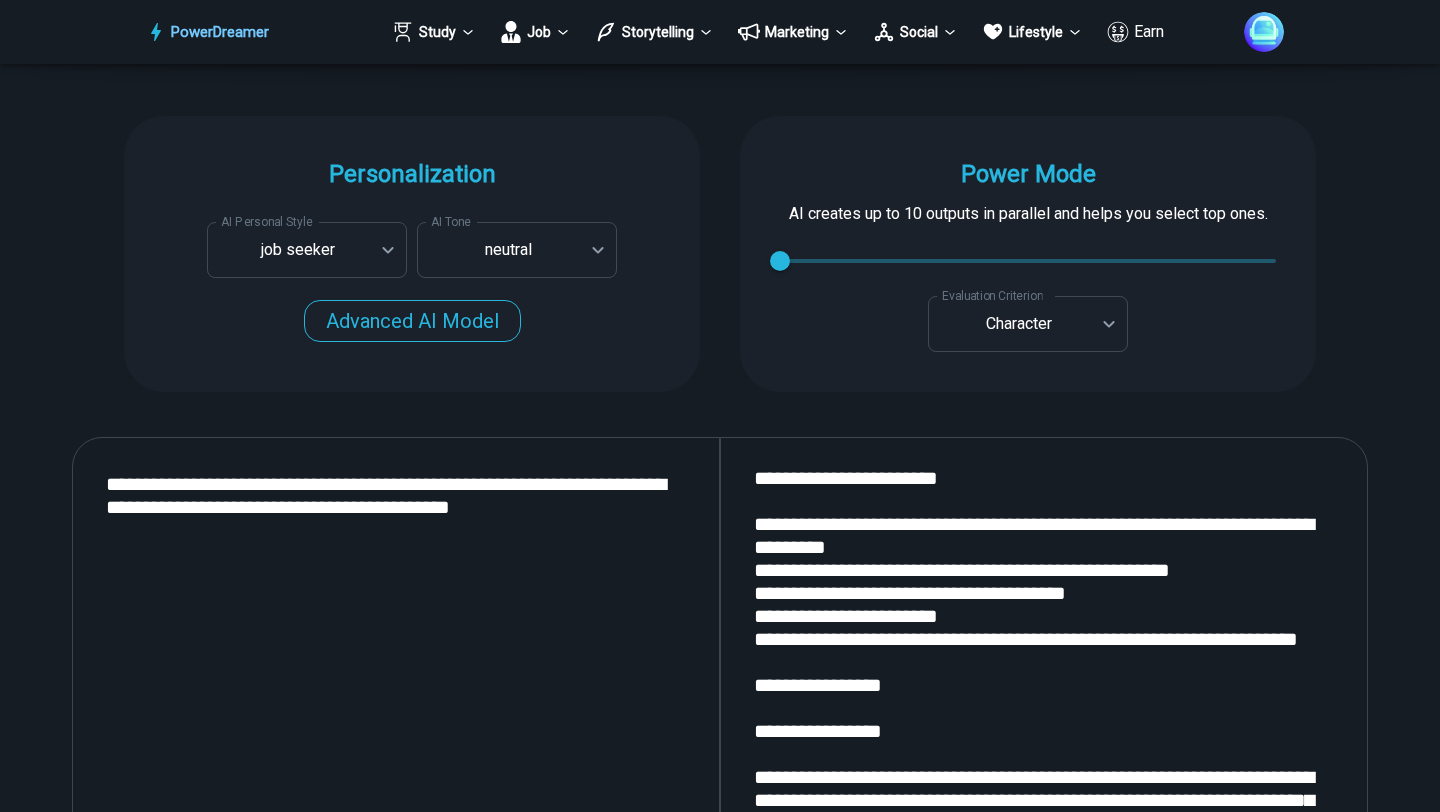 scroll, scrollTop: 0, scrollLeft: 0, axis: both 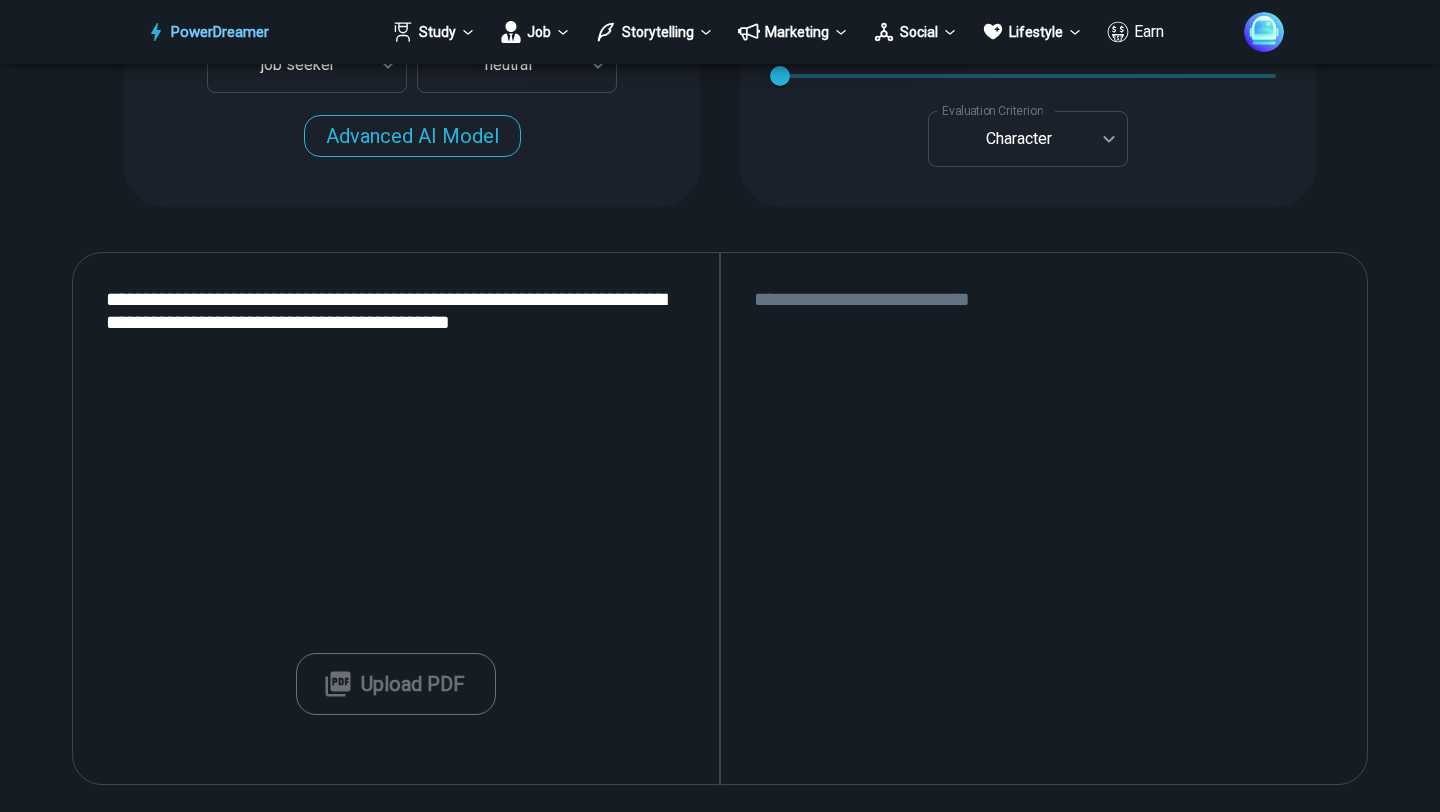 paste on "**********" 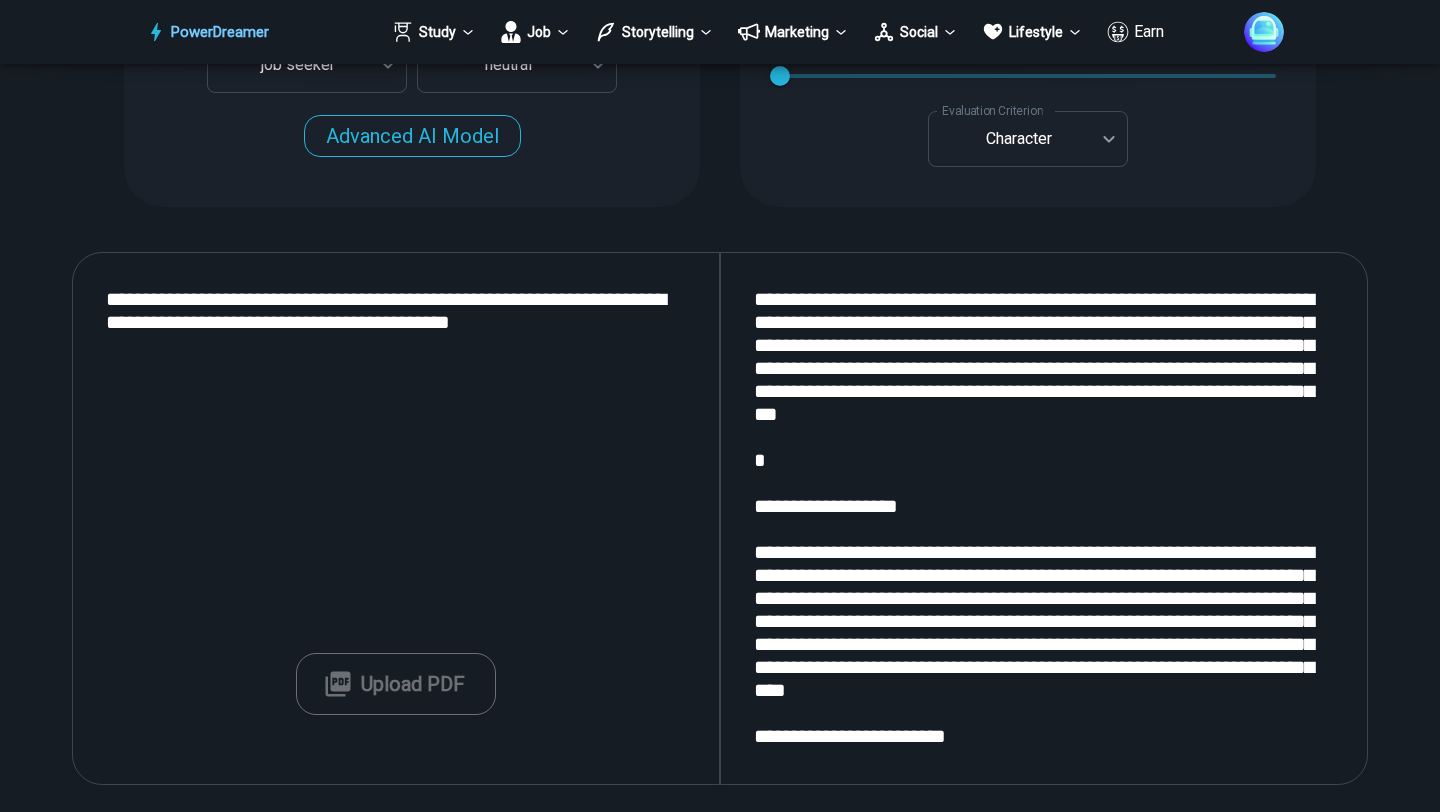 scroll, scrollTop: 601, scrollLeft: 0, axis: vertical 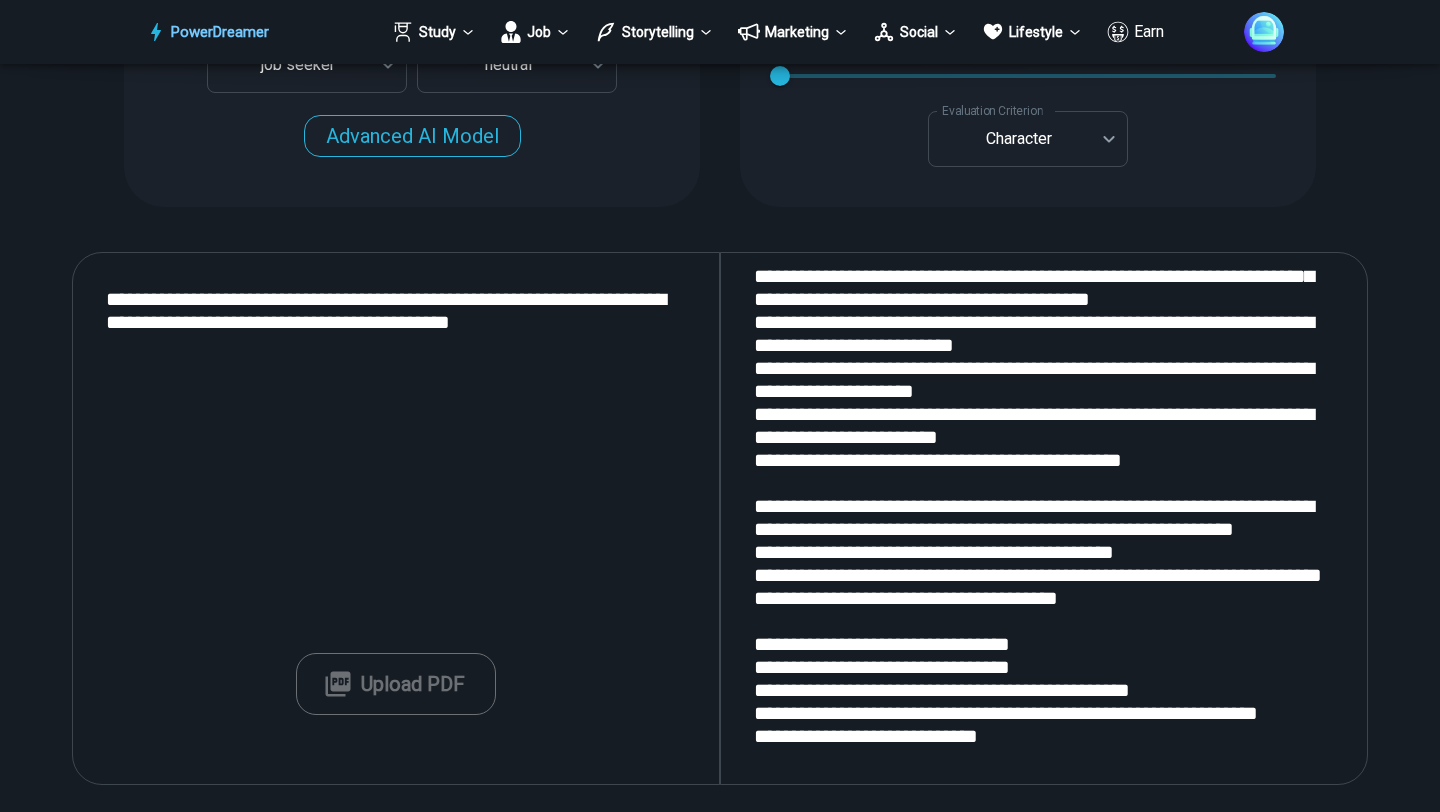 drag, startPoint x: 754, startPoint y: 295, endPoint x: 974, endPoint y: 735, distance: 491.93497 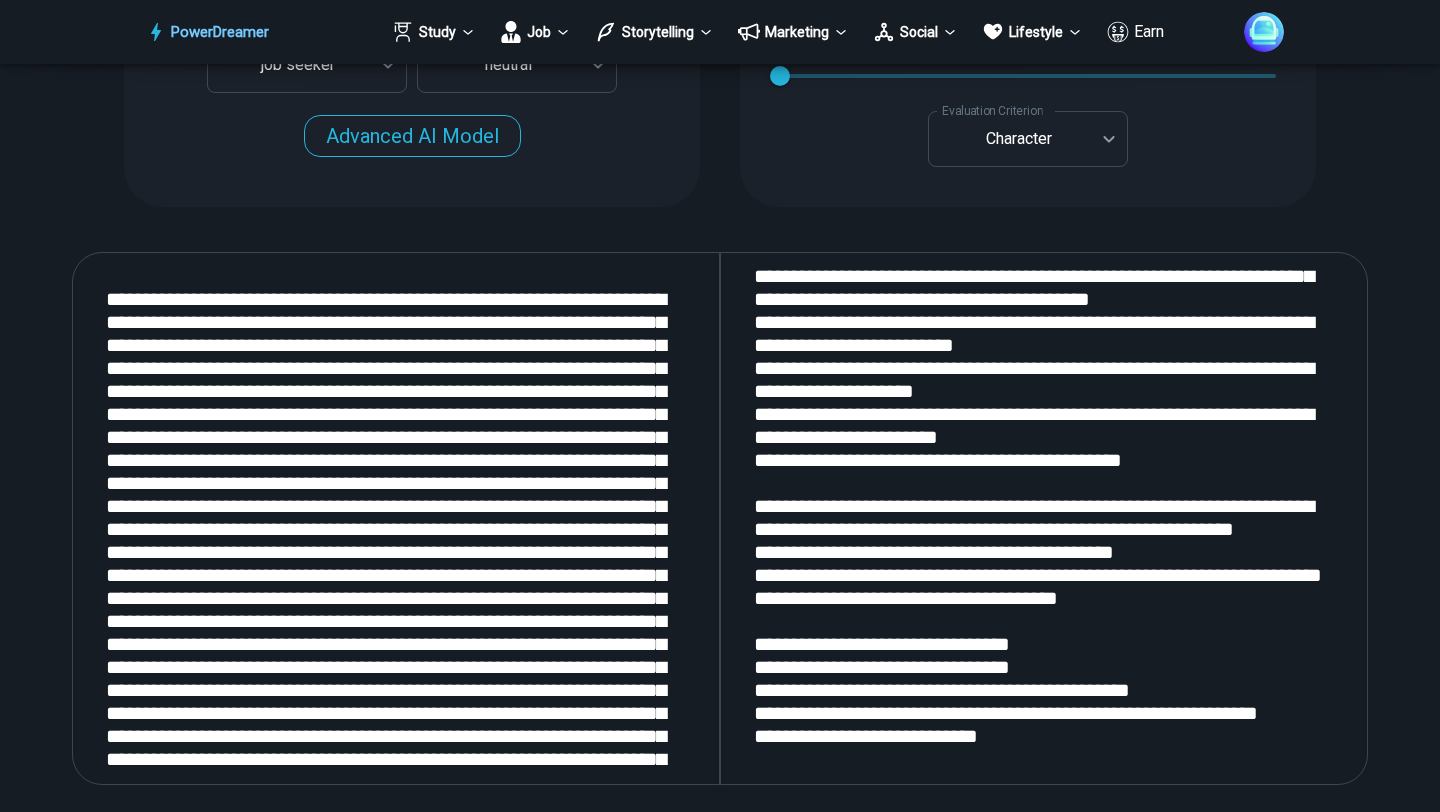 scroll, scrollTop: 621, scrollLeft: 0, axis: vertical 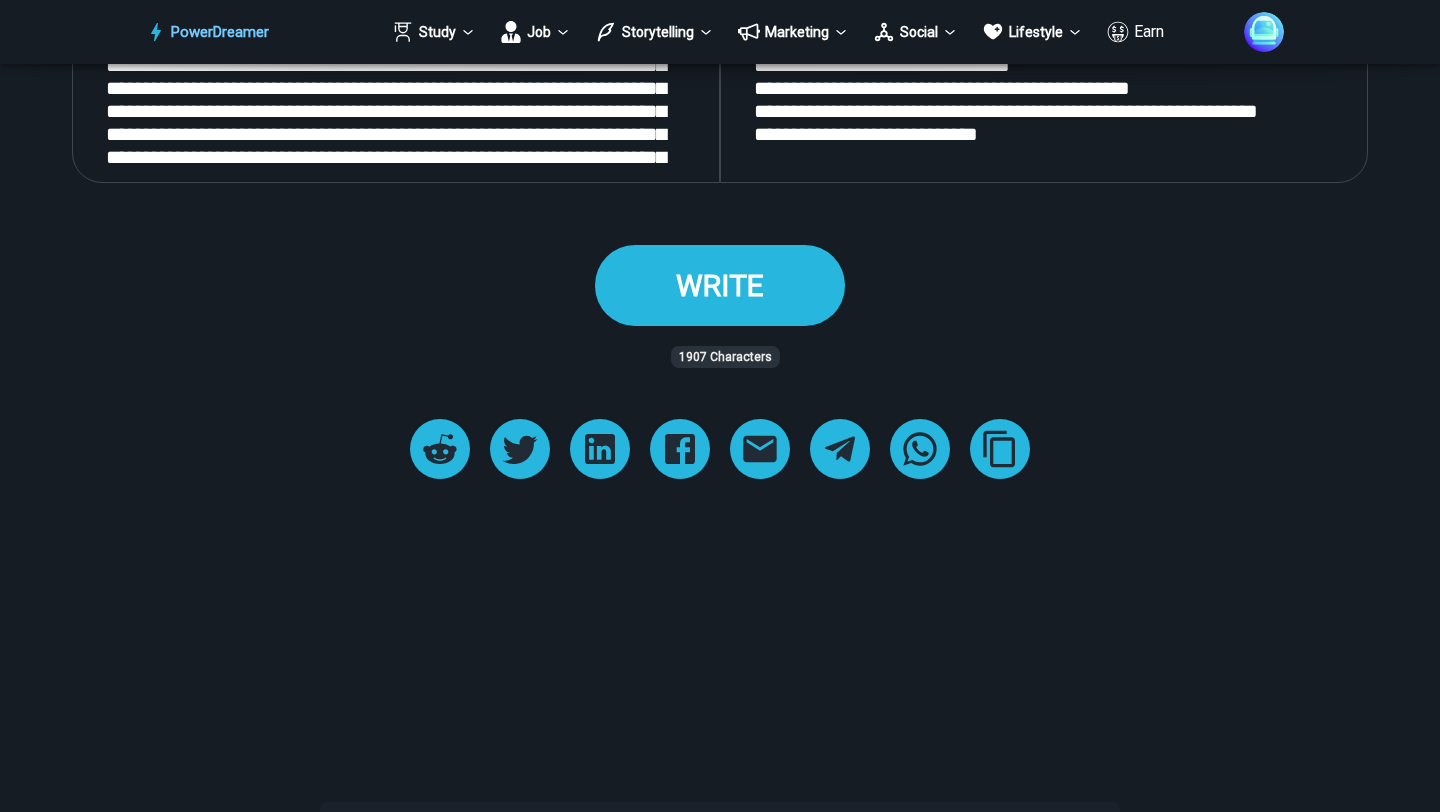 click on "WRITE" at bounding box center [720, 285] 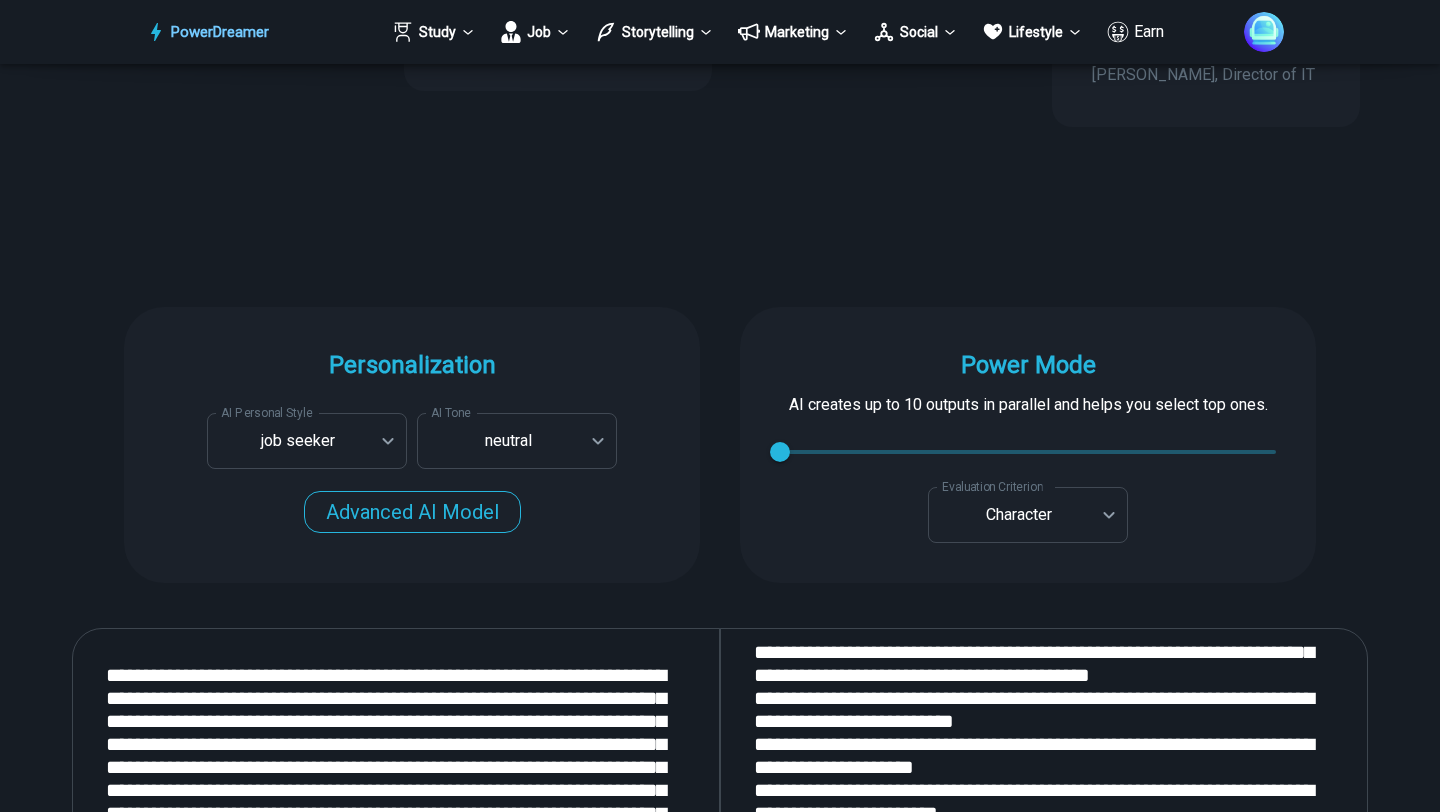scroll, scrollTop: 1762, scrollLeft: 0, axis: vertical 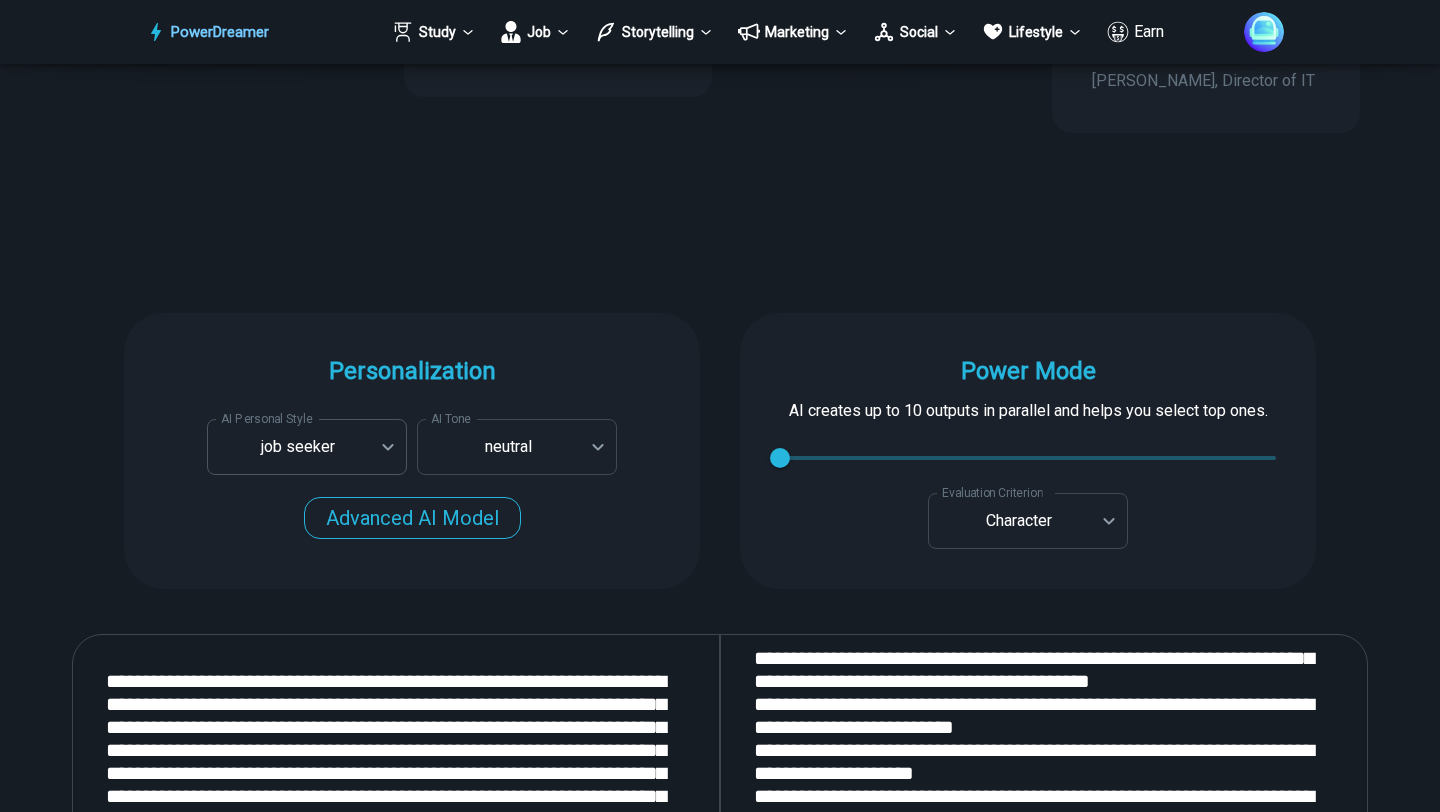 click on "PowerDreamer Study Job Storytelling Marketing Social Lifestyle Earn AI Cover Letter Generator Get cover letters tailored for each job opening in seconds START Faster with PowerDreamer 213,467  AI-Generated Outputs.  50,000+ Users. 60+ AI Tools. PowerDreamer saved me a ton of stress and even more time. Highly recommend. Bailey Vogt is a writer and producer with experience at Morning Rush, Arizona PBS, Metro Weekly and The Washington Times I received a job offer today that your awesome website helped me get. Thank you! I will be singing your praises. Matt S. signed up to PowerDreamer November 30th 2023 and received his job offer February 1st 2024 Absolutely love this program!! I'm usually hesitant to pay for anything without being able to try it for free first. However, I was desperate to get resume writing help and this program far exceeded my expectations! I have been telling anyone I know looking for a job to try it. Maura Duffy Tyler D., Product Manager in E-Commerce Kyle Kimball Alix Harvey Jess B. AI Tone" at bounding box center [720, 2173] 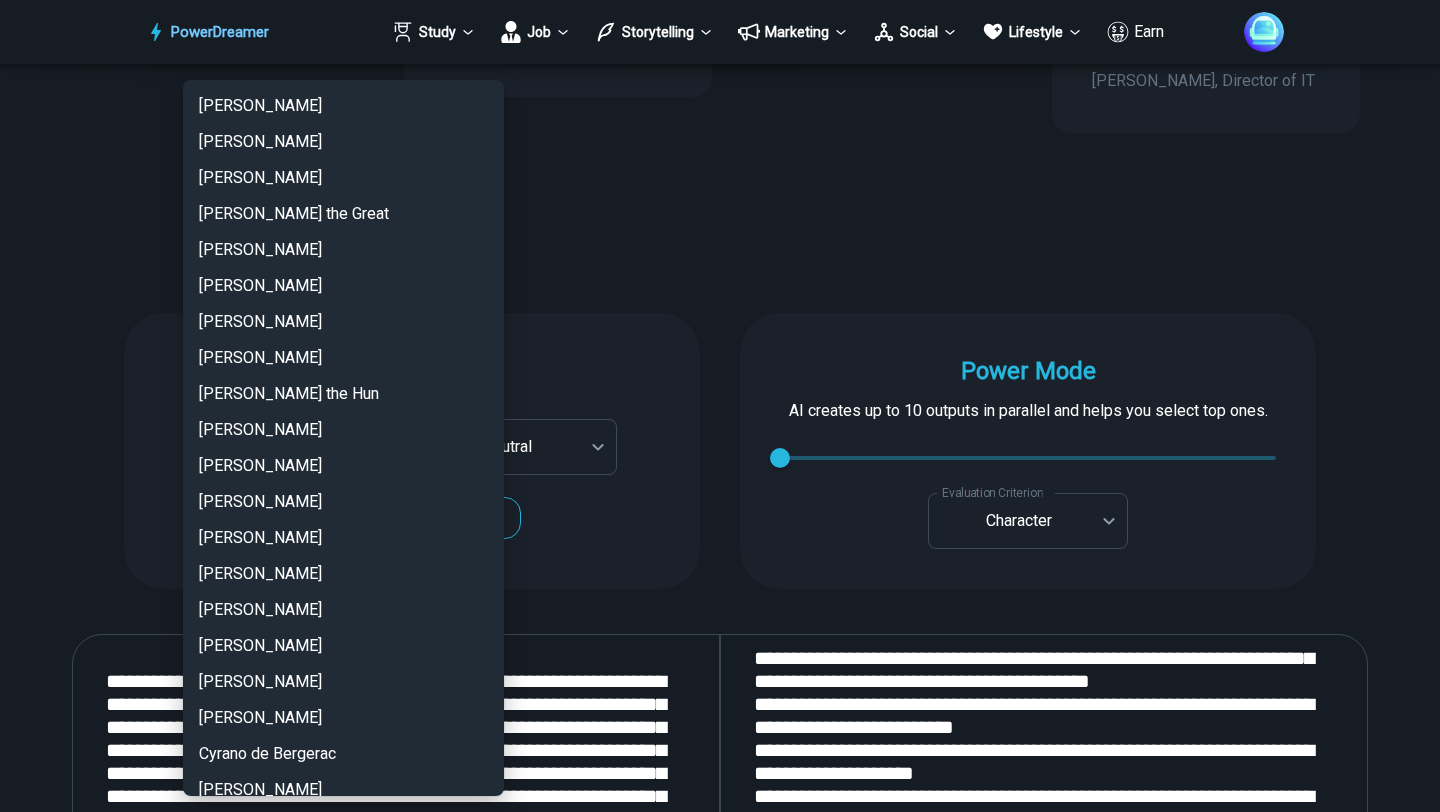 scroll, scrollTop: 4312, scrollLeft: 0, axis: vertical 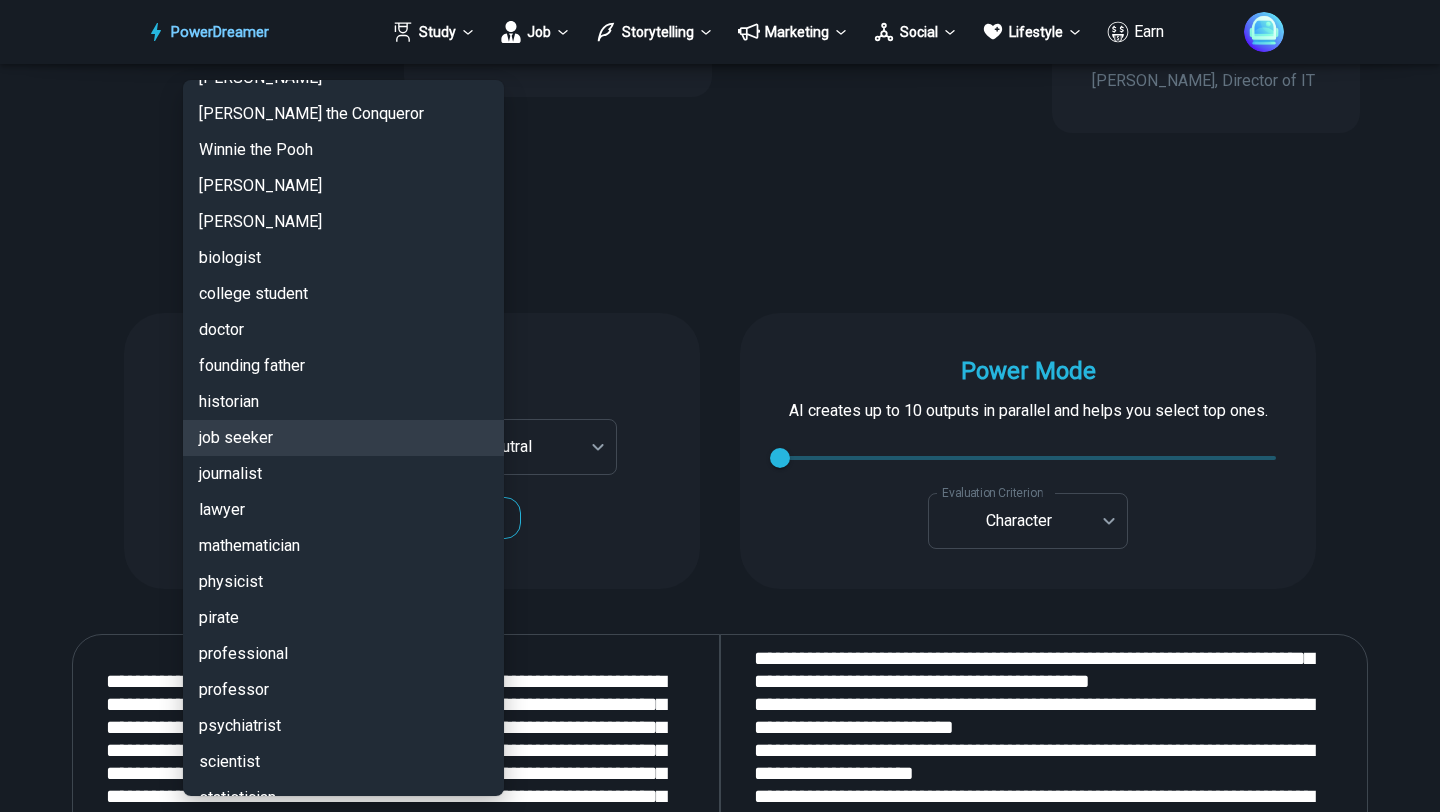 click at bounding box center (720, 406) 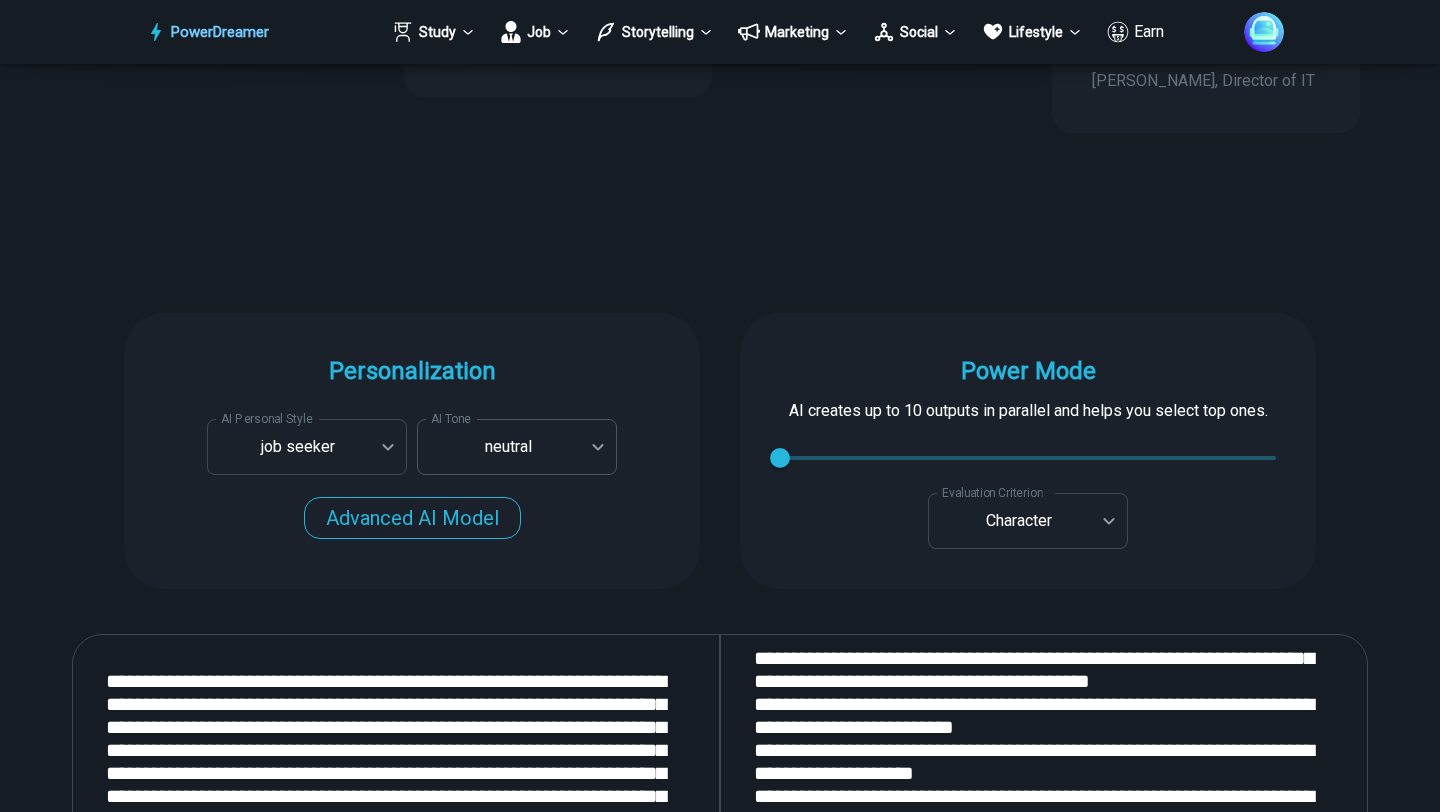 click on "PowerDreamer Study Job Storytelling Marketing Social Lifestyle Earn AI Cover Letter Generator Get cover letters tailored for each job opening in seconds START Faster with PowerDreamer 213,467  AI-Generated Outputs.  50,000+ Users. 60+ AI Tools. PowerDreamer saved me a ton of stress and even more time. Highly recommend. Bailey Vogt is a writer and producer with experience at Morning Rush, Arizona PBS, Metro Weekly and The Washington Times I received a job offer today that your awesome website helped me get. Thank you! I will be singing your praises. Matt S. signed up to PowerDreamer November 30th 2023 and received his job offer February 1st 2024 Absolutely love this program!! I'm usually hesitant to pay for anything without being able to try it for free first. However, I was desperate to get resume writing help and this program far exceeded my expectations! I have been telling anyone I know looking for a job to try it. Maura Duffy Tyler D., Product Manager in E-Commerce Kyle Kimball Alix Harvey Jess B. AI Tone" at bounding box center [720, 2173] 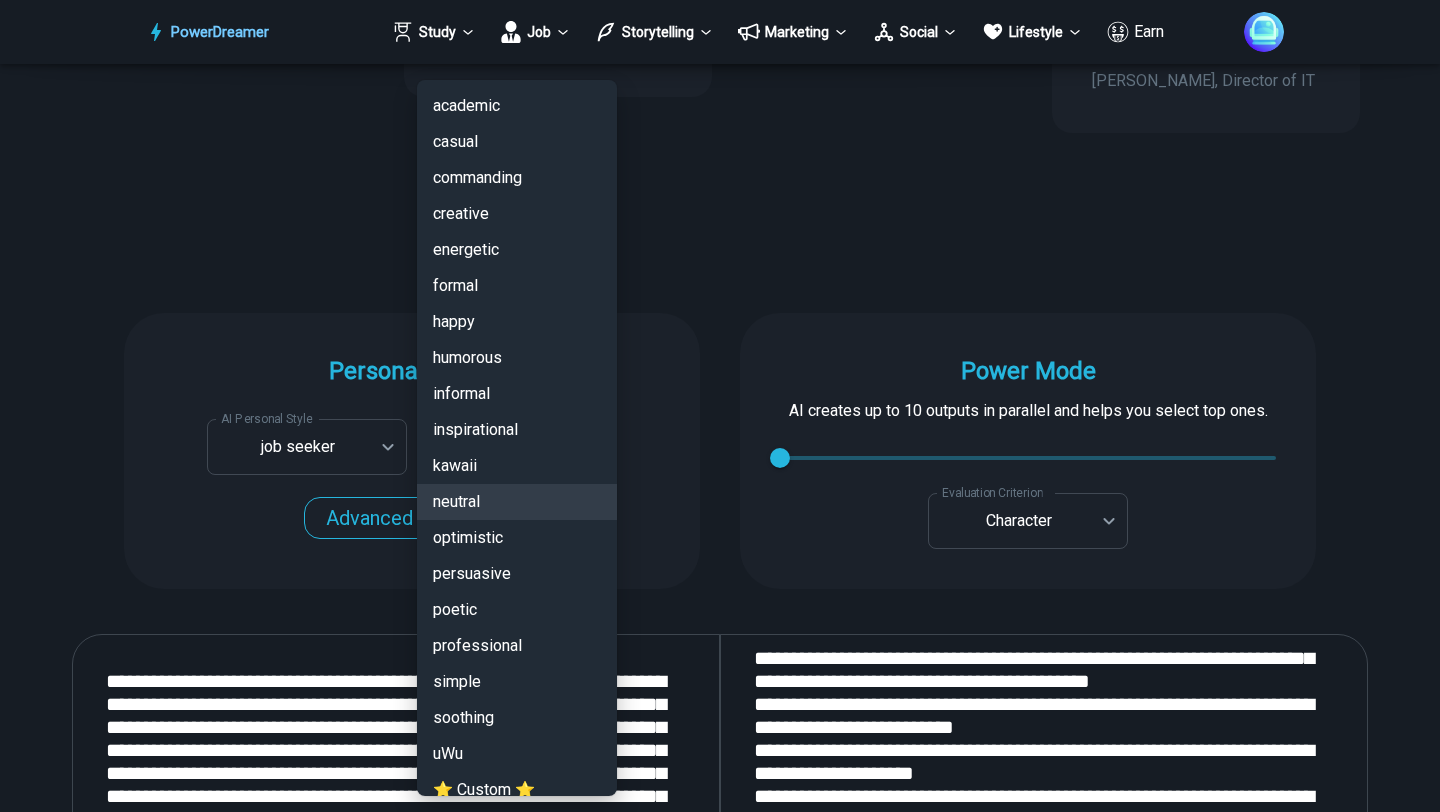 click on "informal" at bounding box center (517, 394) 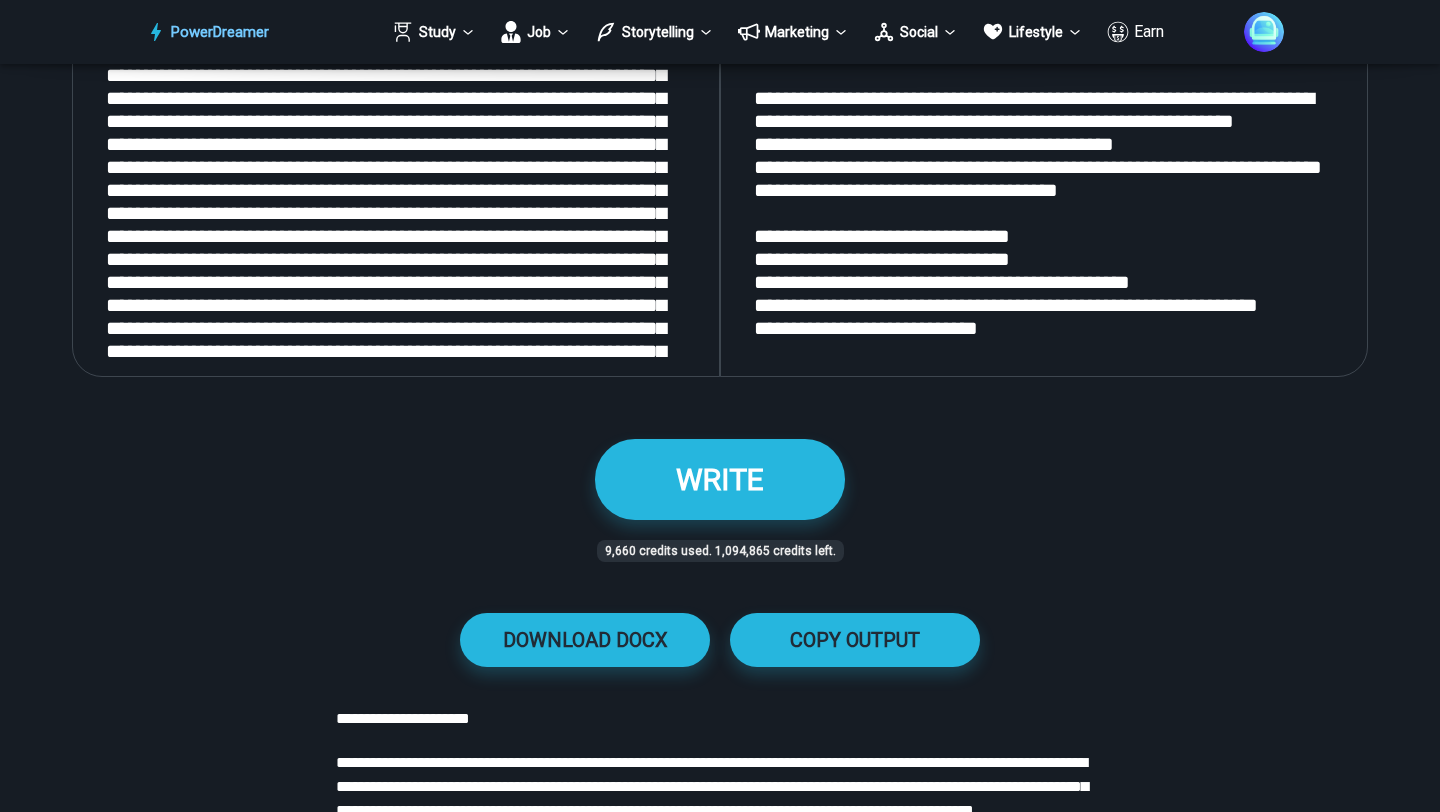scroll, scrollTop: 2767, scrollLeft: 0, axis: vertical 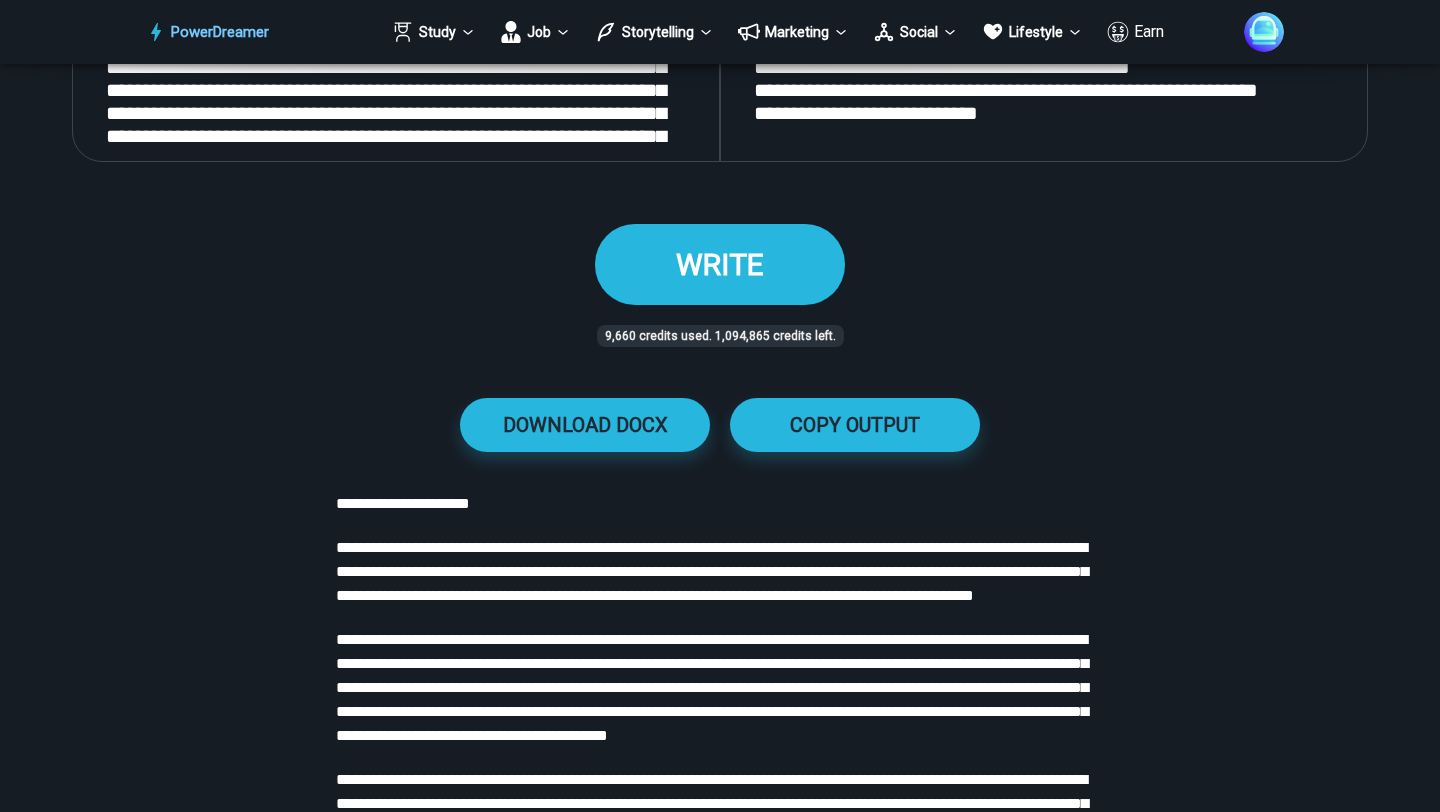 click on "WRITE" at bounding box center (720, 264) 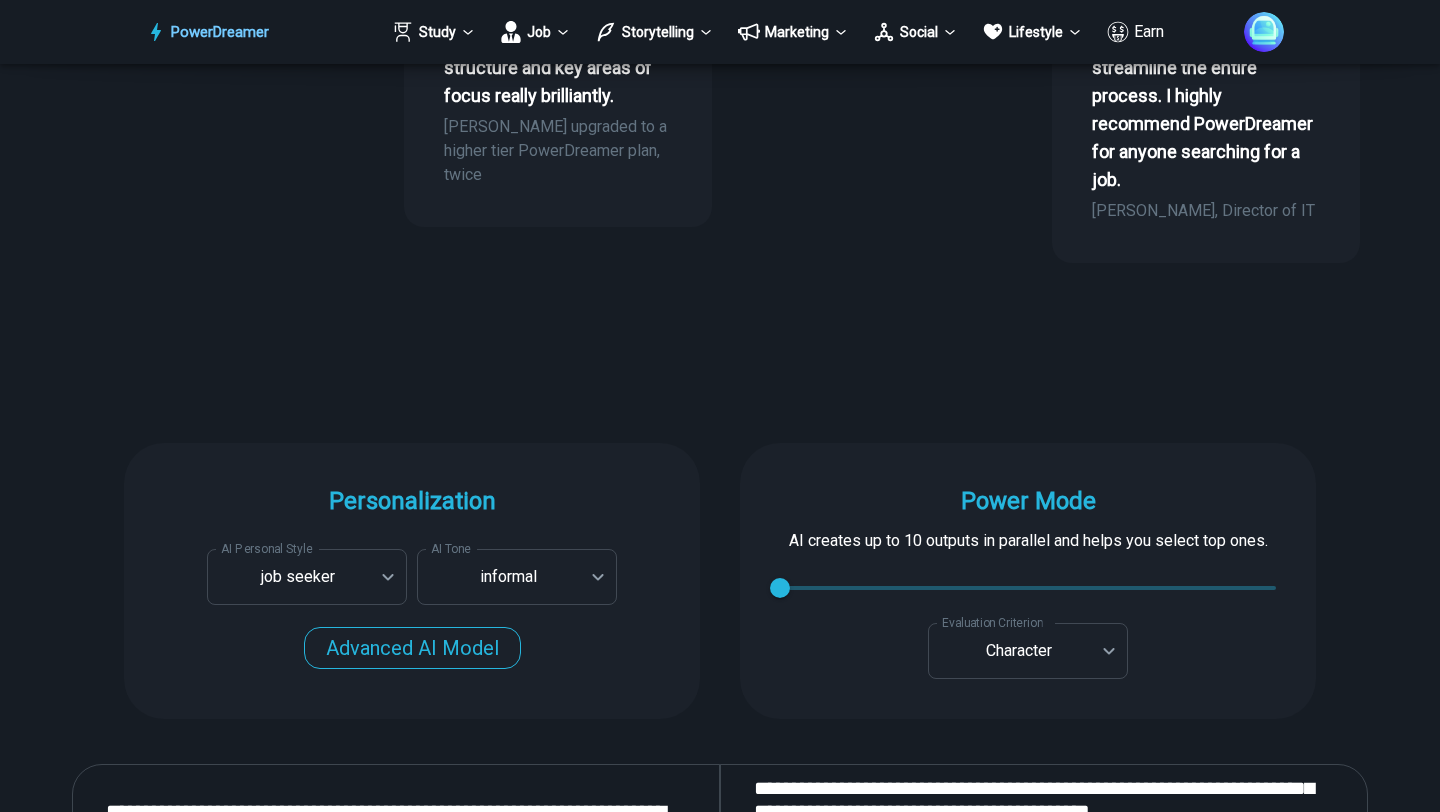 scroll, scrollTop: 1606, scrollLeft: 0, axis: vertical 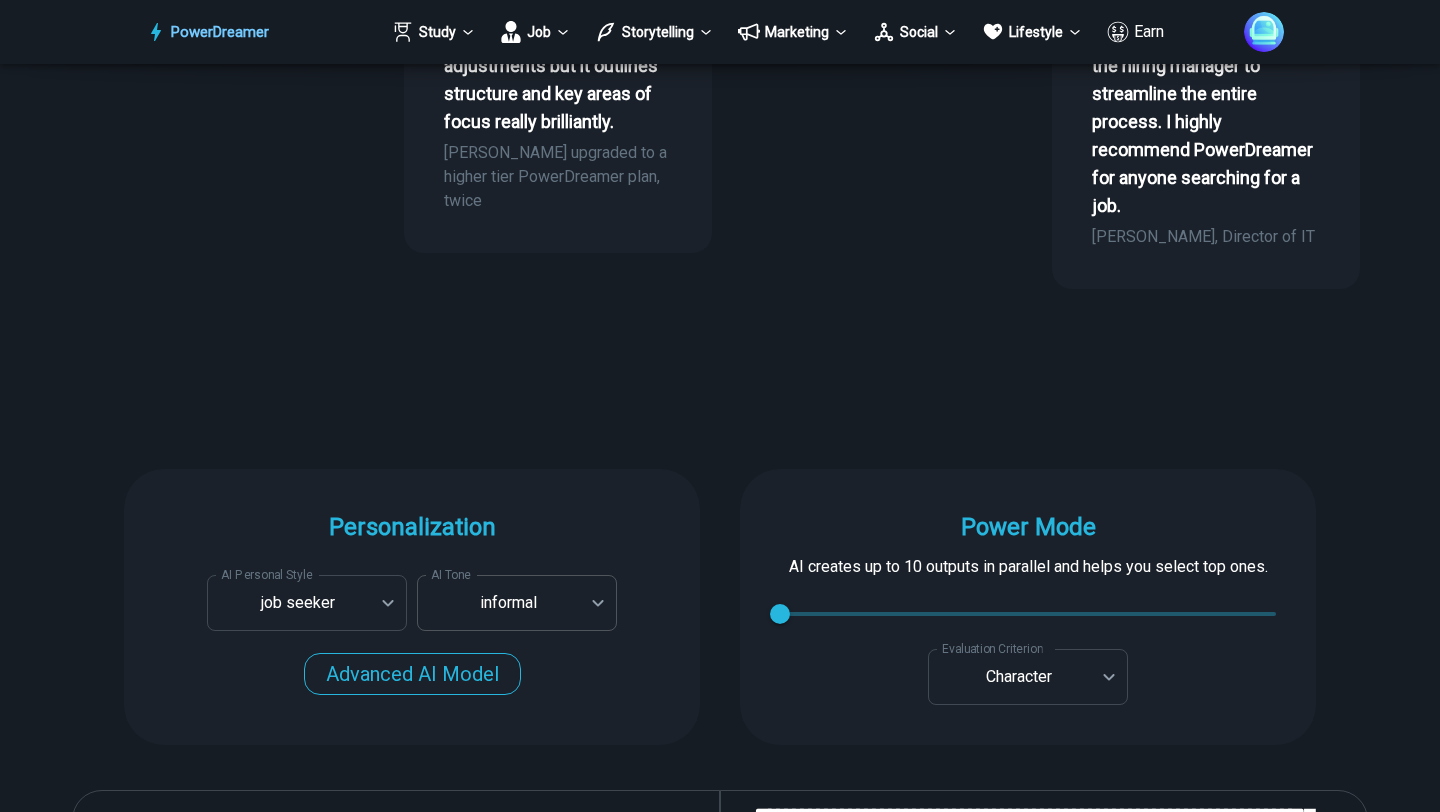 click on "PowerDreamer Study Job Storytelling Marketing Social Lifestyle Earn AI Cover Letter Generator Get cover letters tailored for each job opening in seconds START Faster with PowerDreamer 213,467  AI-Generated Outputs.  50,000+ Users. 60+ AI Tools. PowerDreamer saved me a ton of stress and even more time. Highly recommend. Bailey Vogt is a writer and producer with experience at Morning Rush, Arizona PBS, Metro Weekly and The Washington Times I received a job offer today that your awesome website helped me get. Thank you! I will be singing your praises. Matt S. signed up to PowerDreamer November 30th 2023 and received his job offer February 1st 2024 Absolutely love this program!! I'm usually hesitant to pay for anything without being able to try it for free first. However, I was desperate to get resume writing help and this program far exceeded my expectations! I have been telling anyone I know looking for a job to try it. Maura Duffy Tyler D., Product Manager in E-Commerce Kyle Kimball Alix Harvey Jess B. AI Tone" at bounding box center [720, 2433] 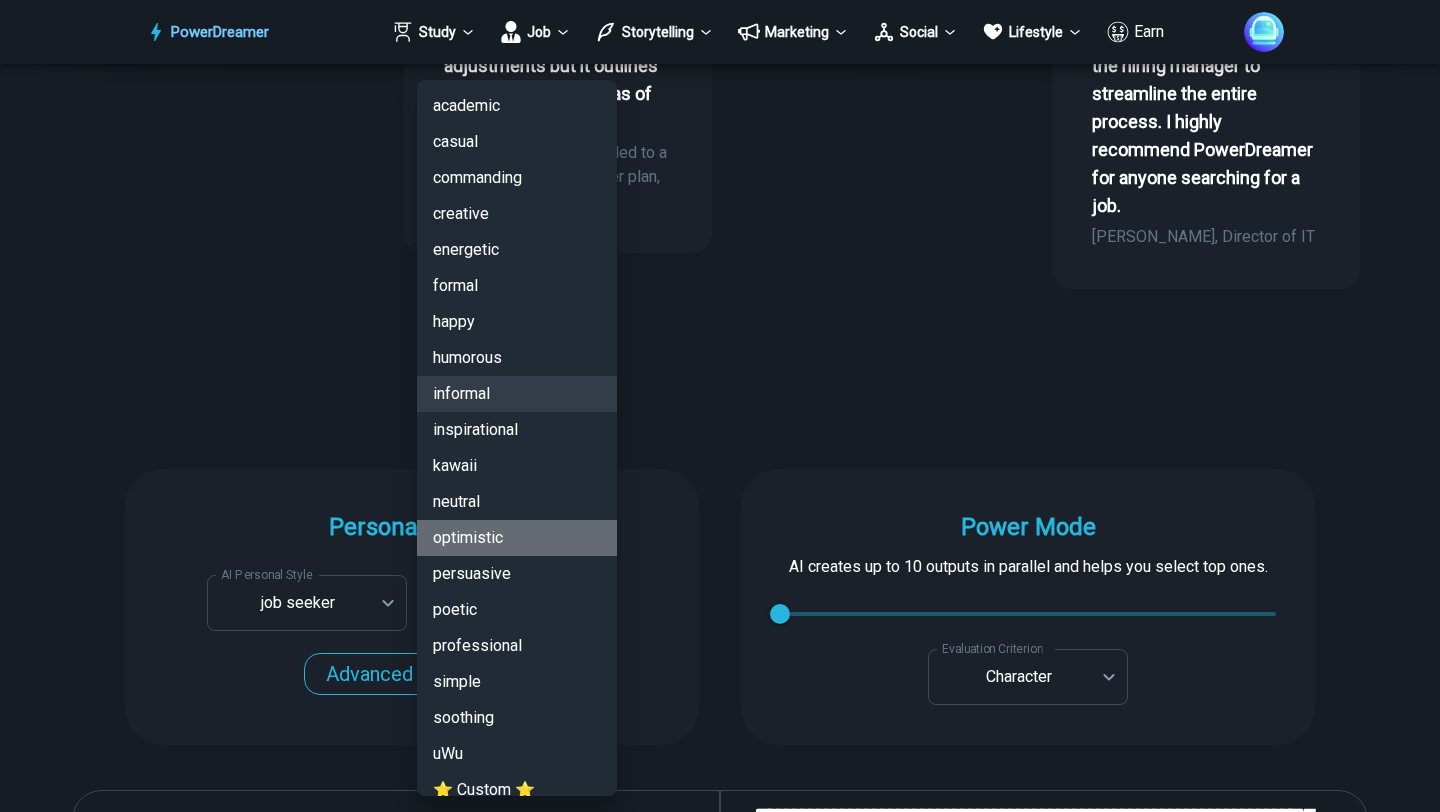 click on "optimistic" at bounding box center (517, 538) 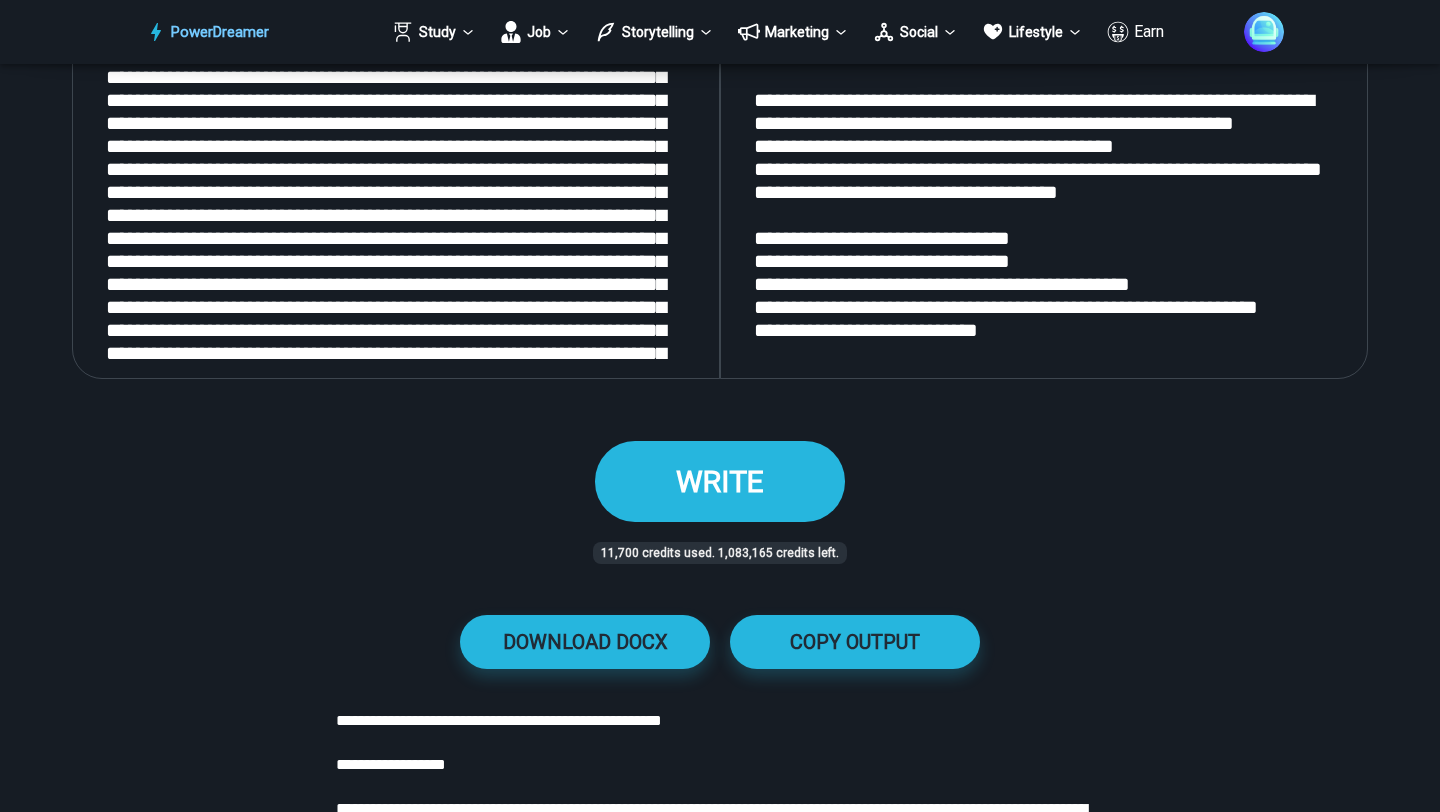 scroll, scrollTop: 2551, scrollLeft: 0, axis: vertical 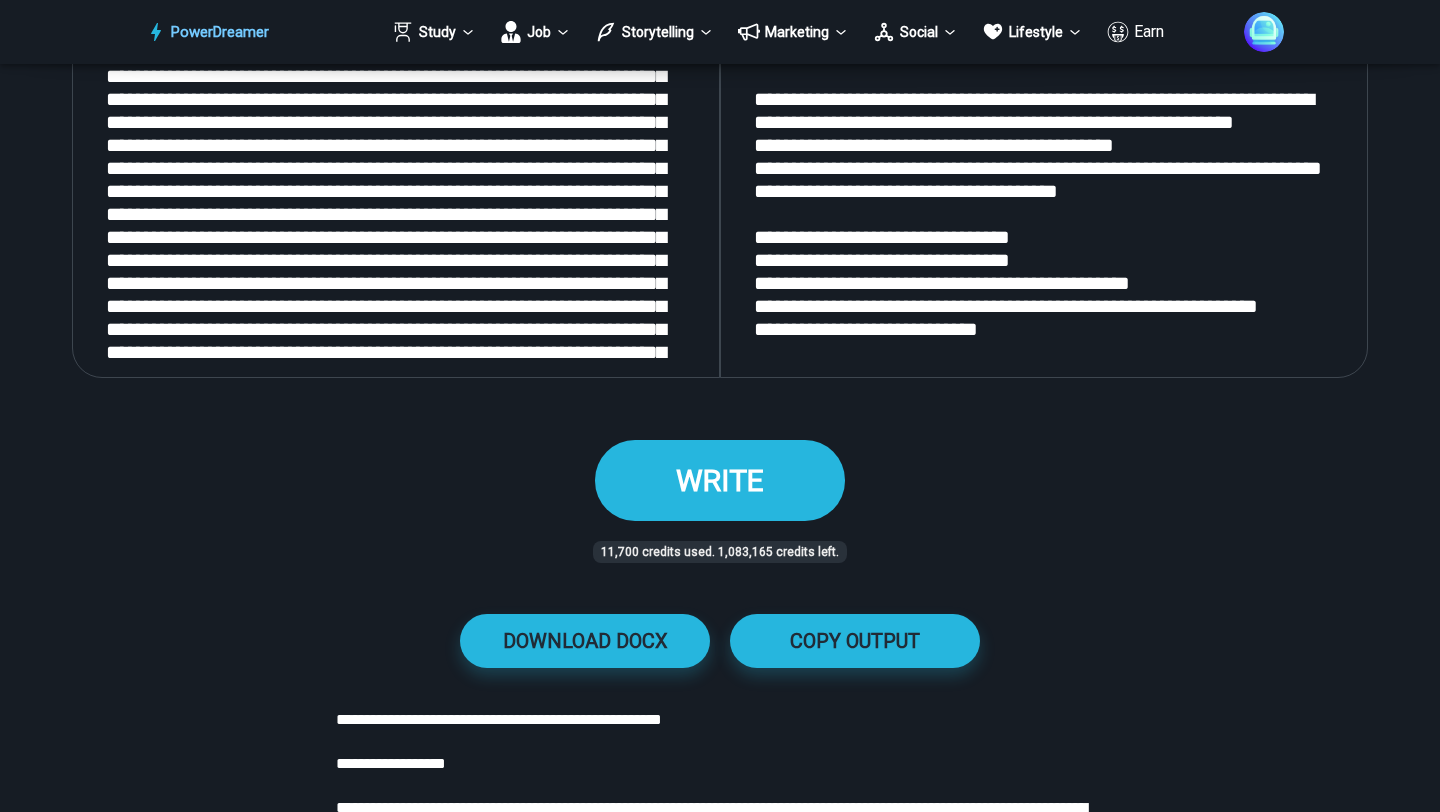 click on "WRITE" at bounding box center (720, 480) 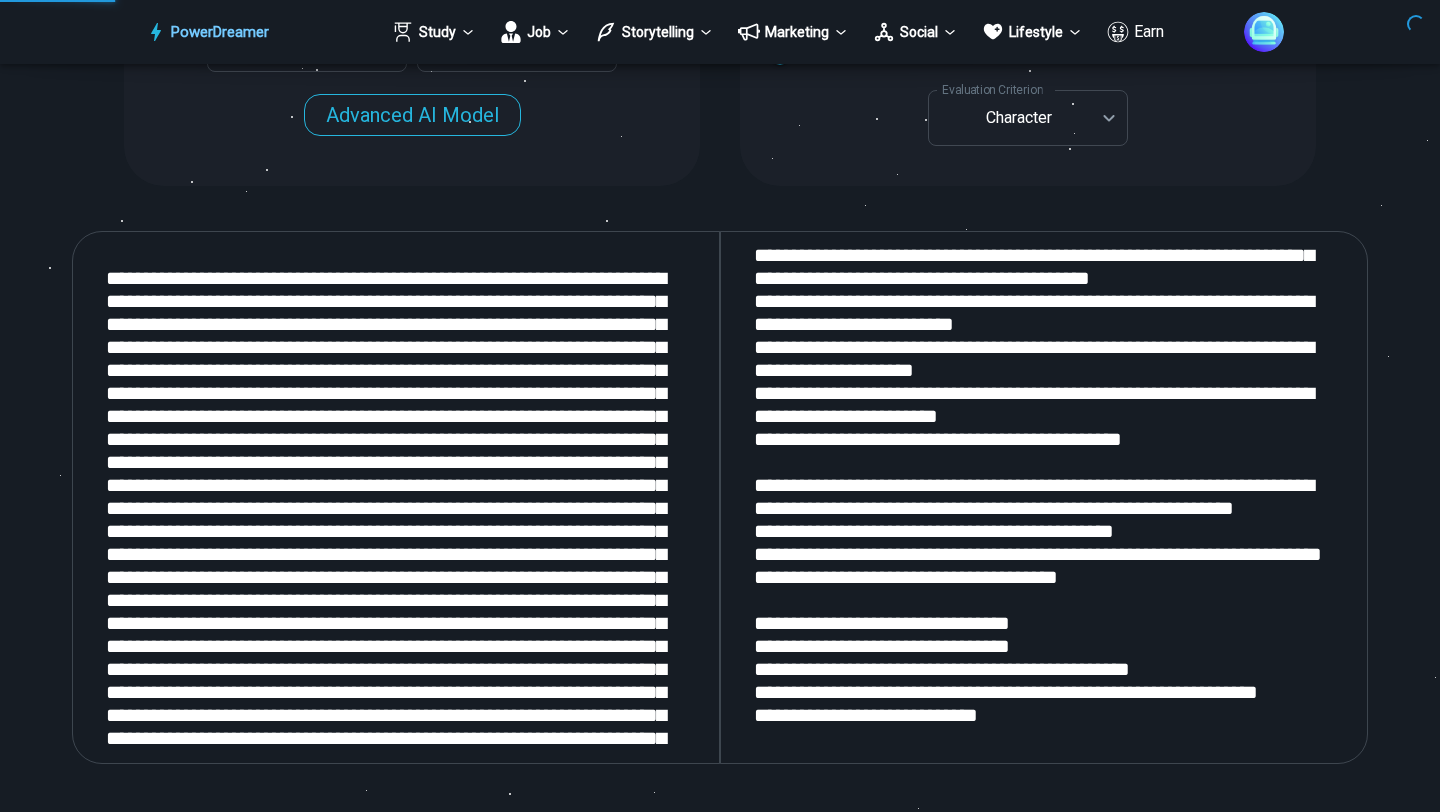 scroll, scrollTop: 2089, scrollLeft: 0, axis: vertical 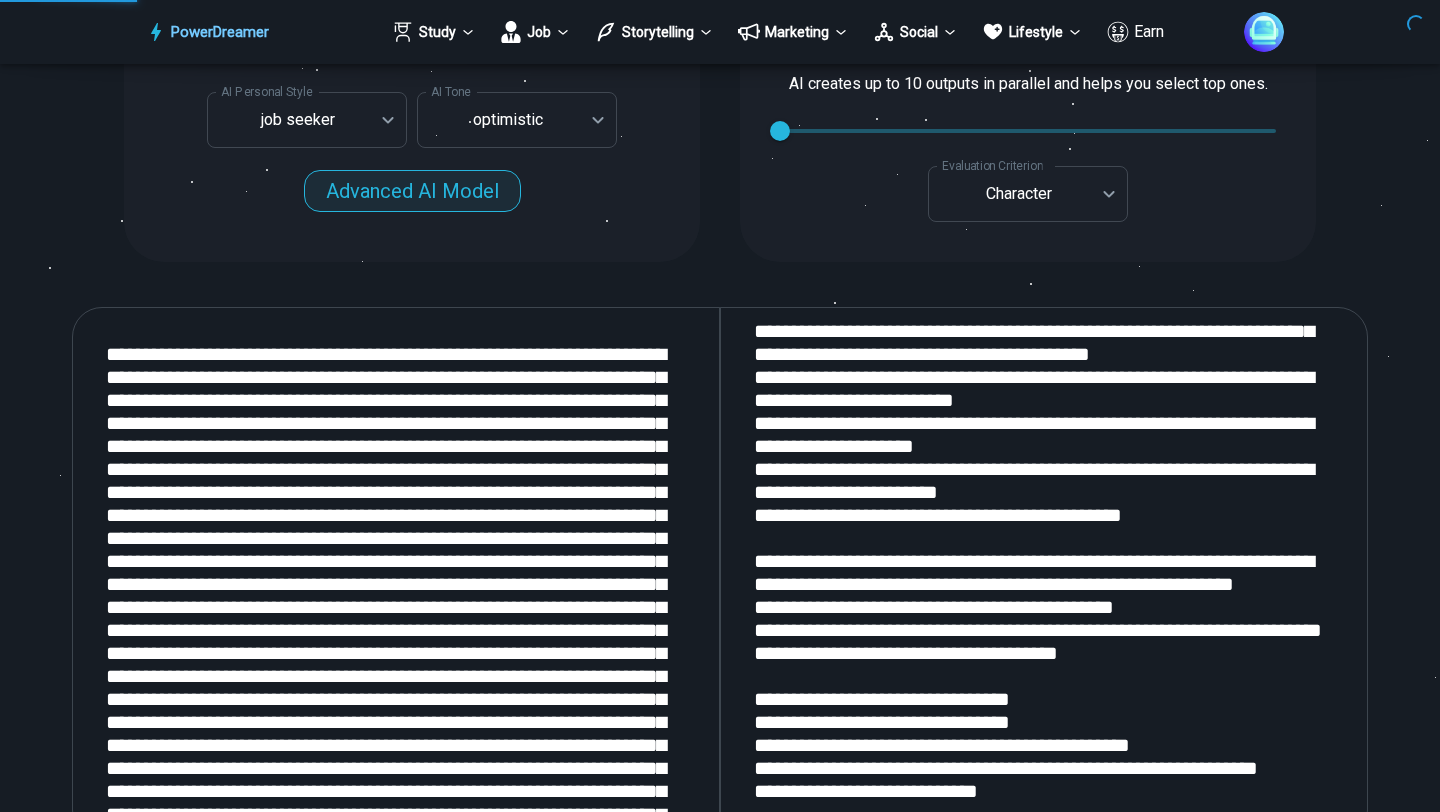 click on "Advanced AI Model" at bounding box center [412, 191] 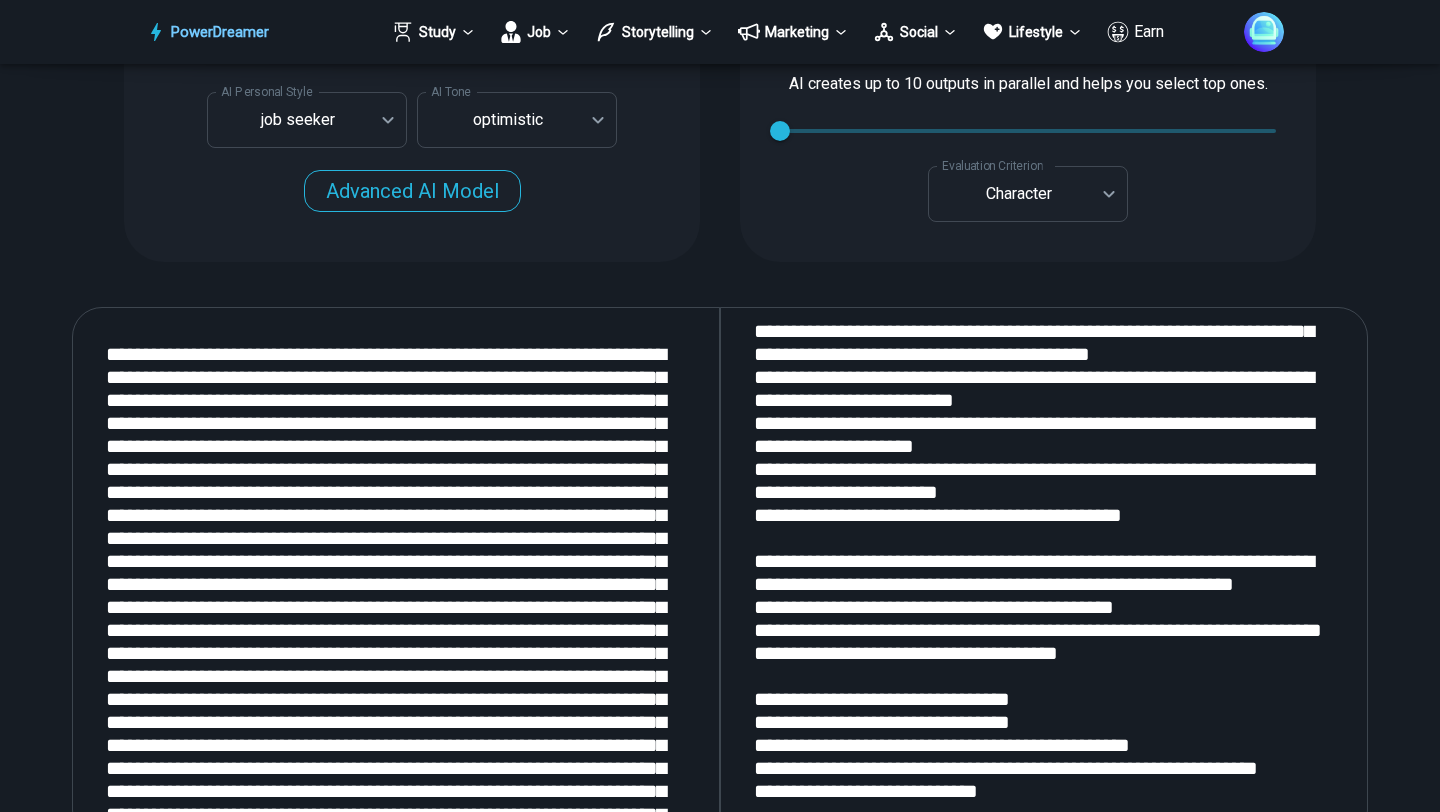 scroll, scrollTop: 2583, scrollLeft: 0, axis: vertical 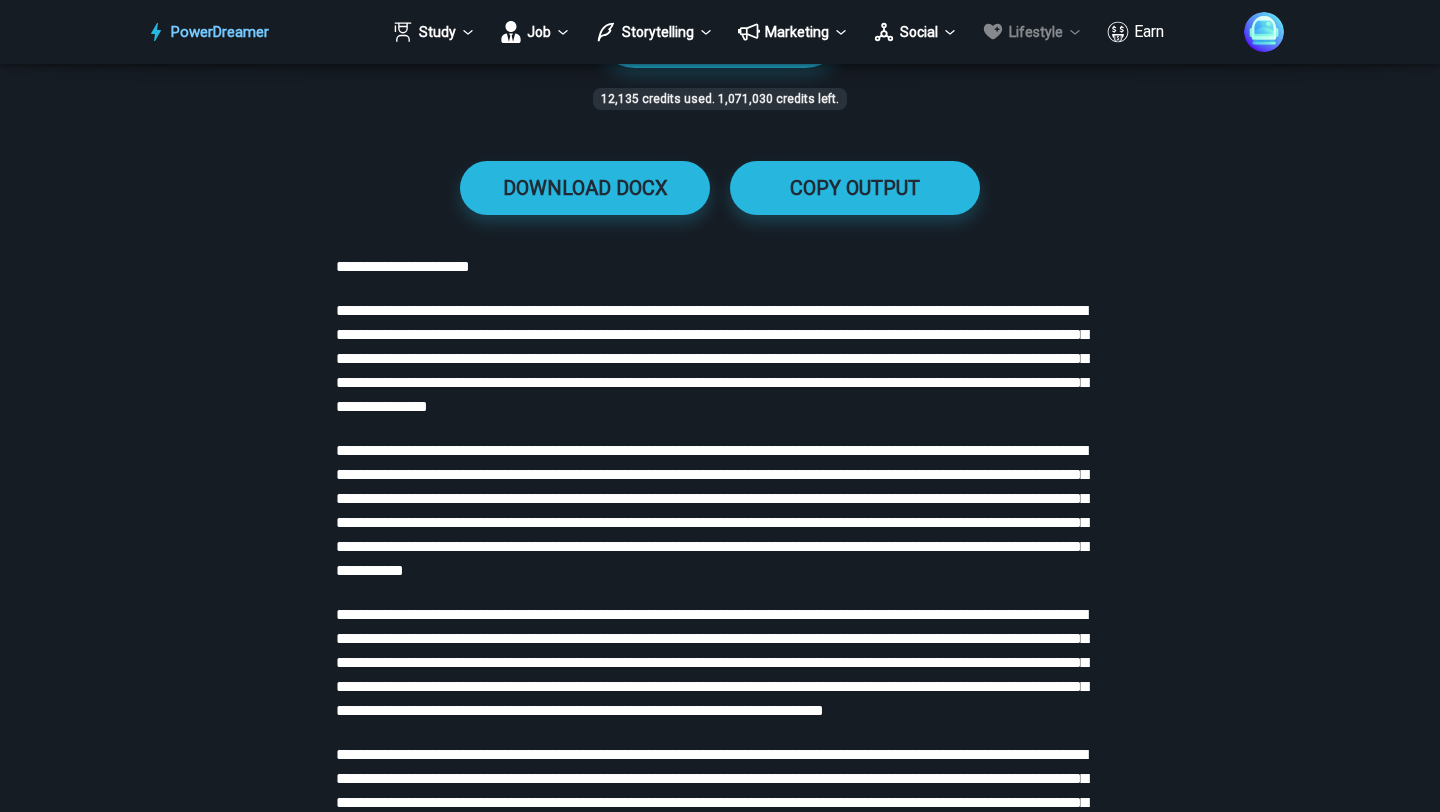 click on "Lifestyle" at bounding box center (1032, 32) 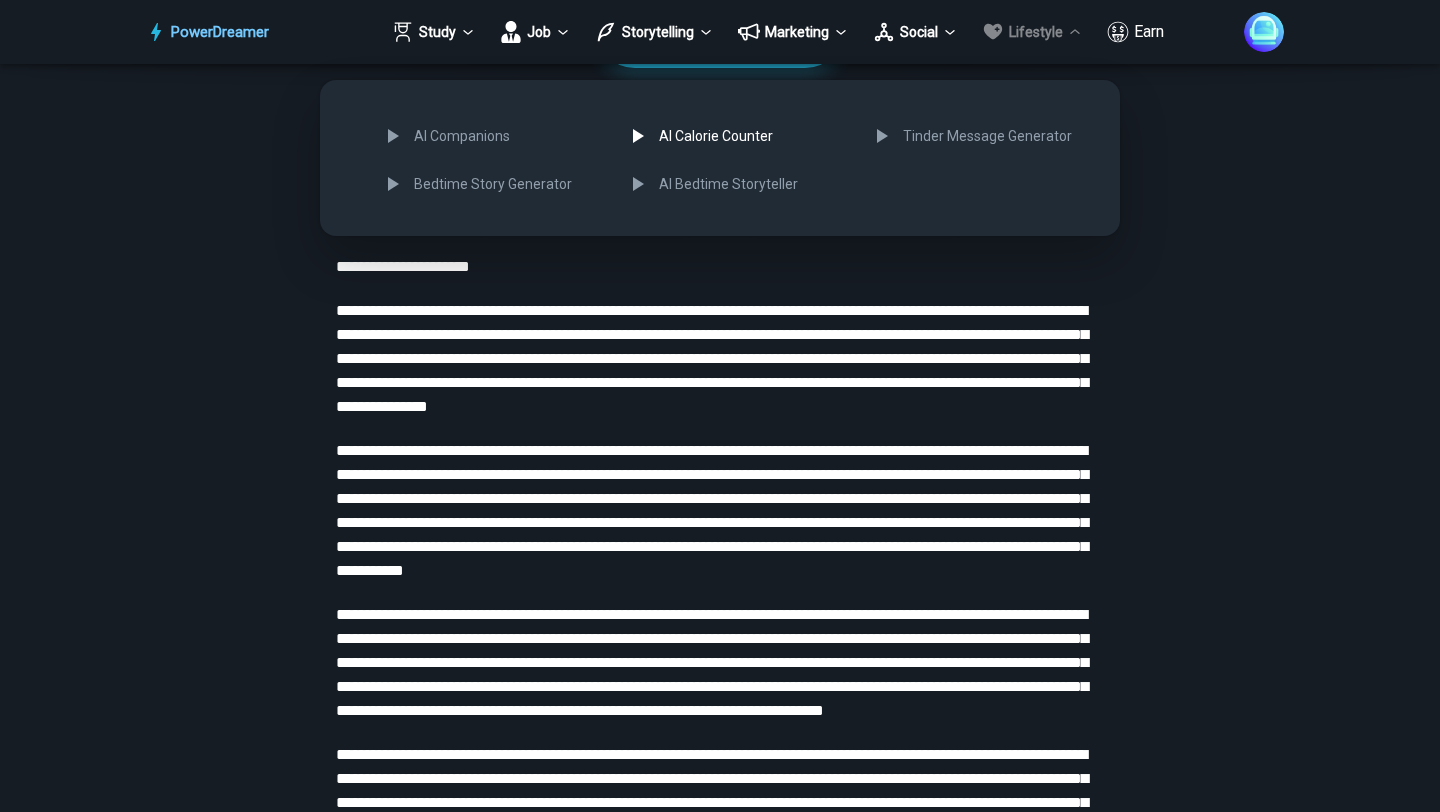 click on "AI Calorie Counter" at bounding box center [735, 136] 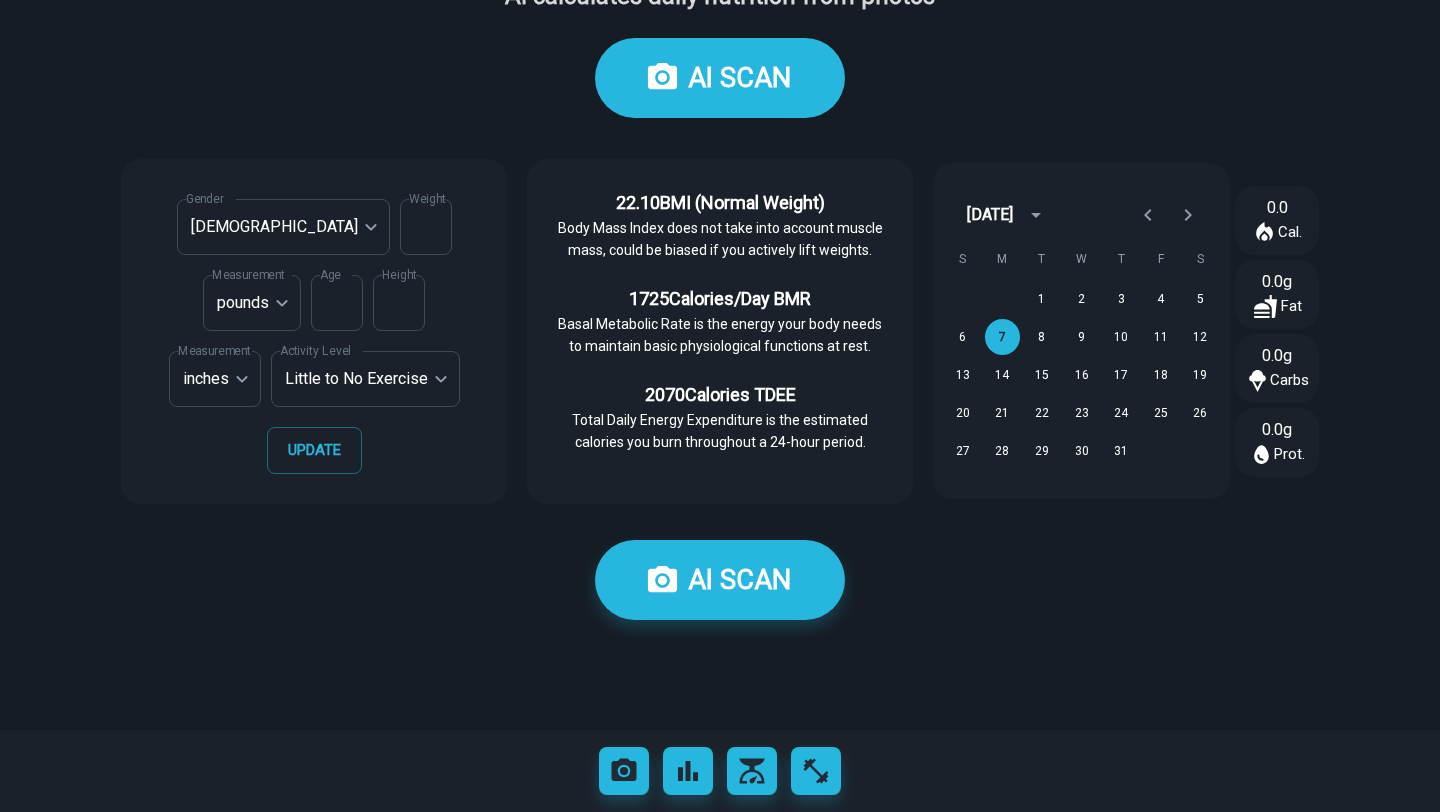scroll, scrollTop: 245, scrollLeft: 0, axis: vertical 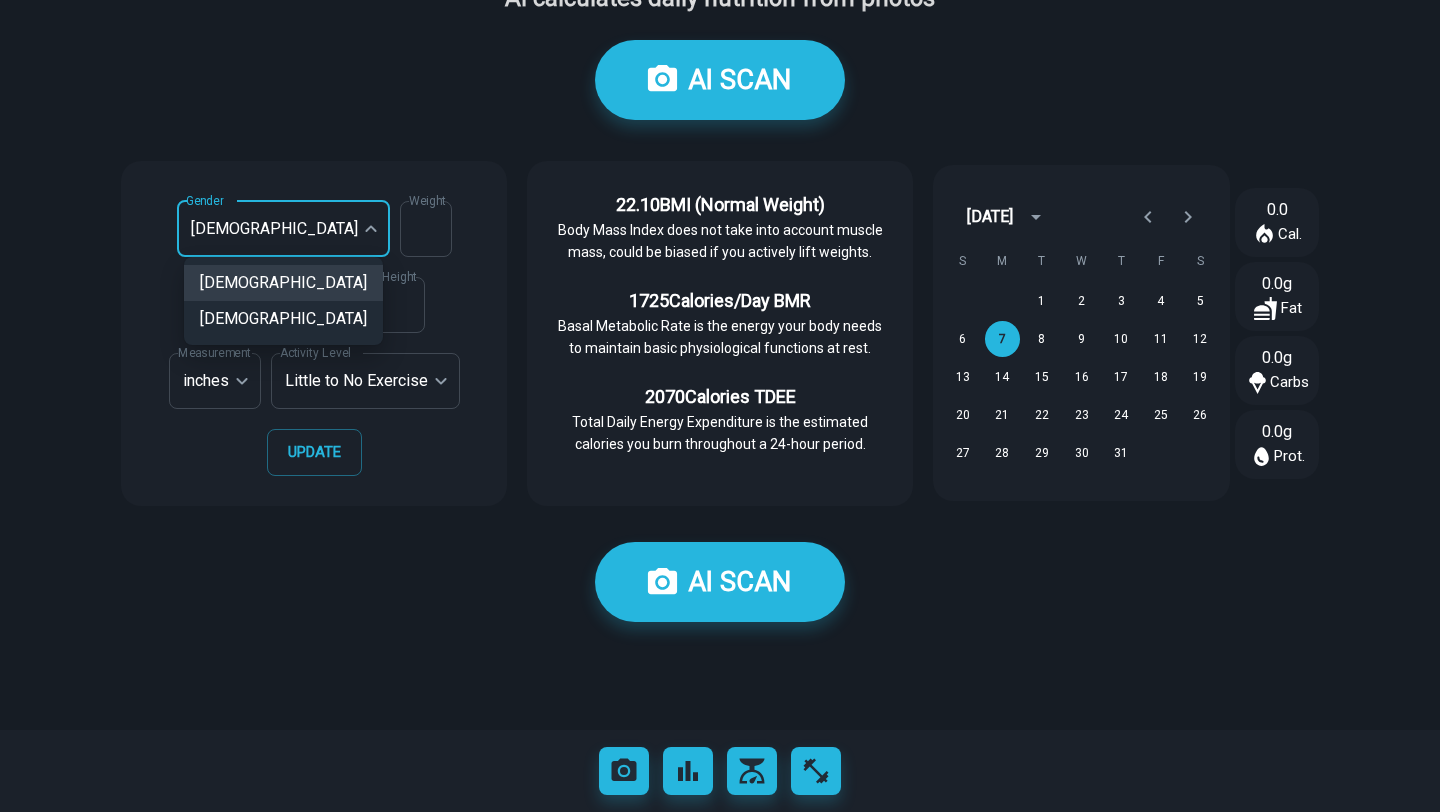click on "PowerDreamer Study Job Storytelling Marketing Social Lifestyle Earn Get Your Dream Body AI calculates daily nutrition from photos START AI SCAN 50,000+ PowerDreamer Users STATS Page 1 of 8 Snap a Picture and Let AI Work AI will calculate your daily calories, fat, carbs and protein in seconds by scanning your pictures of food or nutritional labels. **** Gender male **** Gender Weight *** Weight Measurement pounds *** Weight Measure Age ** Age Height ** Height Measurement inches ** Height Measure Activity Level Little to No Exercise *** Activity Level UPDATE 22.10  BMI ( Normal Weight ) Body Mass Index does not take into account muscle mass, could be biased if you actively lift weights. 1725  Calories/Day BMR Basal Metabolic Rate is the energy your body needs to maintain basic physiological functions at rest. 2070  Calories TDEE Total Daily Energy Expenditure is the estimated calories you burn throughout a 24-hour period. July 2025 S M T W T F S 1 2 3 4 5 6 7 8 9 10 11 12 13 14 15 16 17 18 19 20 21 22 23 24 25" at bounding box center [720, 686] 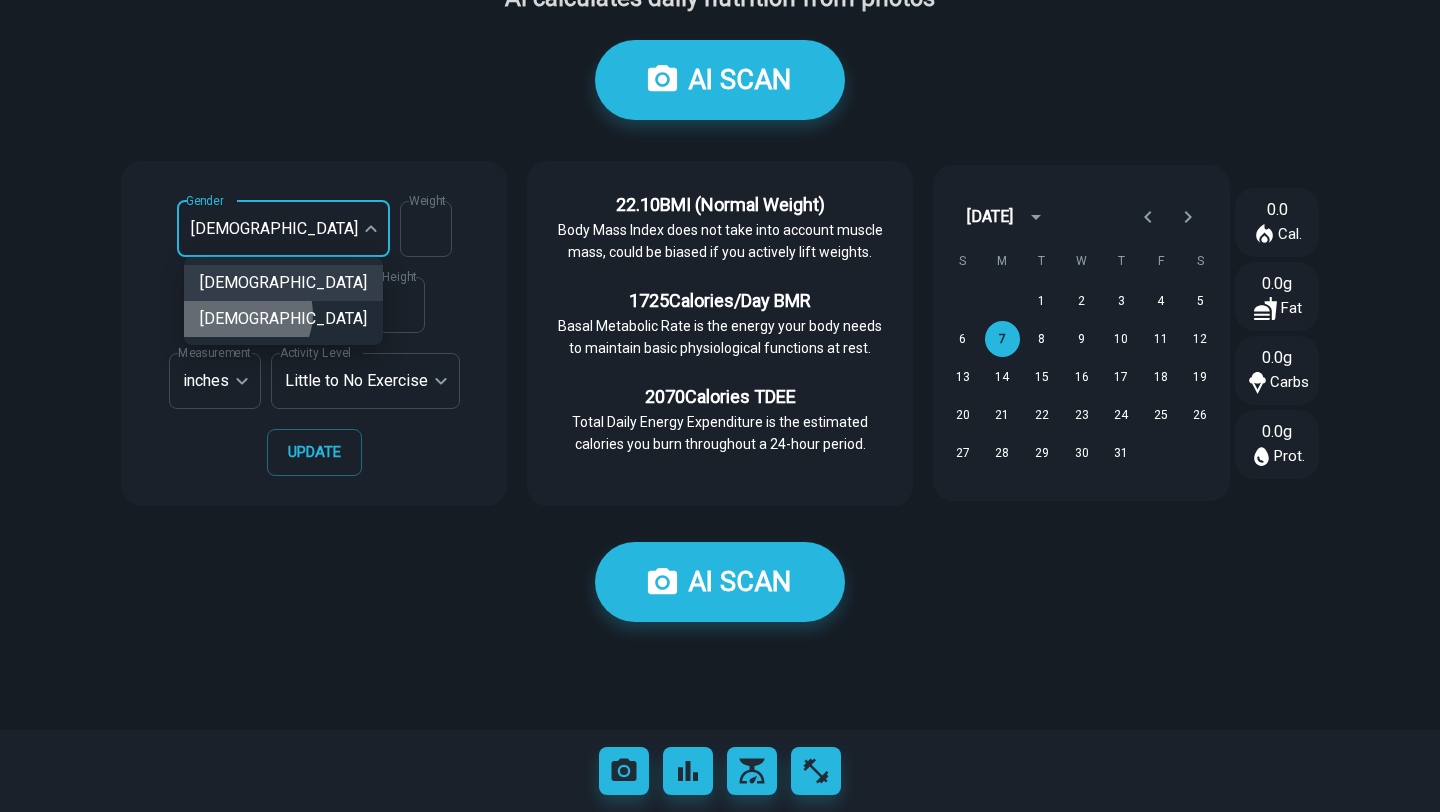 click on "female" at bounding box center (283, 319) 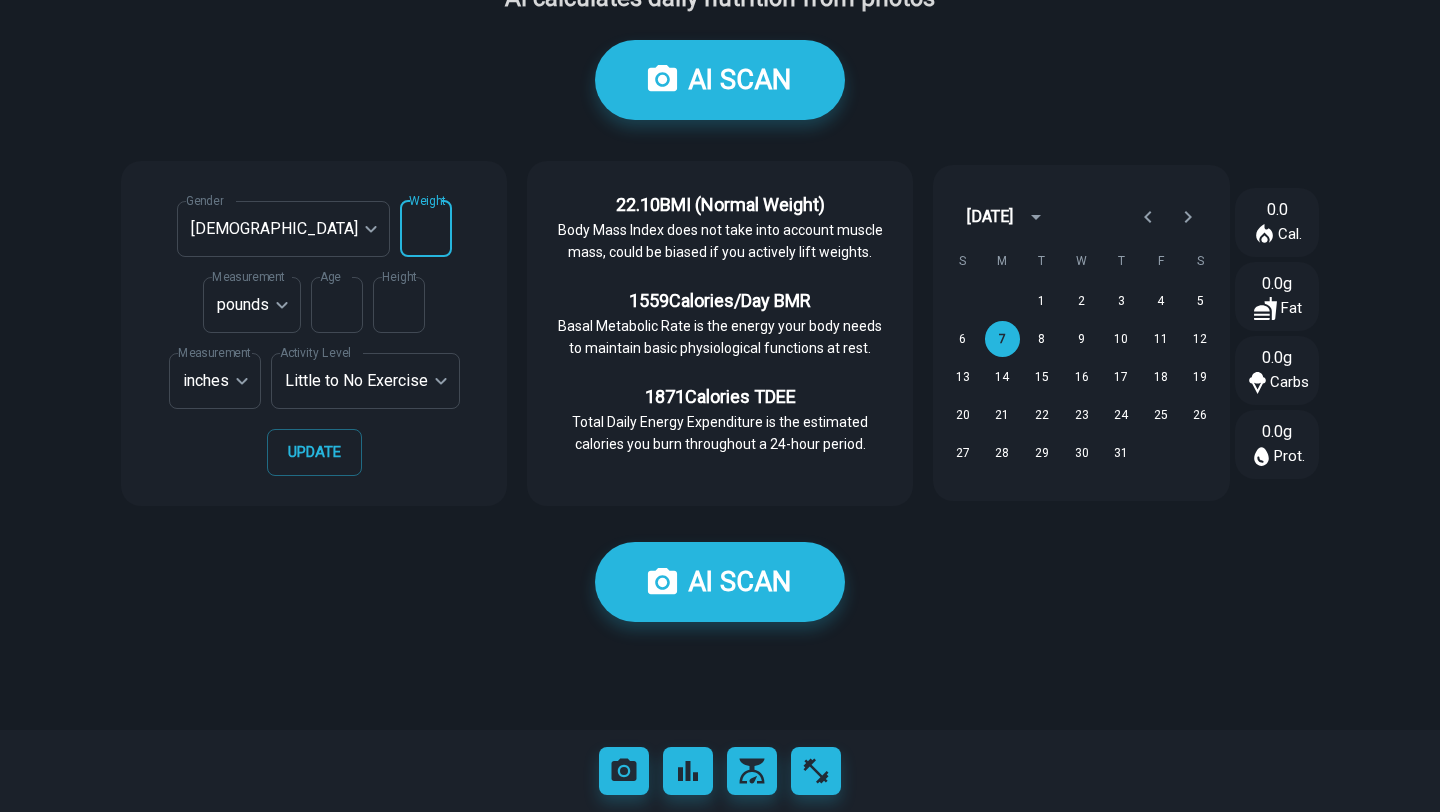 click on "***" at bounding box center [426, 229] 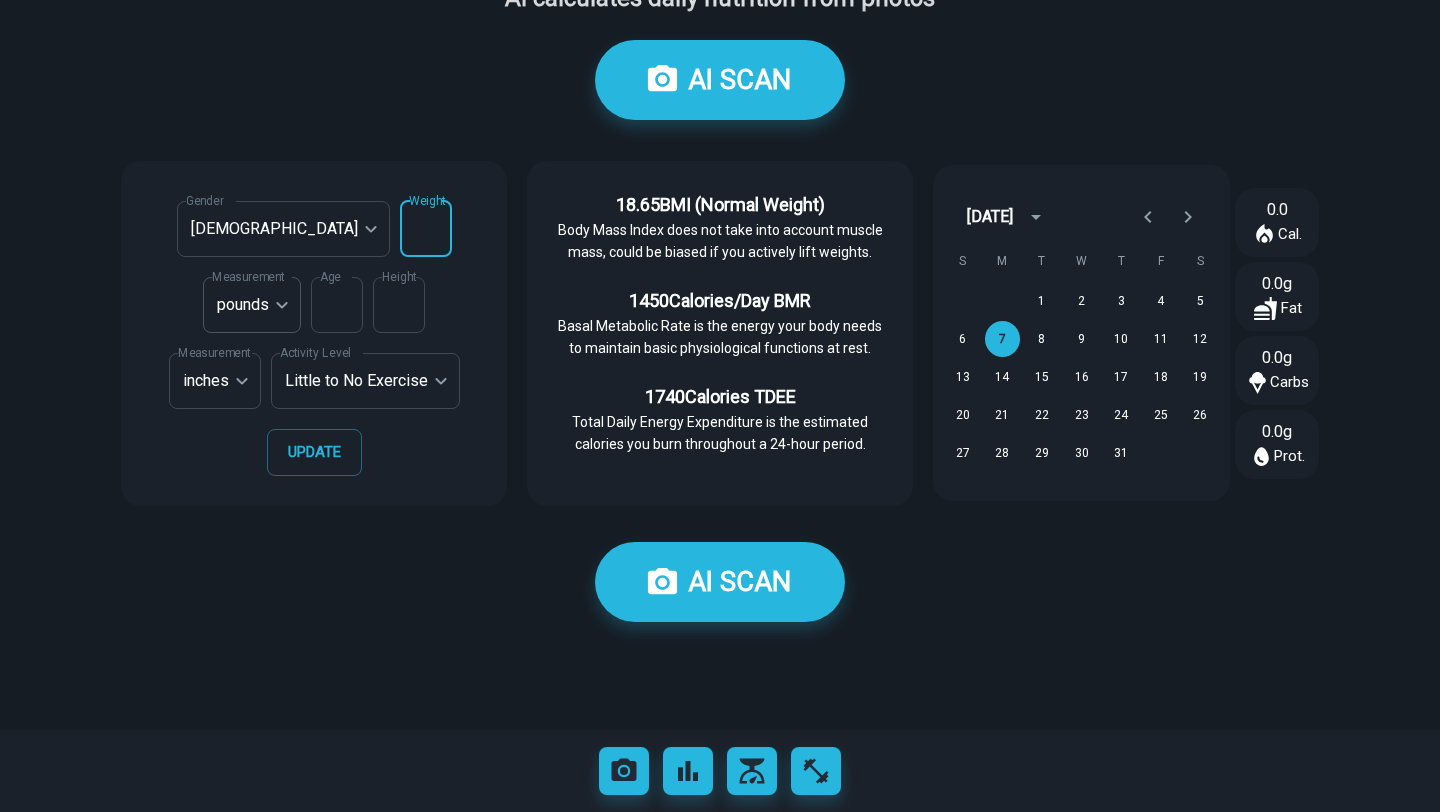 type on "***" 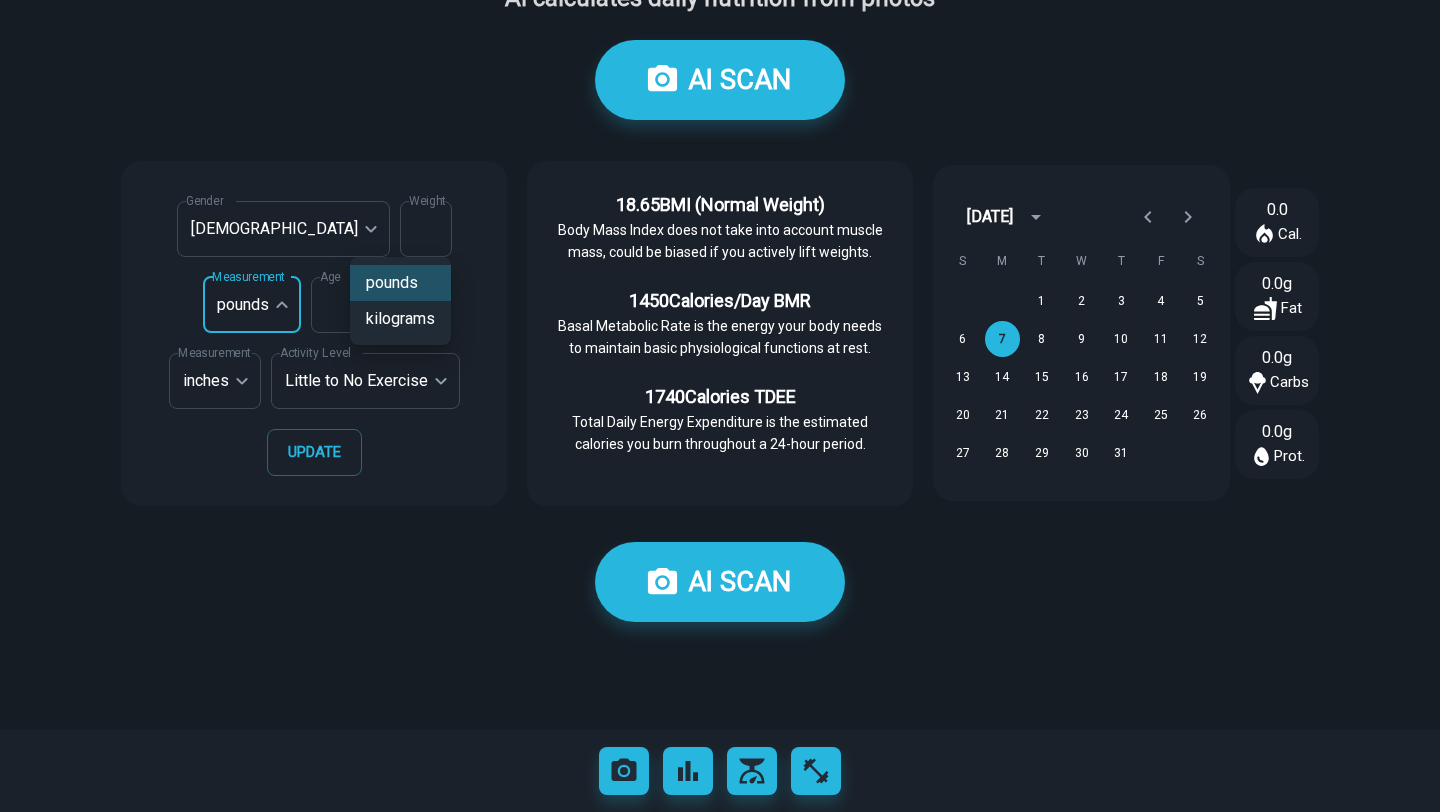 click on "PowerDreamer Study Job Storytelling Marketing Social Lifestyle Earn Get Your Dream Body AI calculates daily nutrition from photos START AI SCAN 50,000+ PowerDreamer Users STATS Page 1 of 8 Snap a Picture and Let AI Work AI will calculate your daily calories, fat, carbs and protein in seconds by scanning your pictures of food or nutritional labels. **** Gender female ****** Gender Weight *** Weight Measurement pounds *** Weight Measure Age ** Age Height ** Height Measurement inches ** Height Measure Activity Level Little to No Exercise *** Activity Level UPDATE 18.65  BMI ( Normal Weight ) Body Mass Index does not take into account muscle mass, could be biased if you actively lift weights. 1450  Calories/Day BMR Basal Metabolic Rate is the energy your body needs to maintain basic physiological functions at rest. 1740  Calories TDEE Total Daily Energy Expenditure is the estimated calories you burn throughout a 24-hour period. July 2025 S M T W T F S 1 2 3 4 5 6 7 8 9 10 11 12 13 14 15 16 17 18 19 20 21 22 23 24" at bounding box center [720, 686] 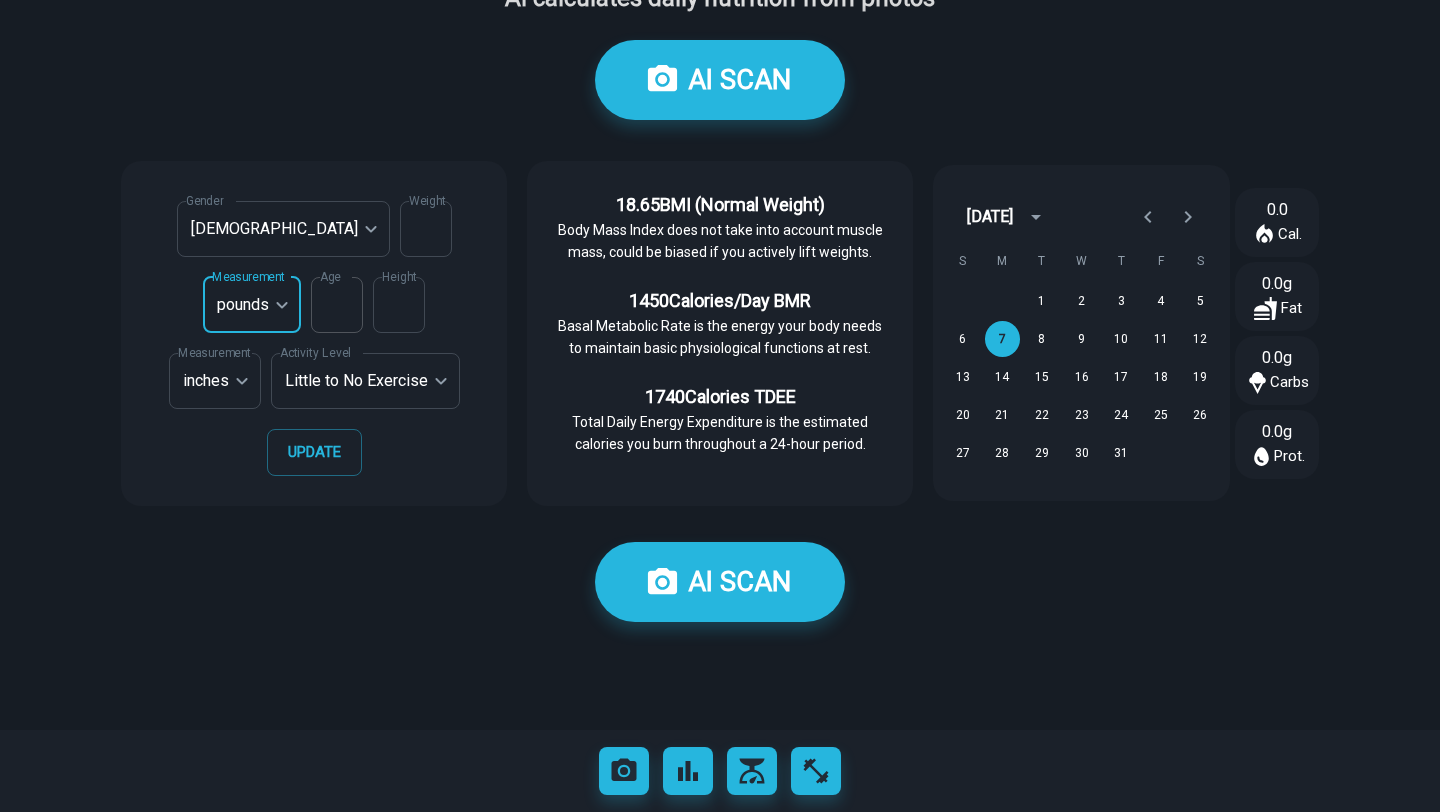 click on "**" at bounding box center (337, 305) 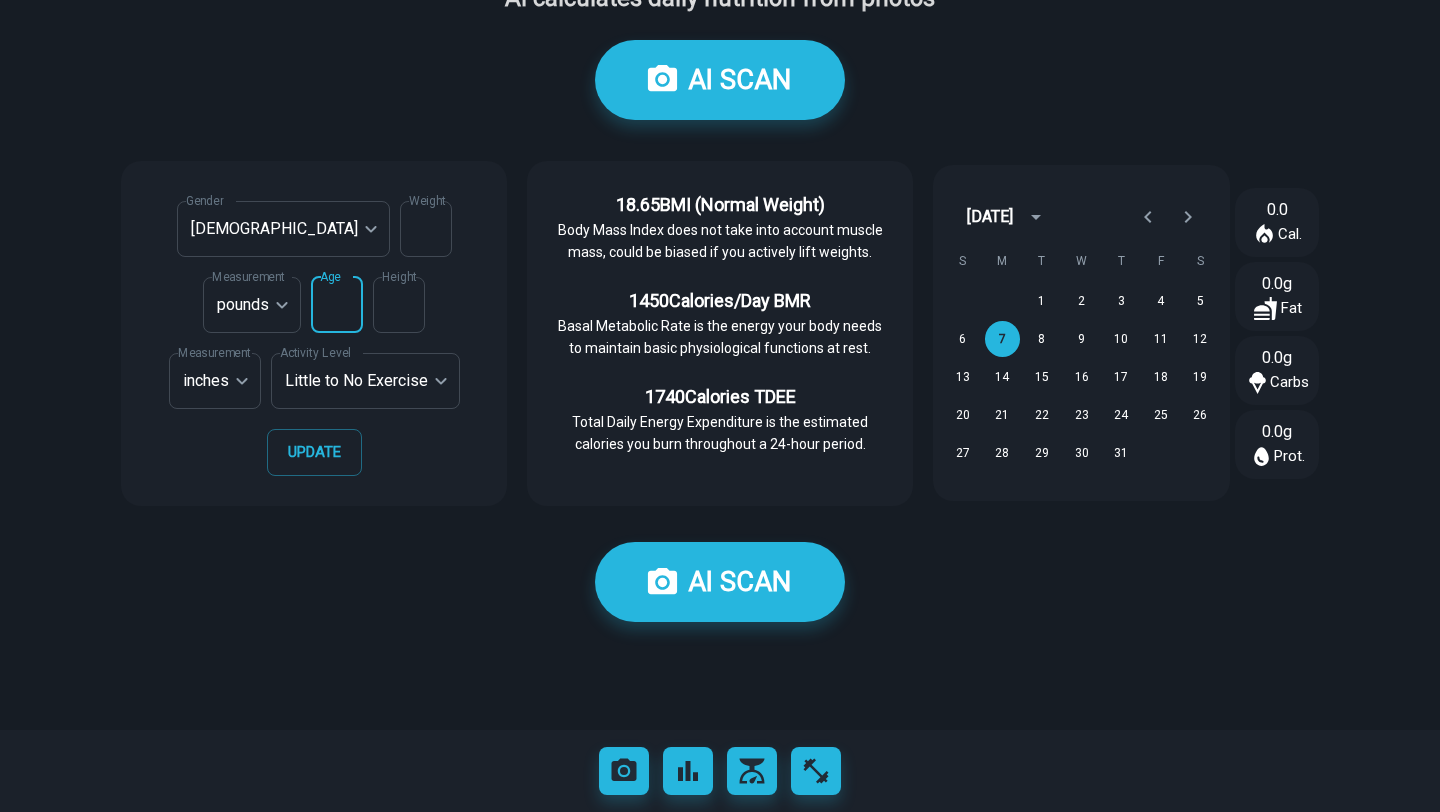 type on "*" 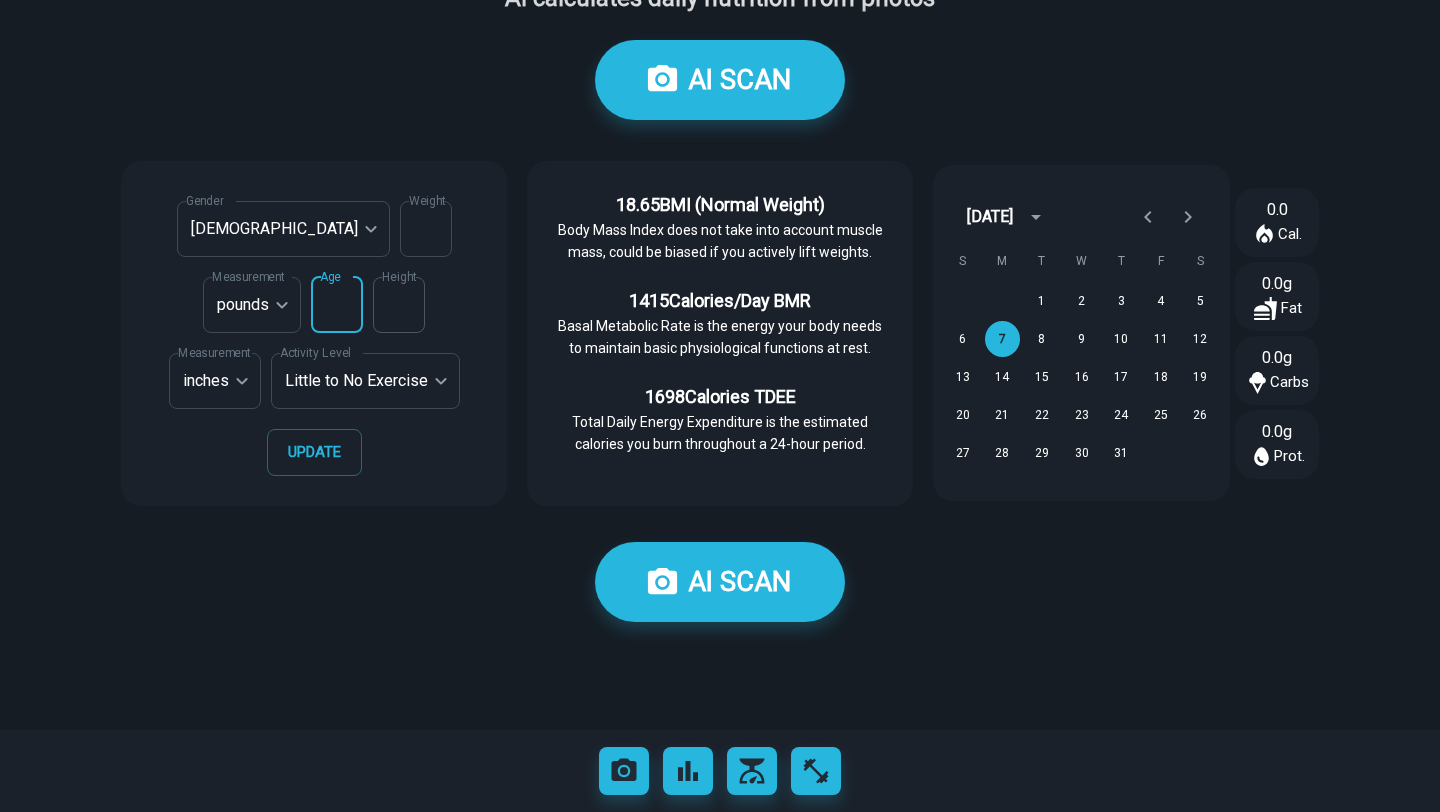 type on "**" 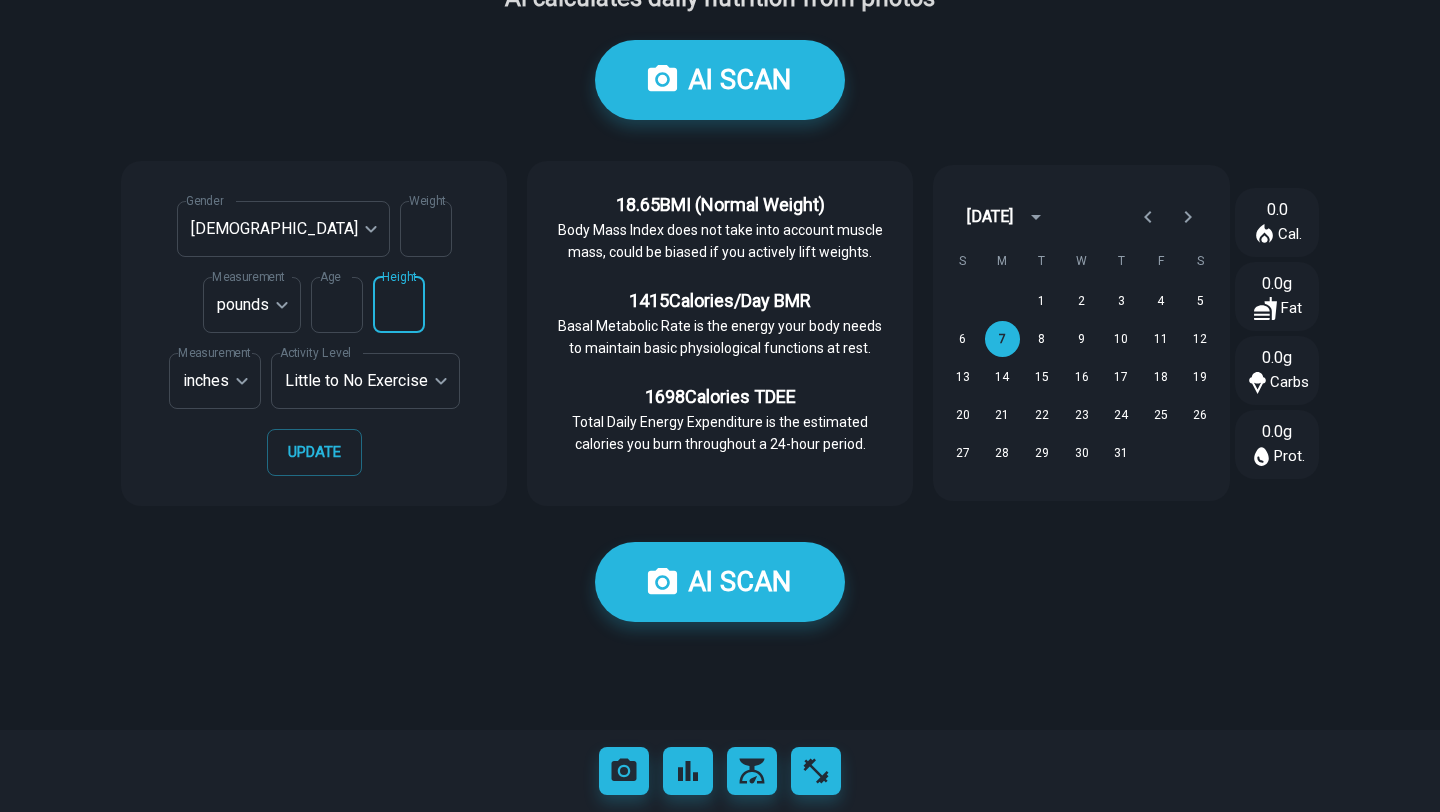 click on "**" at bounding box center (399, 305) 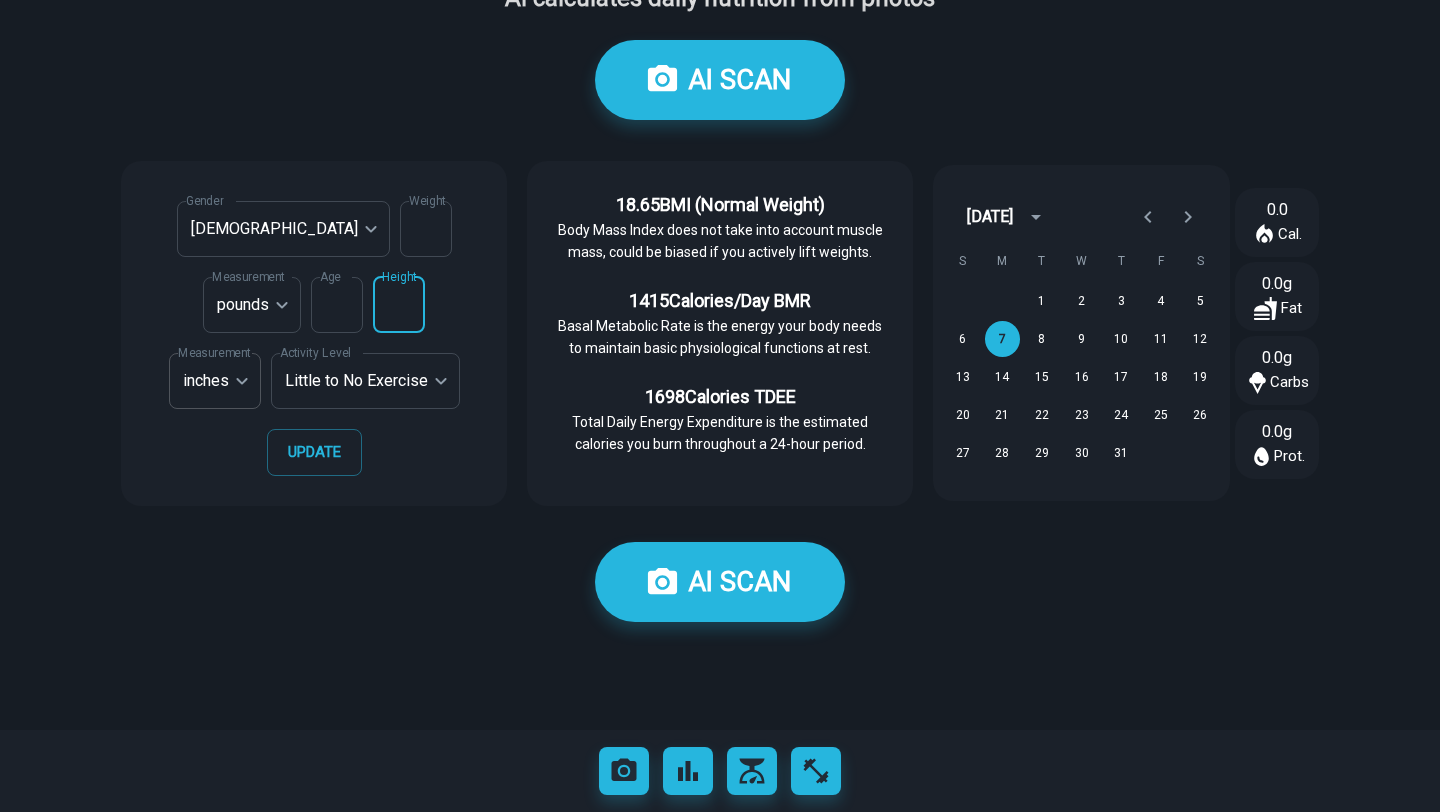 click on "PowerDreamer Study Job Storytelling Marketing Social Lifestyle Earn Get Your Dream Body AI calculates daily nutrition from photos START AI SCAN 50,000+ PowerDreamer Users STATS Page 1 of 8 Snap a Picture and Let AI Work AI will calculate your daily calories, fat, carbs and protein in seconds by scanning your pictures of food or nutritional labels. **** Gender female ****** Gender Weight *** Weight Measurement pounds *** Weight Measure Age ** Age Height ** Height Measurement inches ** Height Measure Activity Level Little to No Exercise *** Activity Level UPDATE 18.65  BMI ( Normal Weight ) Body Mass Index does not take into account muscle mass, could be biased if you actively lift weights. 1415  Calories/Day BMR Basal Metabolic Rate is the energy your body needs to maintain basic physiological functions at rest. 1698  Calories TDEE Total Daily Energy Expenditure is the estimated calories you burn throughout a 24-hour period. July 2025 S M T W T F S 1 2 3 4 5 6 7 8 9 10 11 12 13 14 15 16 17 18 19 20 21 22 23 24" at bounding box center (720, 686) 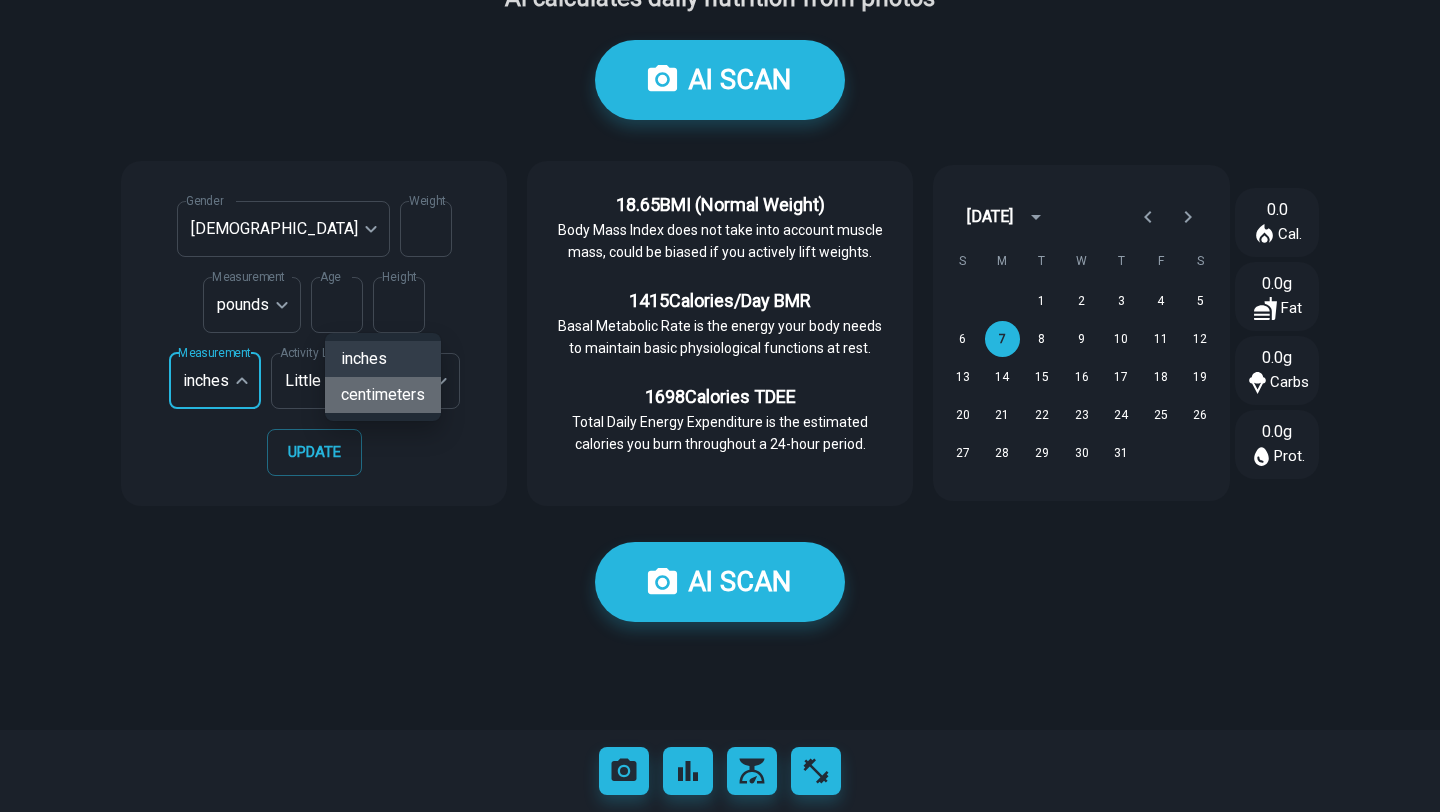 click on "centimeters" at bounding box center [383, 395] 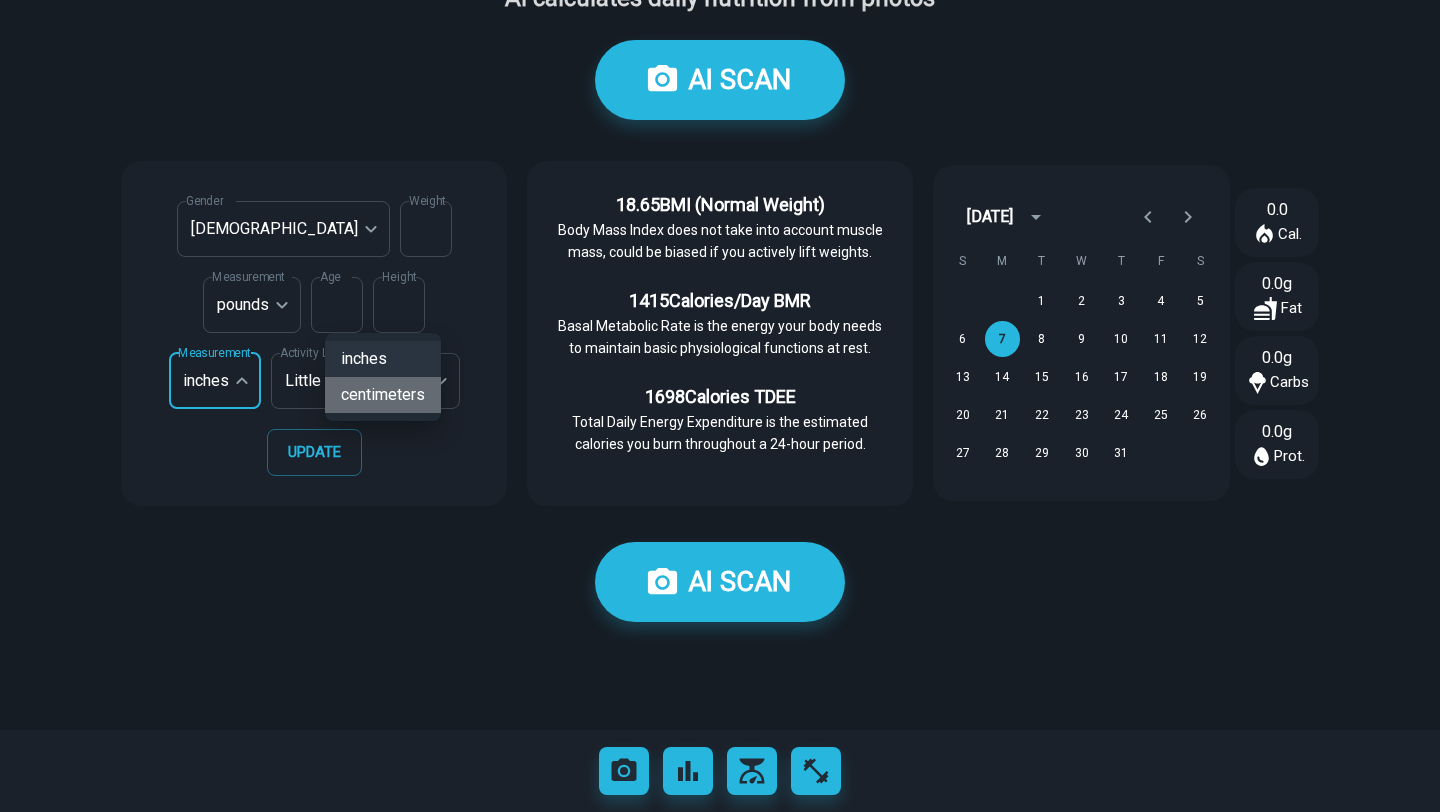 type on "**" 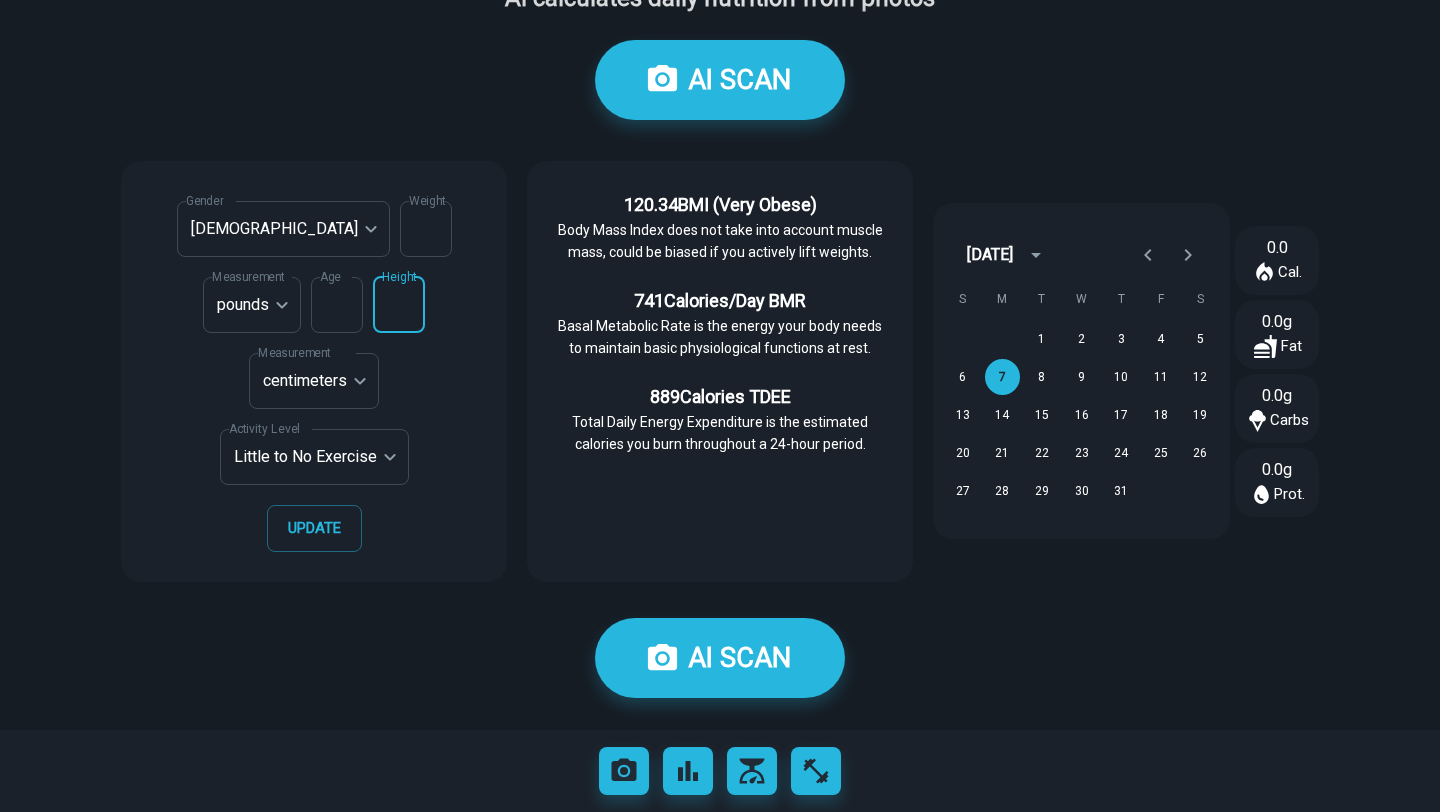 click on "**" at bounding box center (399, 305) 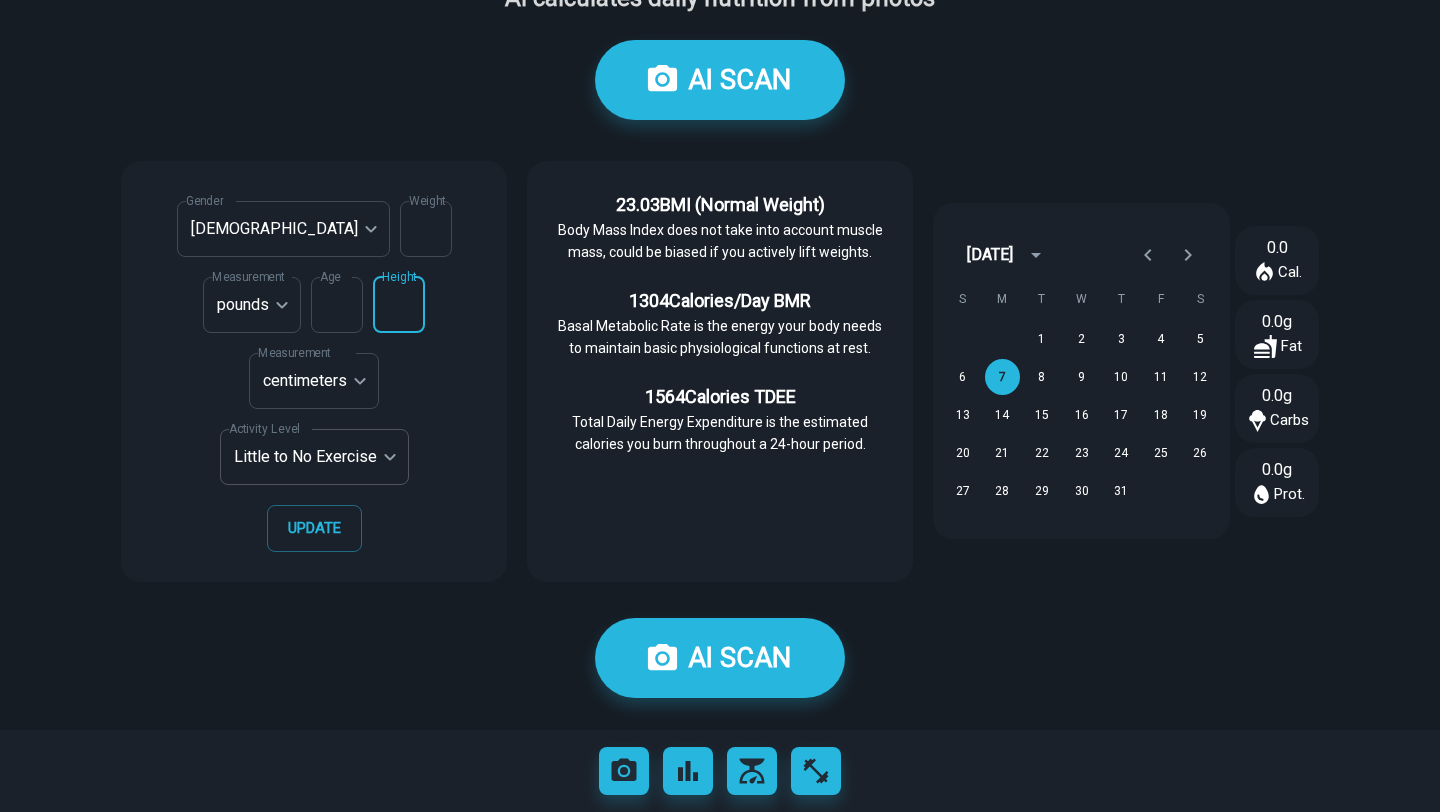 type on "***" 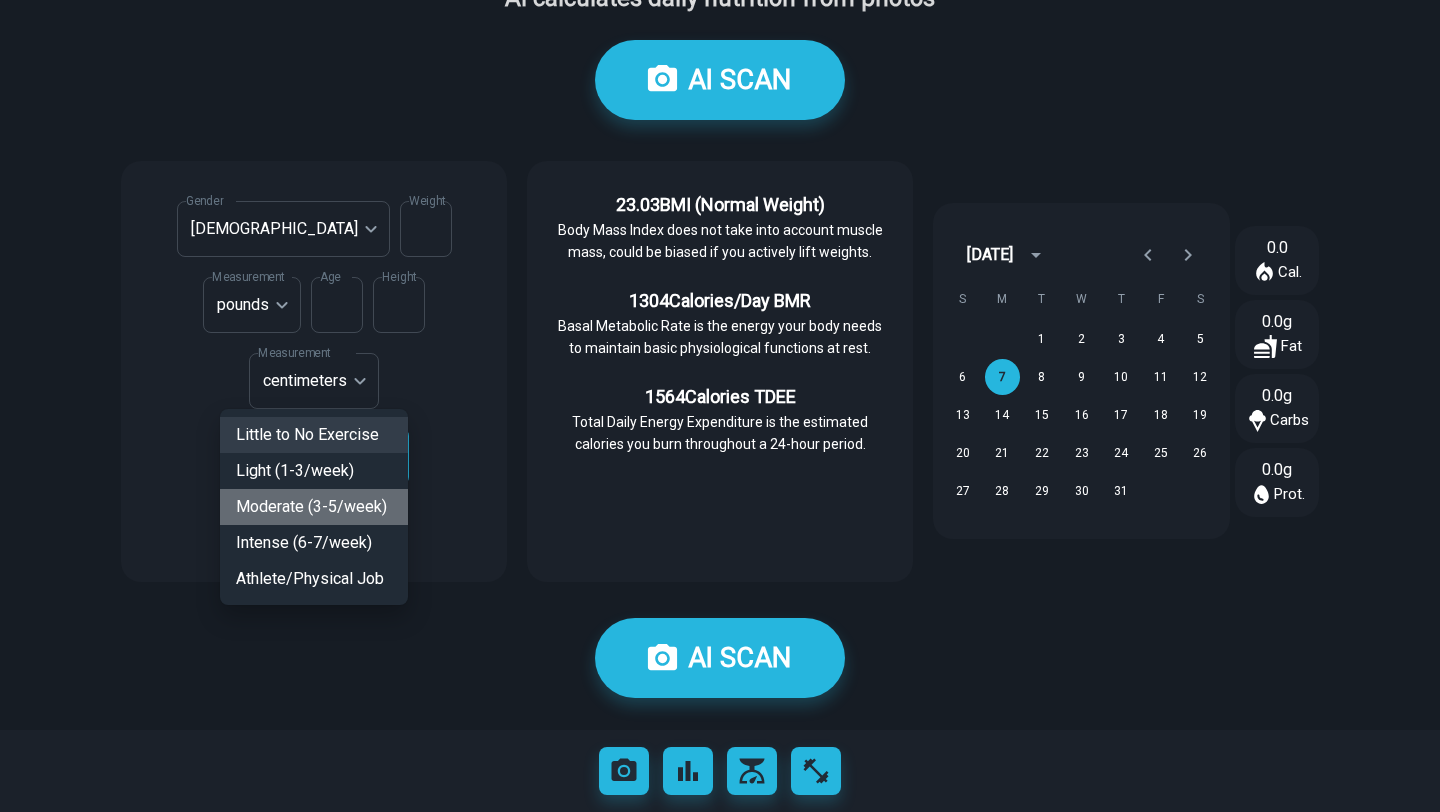 click on "Moderate (3-5/week)" at bounding box center [314, 507] 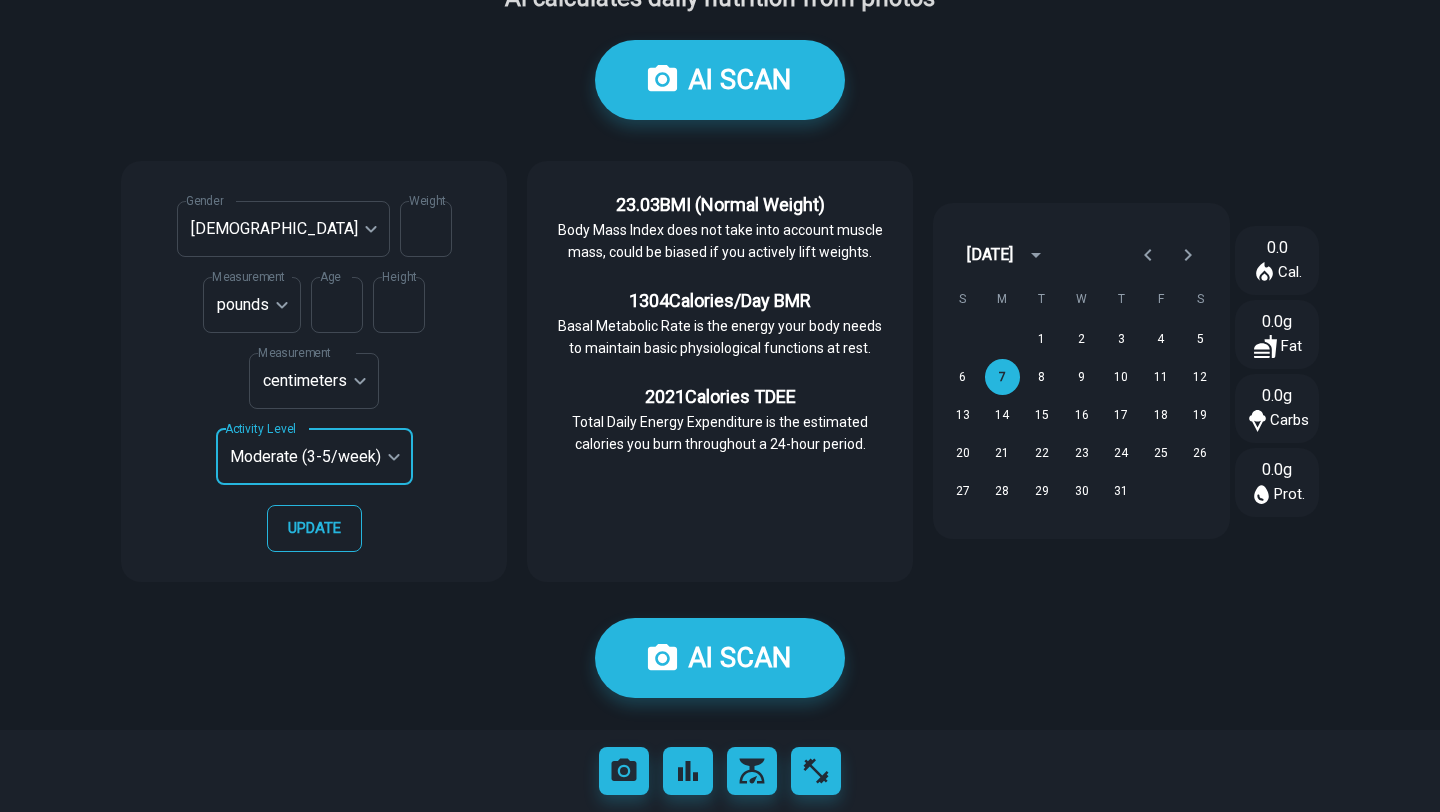 click on "UPDATE" at bounding box center (314, 529) 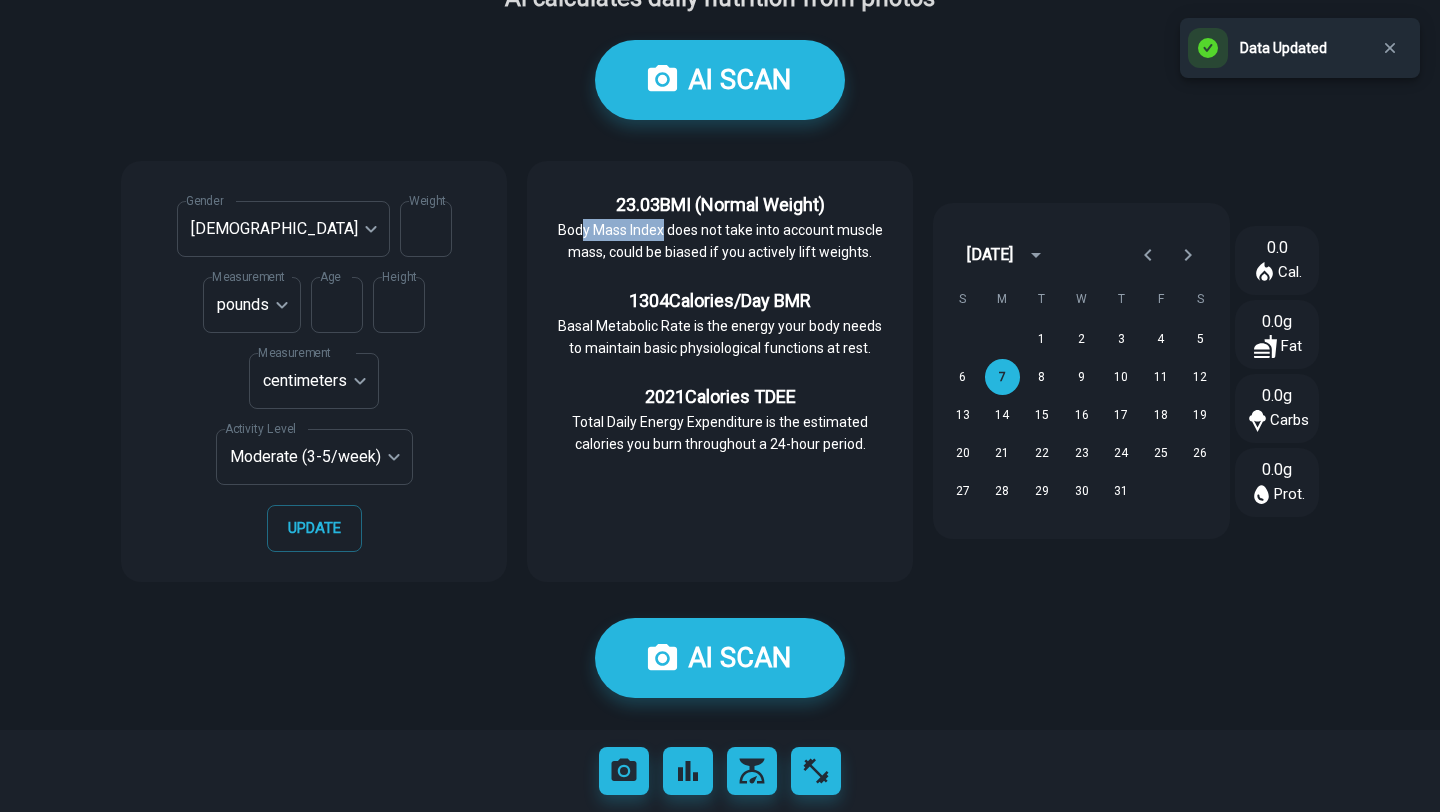 drag, startPoint x: 585, startPoint y: 219, endPoint x: 659, endPoint y: 232, distance: 75.13322 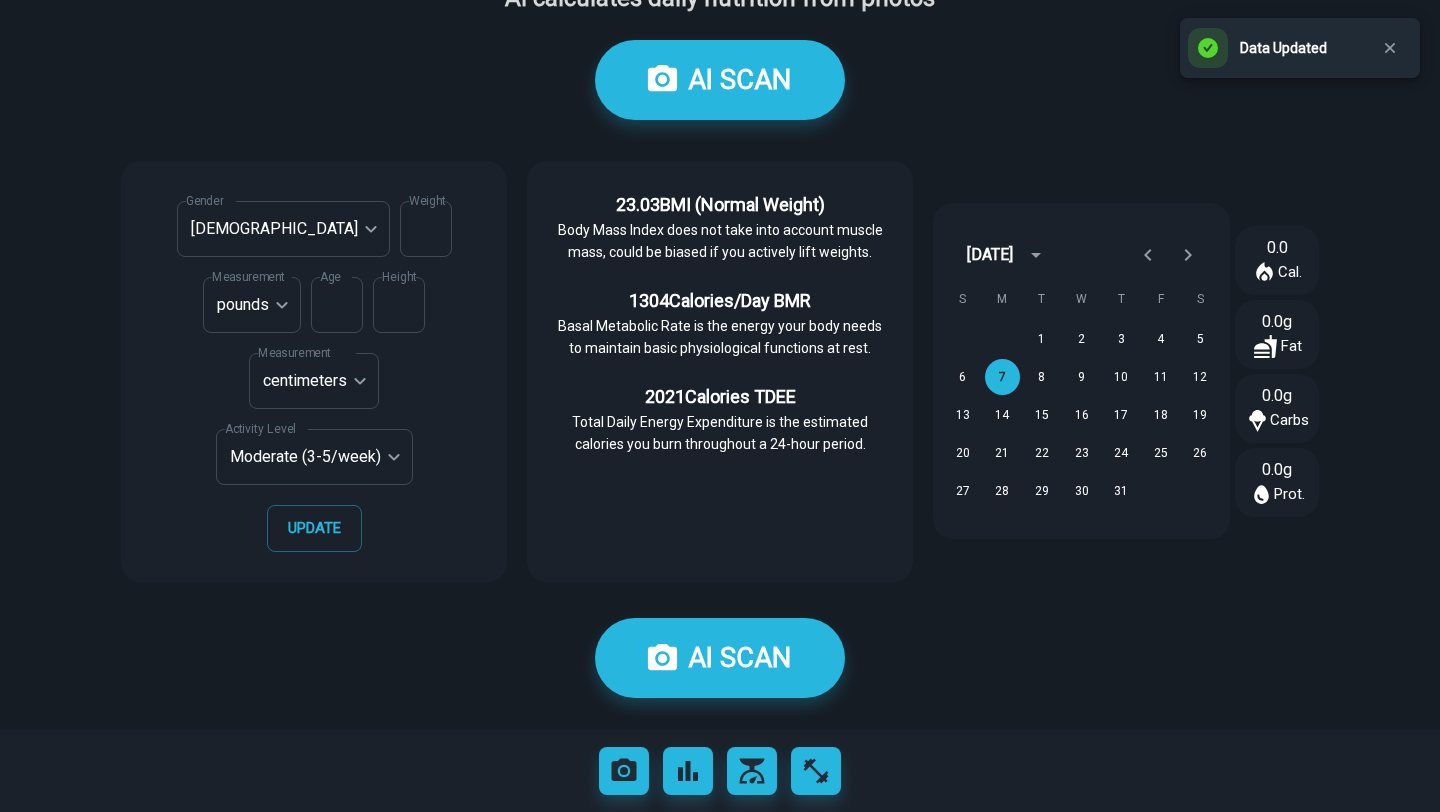 click on "Body Mass Index does not take into account muscle mass, could be biased if you actively lift weights." at bounding box center [720, 241] 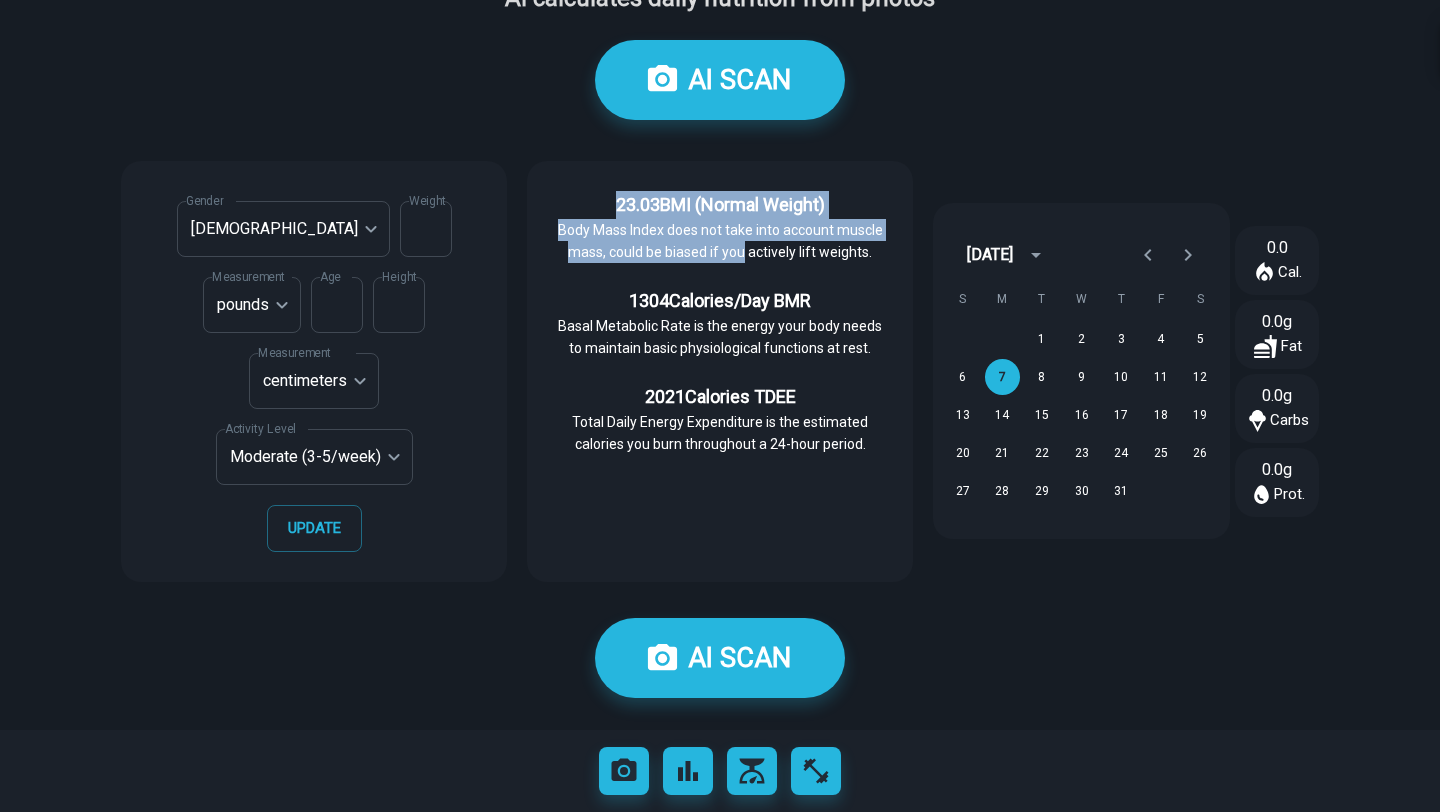 drag, startPoint x: 609, startPoint y: 193, endPoint x: 740, endPoint y: 255, distance: 144.93102 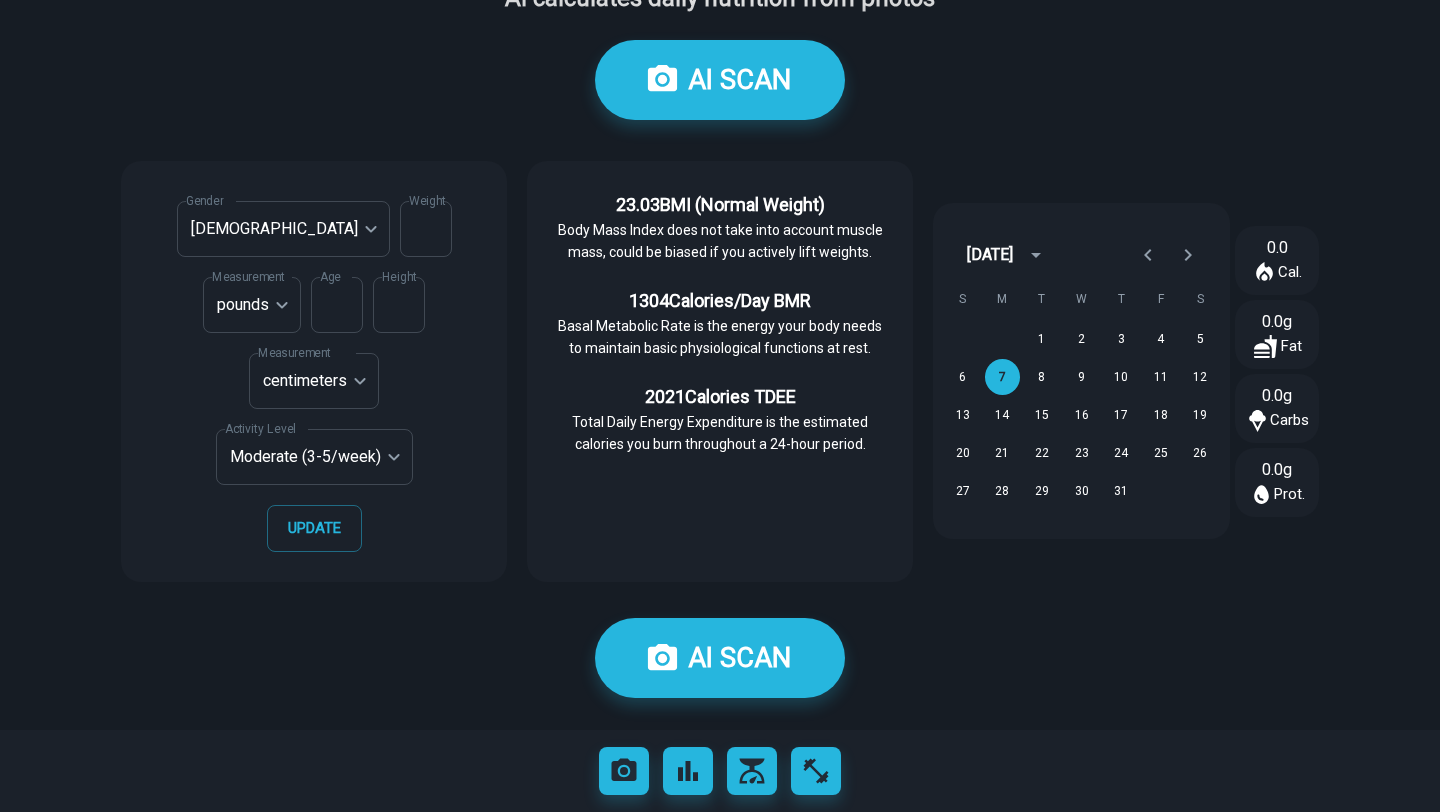 click on "23.03  BMI ( Normal Weight ) Body Mass Index does not take into account muscle mass, could be biased if you actively lift weights. 1304  Calories/Day BMR Basal Metabolic Rate is the energy your body needs to maintain basic physiological functions at rest. 2021  Calories TDEE Total Daily Energy Expenditure is the estimated calories you burn throughout a 24-hour period." at bounding box center (720, 372) 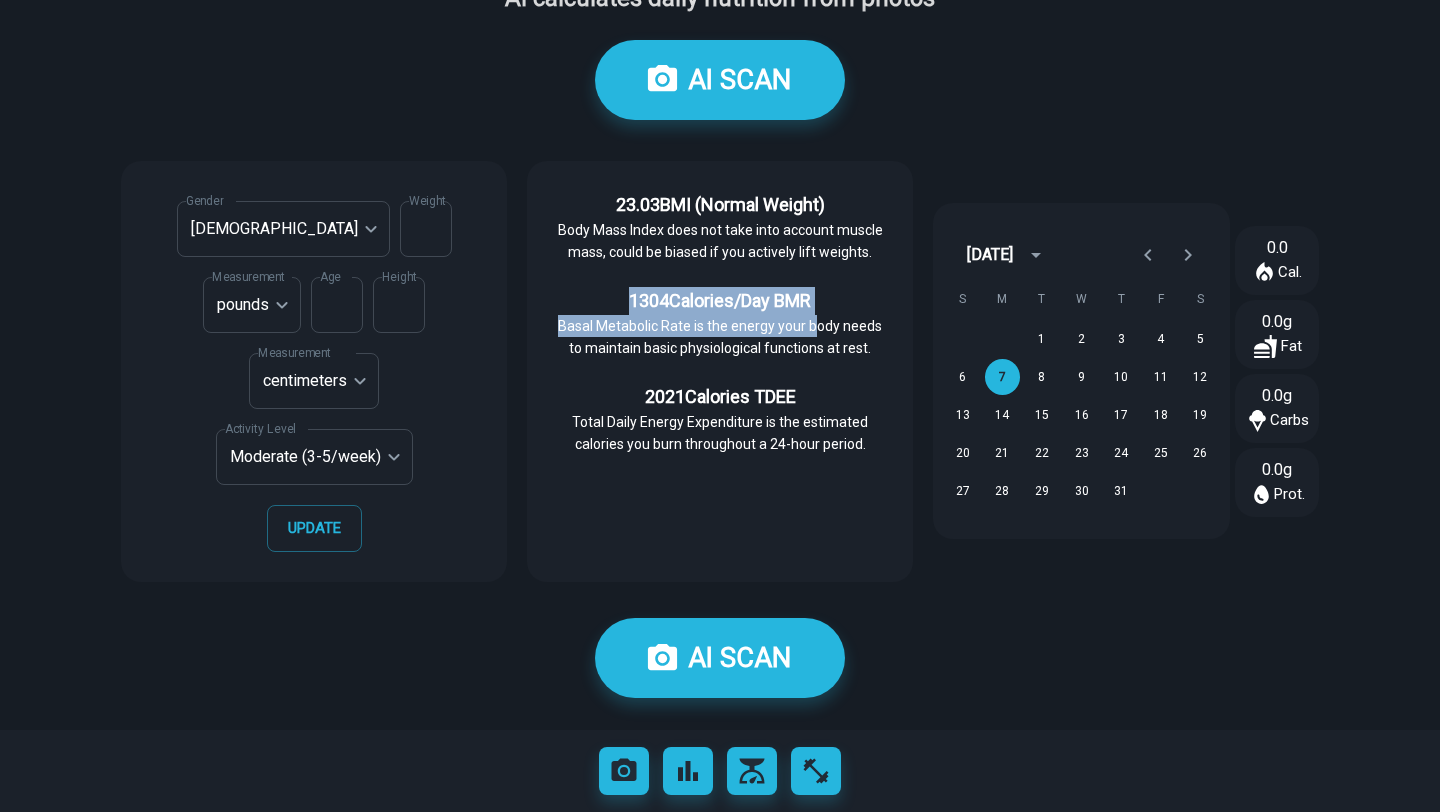 drag, startPoint x: 613, startPoint y: 305, endPoint x: 817, endPoint y: 322, distance: 204.7071 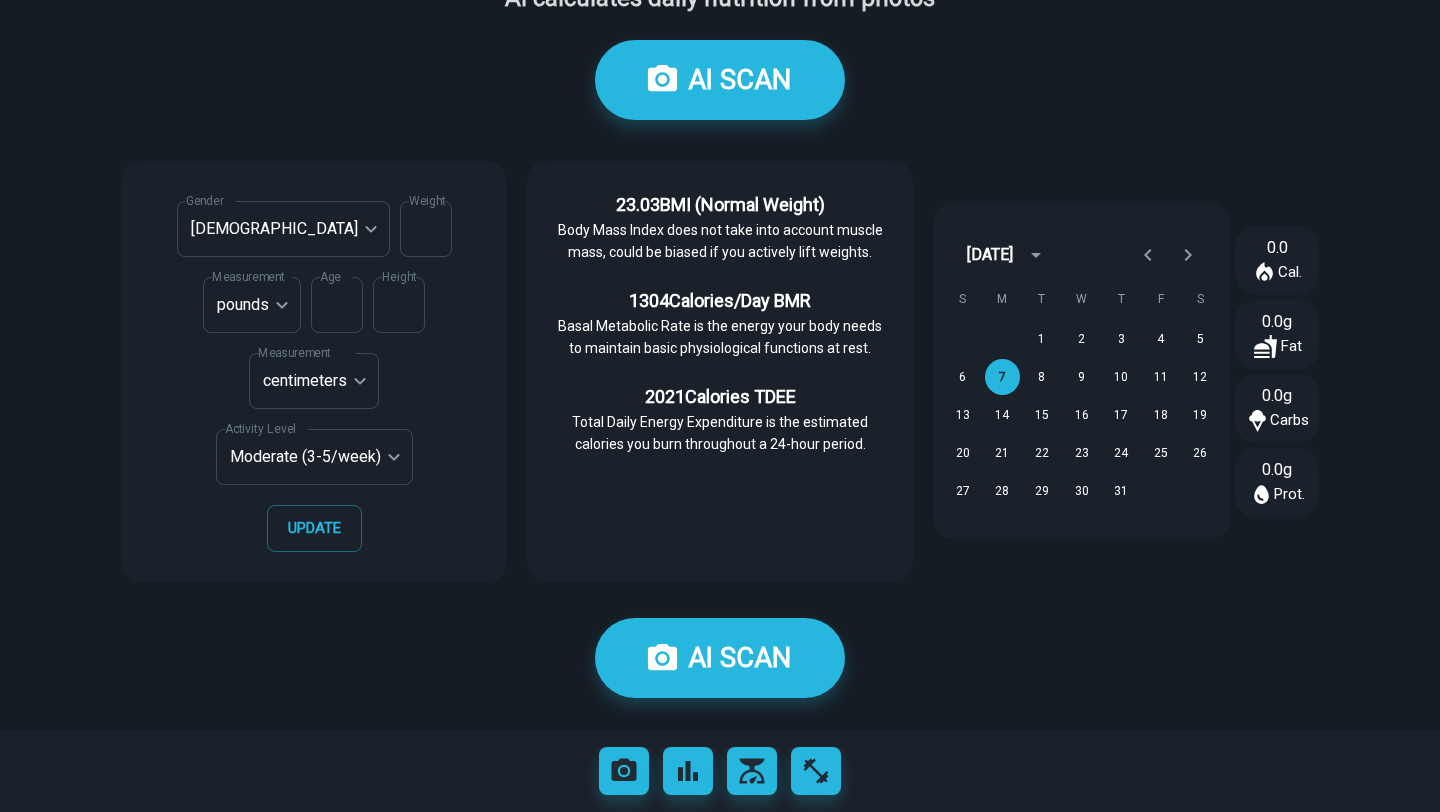 click on "Basal Metabolic Rate is the energy your body needs to maintain basic physiological functions at rest." at bounding box center [720, 337] 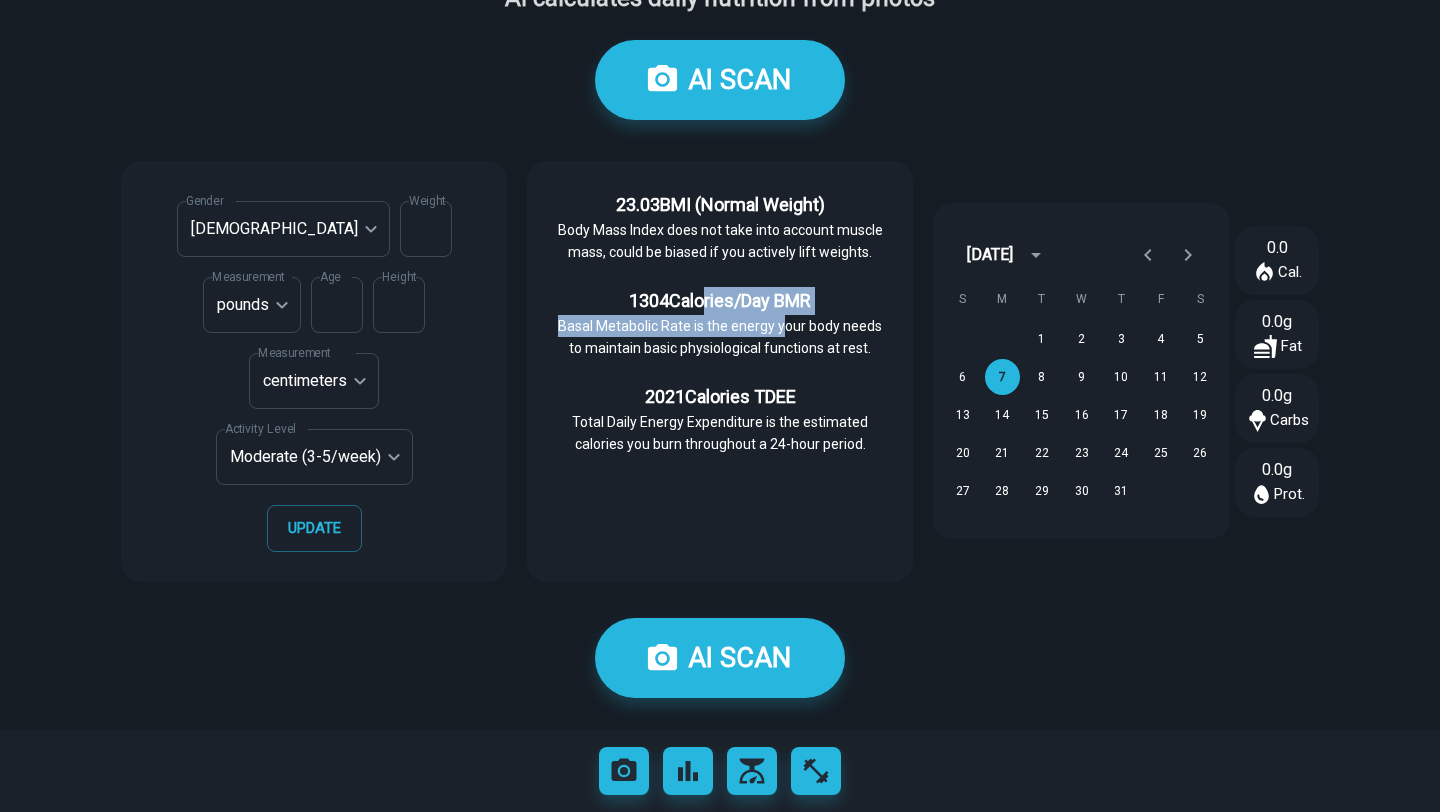 drag, startPoint x: 696, startPoint y: 312, endPoint x: 786, endPoint y: 327, distance: 91.24144 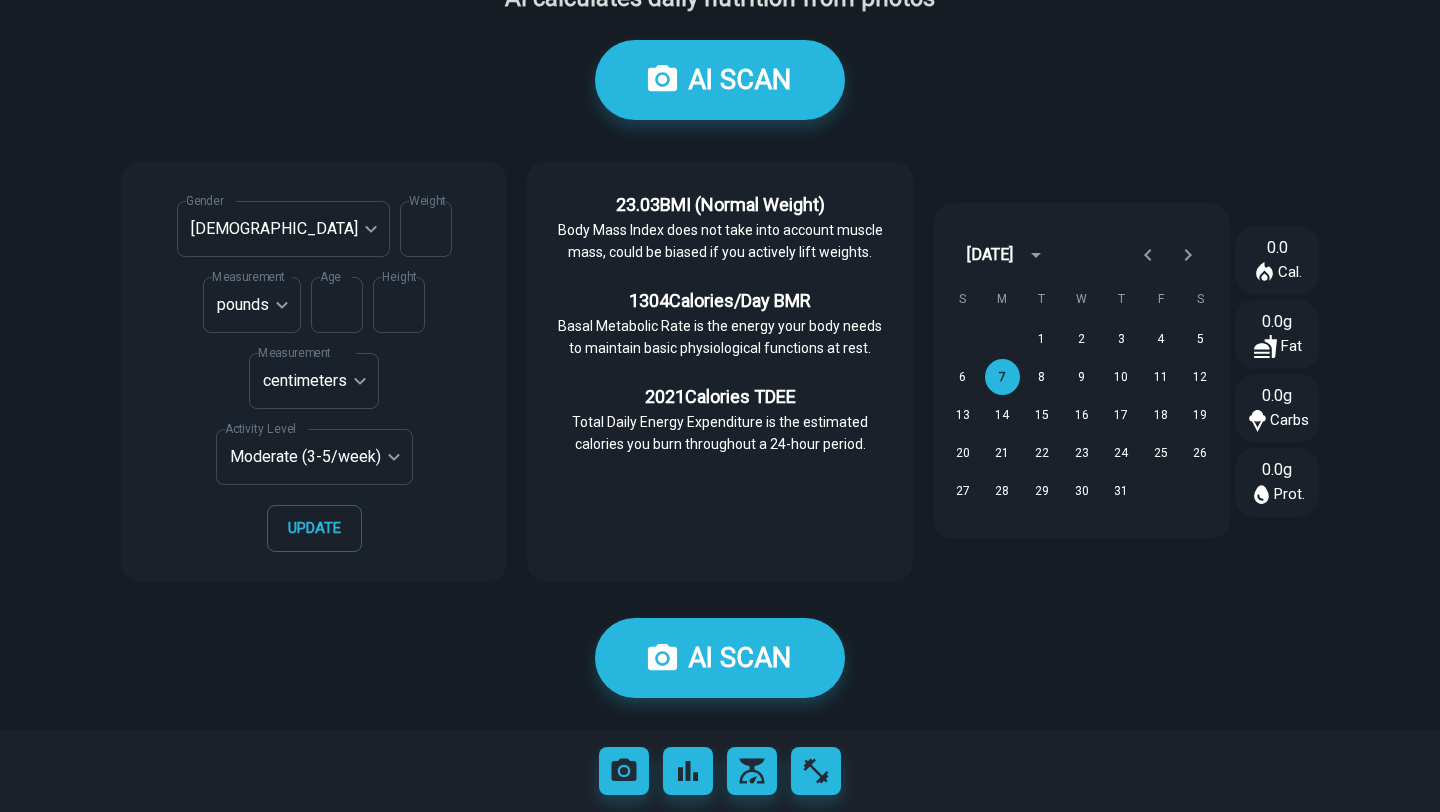 click on "Basal Metabolic Rate is the energy your body needs to maintain basic physiological functions at rest." at bounding box center [720, 337] 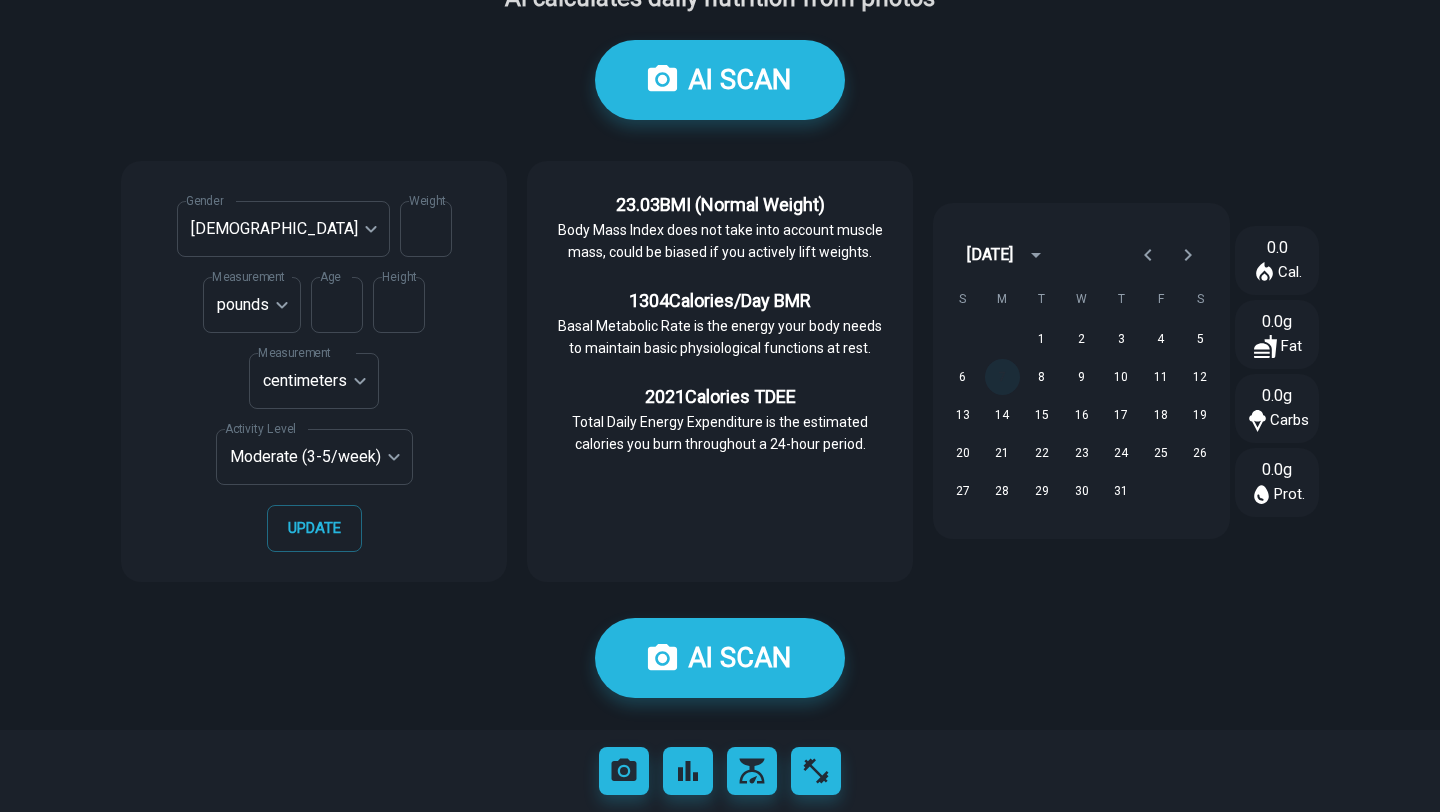 click on "7" at bounding box center [1003, 377] 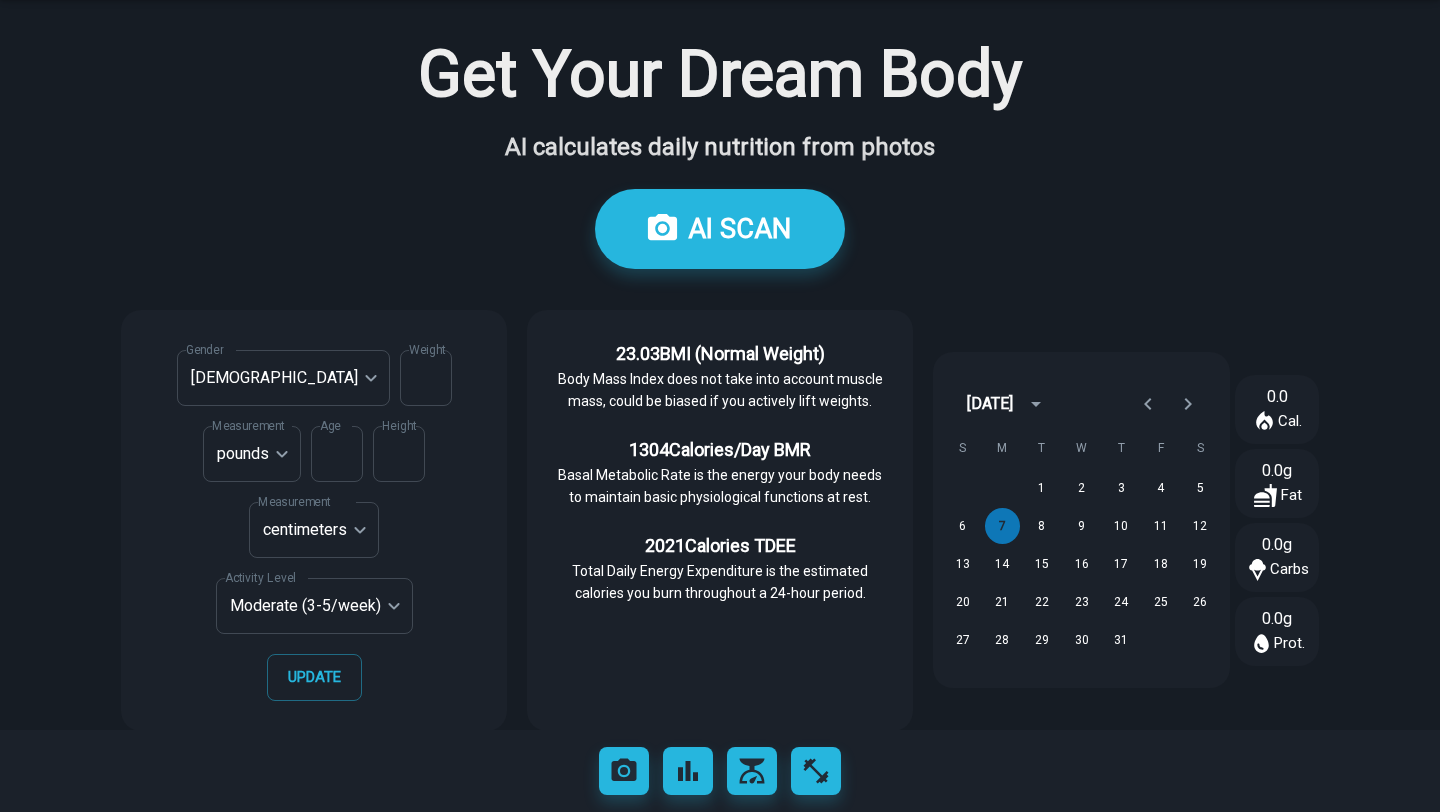 scroll, scrollTop: 86, scrollLeft: 0, axis: vertical 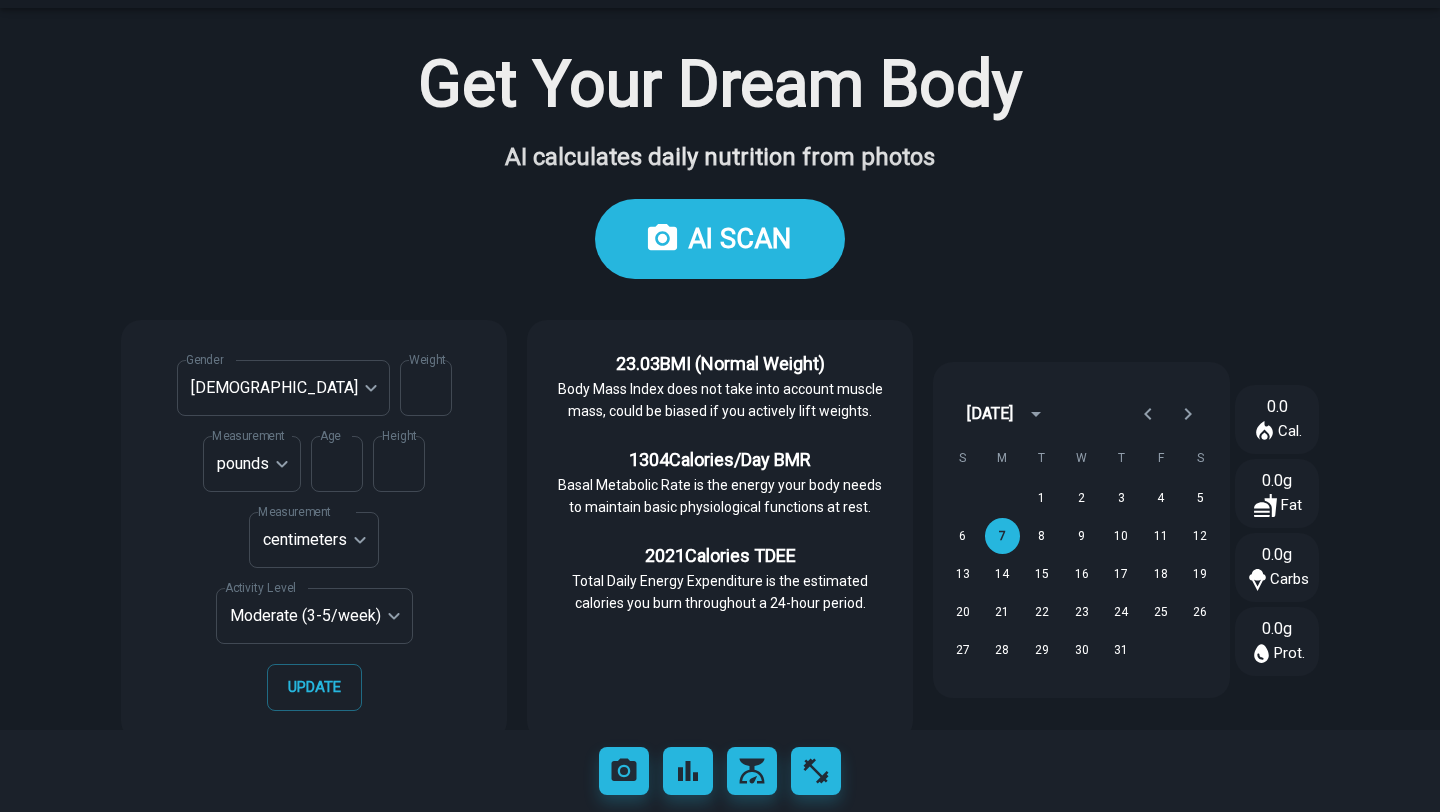 click on "AI SCAN" at bounding box center [720, 239] 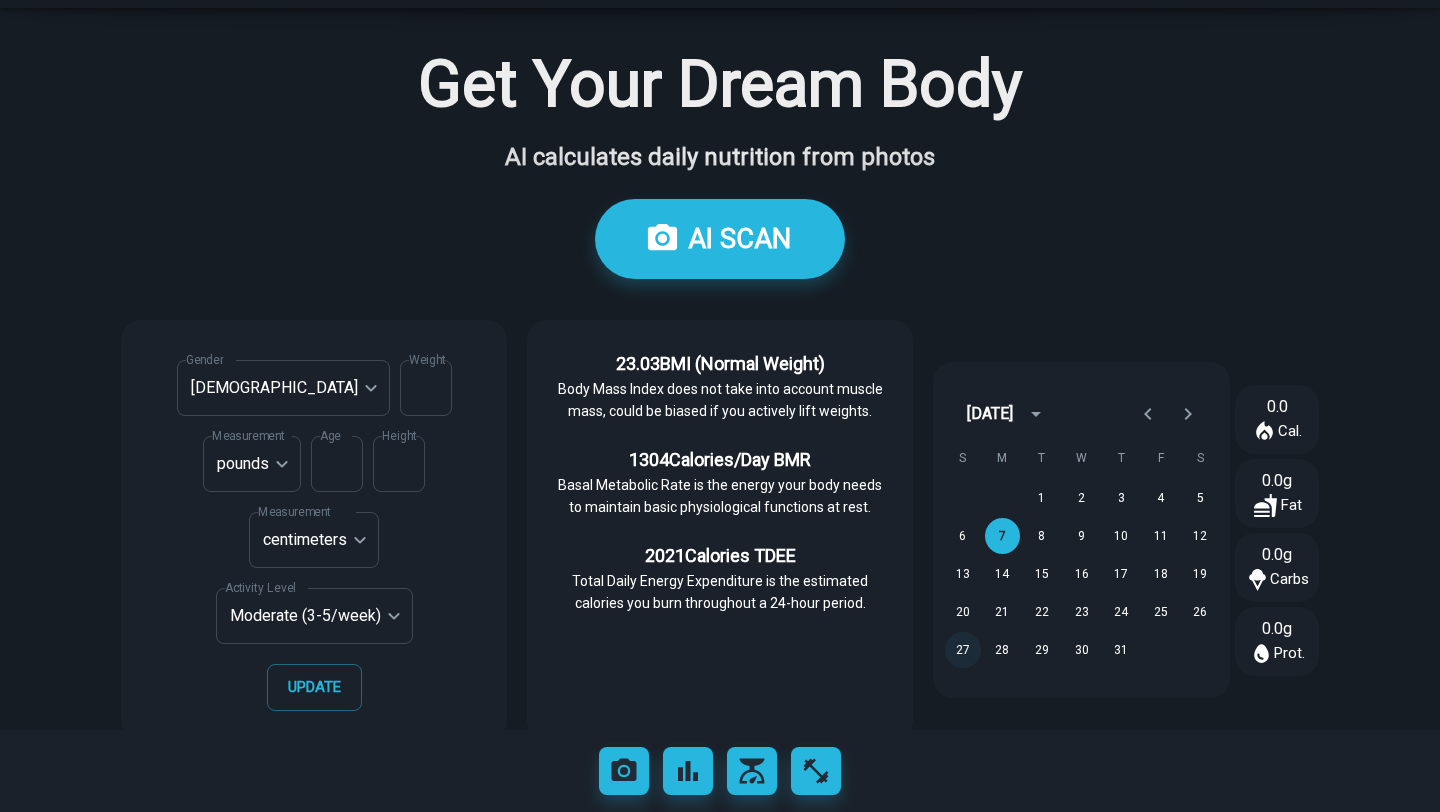 scroll, scrollTop: 257, scrollLeft: 0, axis: vertical 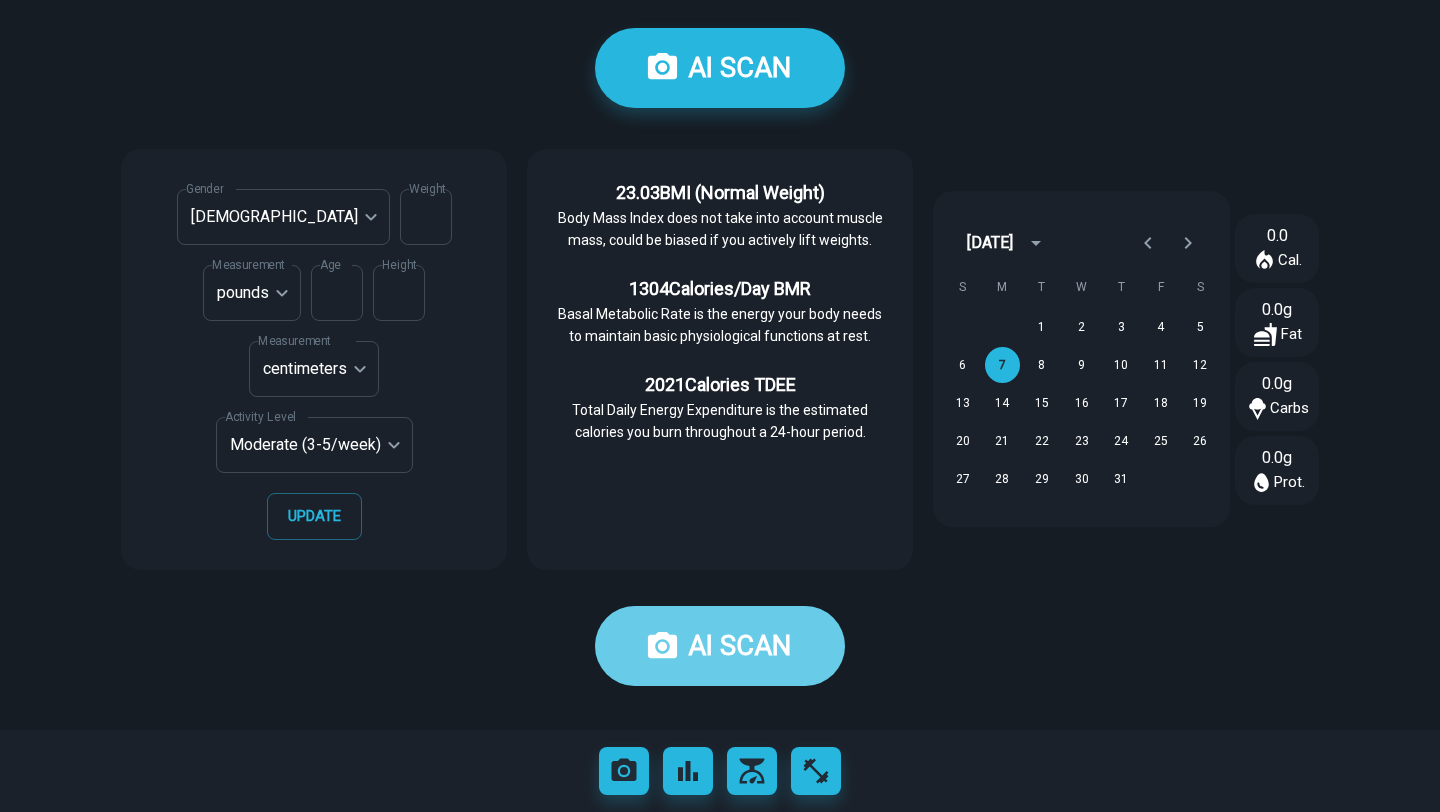 click on "AI SCAN" at bounding box center (720, 646) 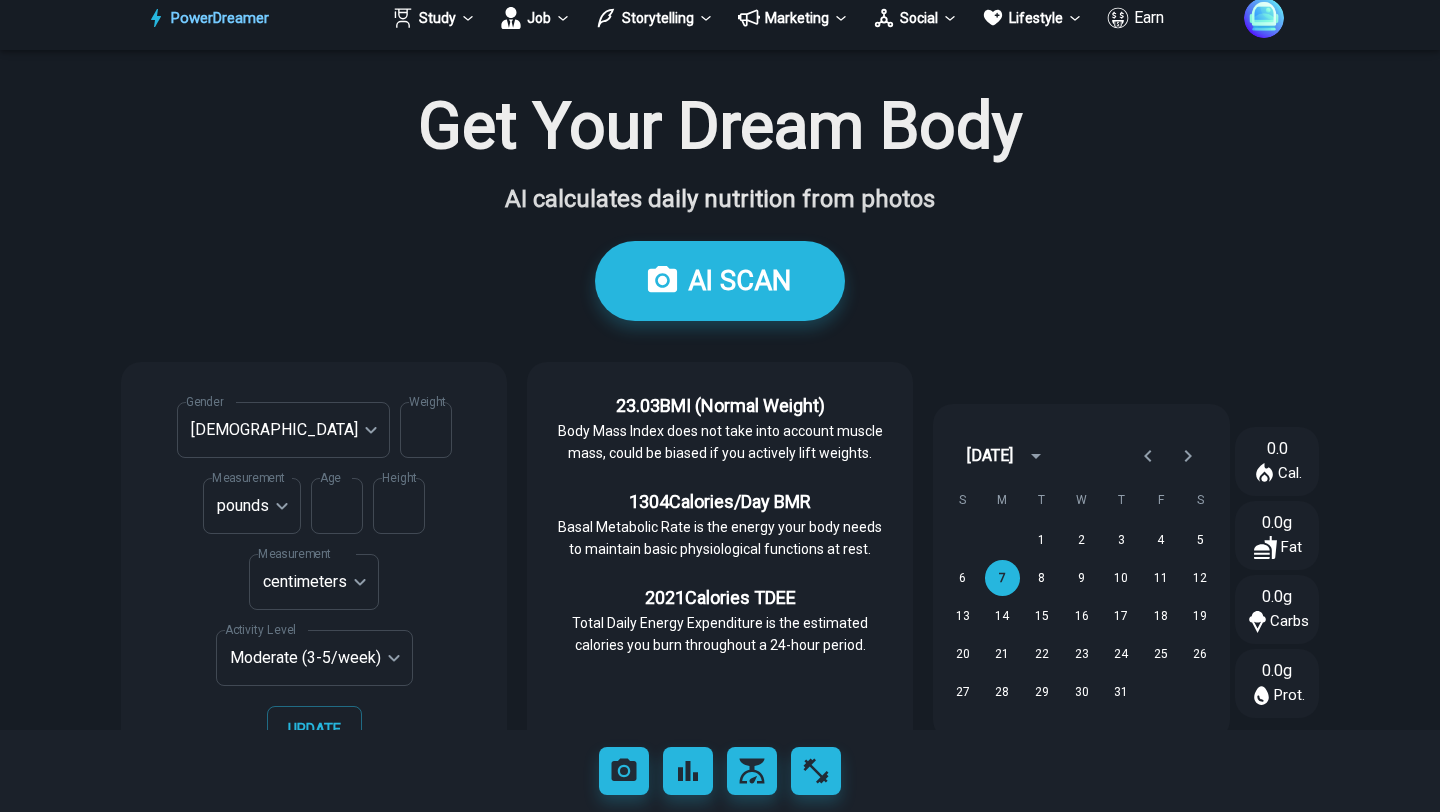 scroll, scrollTop: 0, scrollLeft: 0, axis: both 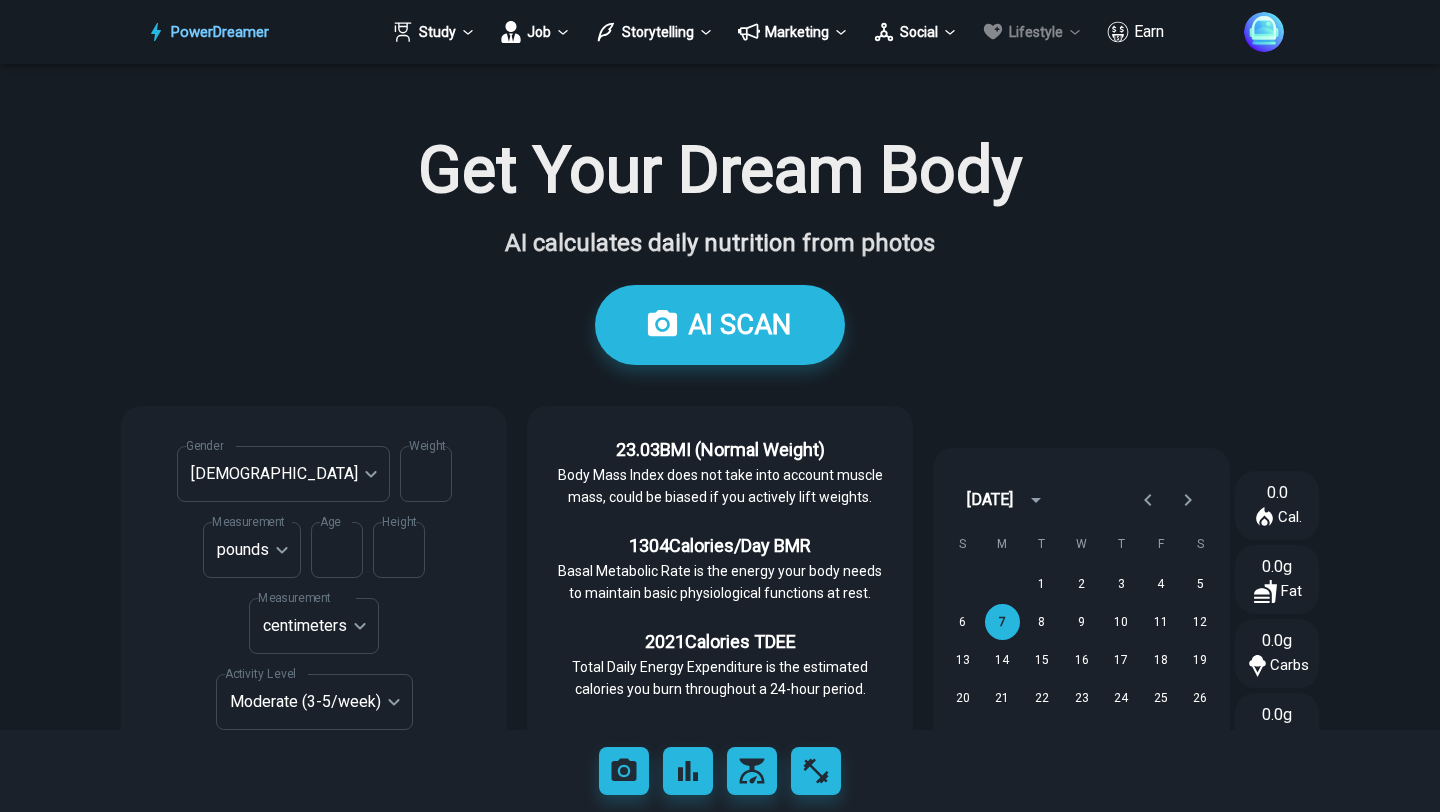 click on "Lifestyle" at bounding box center (1032, 32) 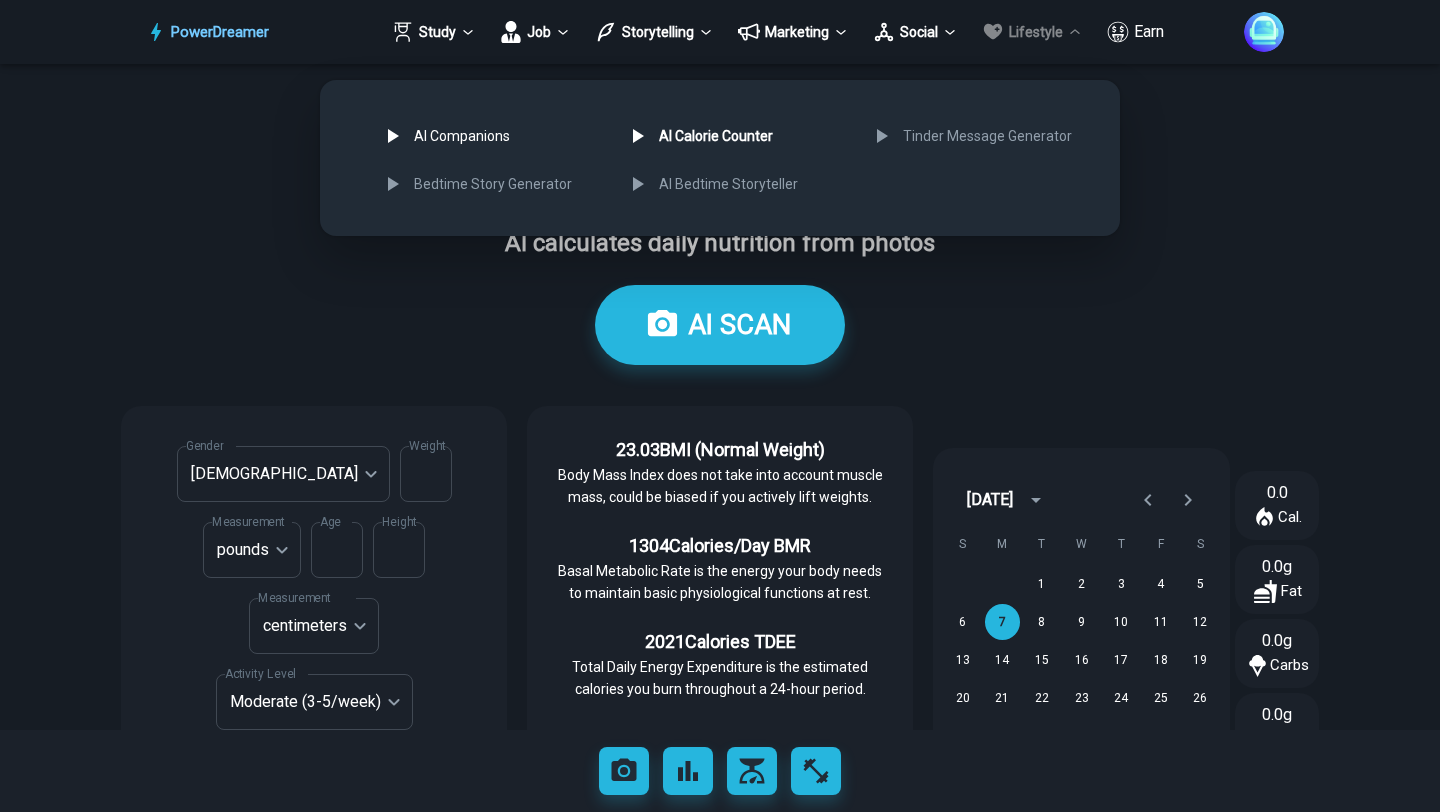 click on "AI Companions" at bounding box center (490, 136) 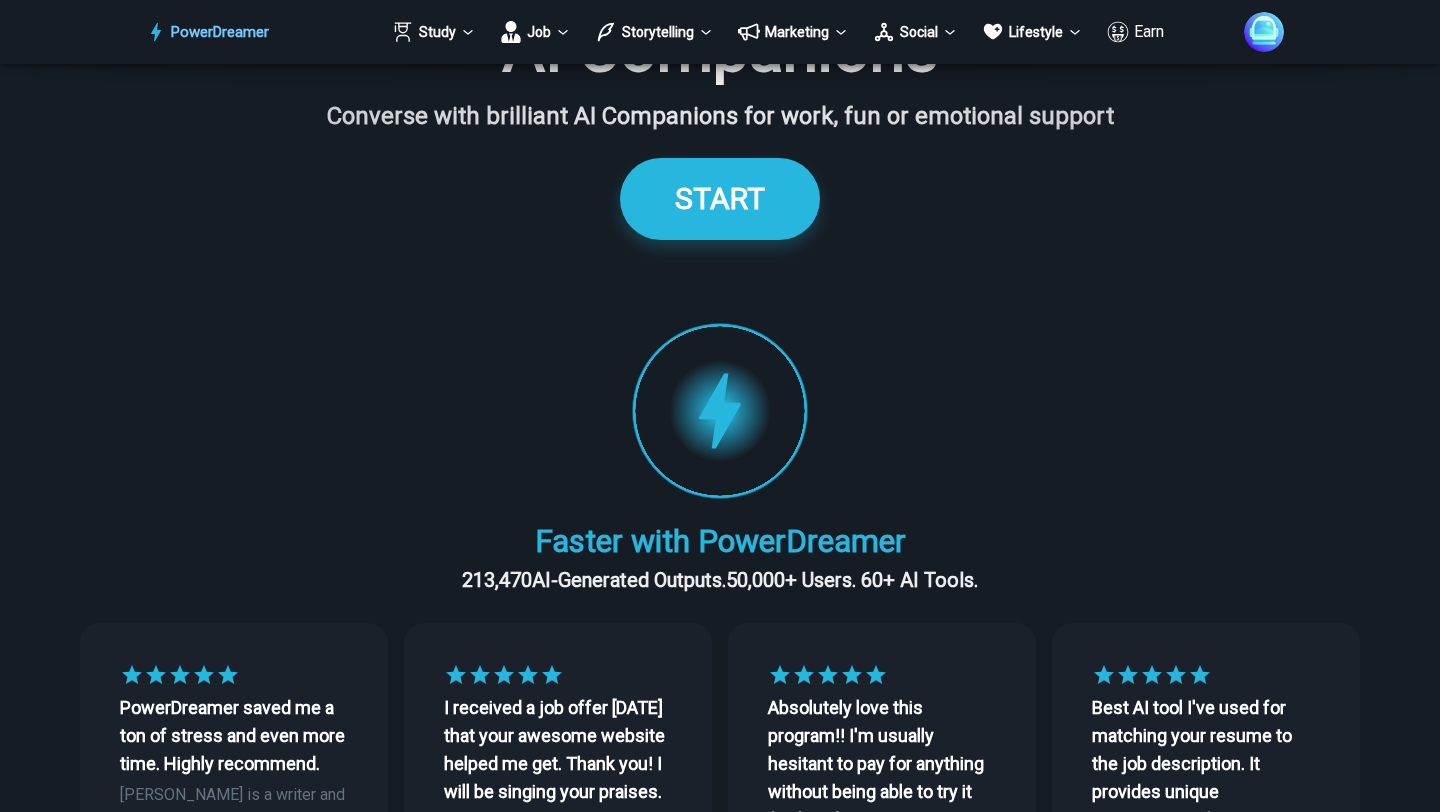 scroll, scrollTop: 54, scrollLeft: 0, axis: vertical 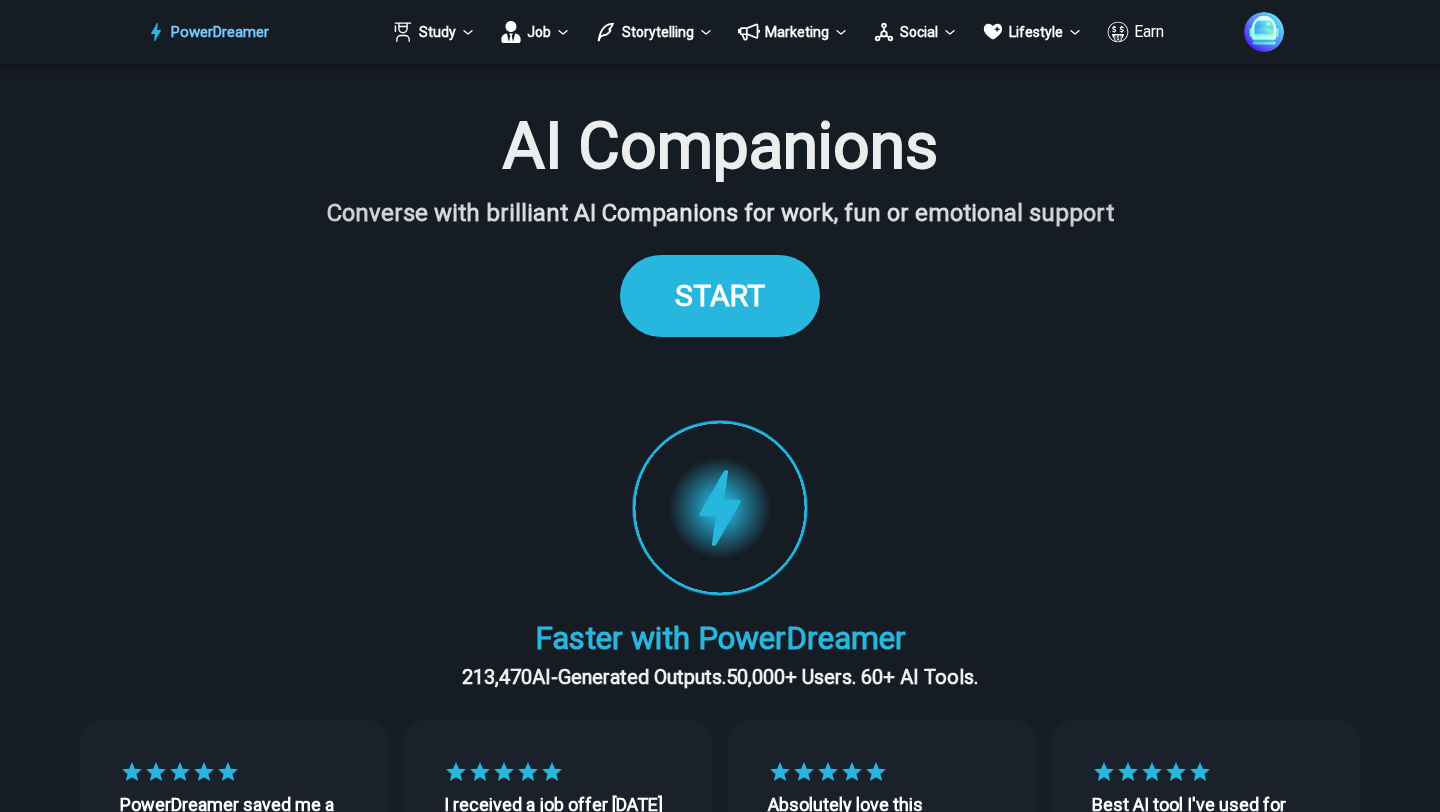 click on "START" at bounding box center (720, 295) 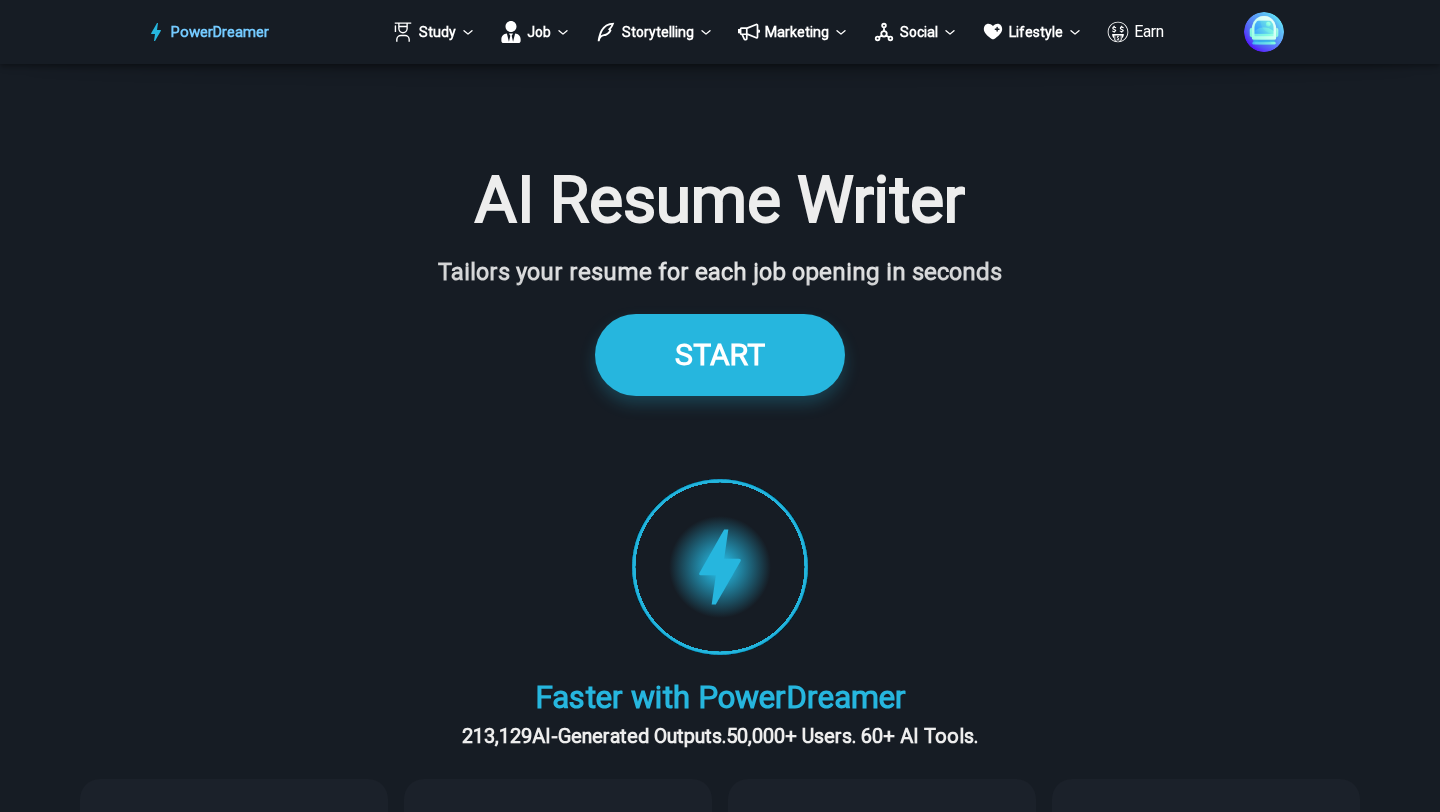 scroll, scrollTop: 3810, scrollLeft: 0, axis: vertical 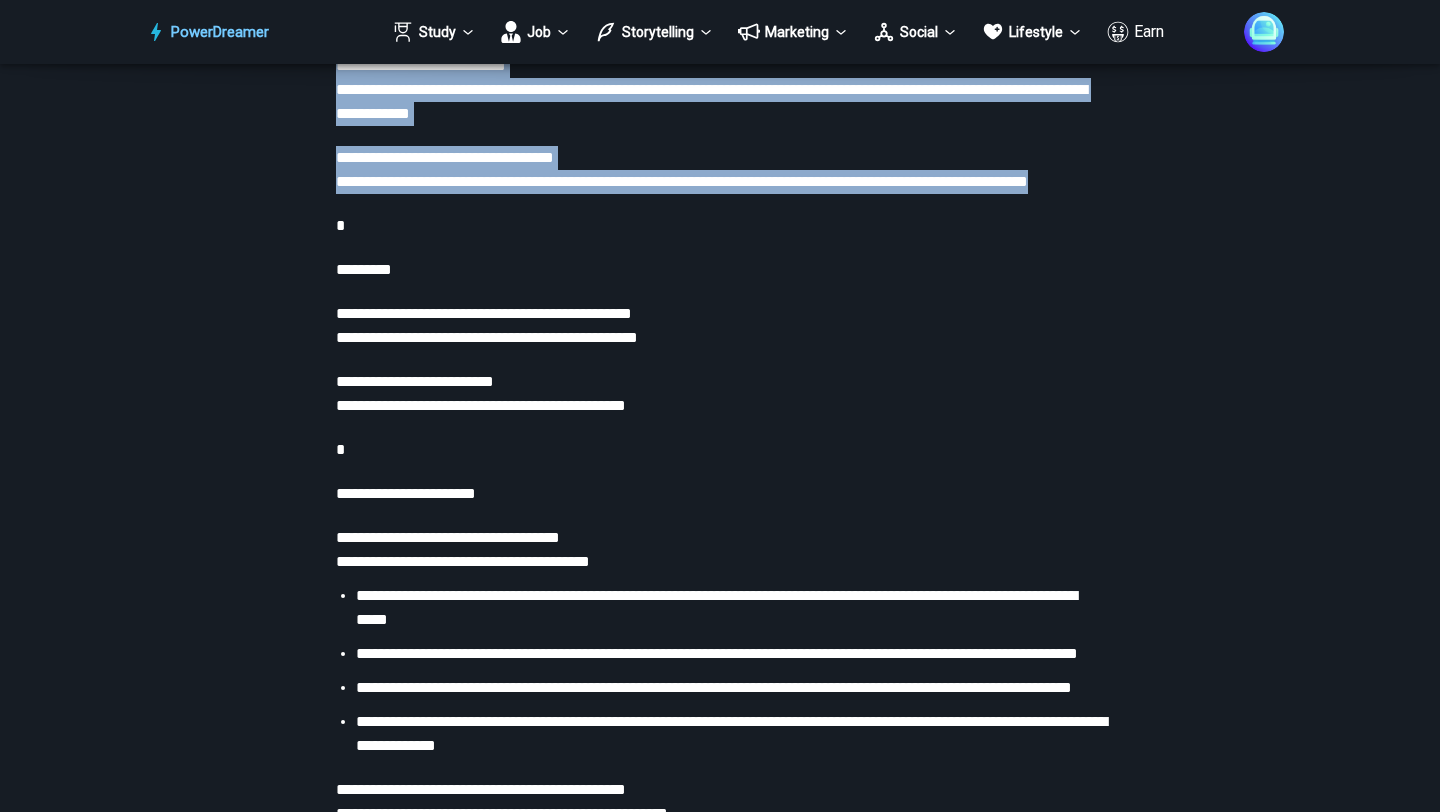 click on "**********" at bounding box center (720, 170) 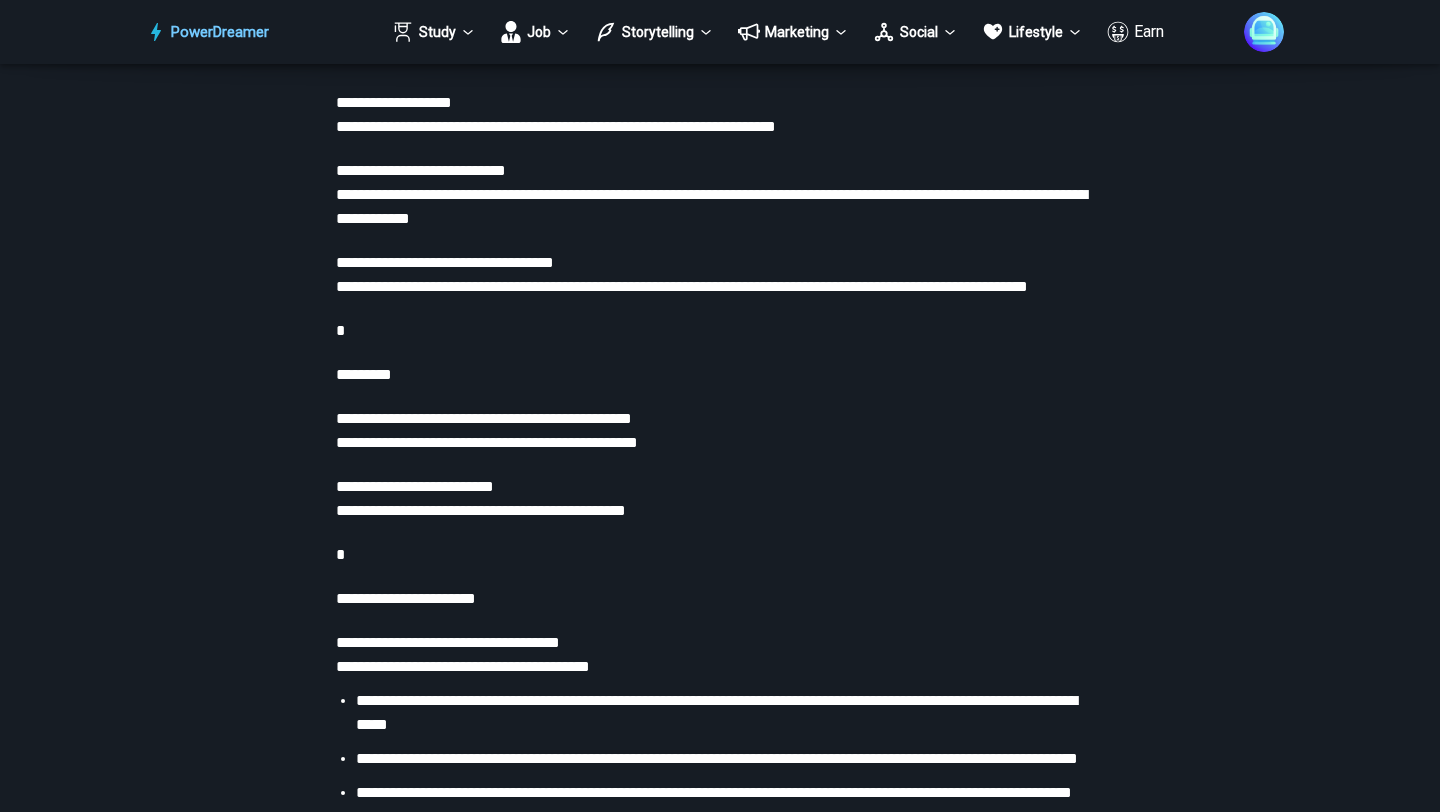 scroll, scrollTop: 4200, scrollLeft: 0, axis: vertical 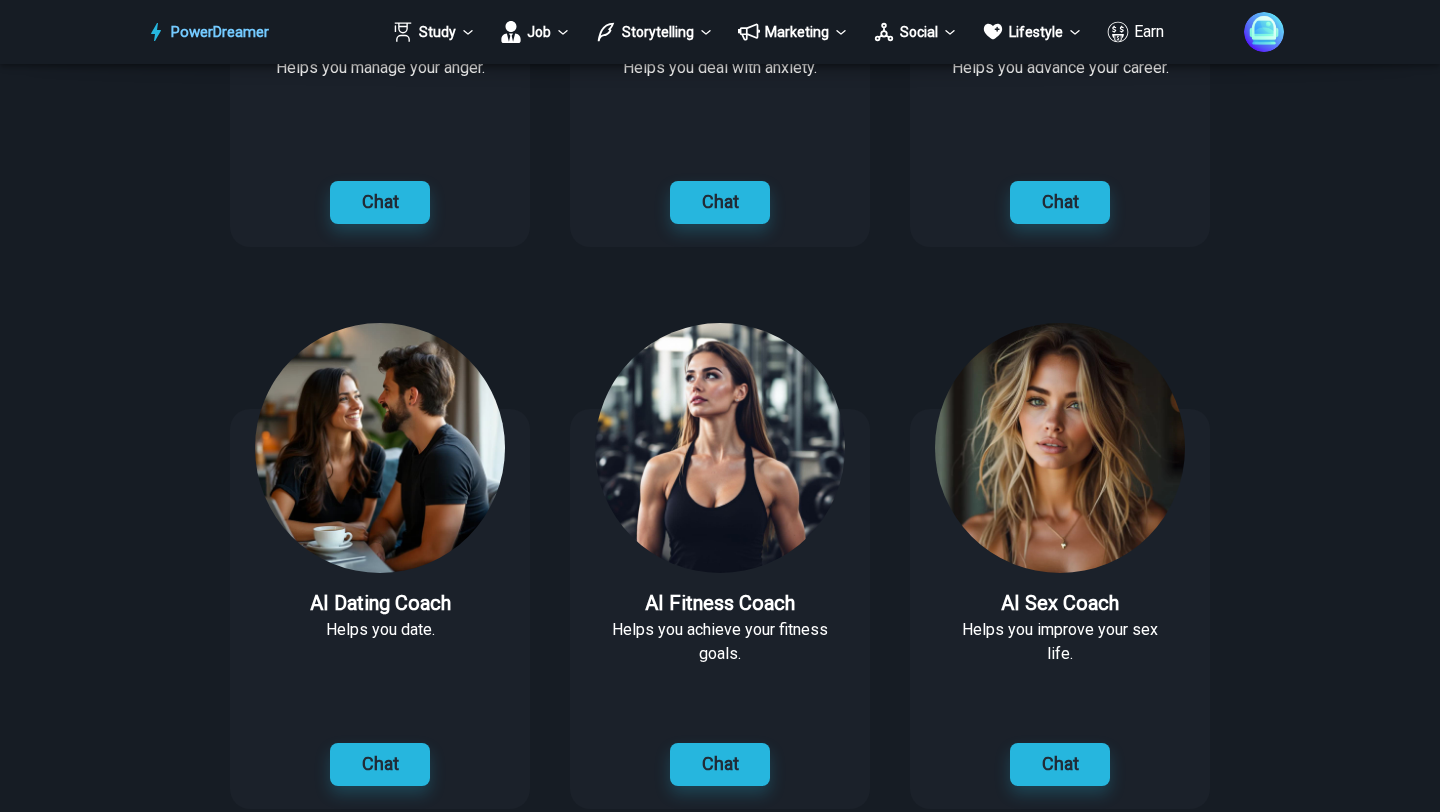 click on "AI [MEDICAL_DATA] Coach Helps you manage your anger. Chat Edit AI Anxiety Coach Helps you deal with anxiety. Chat Edit AI Career Coach Helps you advance your career. Chat Edit AI Dating Coach Helps you date. Chat Edit AI Fitness Coach Helps you achieve your fitness goals. Chat Edit AI Sex Coach Helps you improve your sex life. Chat Edit AI Sleep Coach Helps you sleep. Chat Edit AI Stress Coach Helps you deal with stress. Chat Edit AI Therapist Understands you and helps you feel better 24/7. Not a licensed therapist or a substitute for professional help in a crisis. Consult a human therapist or call a hotline like 988 ([GEOGRAPHIC_DATA]) if needed. Chat Edit AI Thought Partner Helps you brainstorm. Chat Edit [PERSON_NAME] The founder of [MEDICAL_DATA], a clinical method for evaluating and treating pathologies seen as originating from conflicts in the psyche, through dialogue between patient and psychoanalyst. Chat Edit" at bounding box center [720, 810] 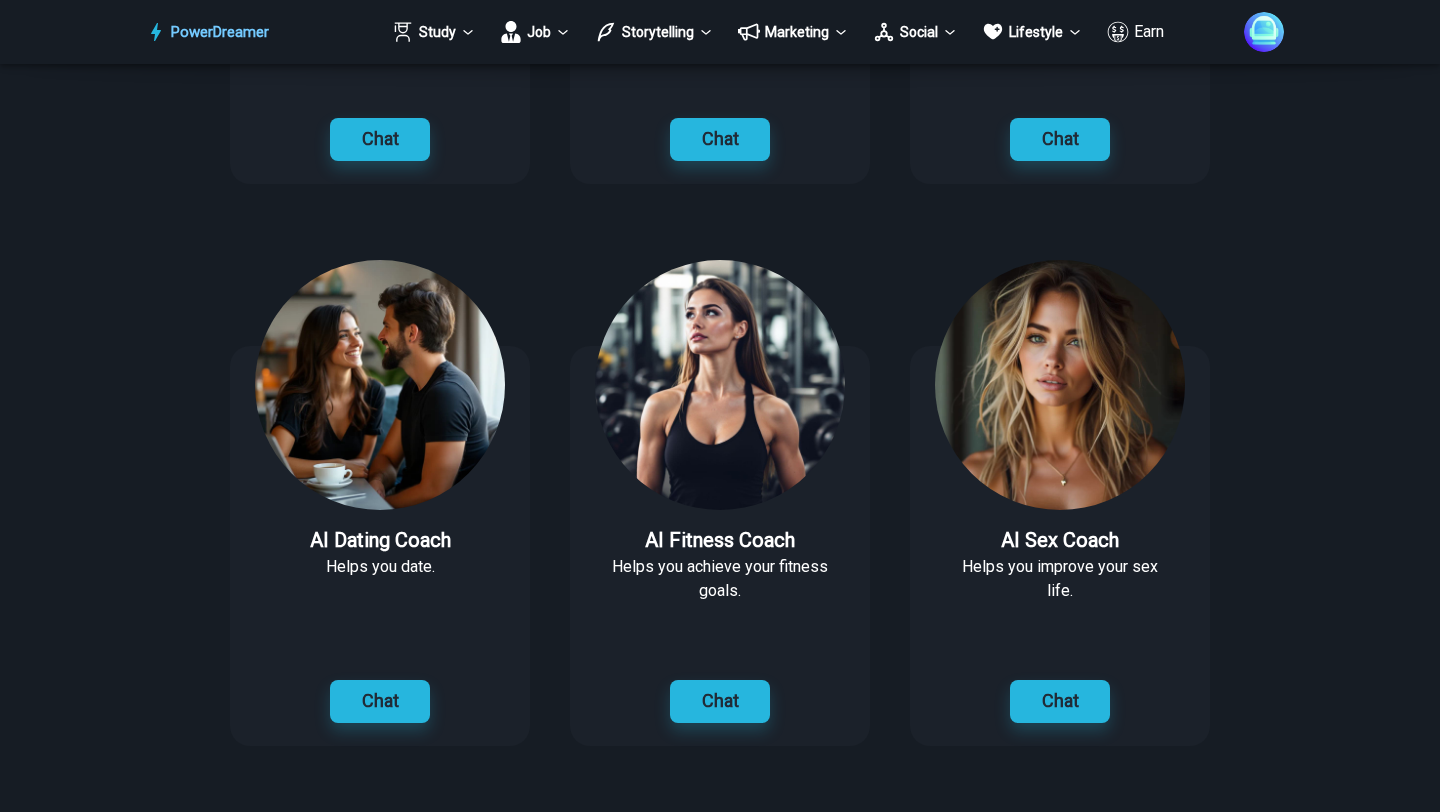 scroll, scrollTop: 712, scrollLeft: 0, axis: vertical 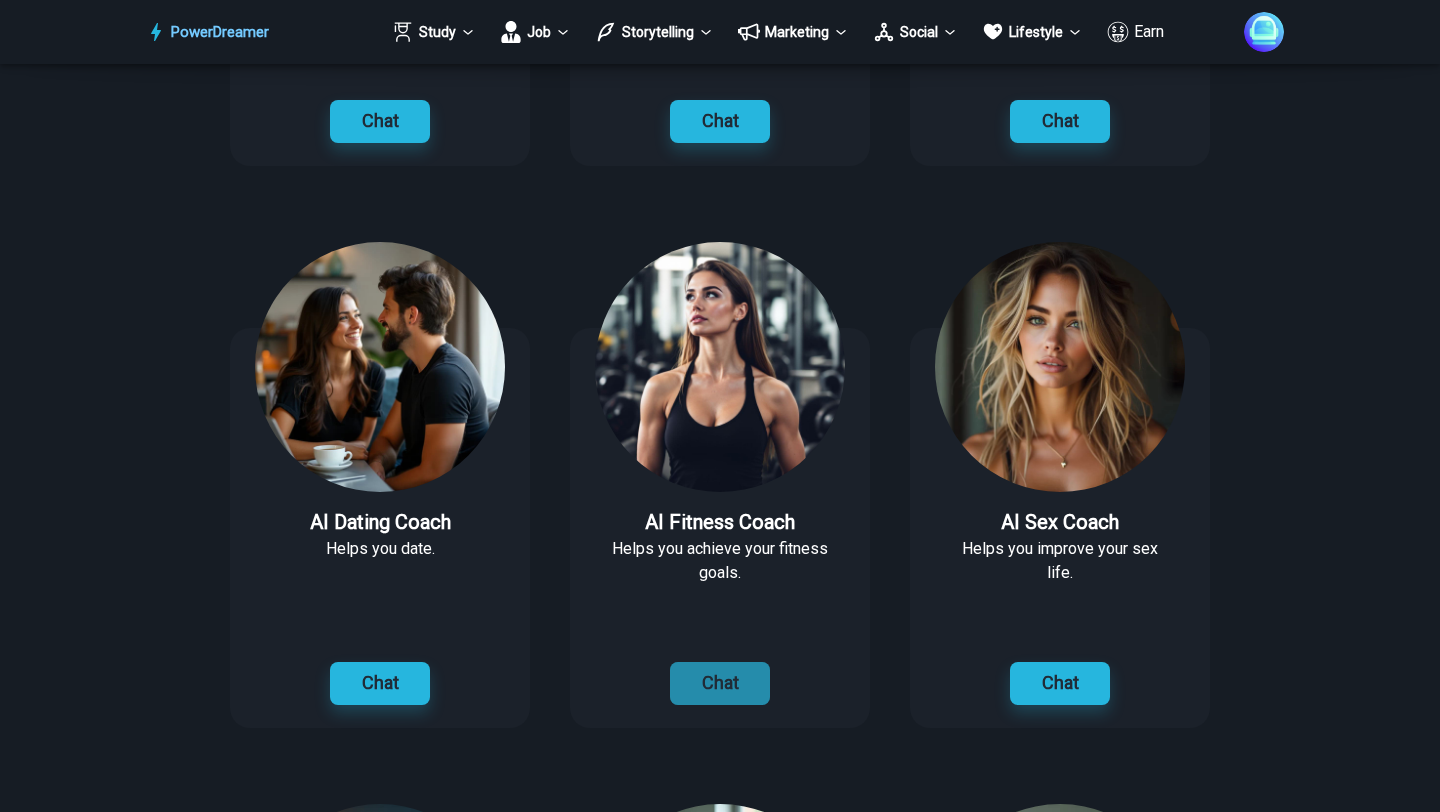 click on "Chat" at bounding box center [720, 683] 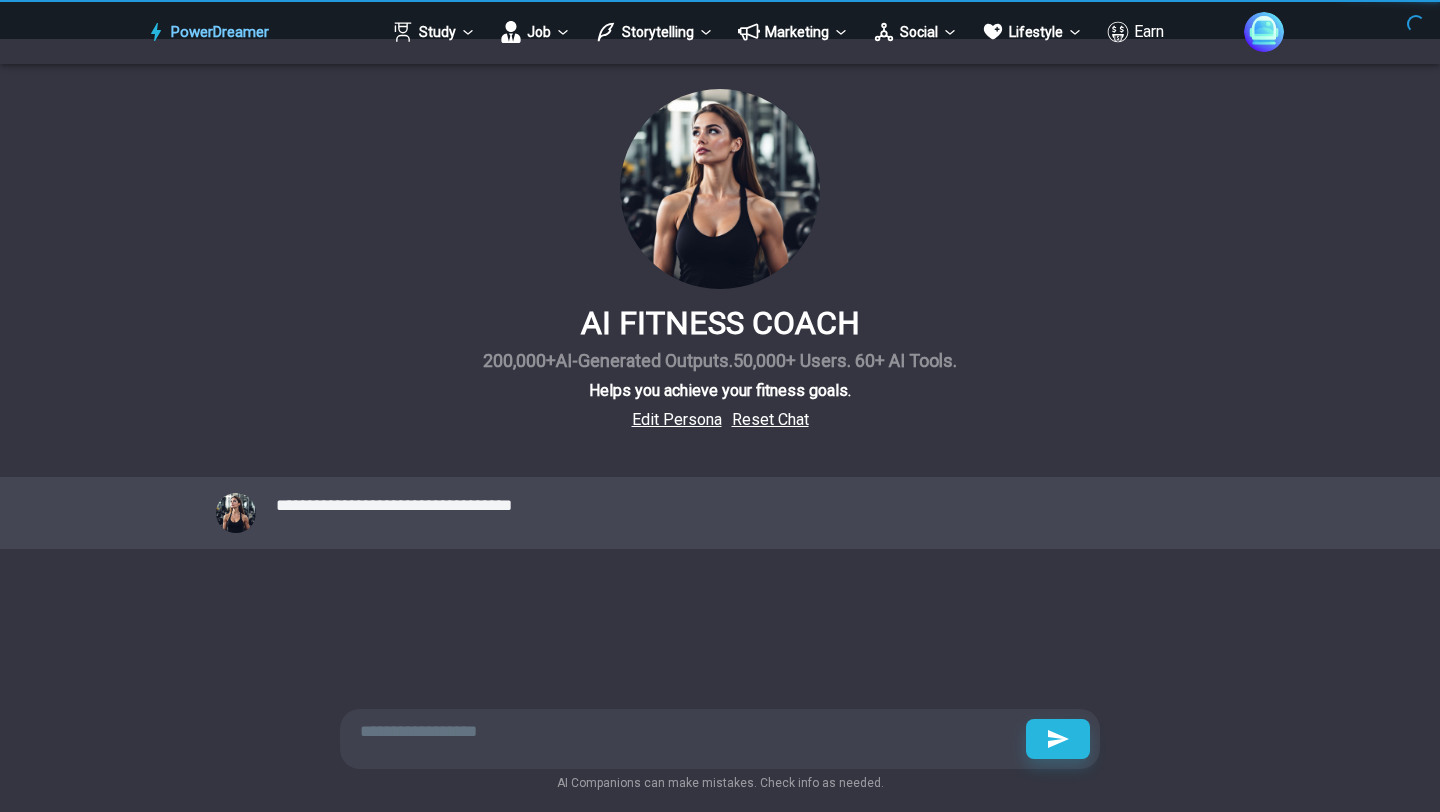 scroll, scrollTop: 64, scrollLeft: 0, axis: vertical 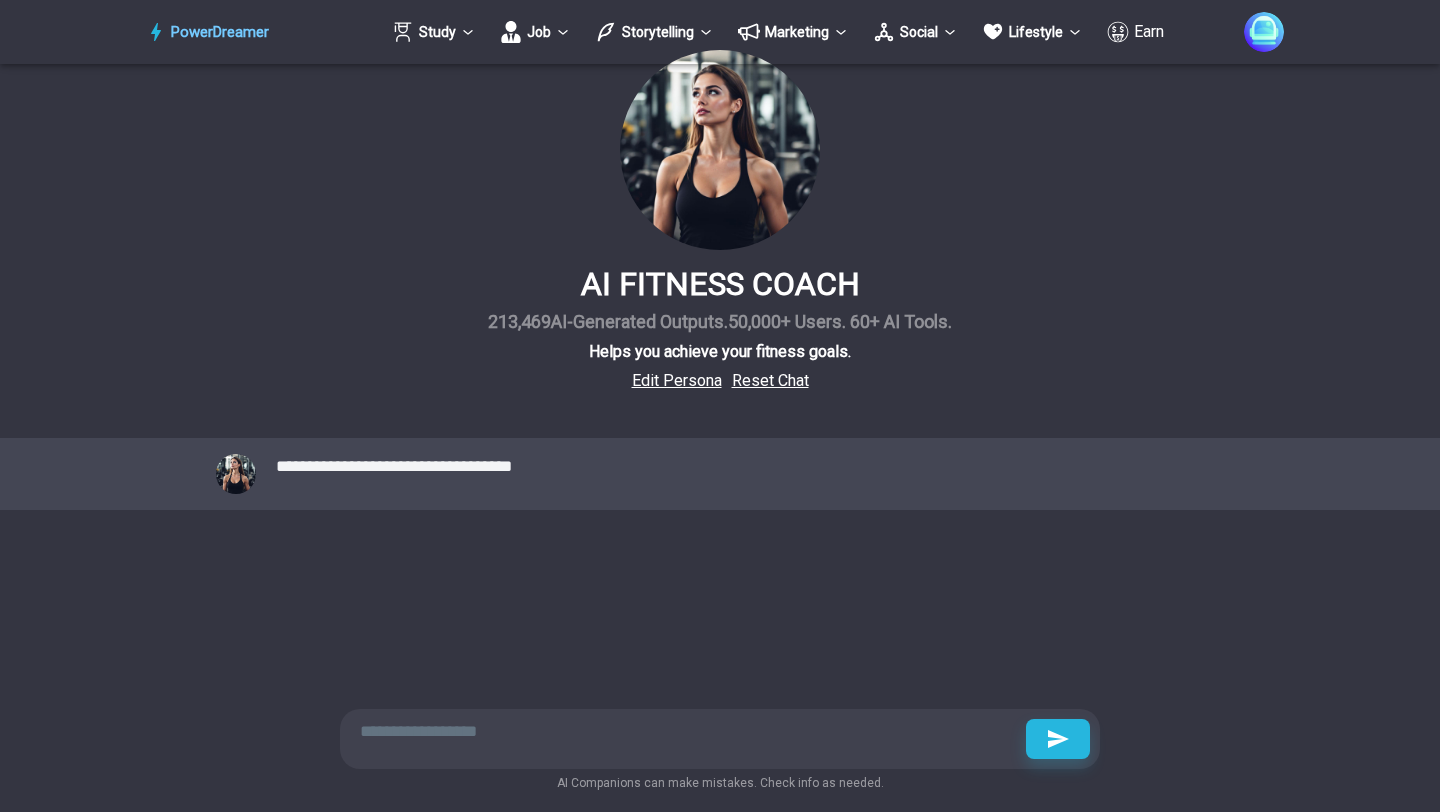 click at bounding box center (688, 731) 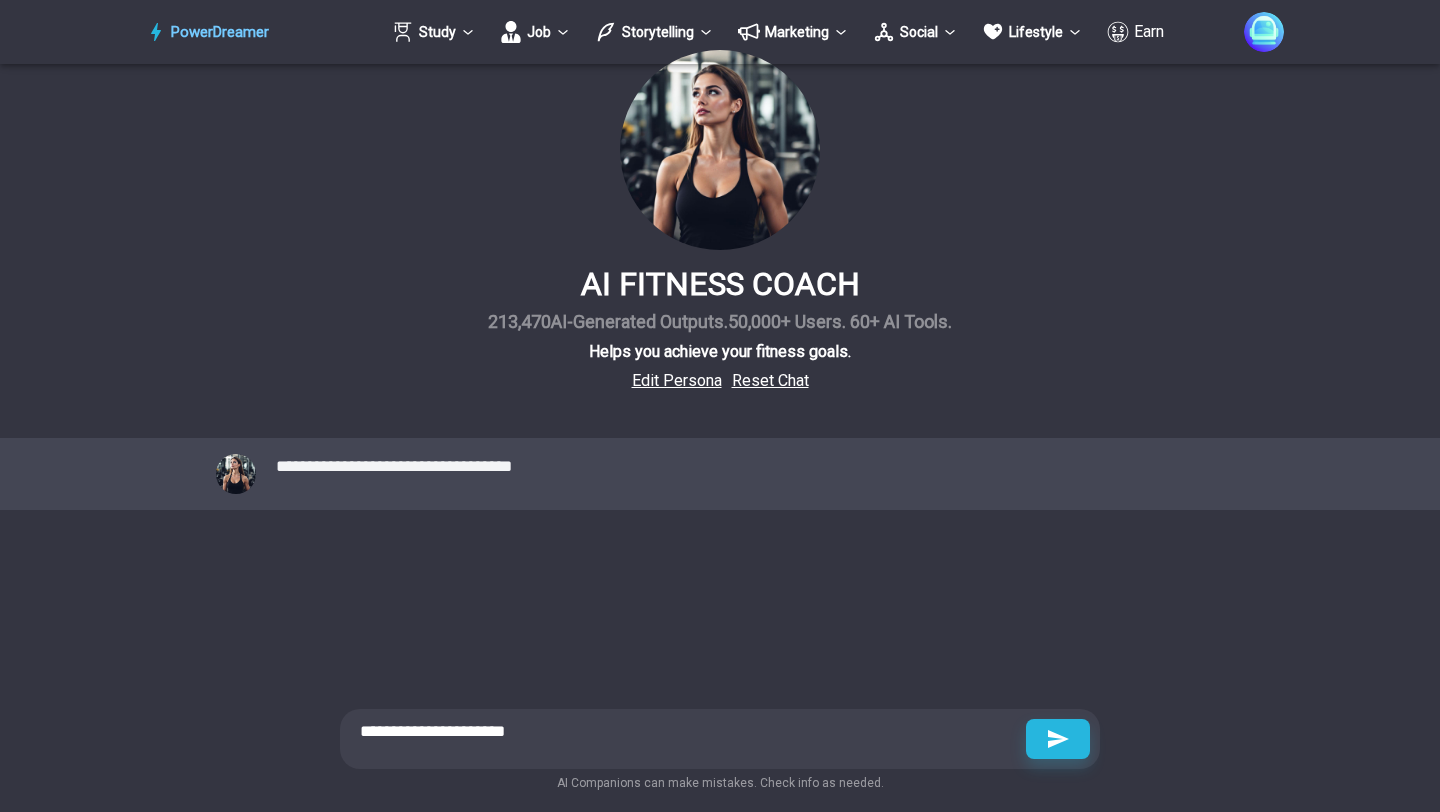 click on "**********" at bounding box center (688, 731) 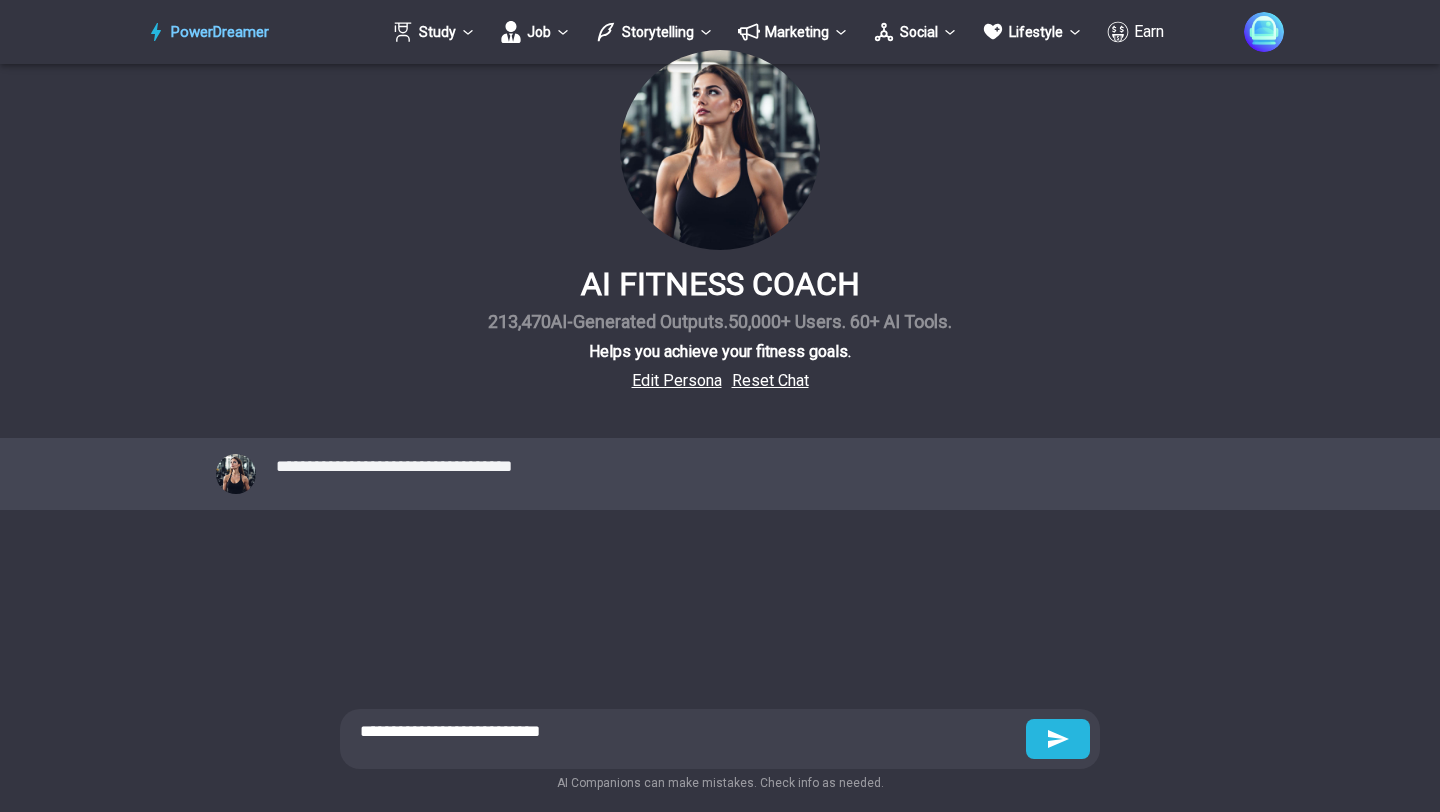 type on "**********" 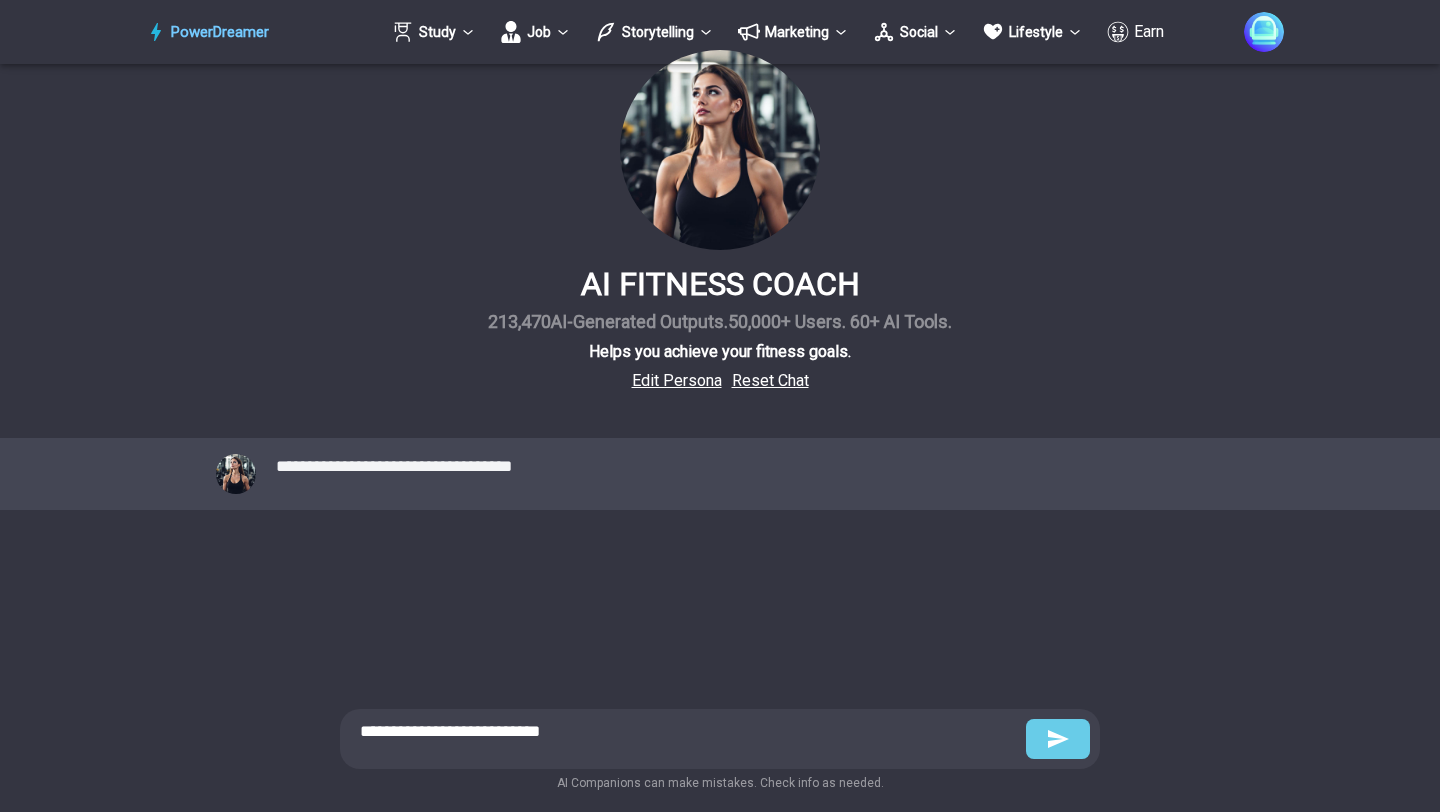 click at bounding box center (1058, 739) 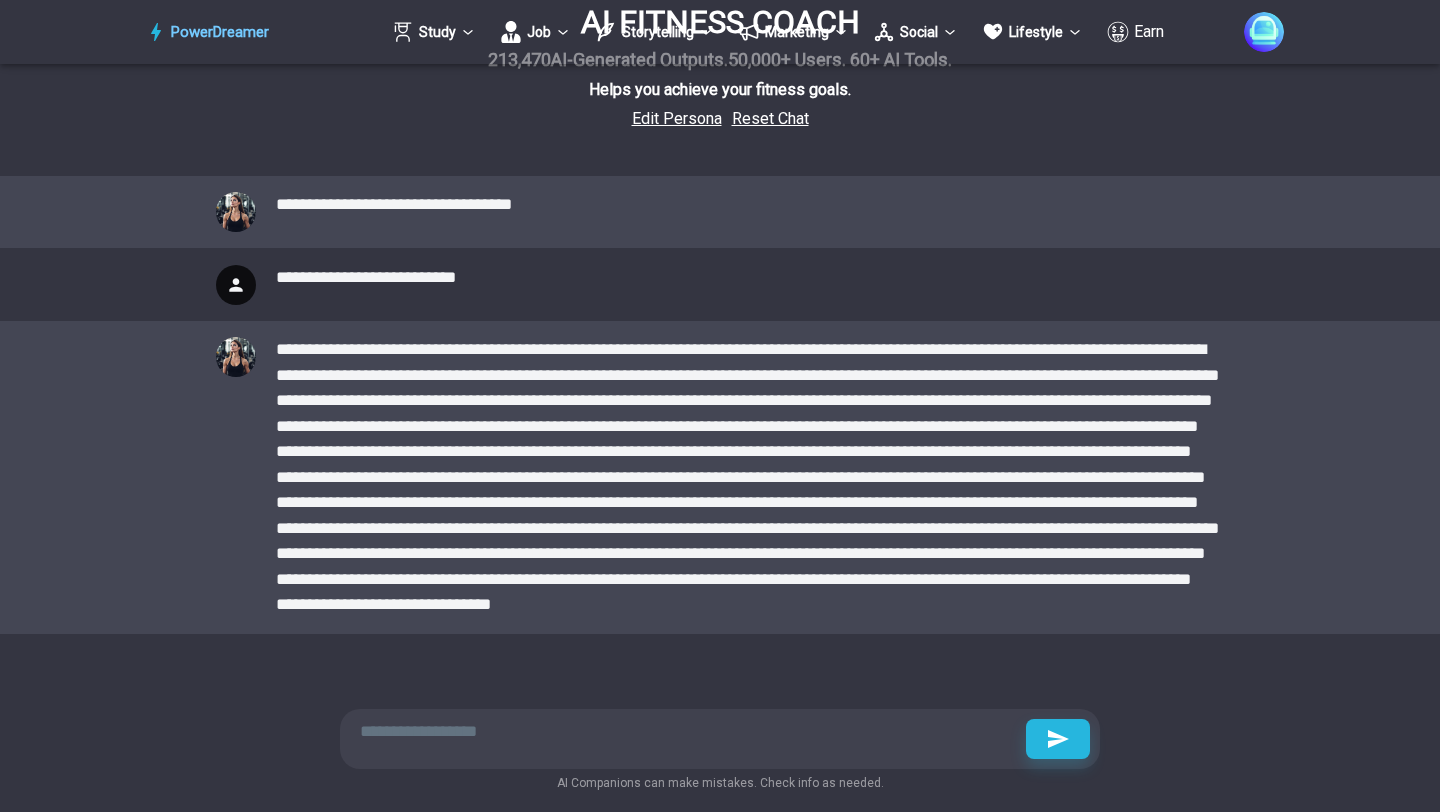 scroll, scrollTop: 327, scrollLeft: 0, axis: vertical 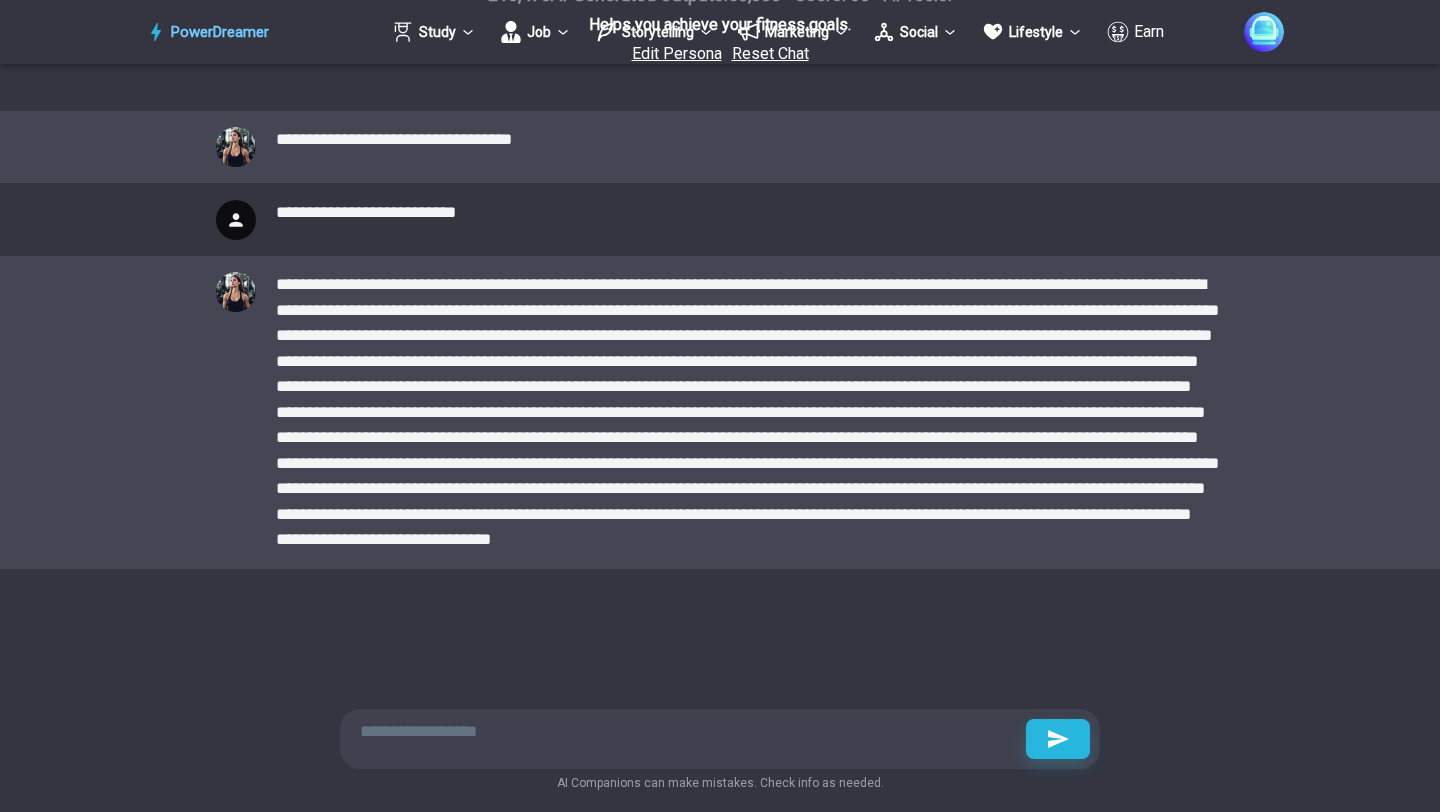 click at bounding box center [750, 412] 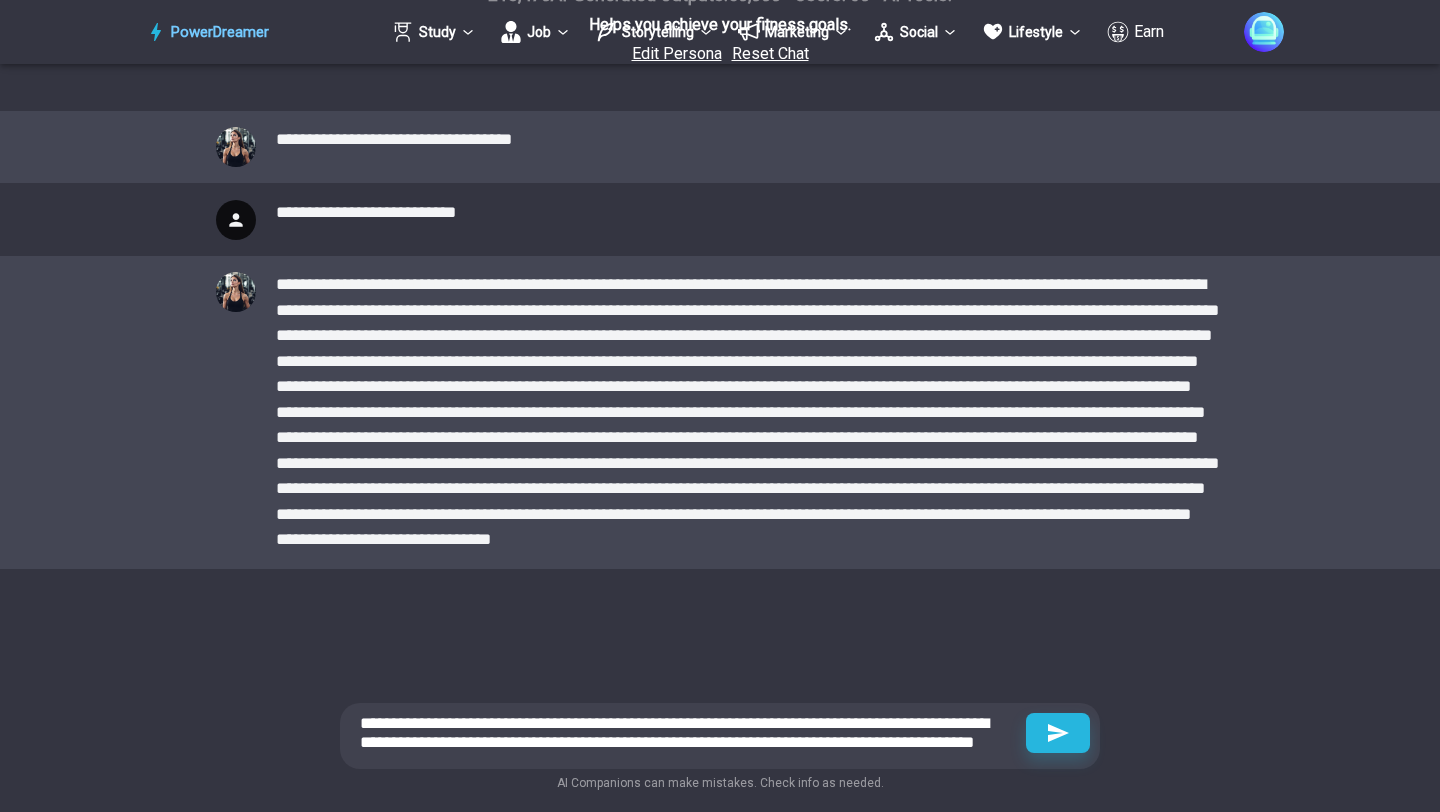 click on "**********" at bounding box center [688, 732] 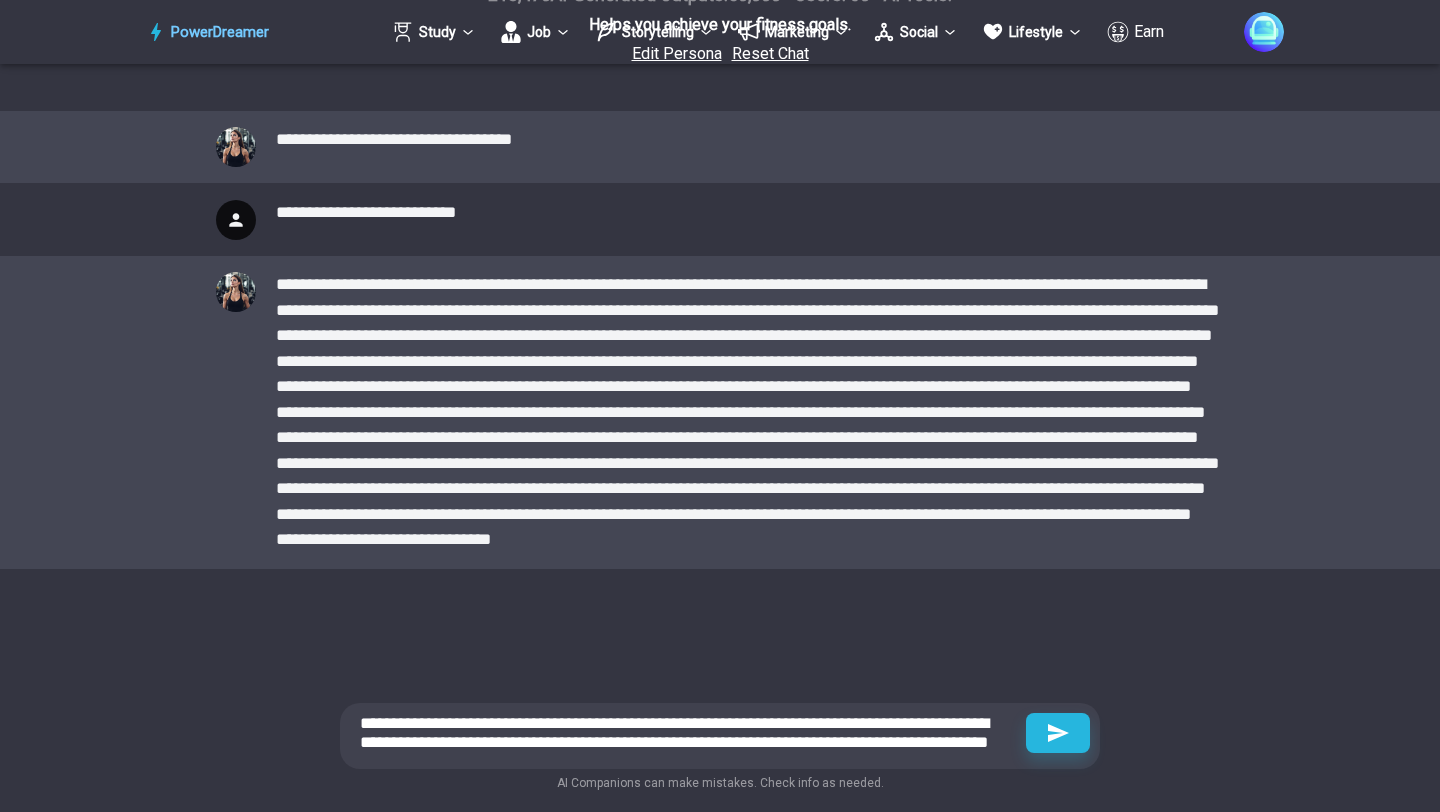 click on "**********" at bounding box center [688, 732] 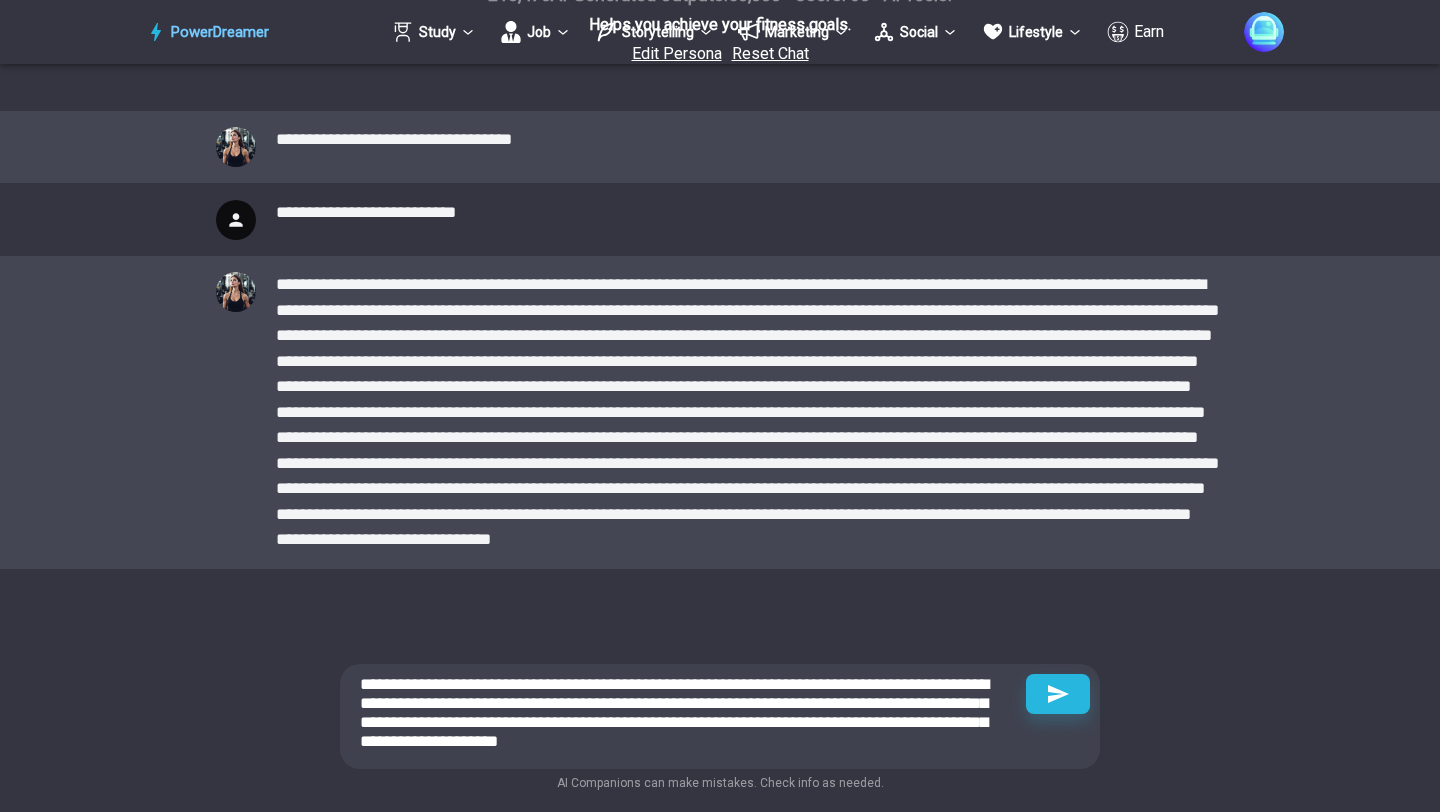 type on "**********" 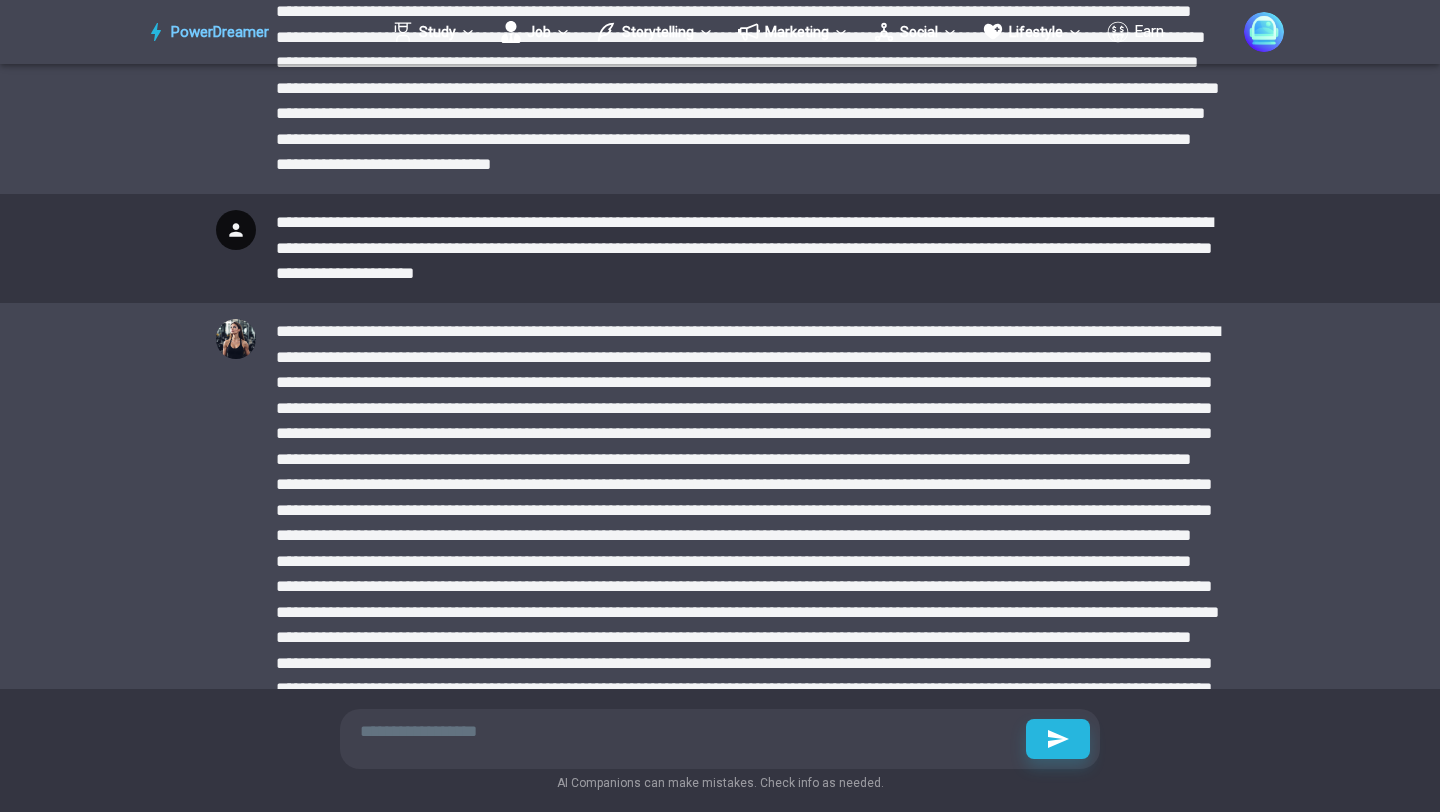 scroll, scrollTop: 716, scrollLeft: 0, axis: vertical 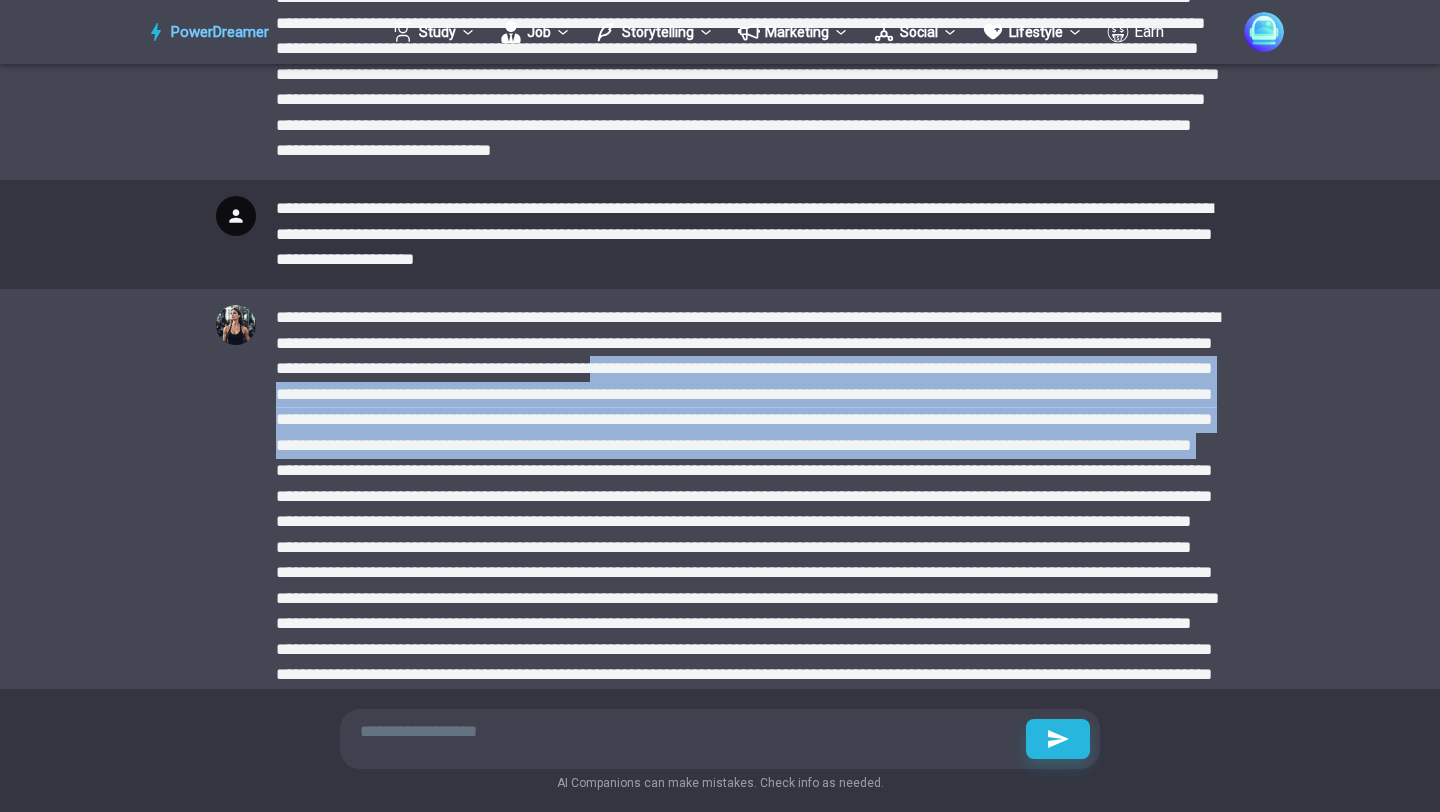 drag, startPoint x: 723, startPoint y: 364, endPoint x: 669, endPoint y: 464, distance: 113.64858 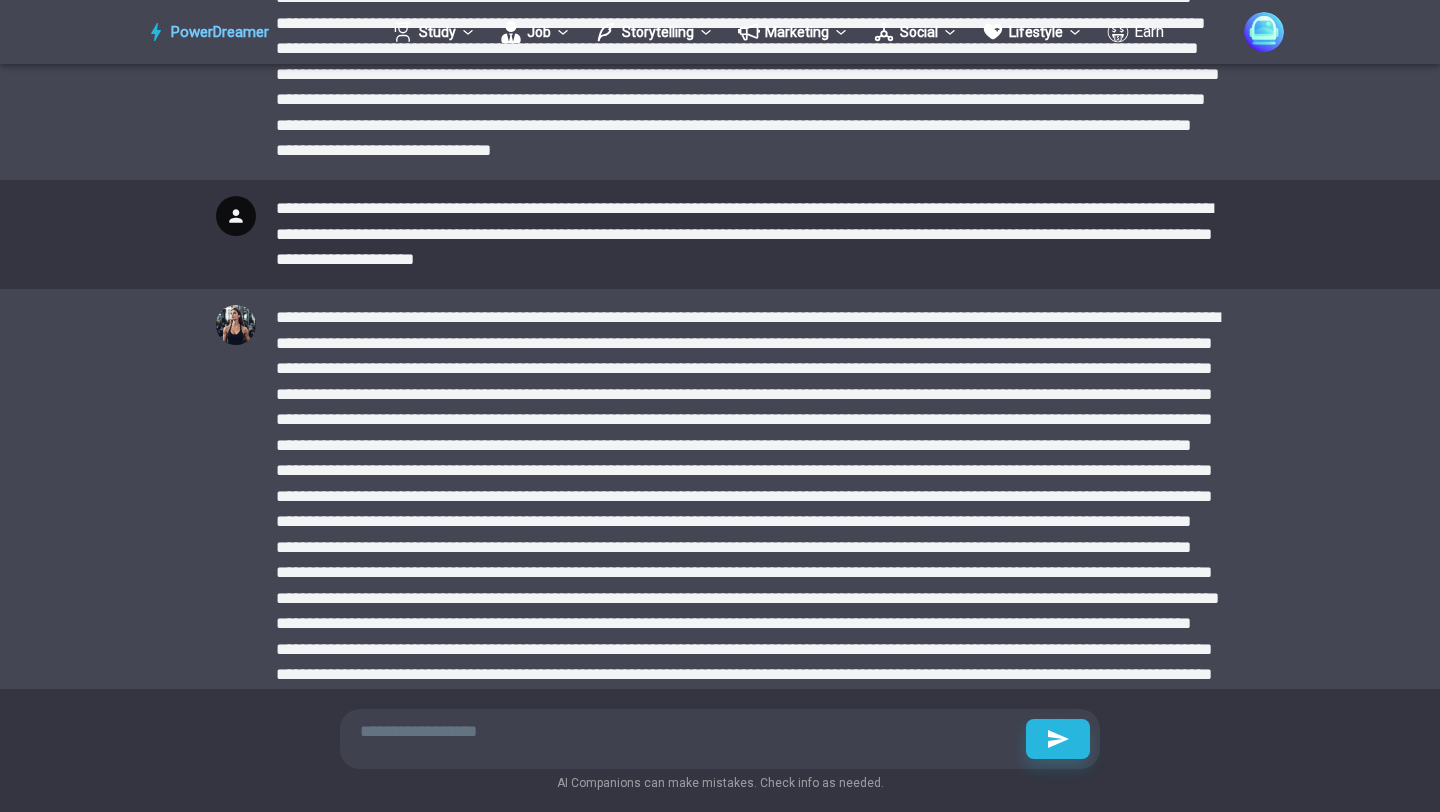 click at bounding box center (750, 611) 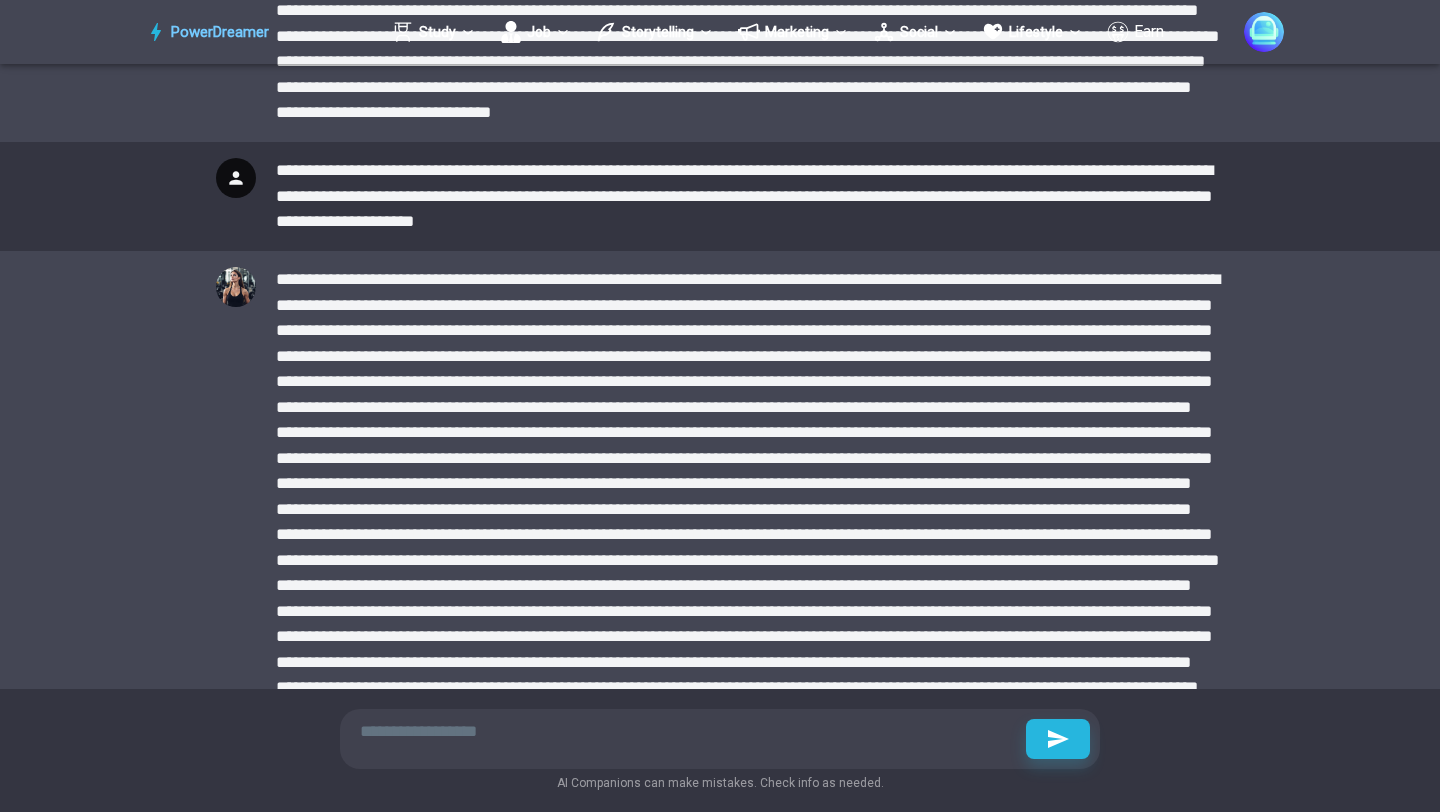 scroll, scrollTop: 835, scrollLeft: 0, axis: vertical 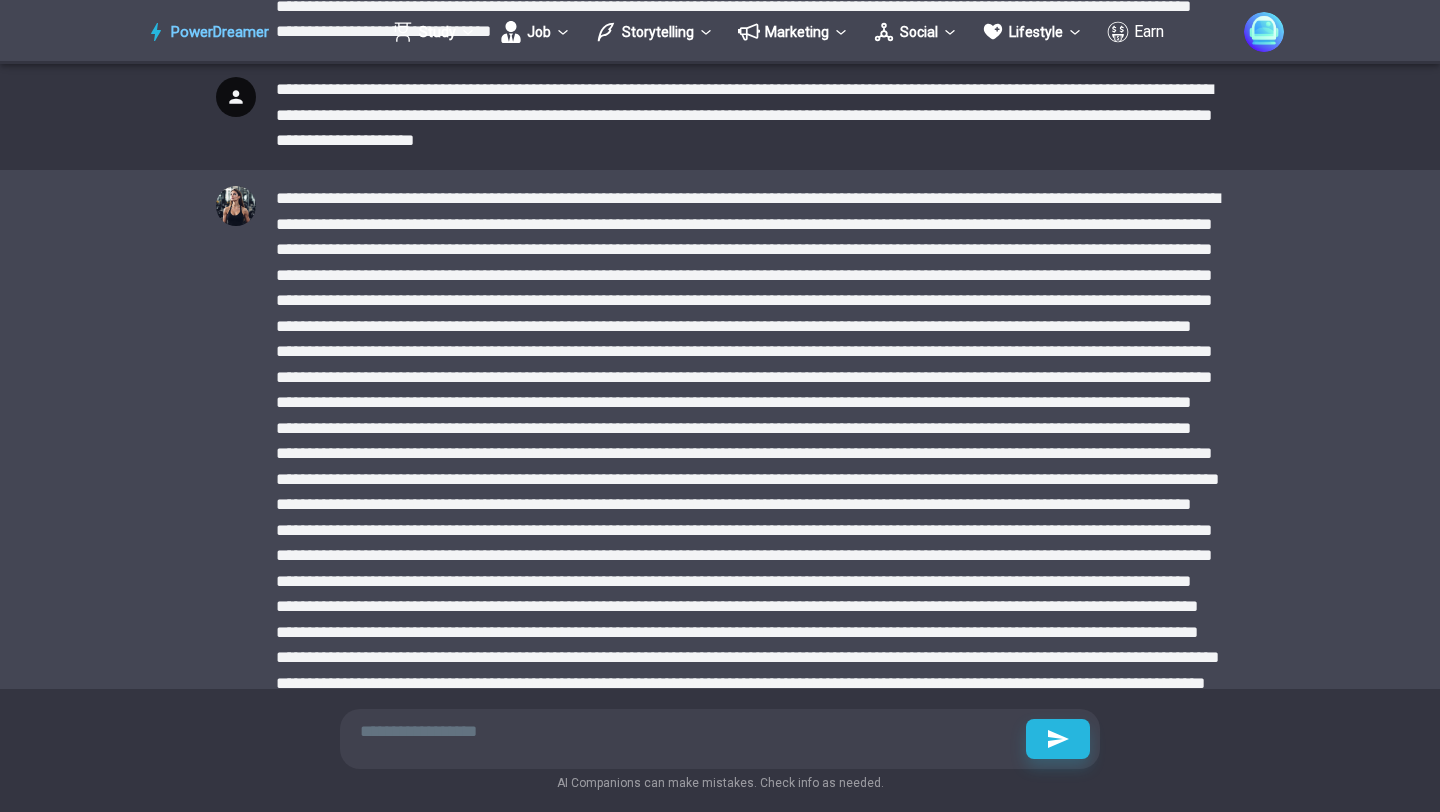 click at bounding box center [720, 739] 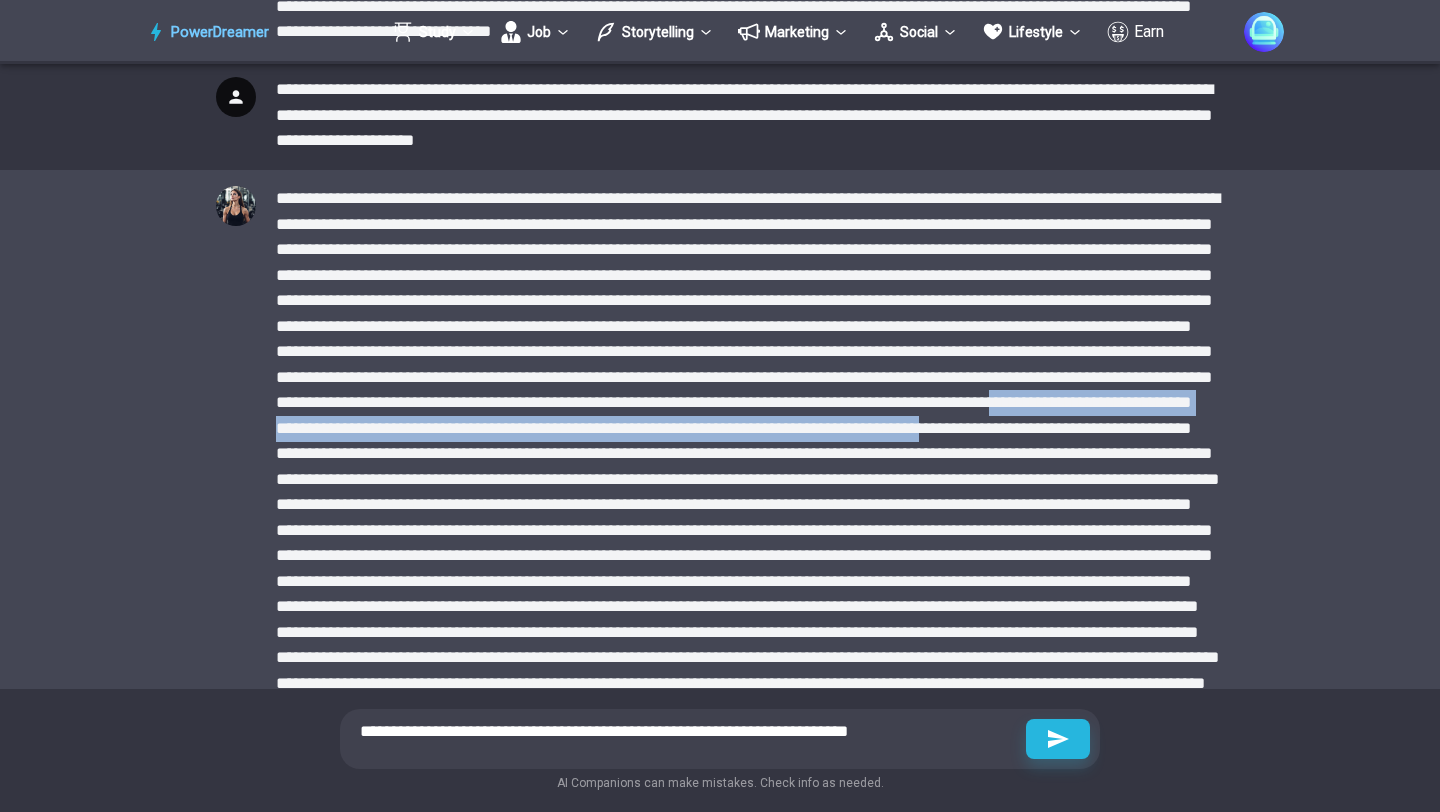 drag, startPoint x: 697, startPoint y: 457, endPoint x: 779, endPoint y: 431, distance: 86.023254 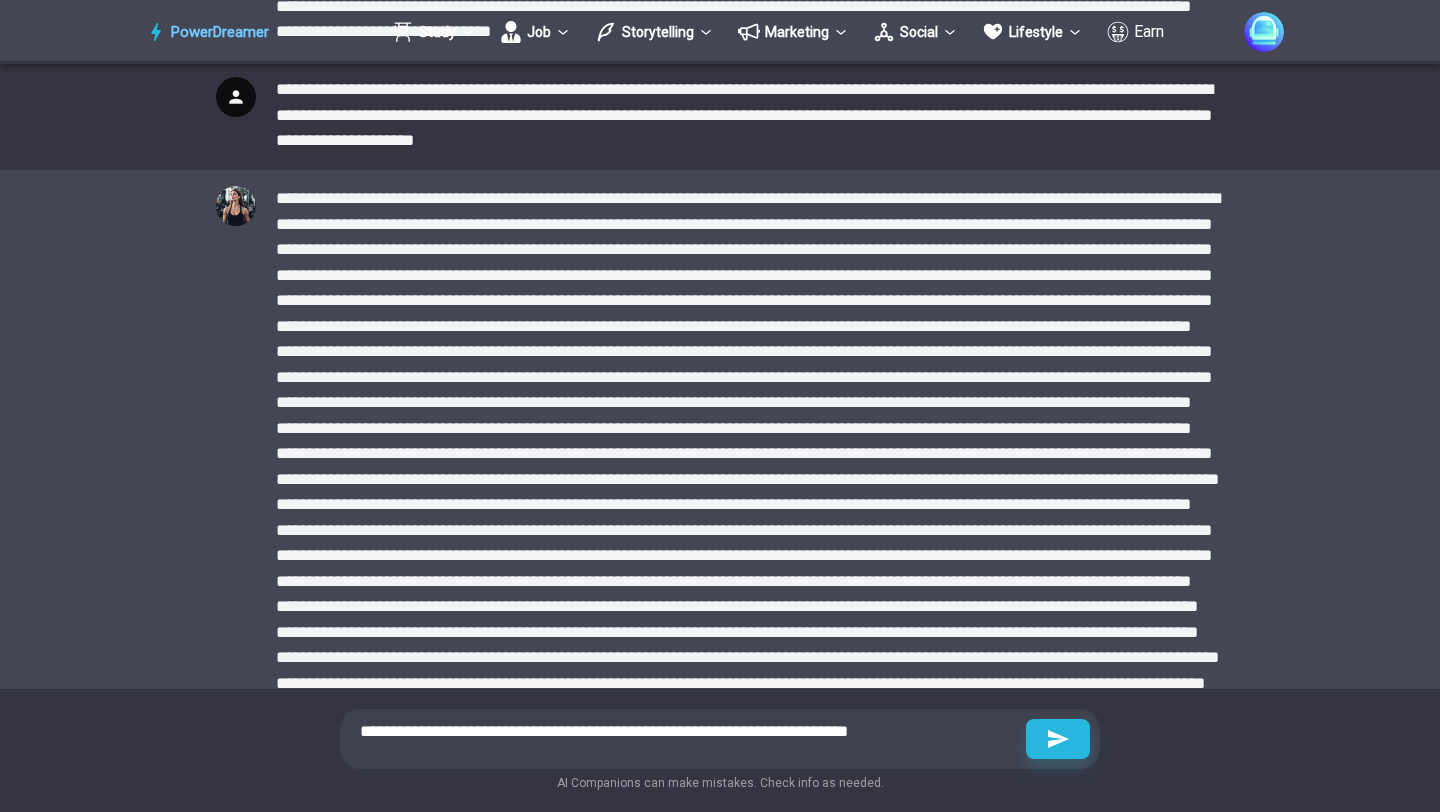 click at bounding box center [750, 492] 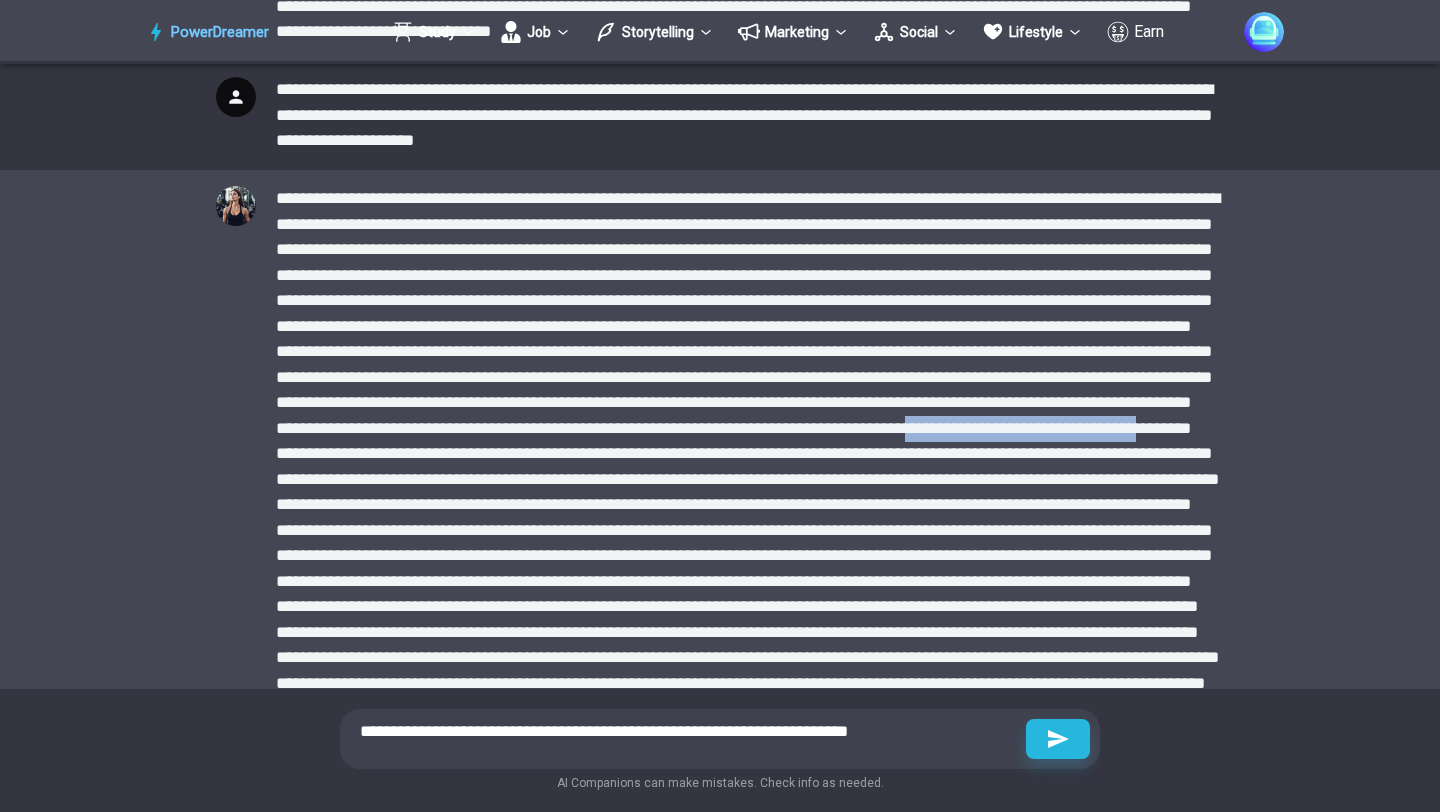 drag, startPoint x: 682, startPoint y: 451, endPoint x: 940, endPoint y: 451, distance: 258 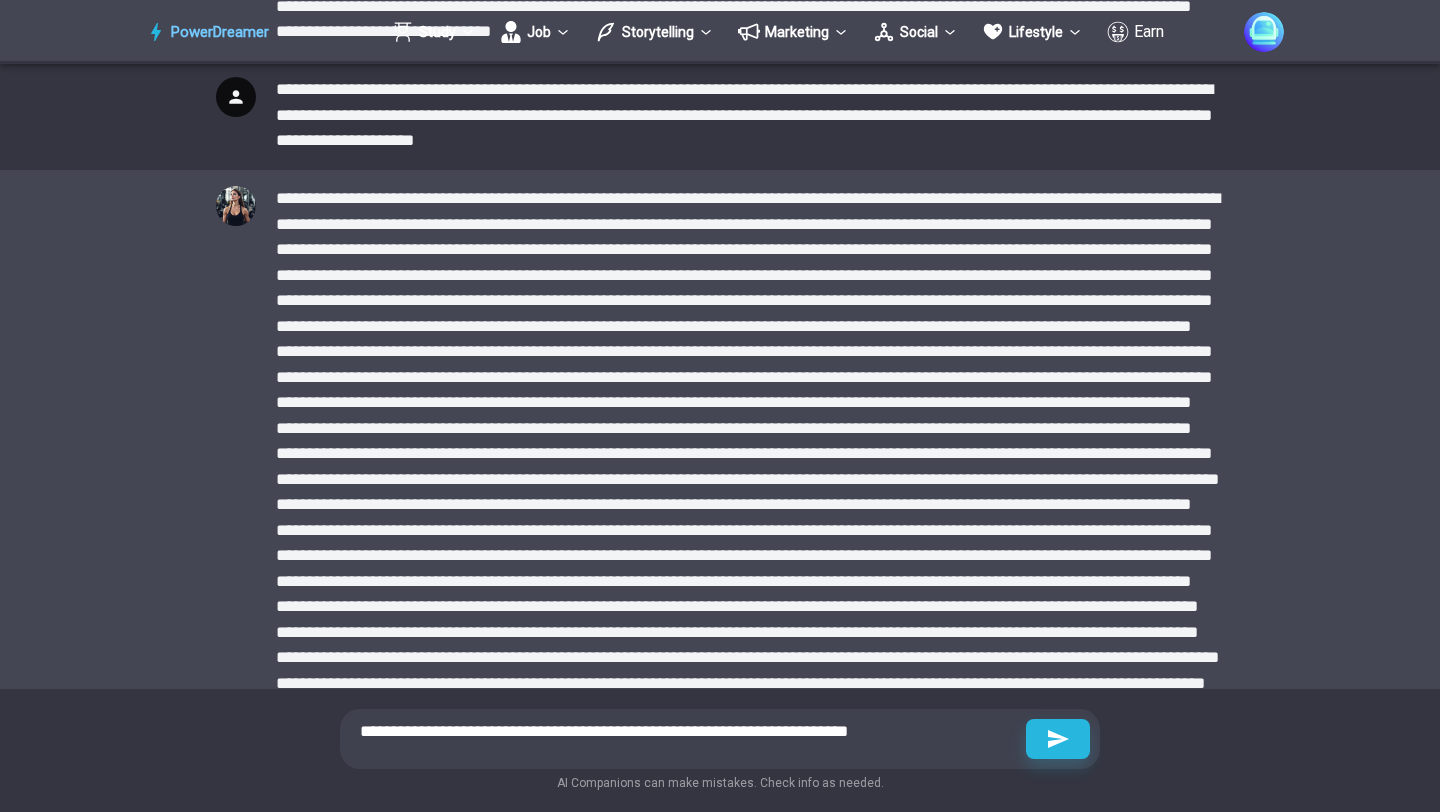 click at bounding box center [750, 492] 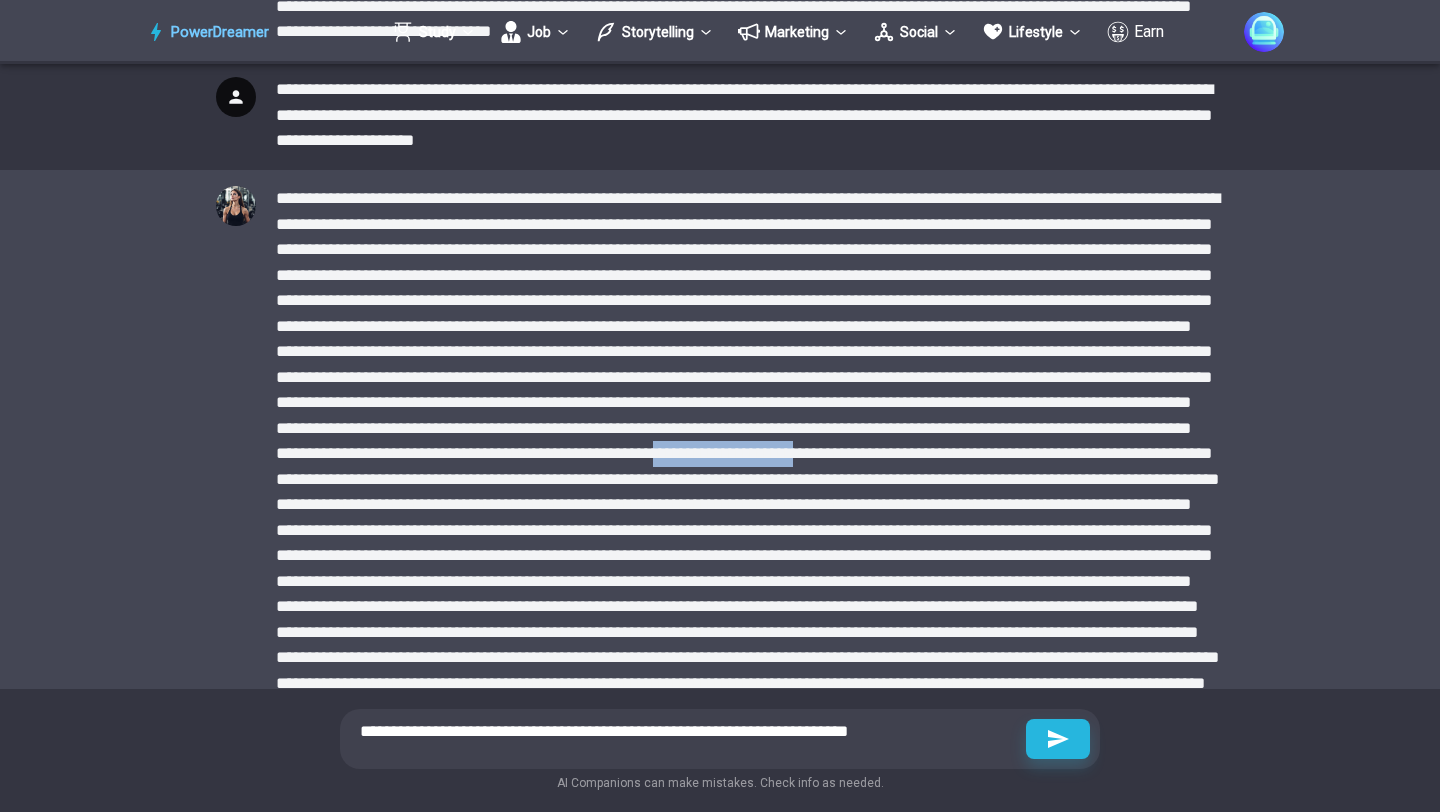 drag, startPoint x: 455, startPoint y: 485, endPoint x: 607, endPoint y: 484, distance: 152.0033 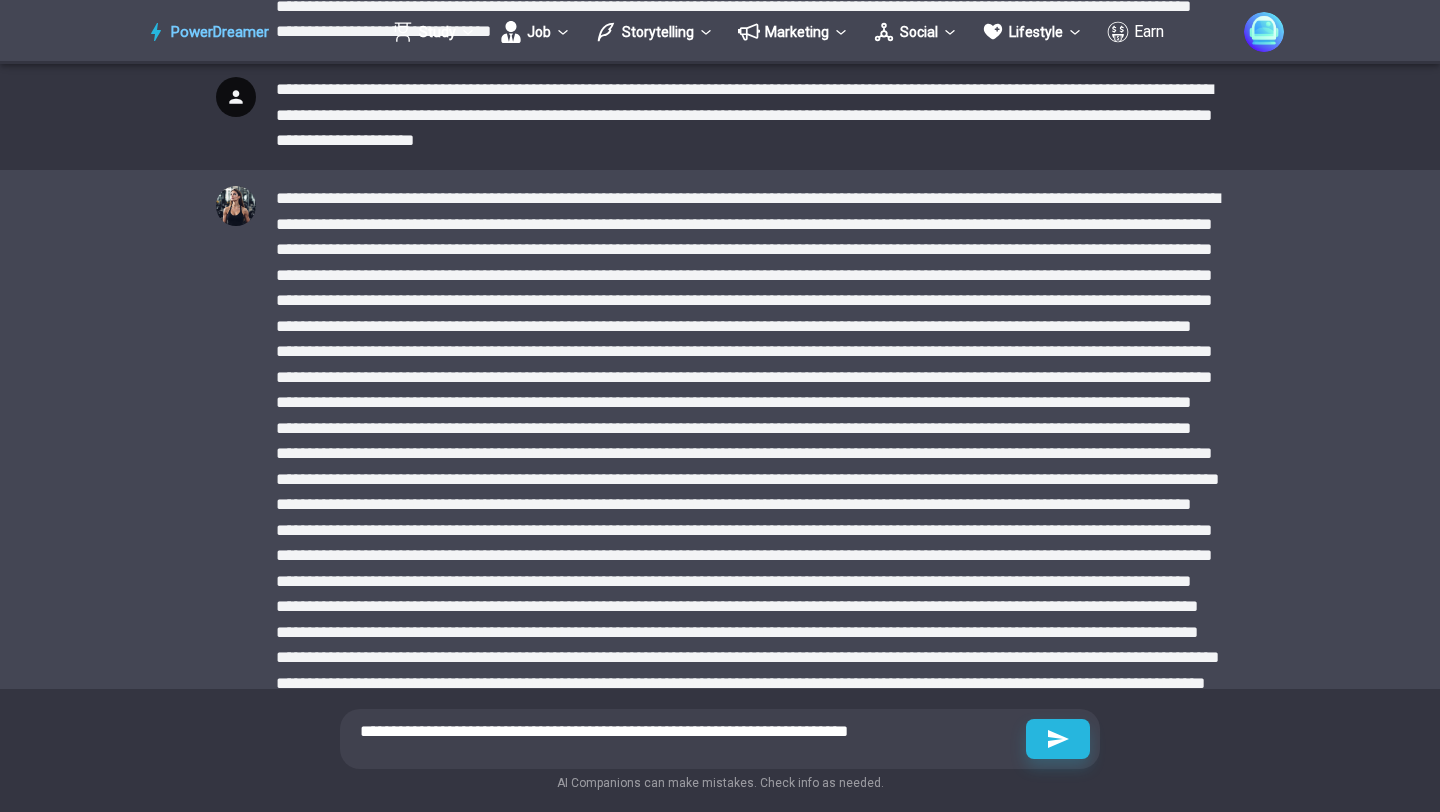 click at bounding box center (750, 492) 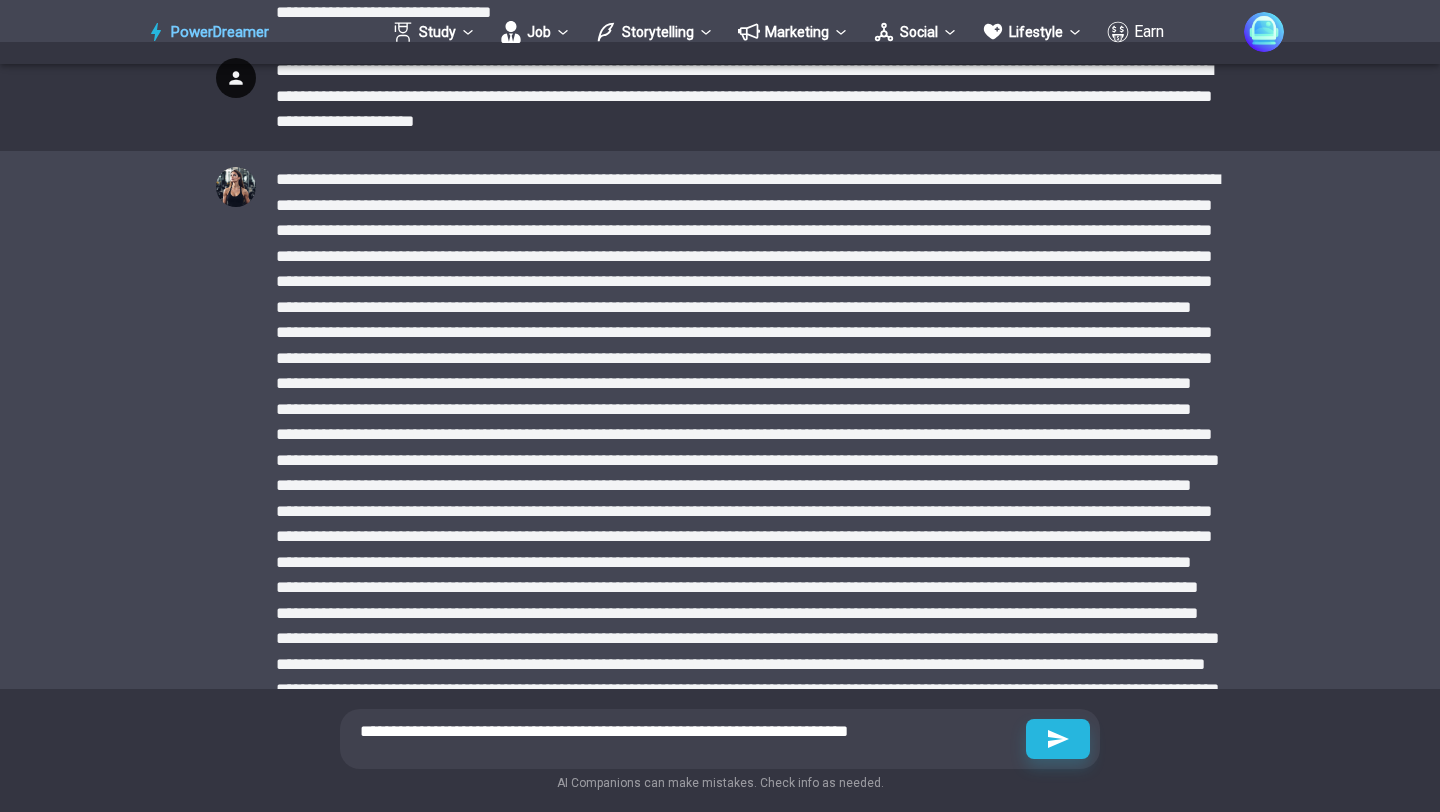 click at bounding box center (750, 473) 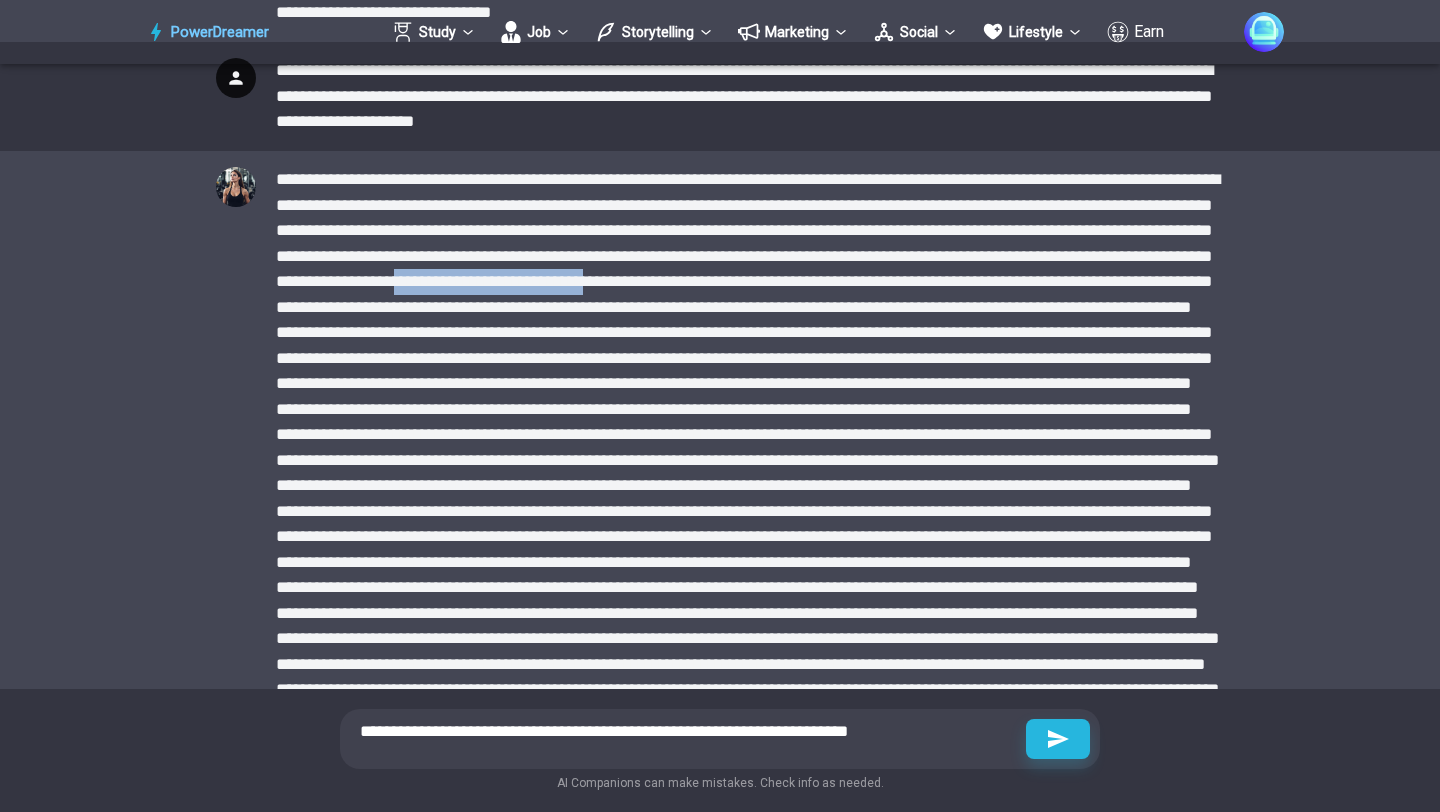 drag, startPoint x: 665, startPoint y: 279, endPoint x: 874, endPoint y: 288, distance: 209.1937 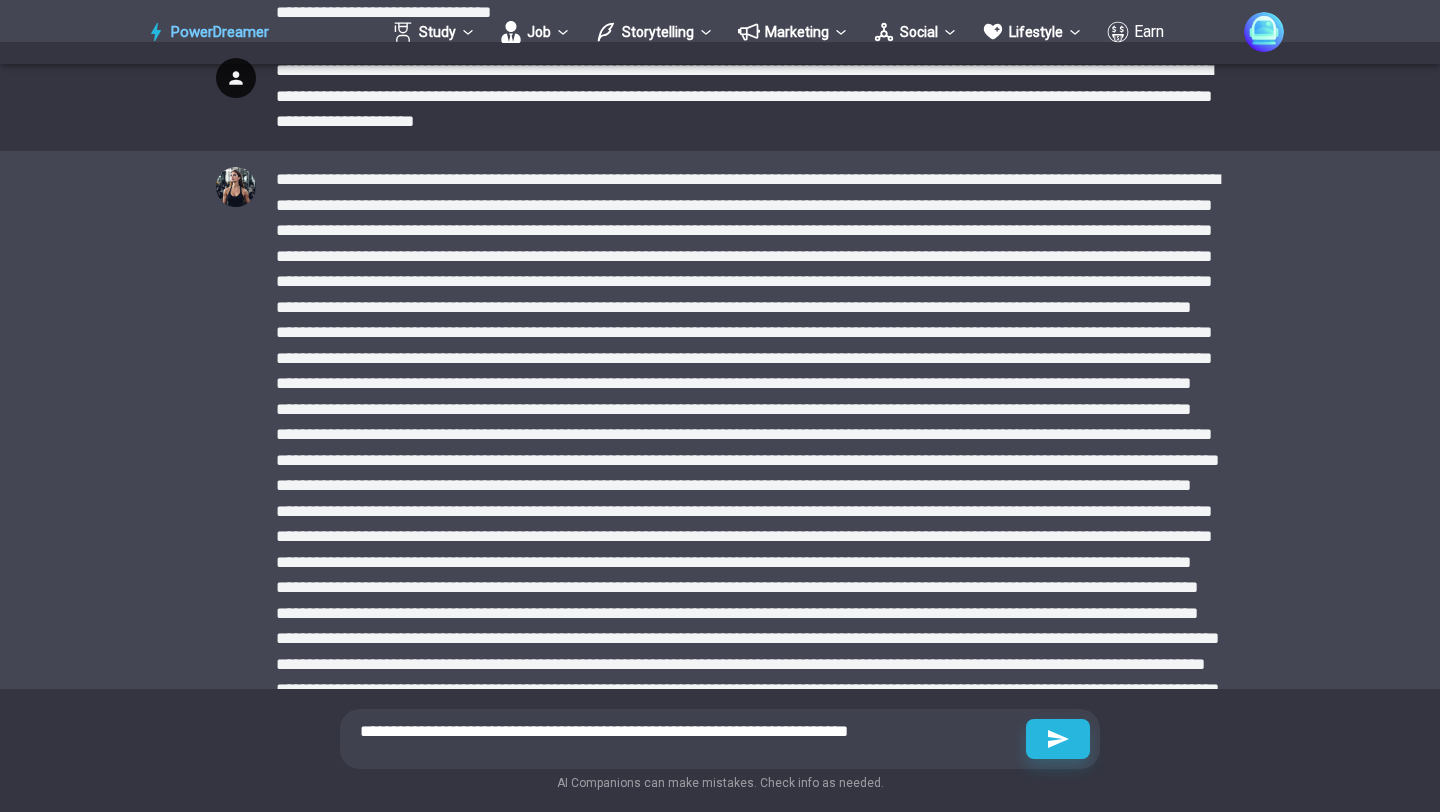 click at bounding box center (750, 473) 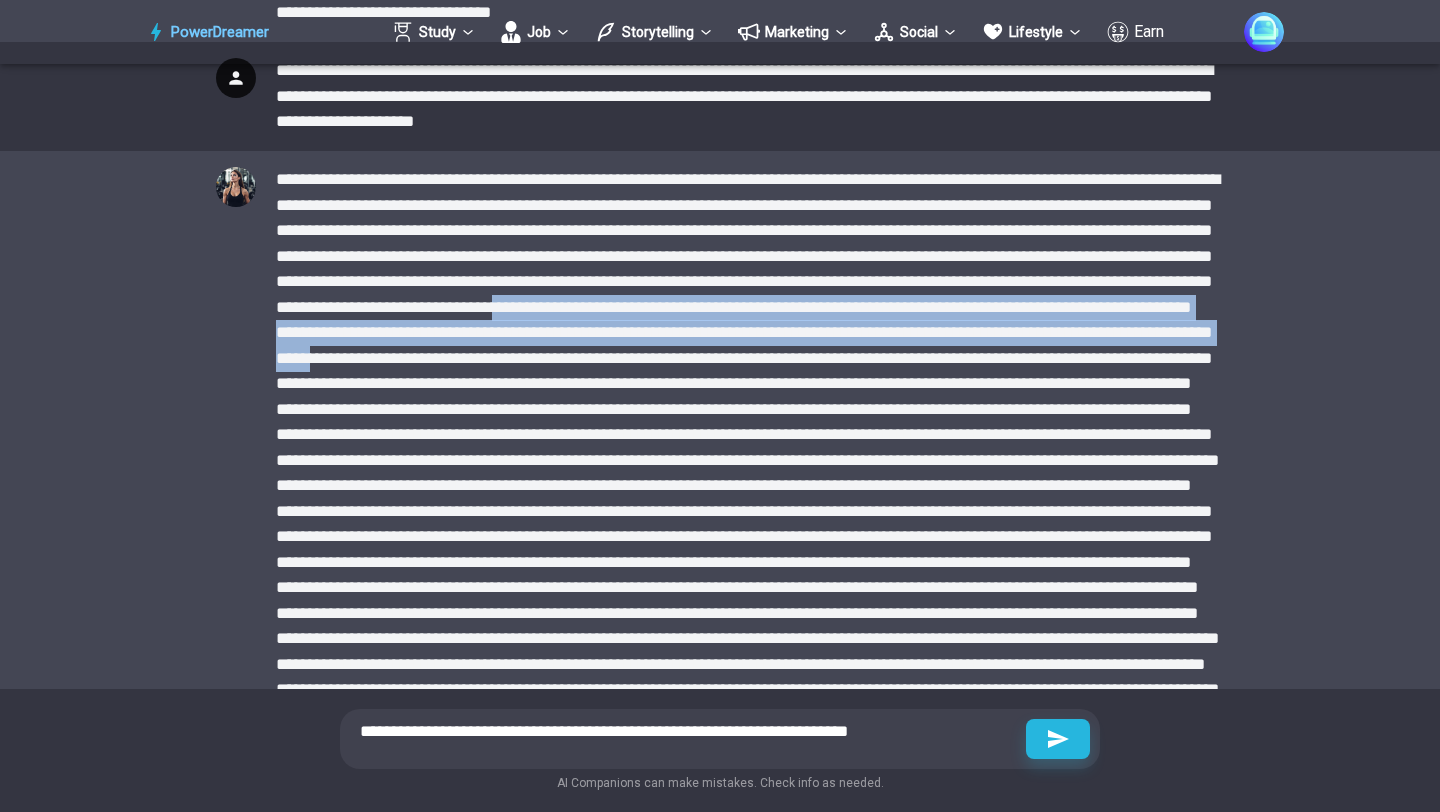 drag, startPoint x: 789, startPoint y: 299, endPoint x: 823, endPoint y: 345, distance: 57.201397 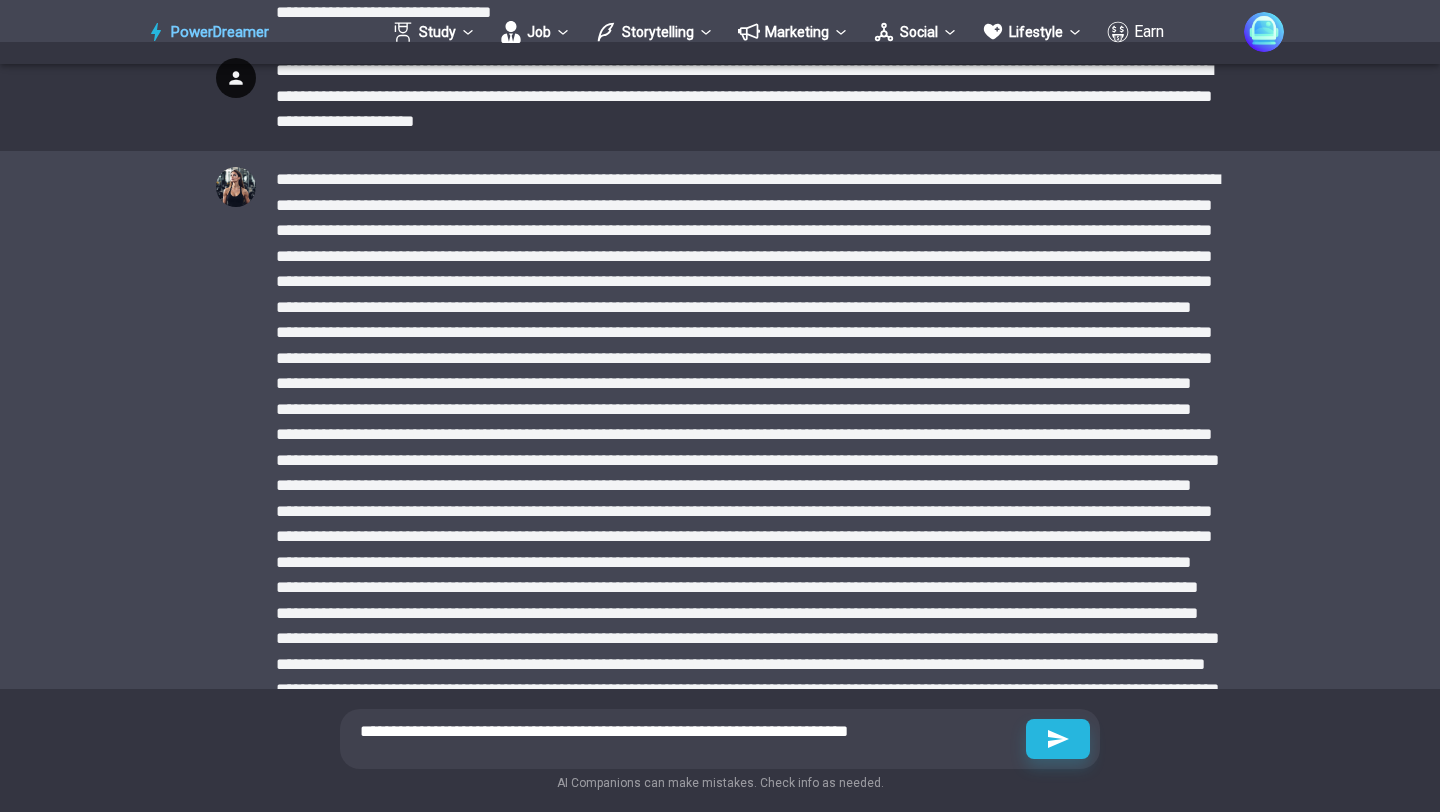 click at bounding box center [750, 473] 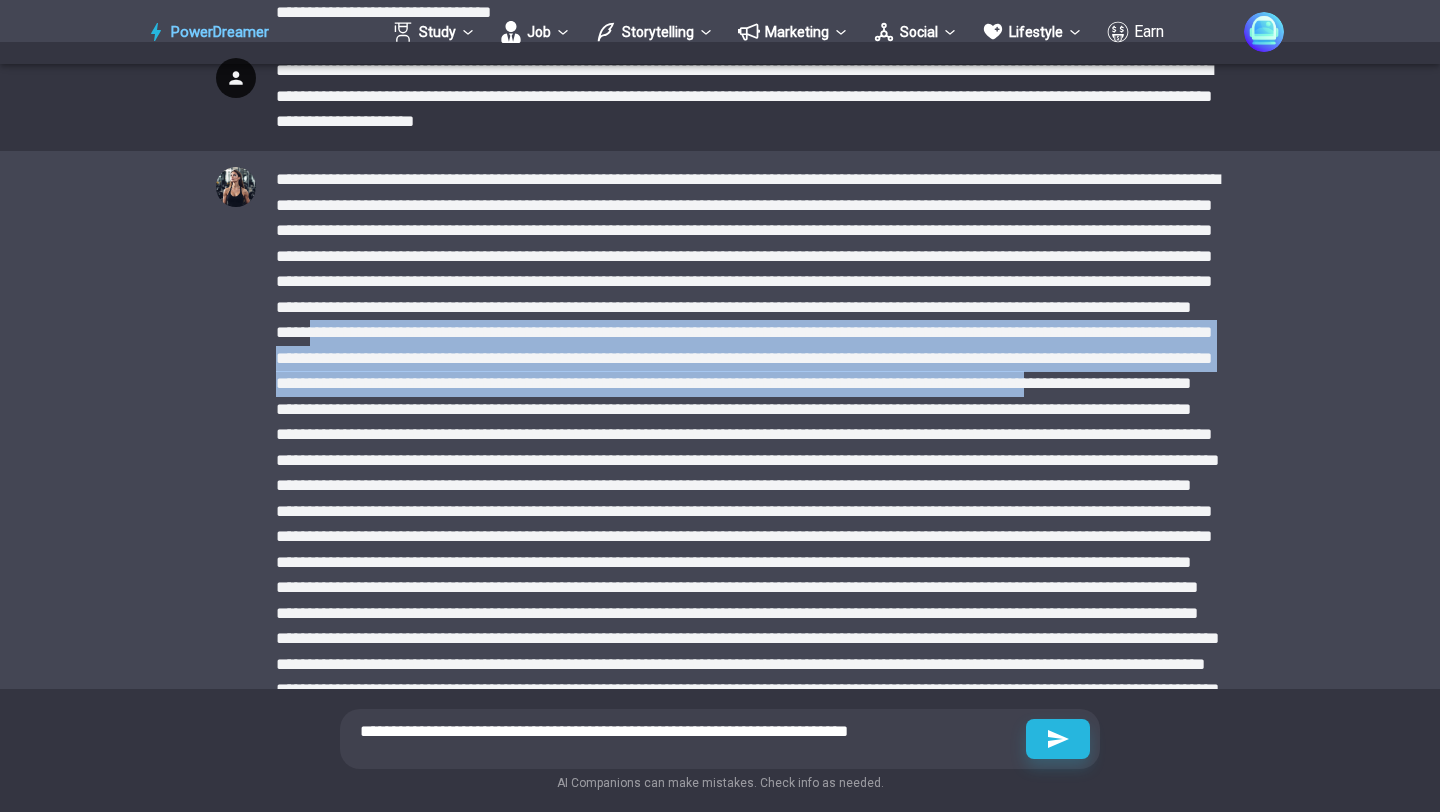drag, startPoint x: 709, startPoint y: 332, endPoint x: 814, endPoint y: 399, distance: 124.55521 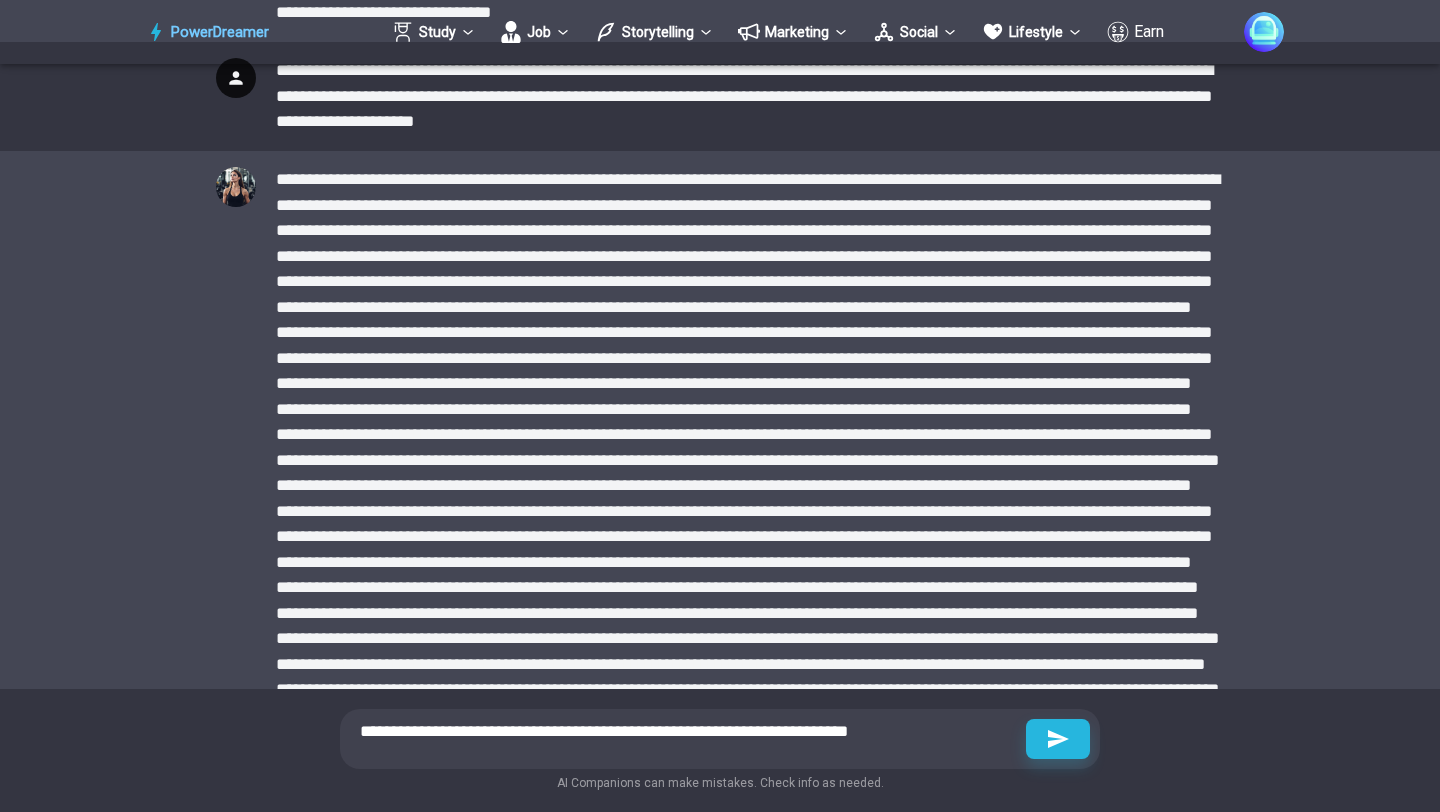 click on "**********" at bounding box center (688, 731) 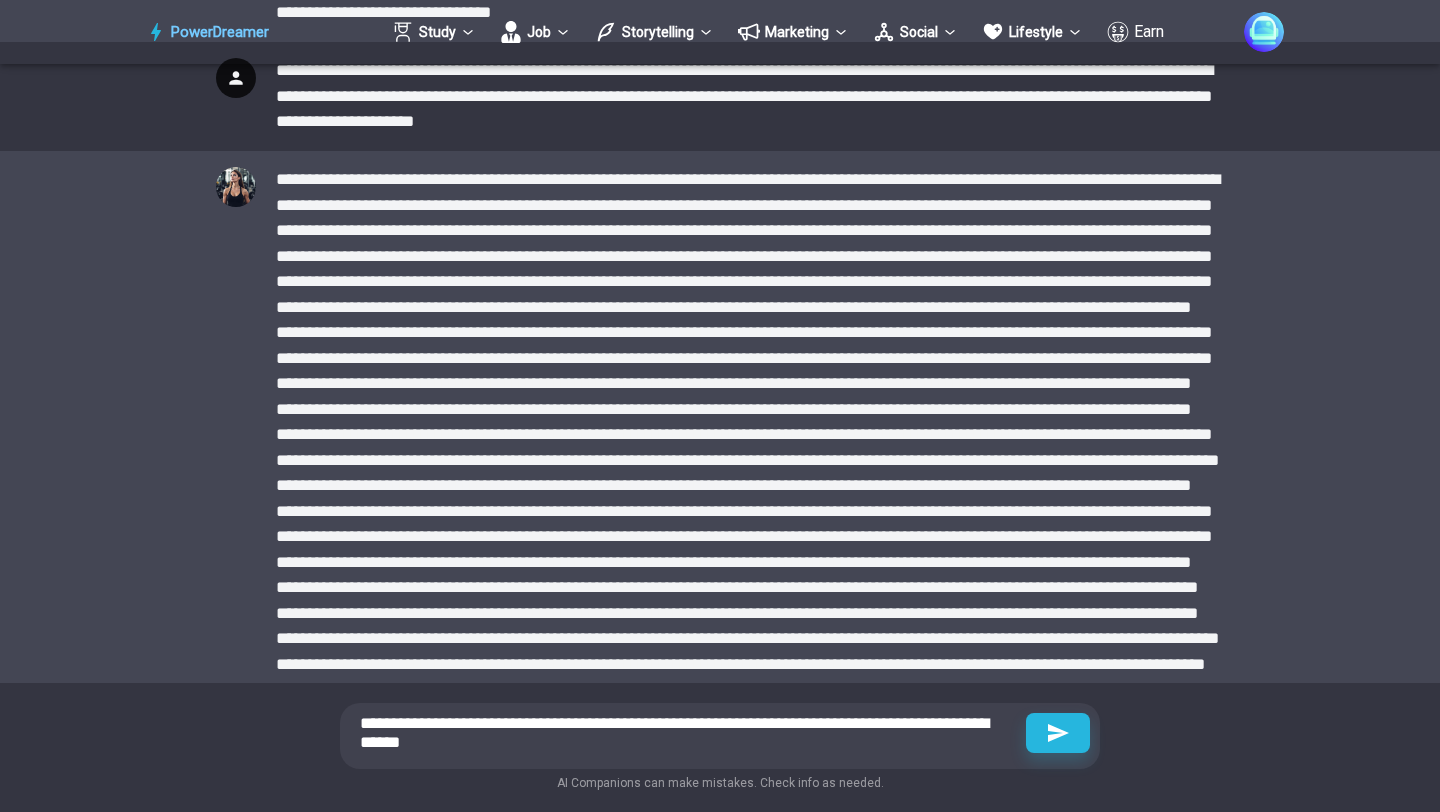 type on "**********" 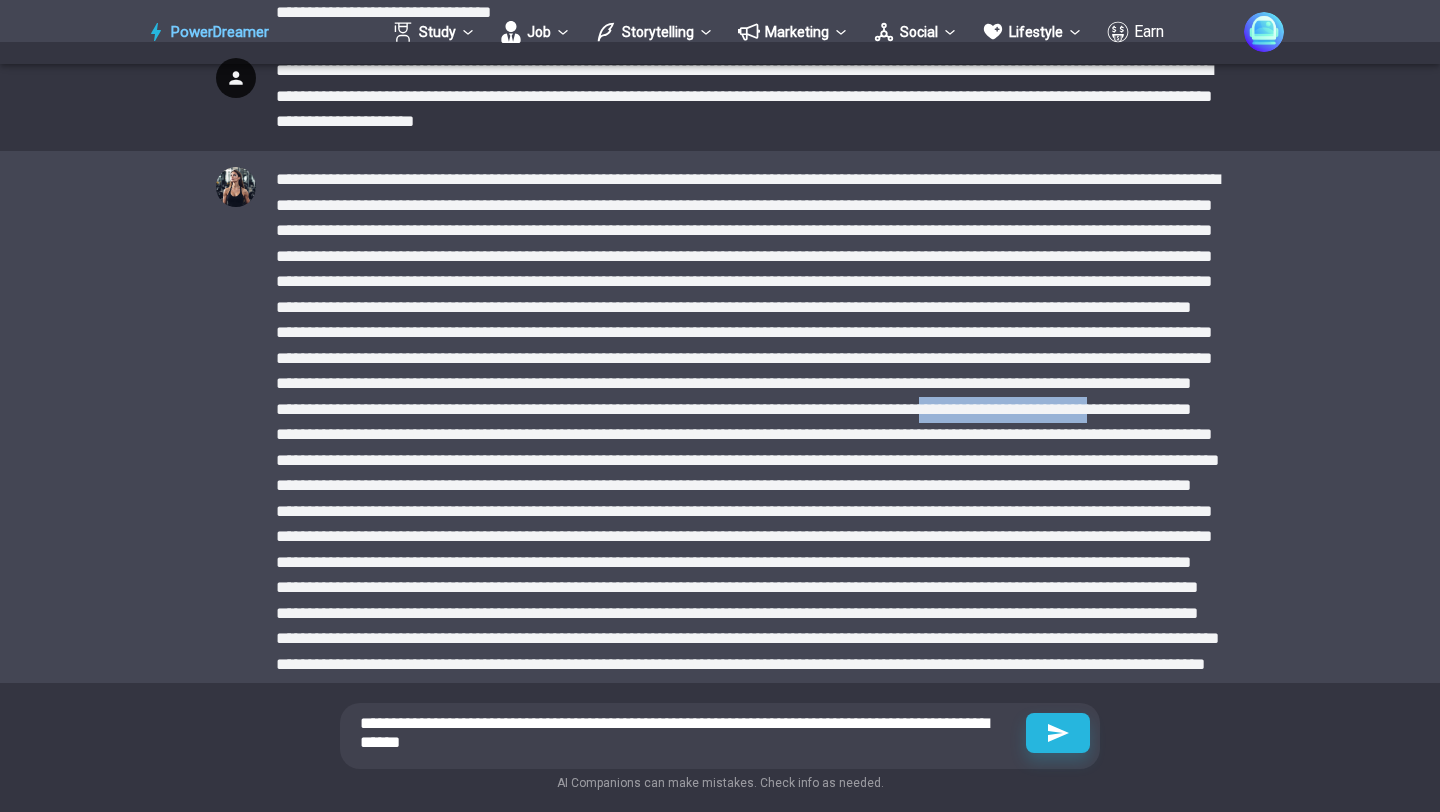 drag, startPoint x: 699, startPoint y: 441, endPoint x: 888, endPoint y: 450, distance: 189.21416 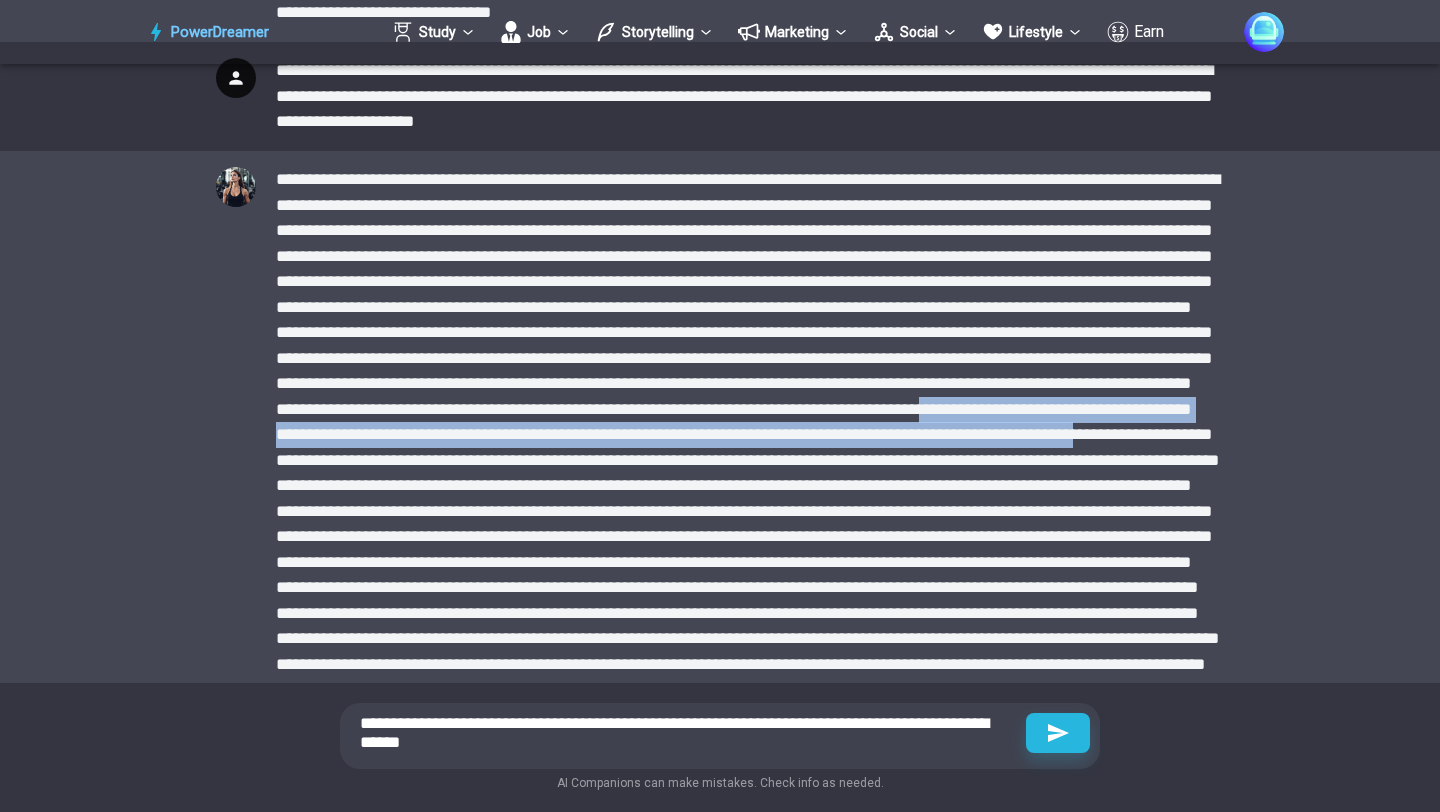 click at bounding box center (750, 473) 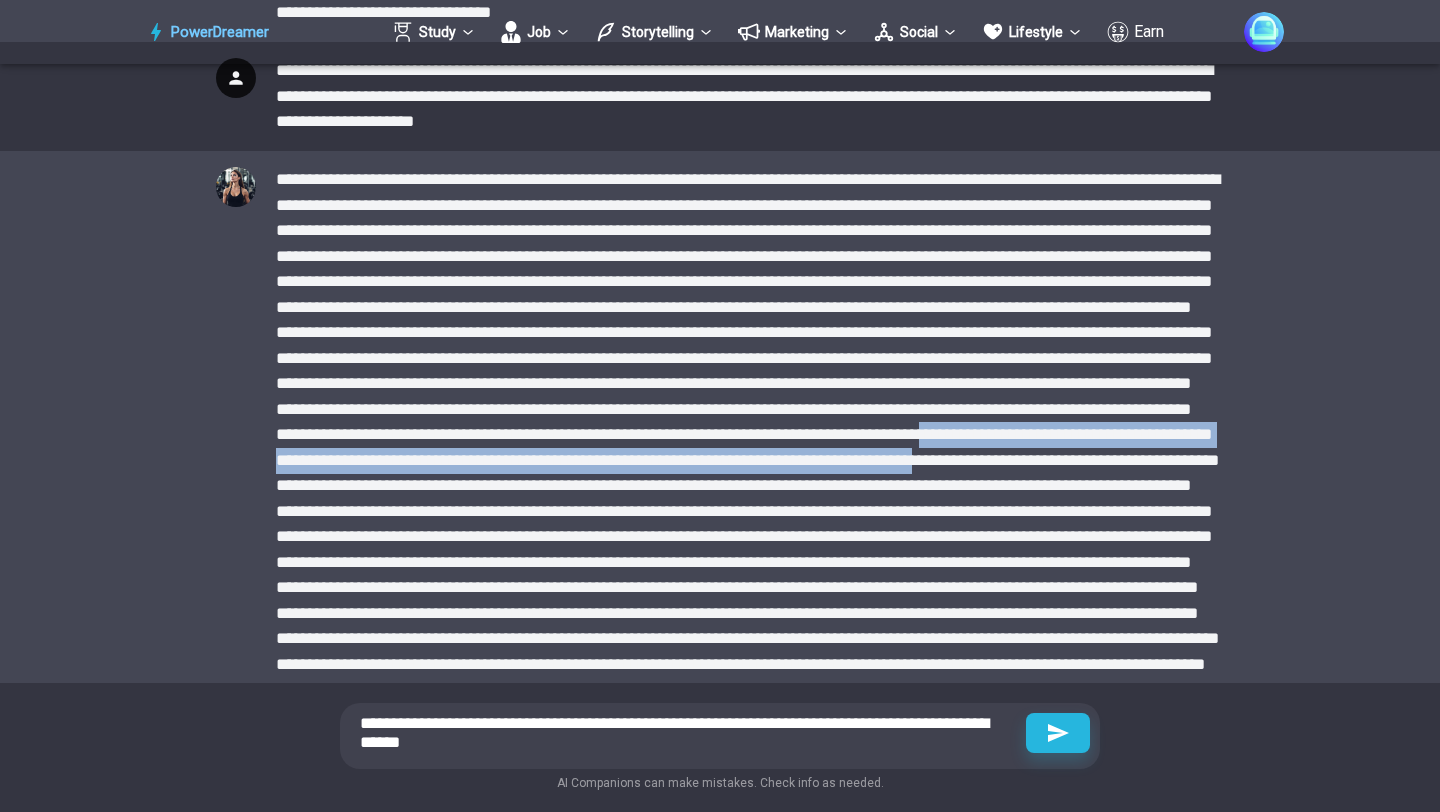 drag, startPoint x: 748, startPoint y: 451, endPoint x: 802, endPoint y: 486, distance: 64.3506 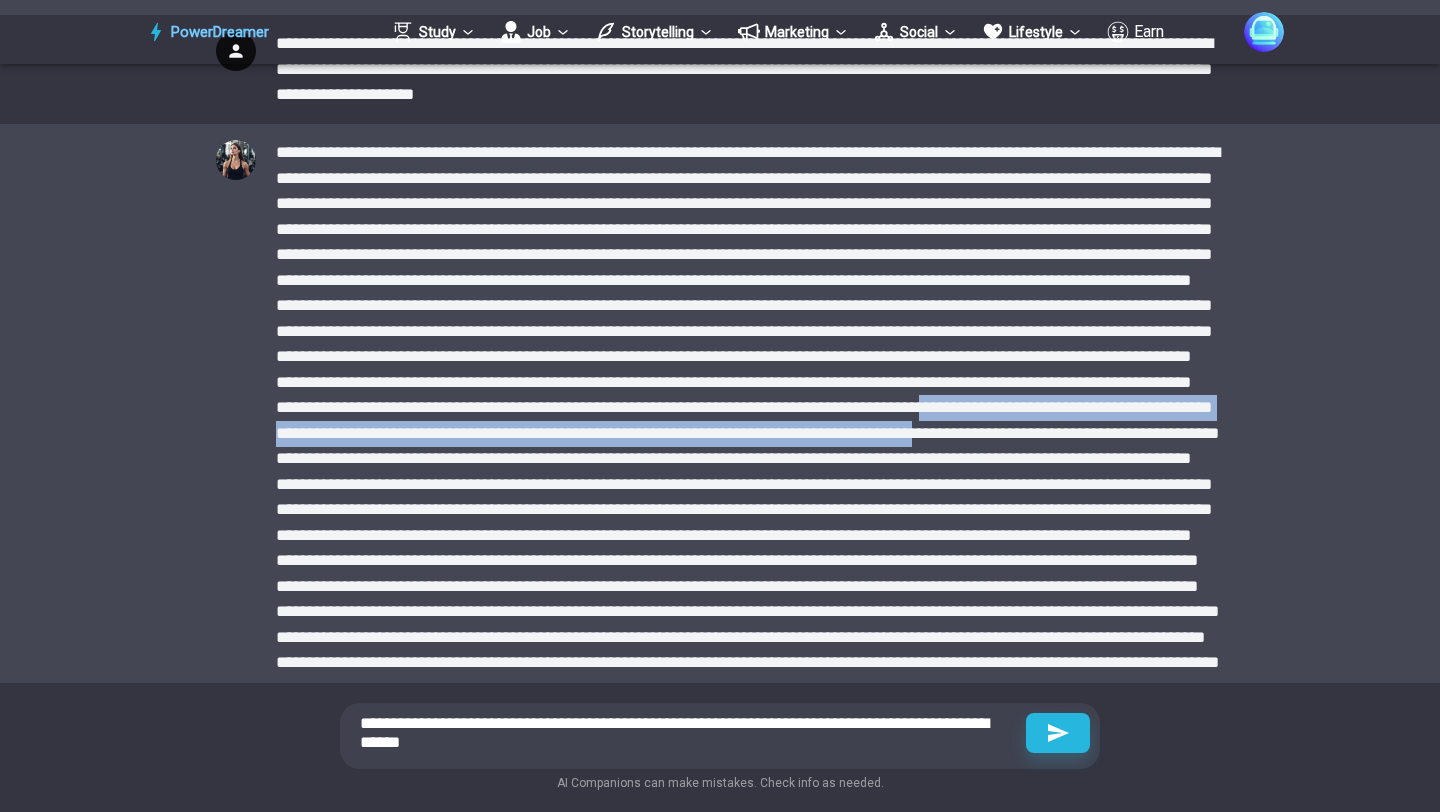 scroll, scrollTop: 890, scrollLeft: 0, axis: vertical 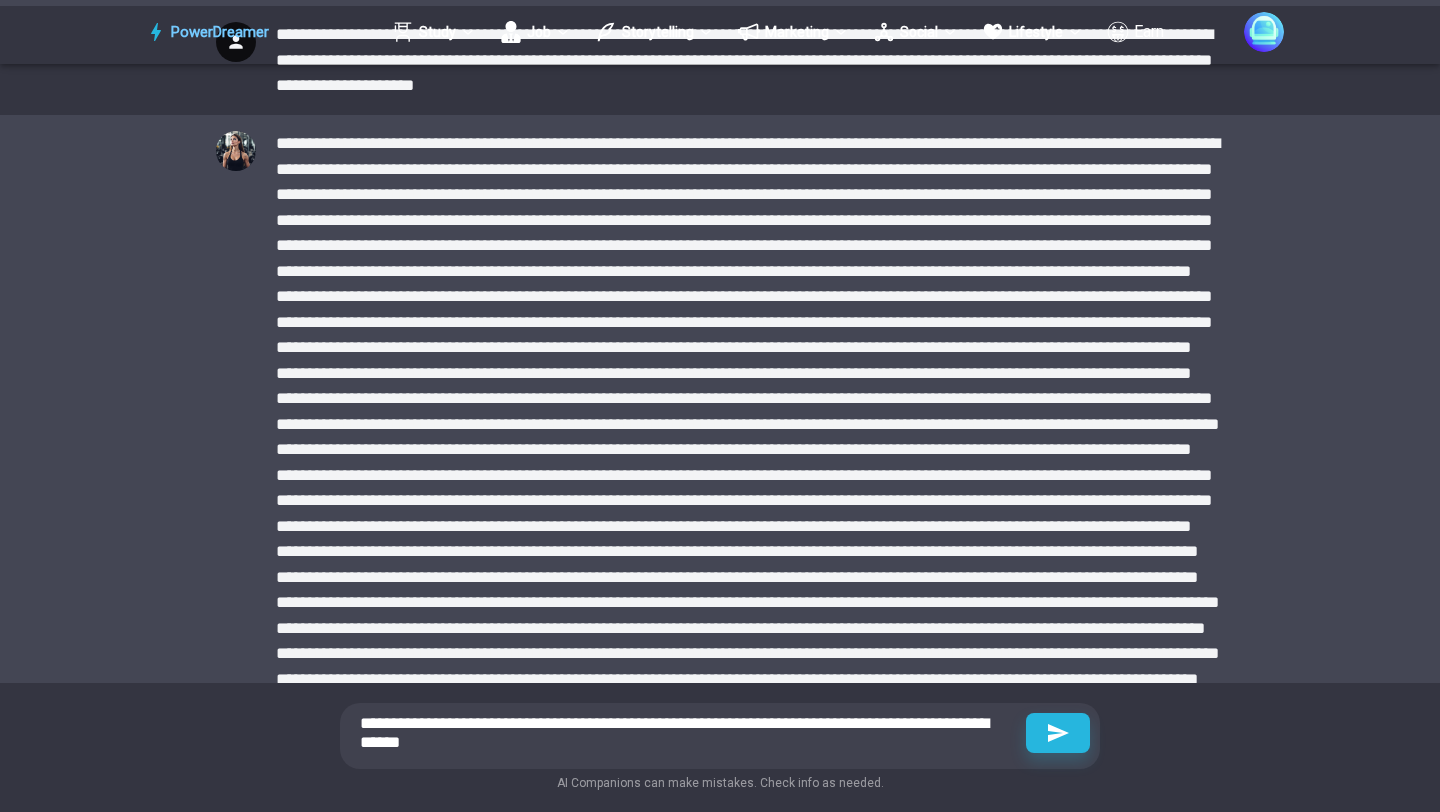 click at bounding box center [750, 437] 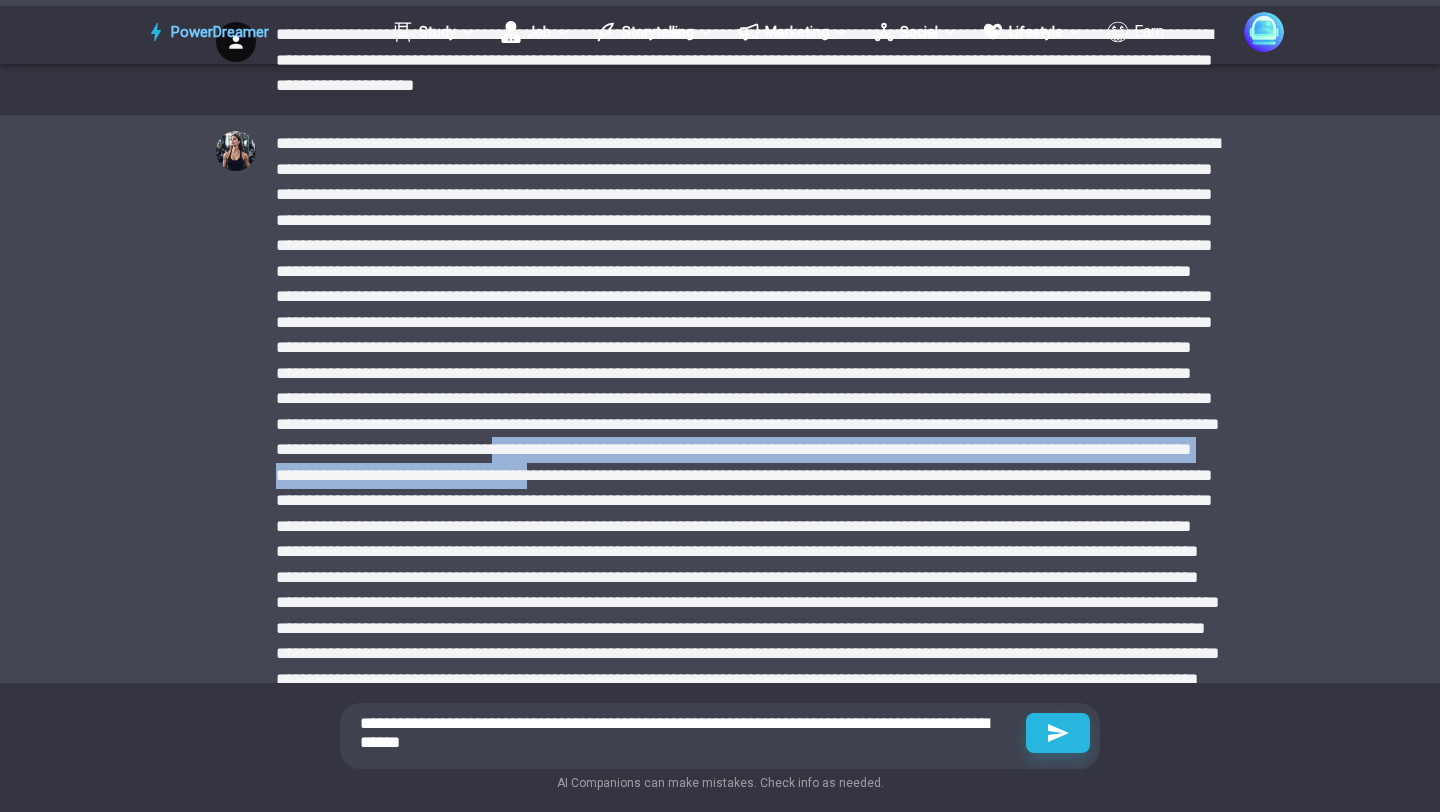 drag, startPoint x: 482, startPoint y: 471, endPoint x: 588, endPoint y: 510, distance: 112.94689 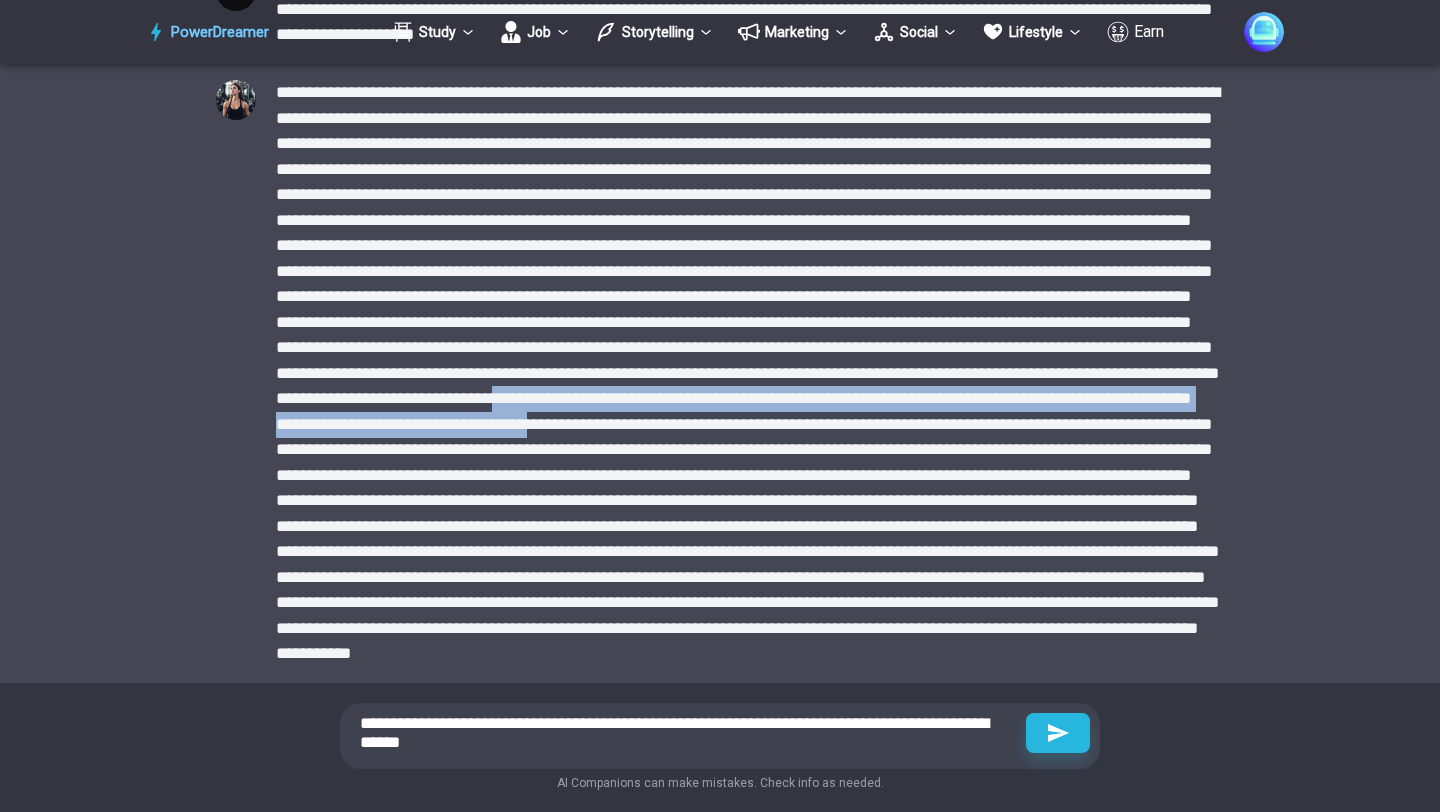 scroll, scrollTop: 942, scrollLeft: 0, axis: vertical 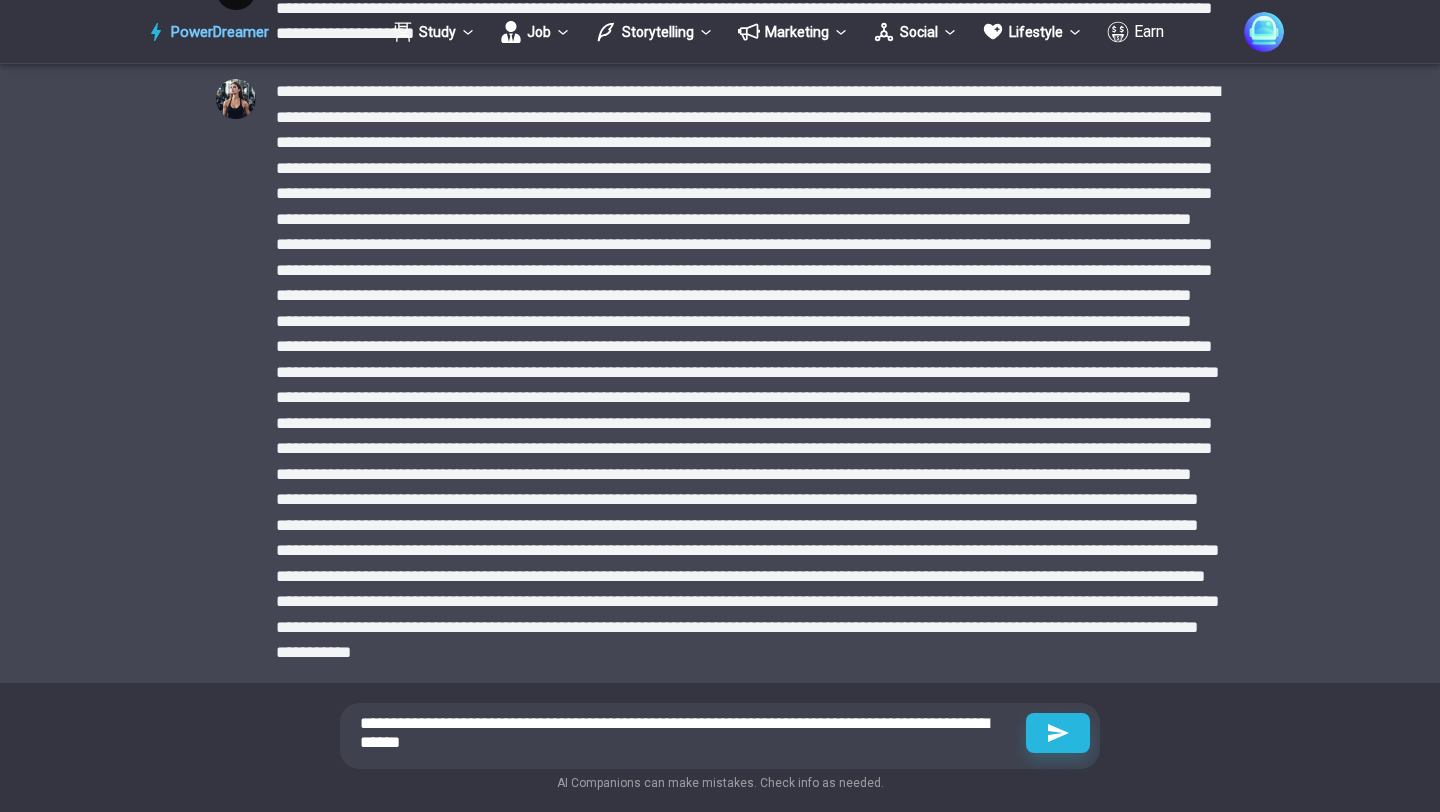 click at bounding box center [750, 385] 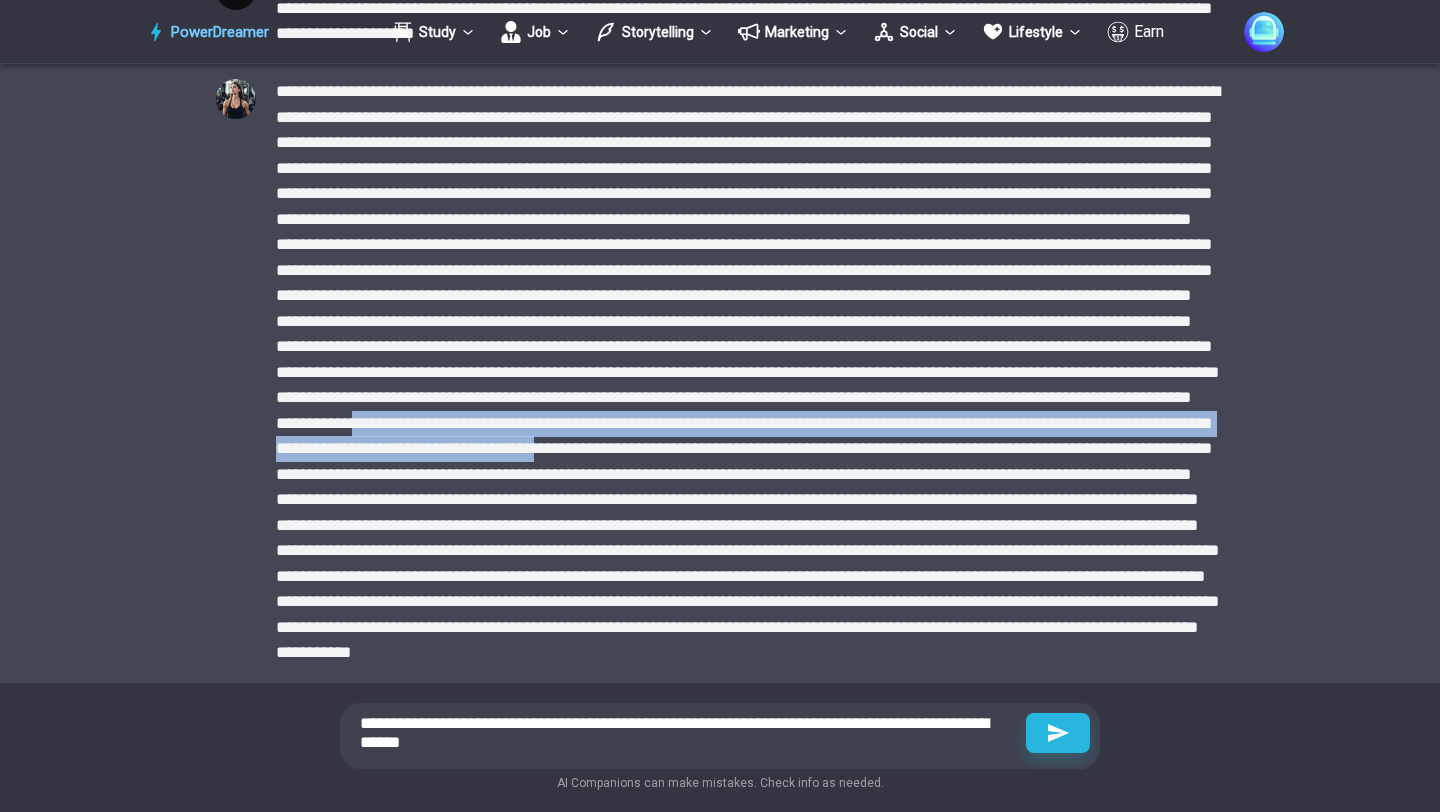 drag, startPoint x: 410, startPoint y: 455, endPoint x: 678, endPoint y: 477, distance: 268.90146 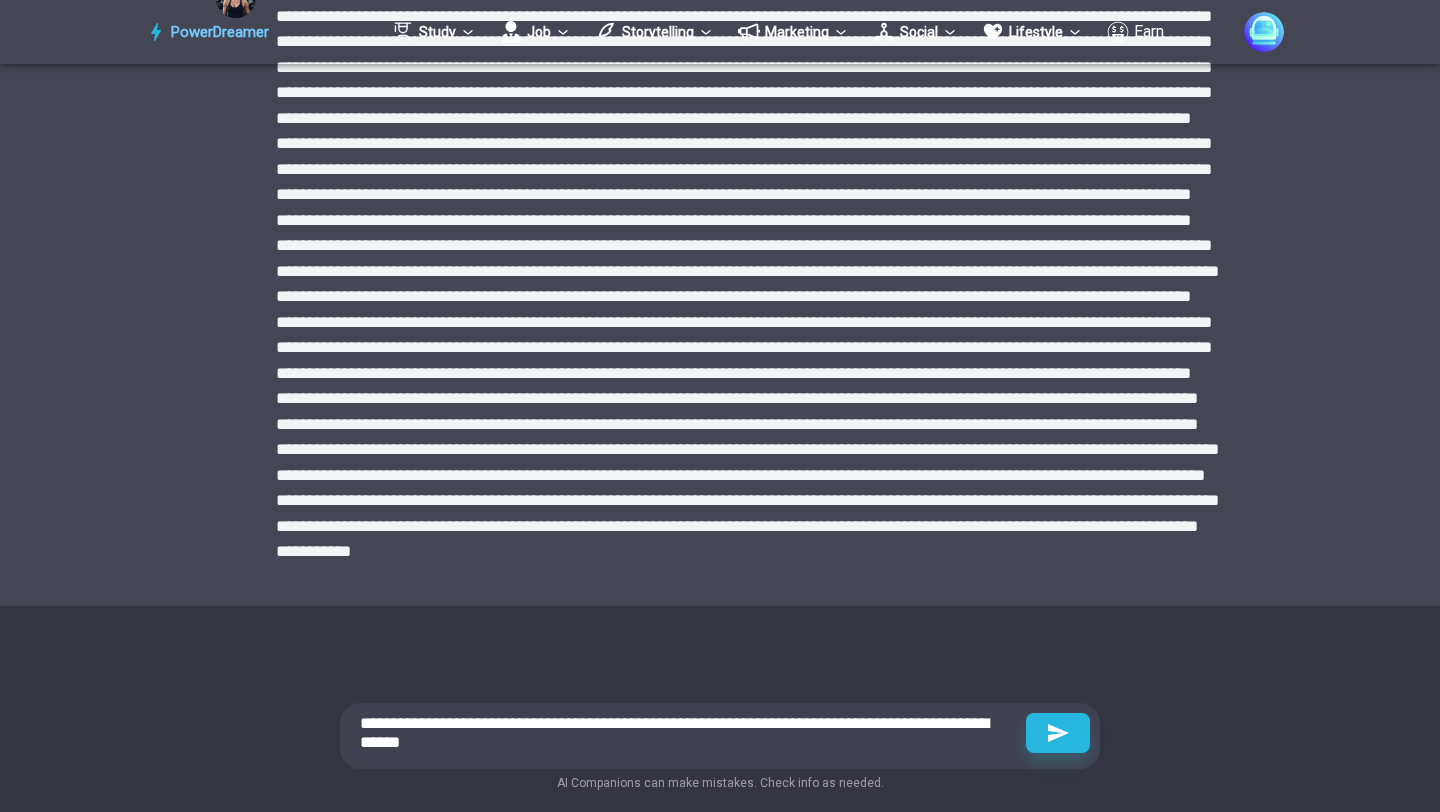 scroll, scrollTop: 1051, scrollLeft: 0, axis: vertical 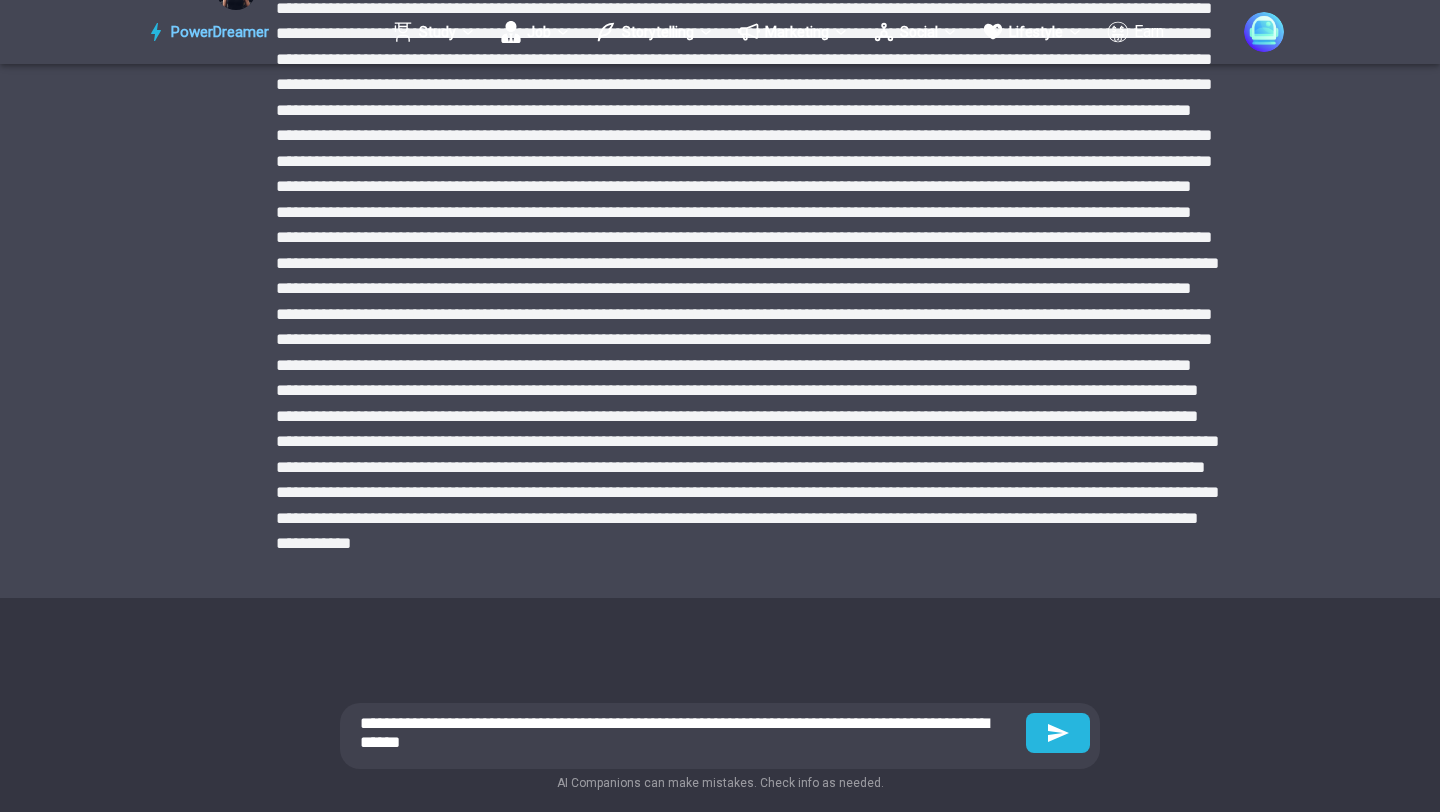 click at bounding box center [1058, 733] 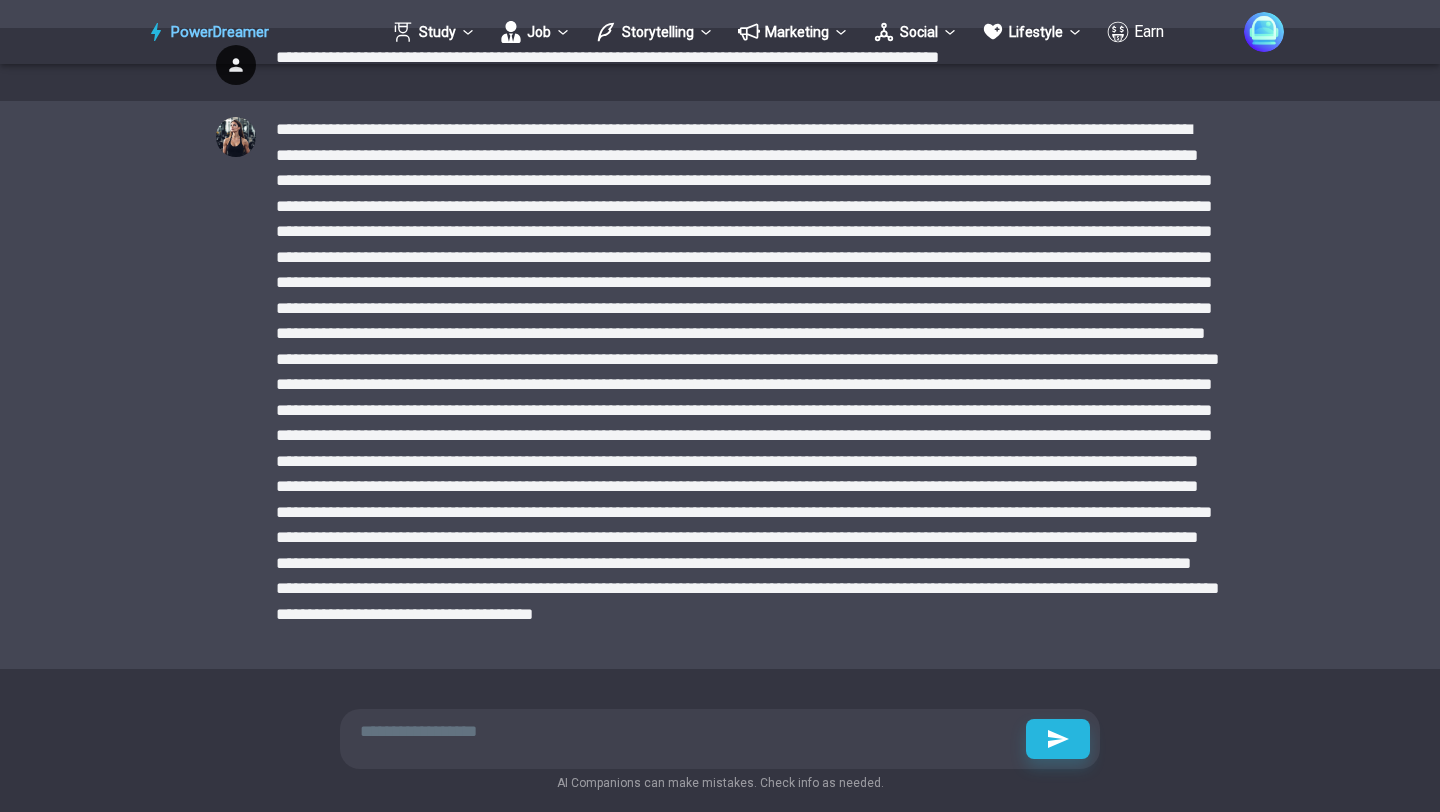 scroll, scrollTop: 1625, scrollLeft: 0, axis: vertical 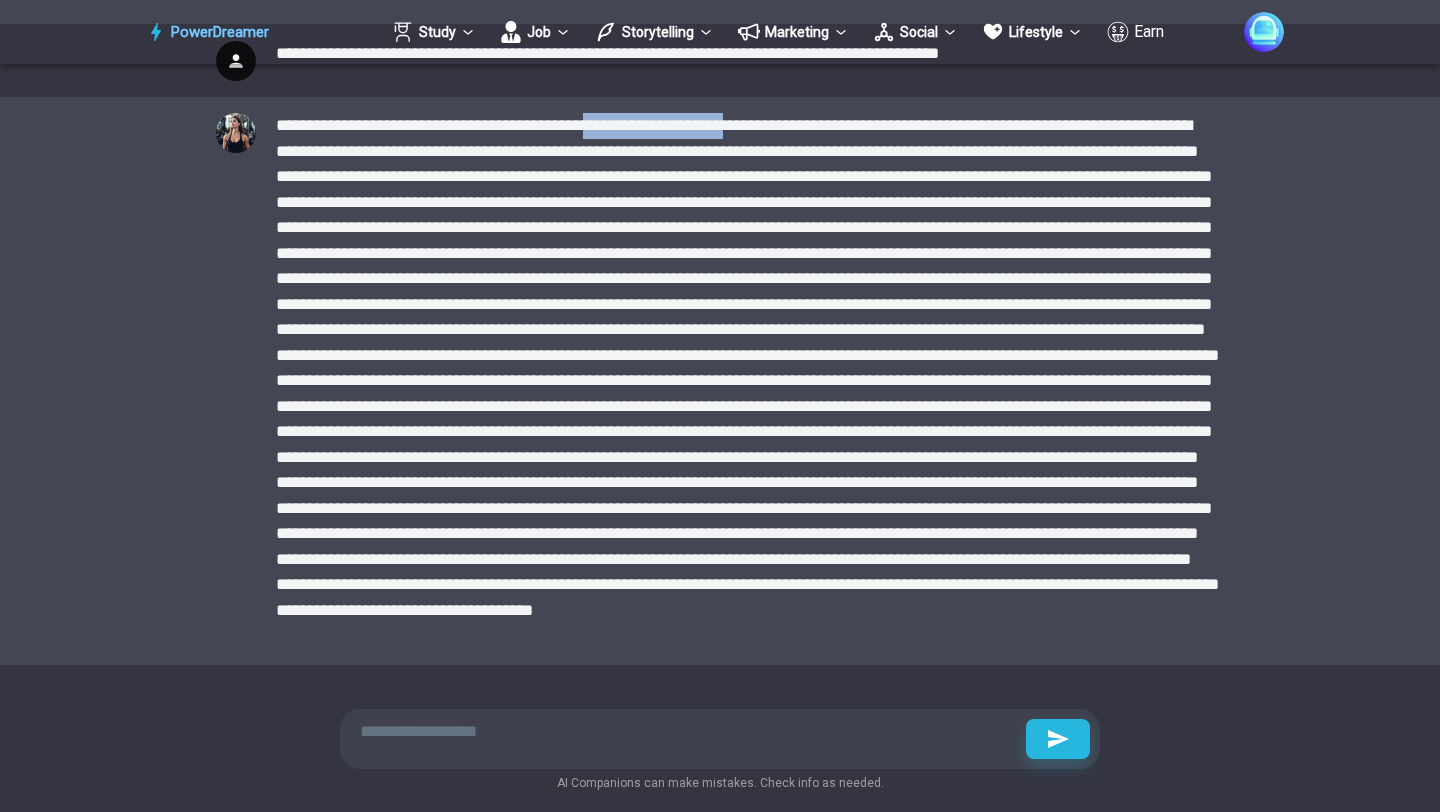 drag, startPoint x: 619, startPoint y: 130, endPoint x: 745, endPoint y: 136, distance: 126.14278 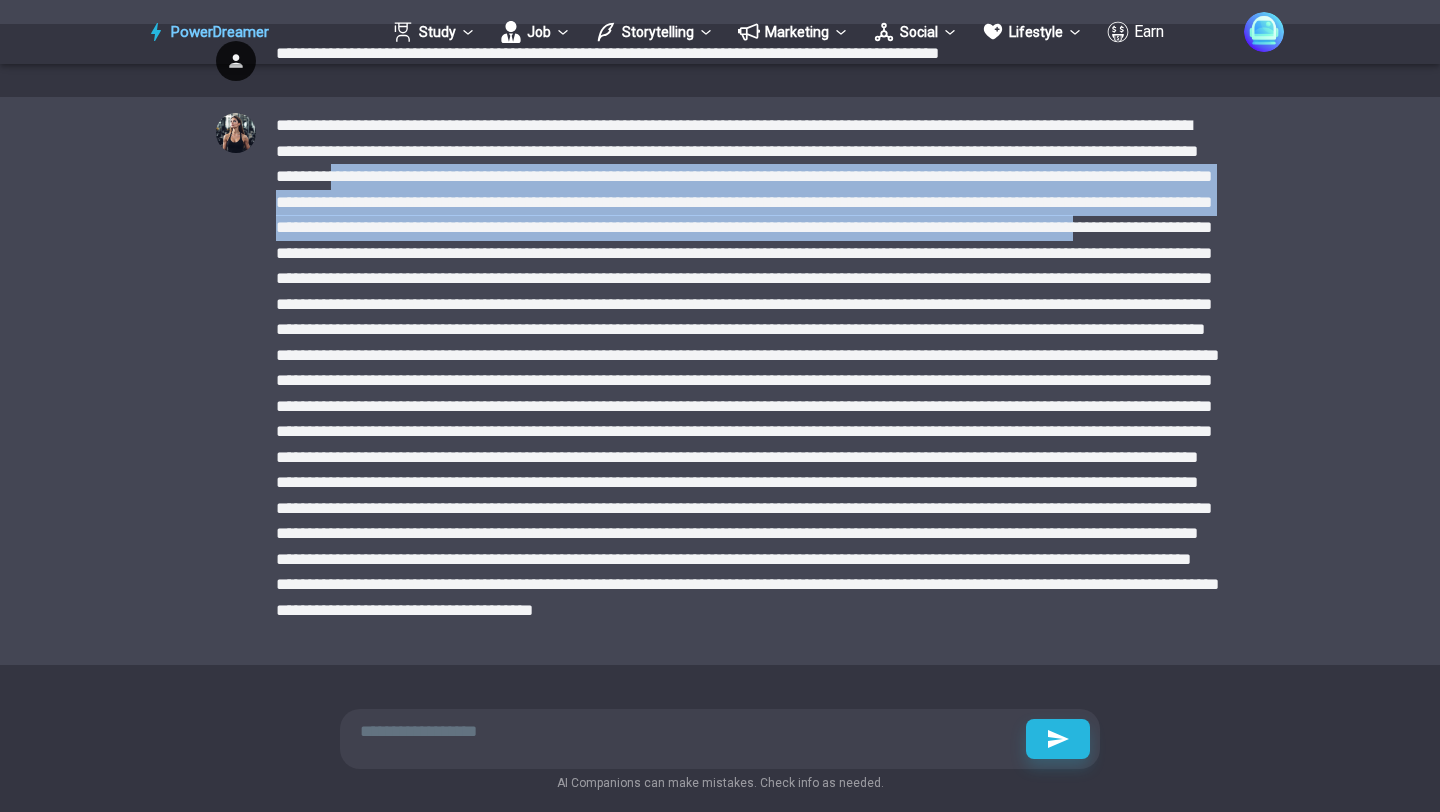 drag, startPoint x: 457, startPoint y: 166, endPoint x: 553, endPoint y: 248, distance: 126.253716 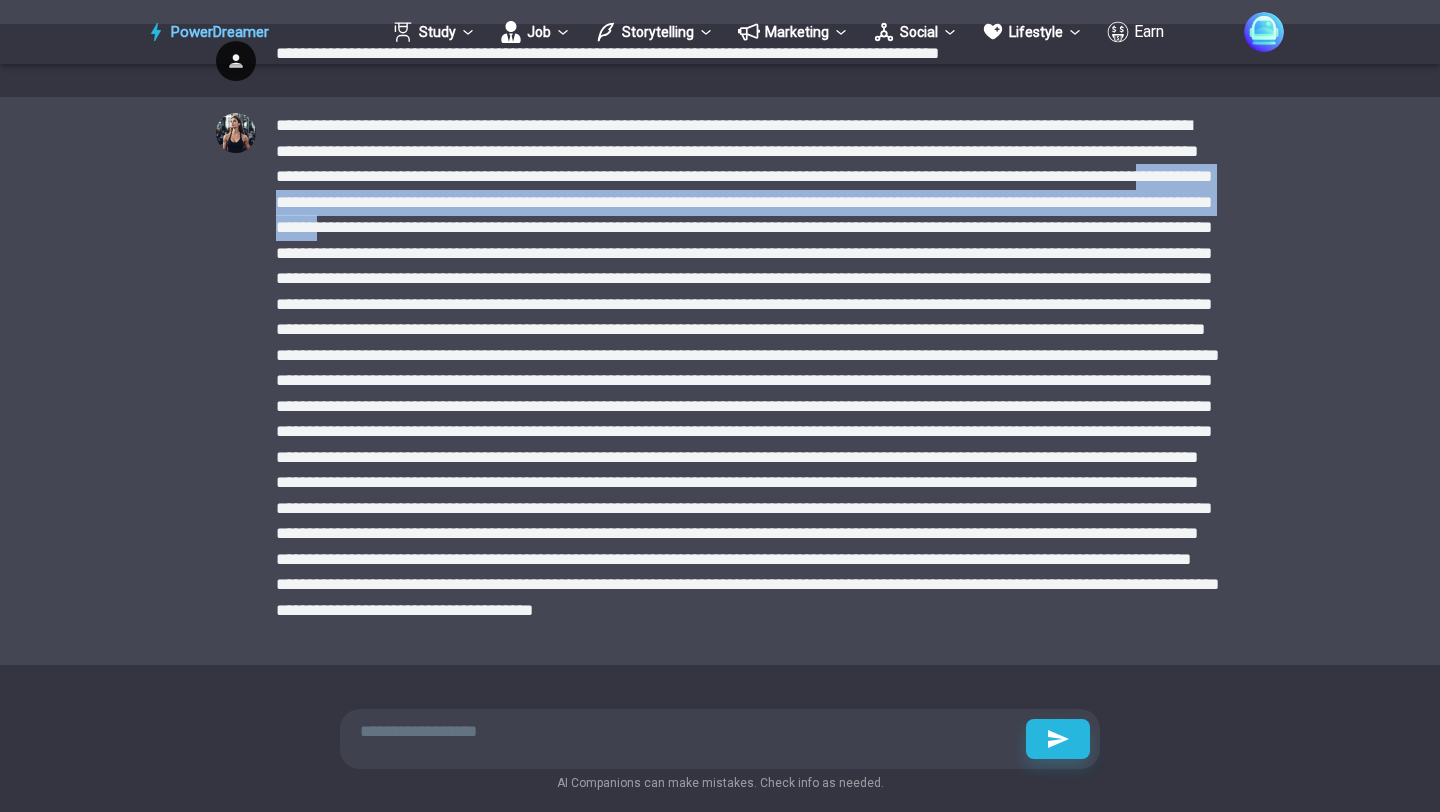 drag, startPoint x: 424, startPoint y: 208, endPoint x: 645, endPoint y: 224, distance: 221.57843 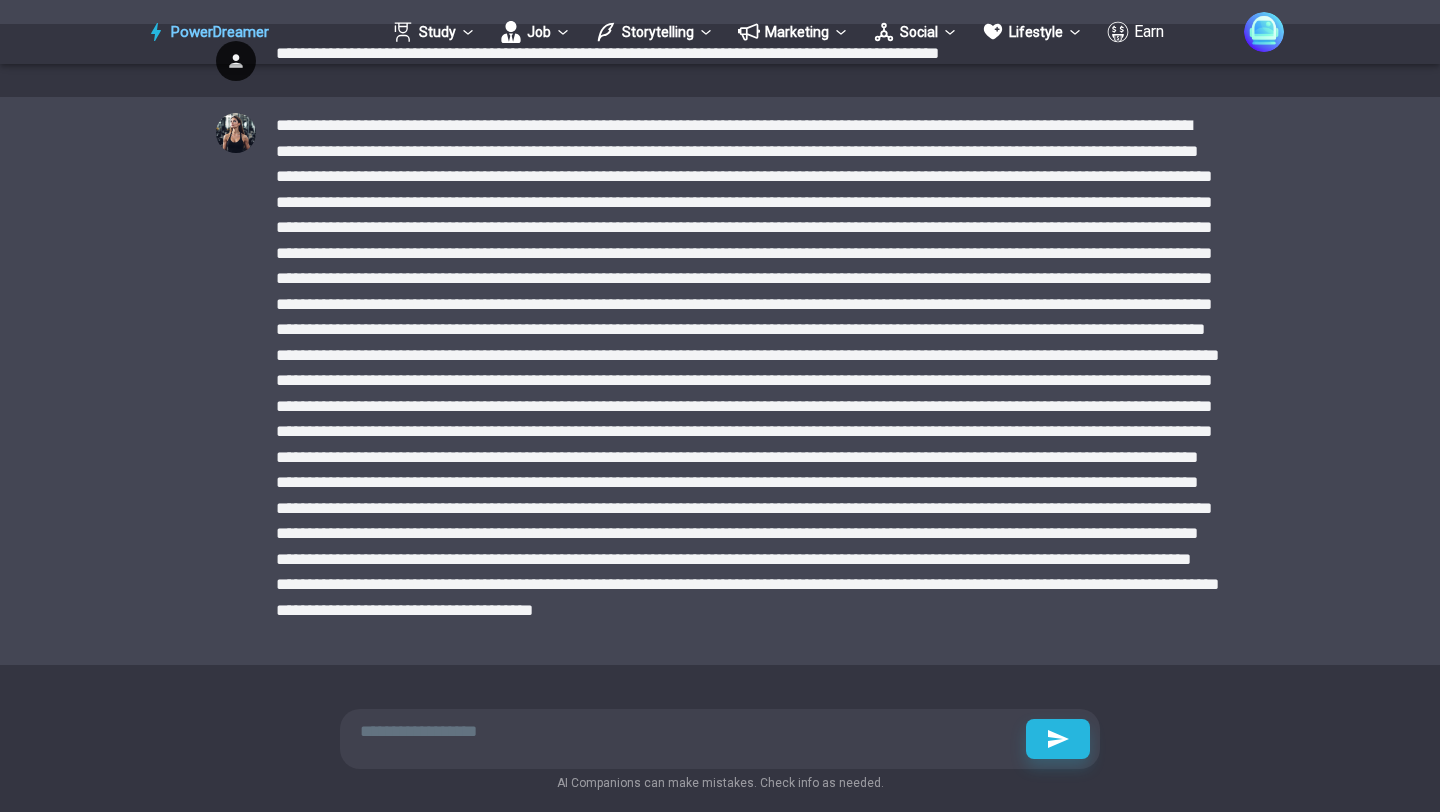 click at bounding box center (750, 381) 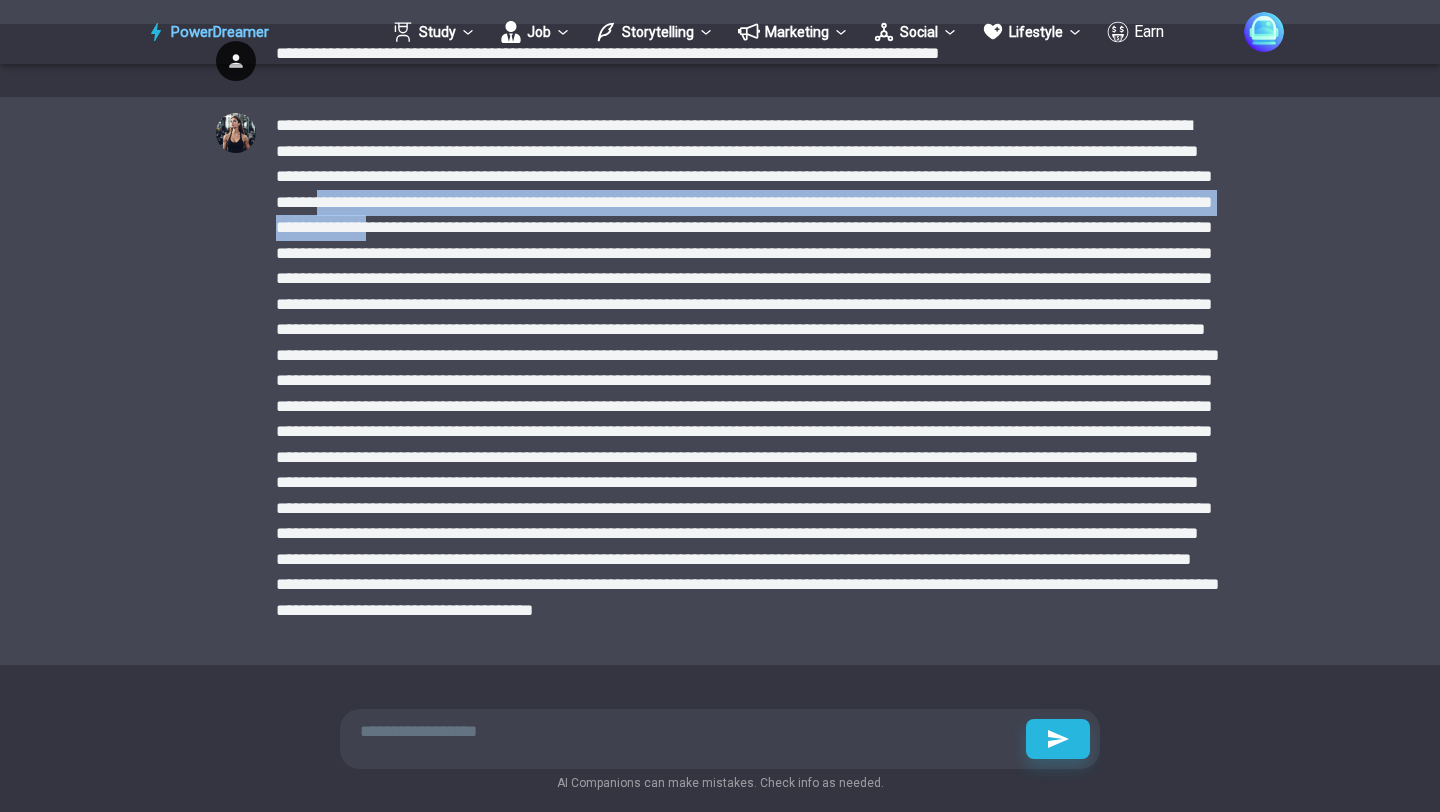 drag, startPoint x: 573, startPoint y: 201, endPoint x: 685, endPoint y: 228, distance: 115.2085 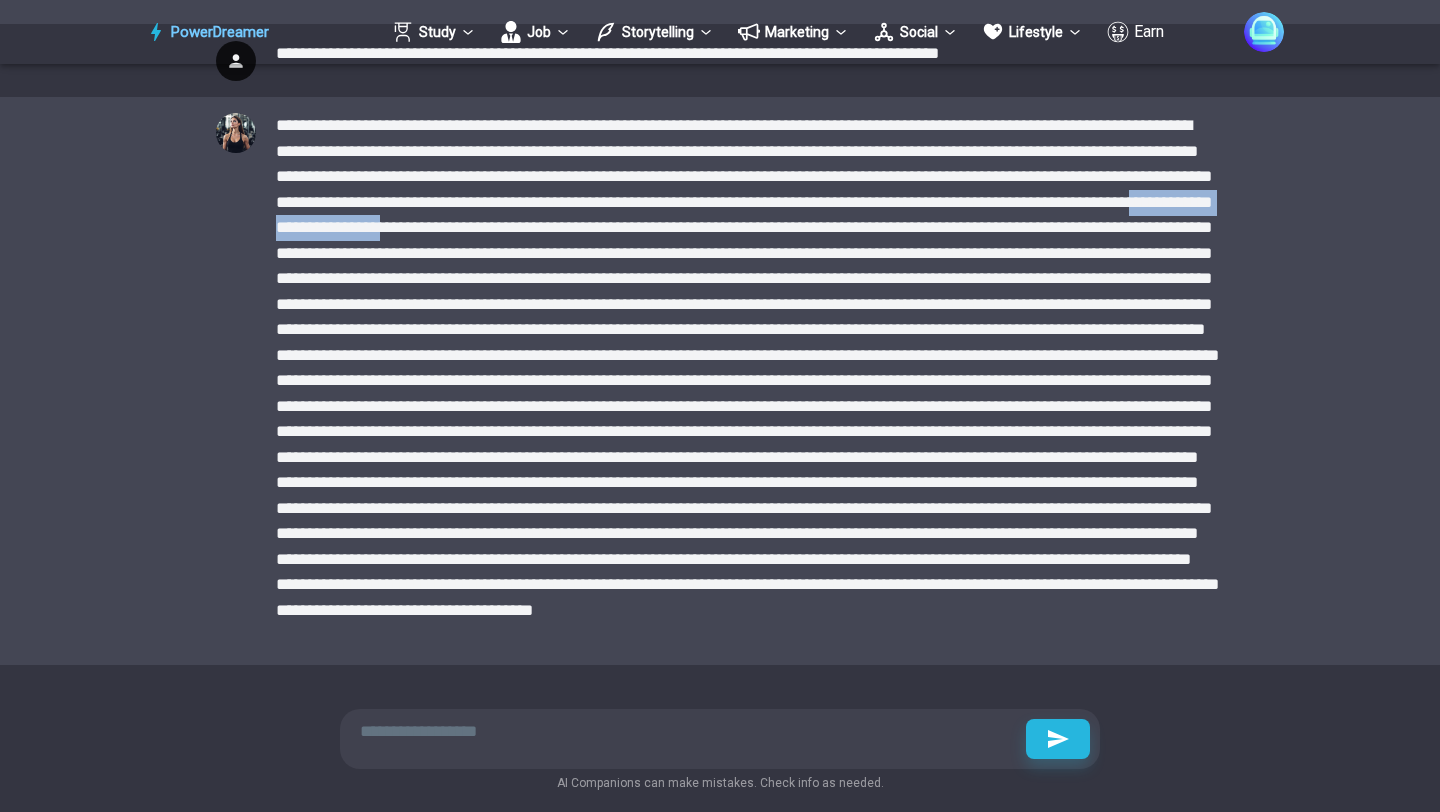 drag, startPoint x: 498, startPoint y: 227, endPoint x: 698, endPoint y: 226, distance: 200.0025 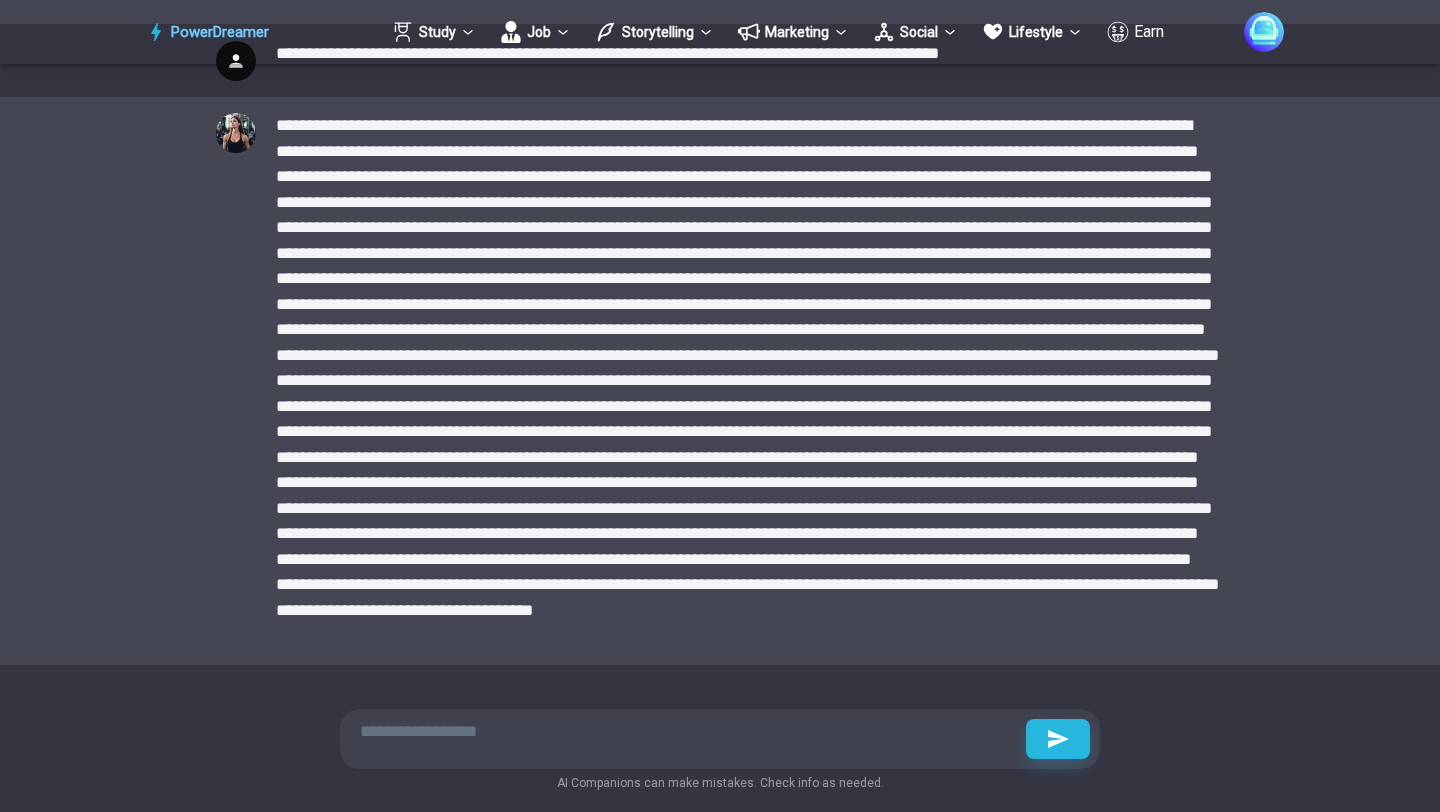 click at bounding box center (750, 381) 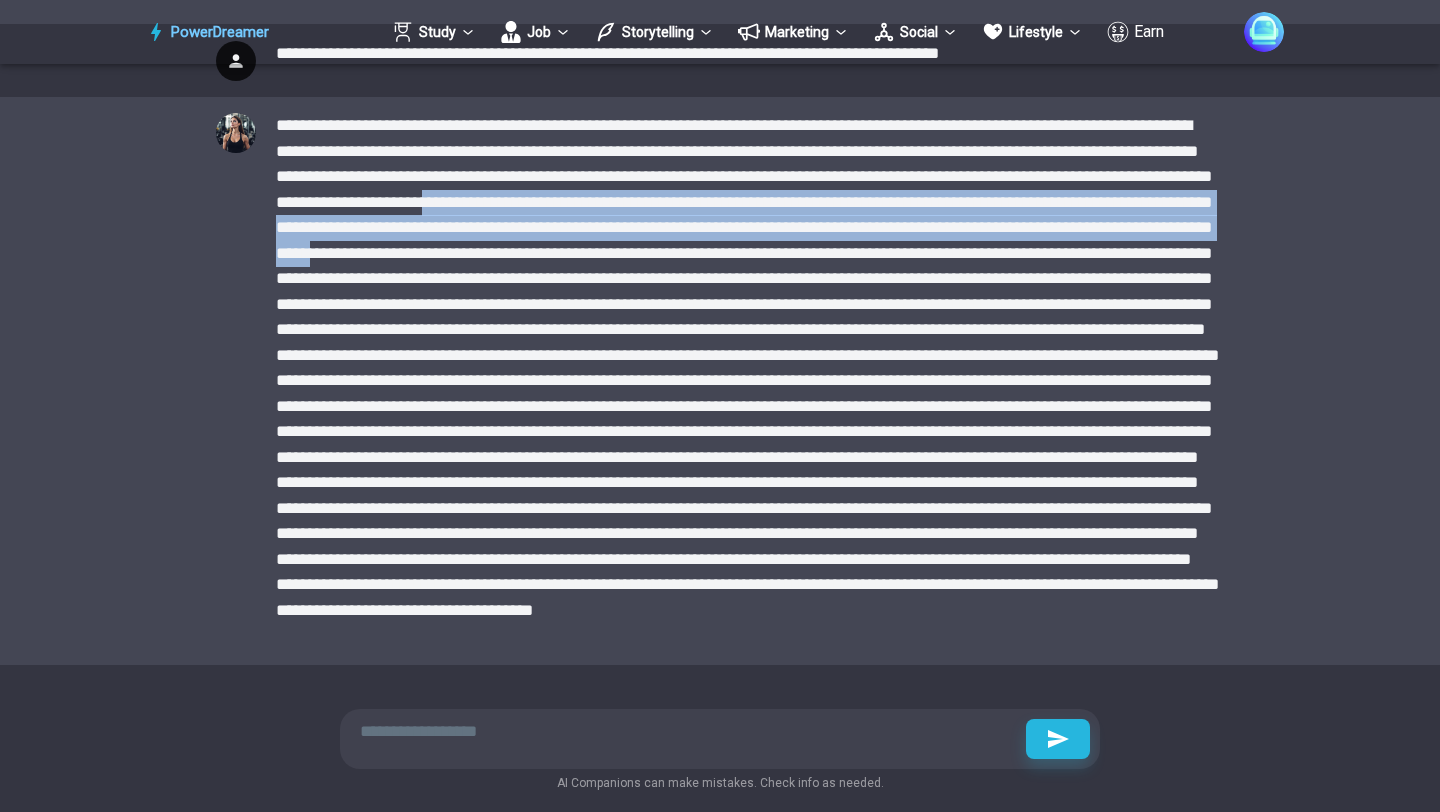drag, startPoint x: 665, startPoint y: 211, endPoint x: 728, endPoint y: 263, distance: 81.68843 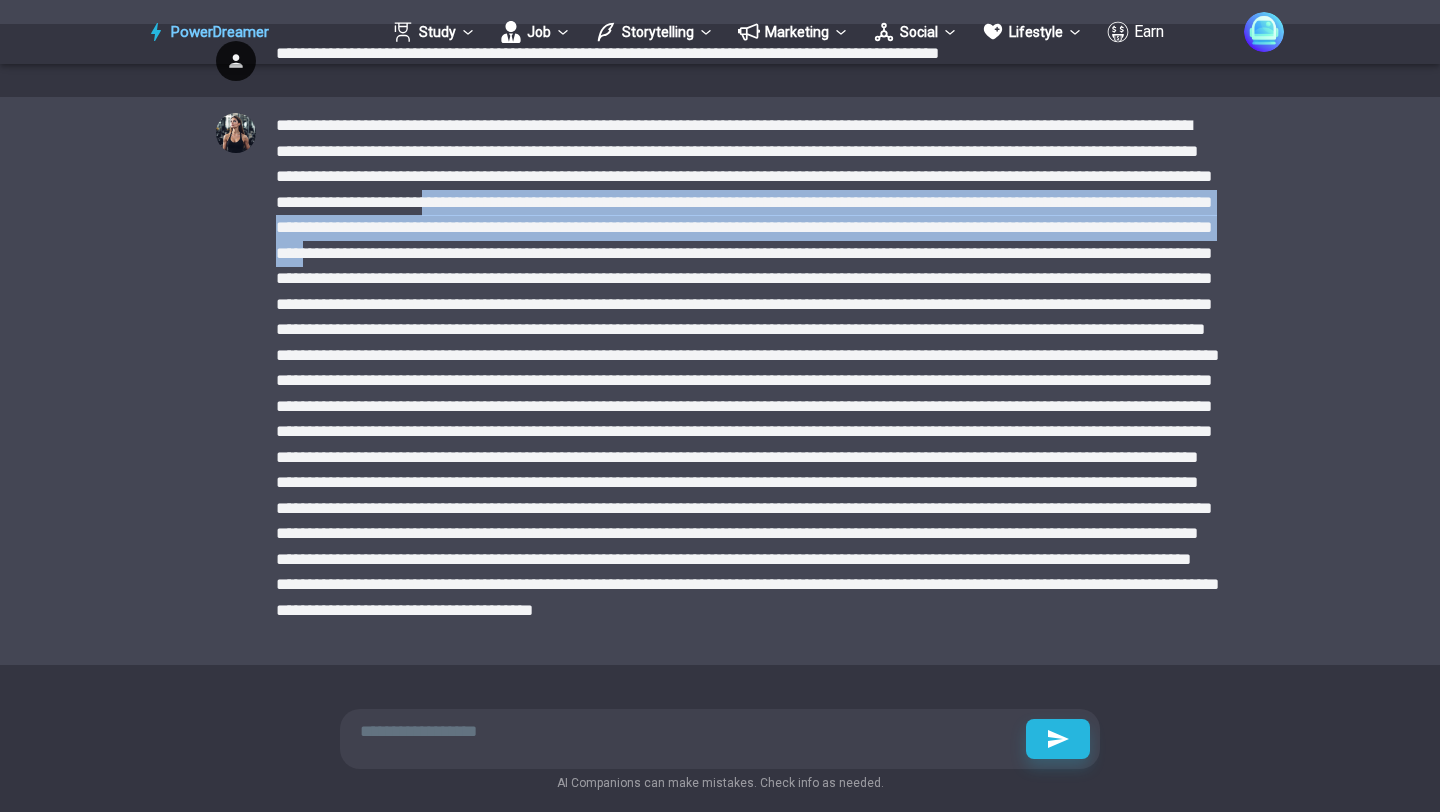click at bounding box center (750, 381) 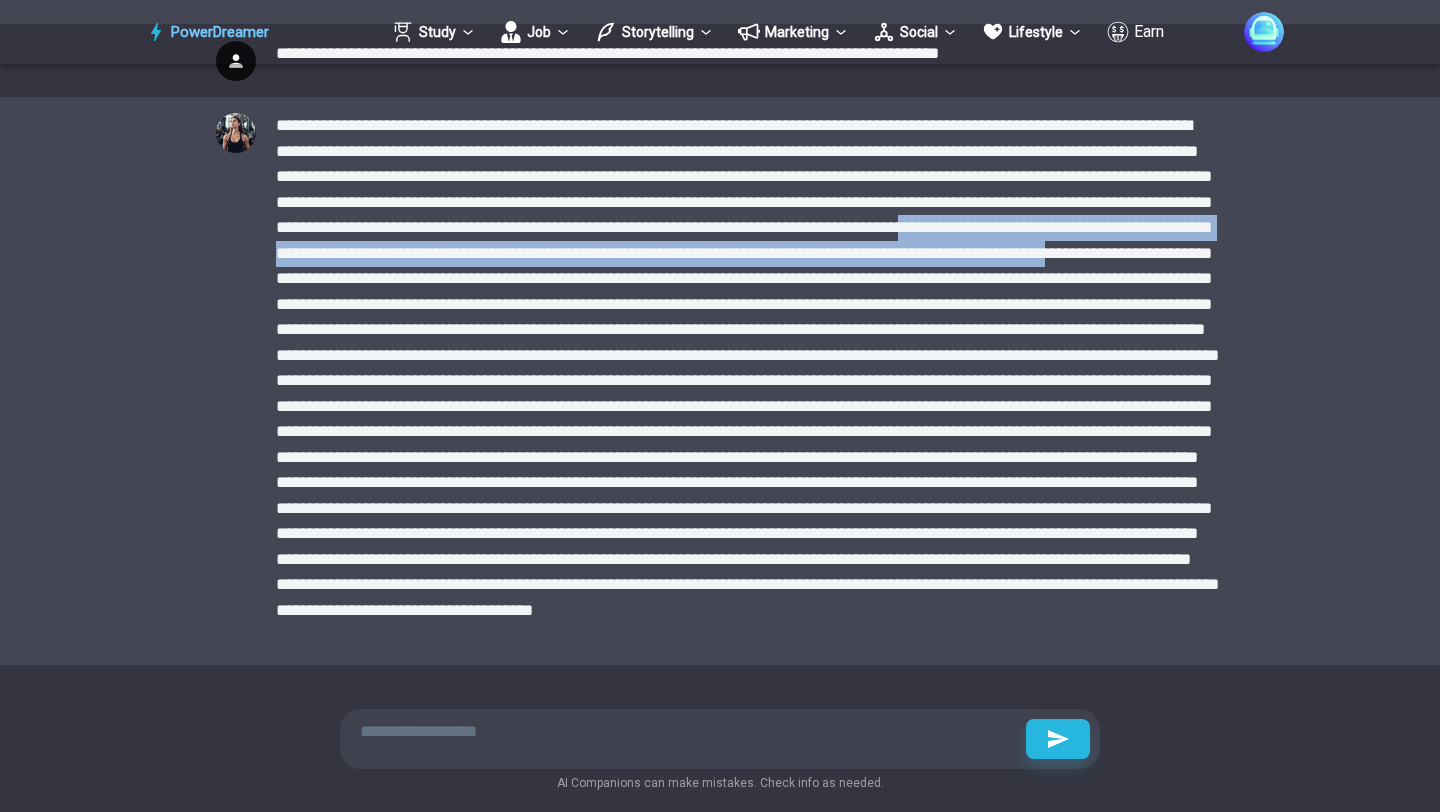 drag, startPoint x: 364, startPoint y: 247, endPoint x: 524, endPoint y: 289, distance: 165.42067 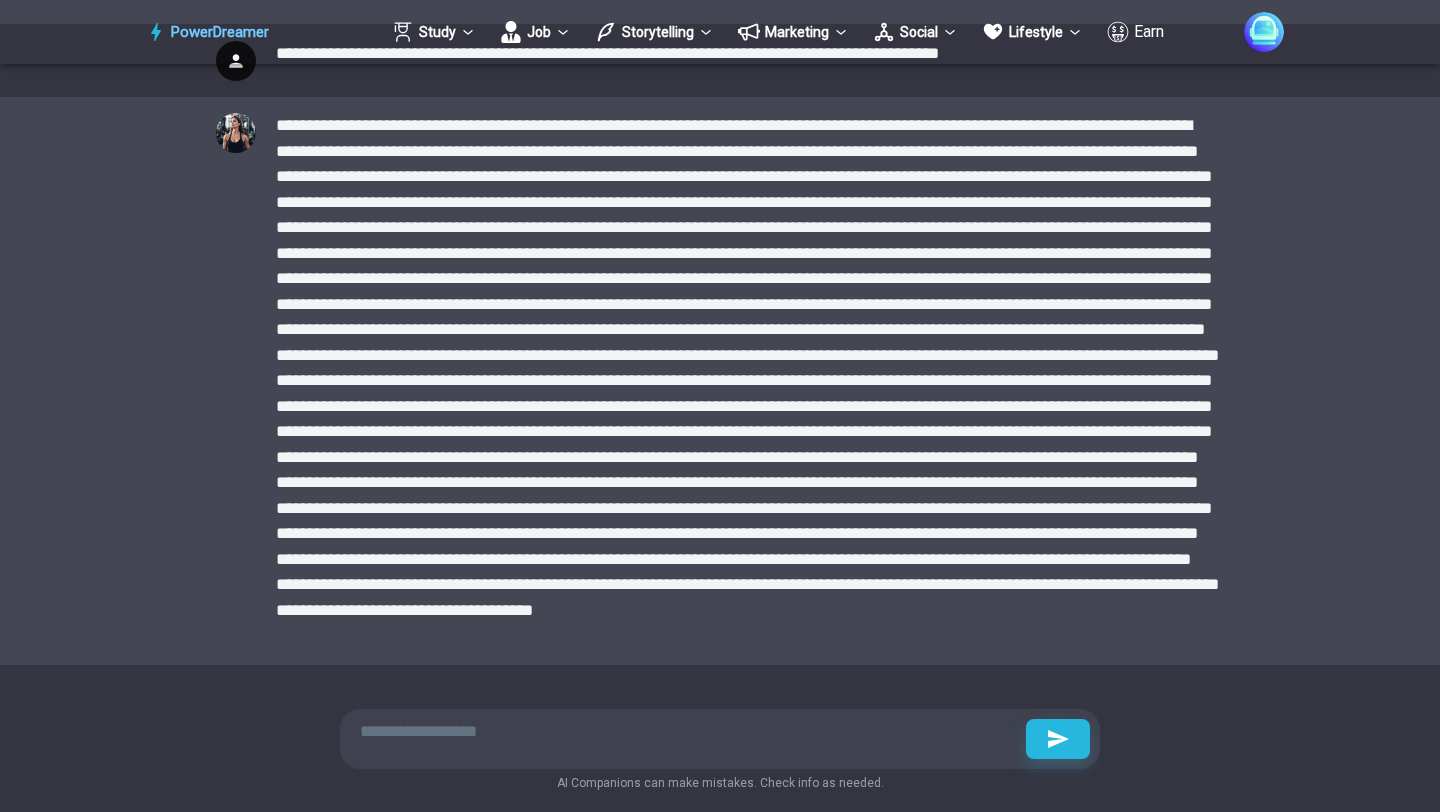 click at bounding box center (750, 381) 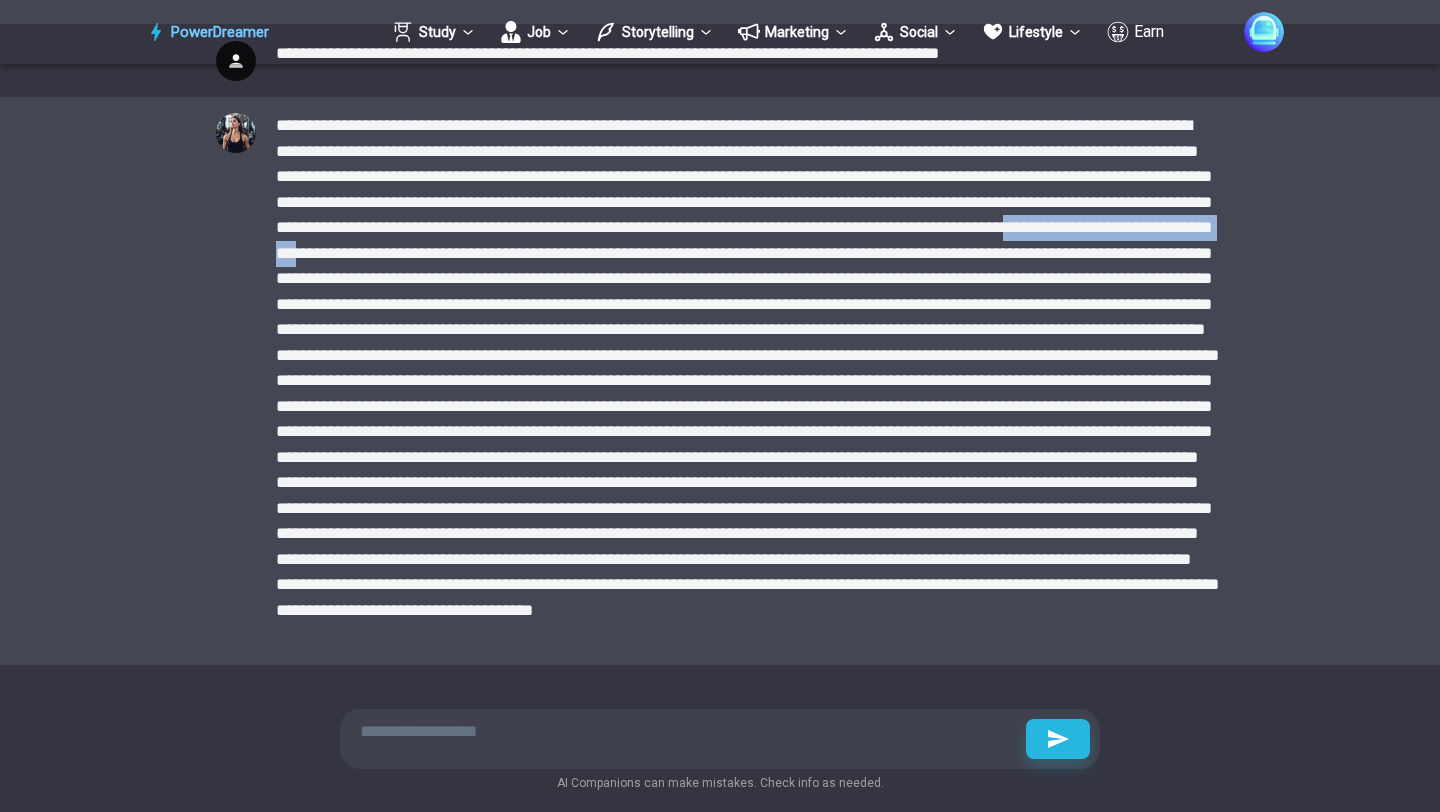 drag, startPoint x: 462, startPoint y: 250, endPoint x: 717, endPoint y: 256, distance: 255.07057 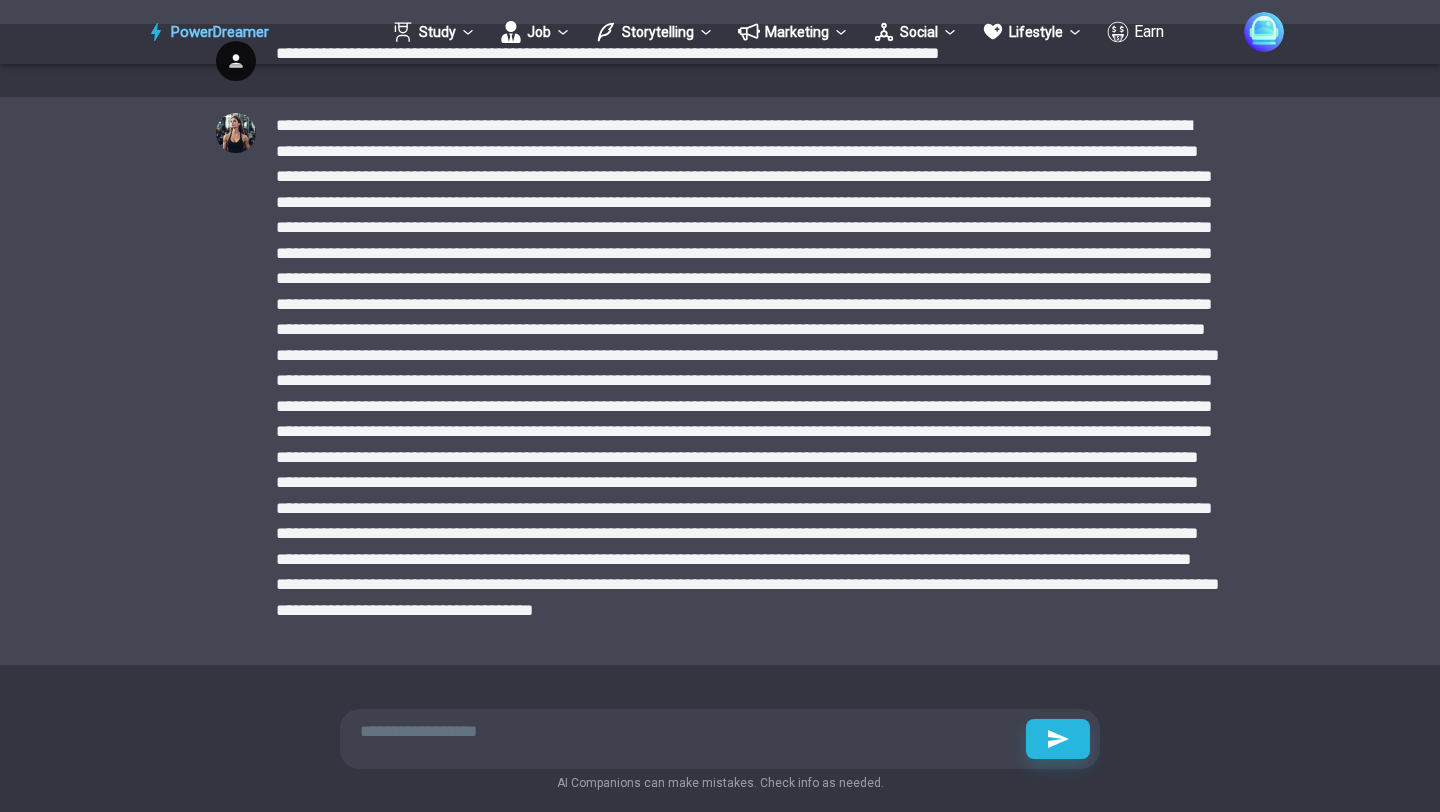 click at bounding box center [688, 731] 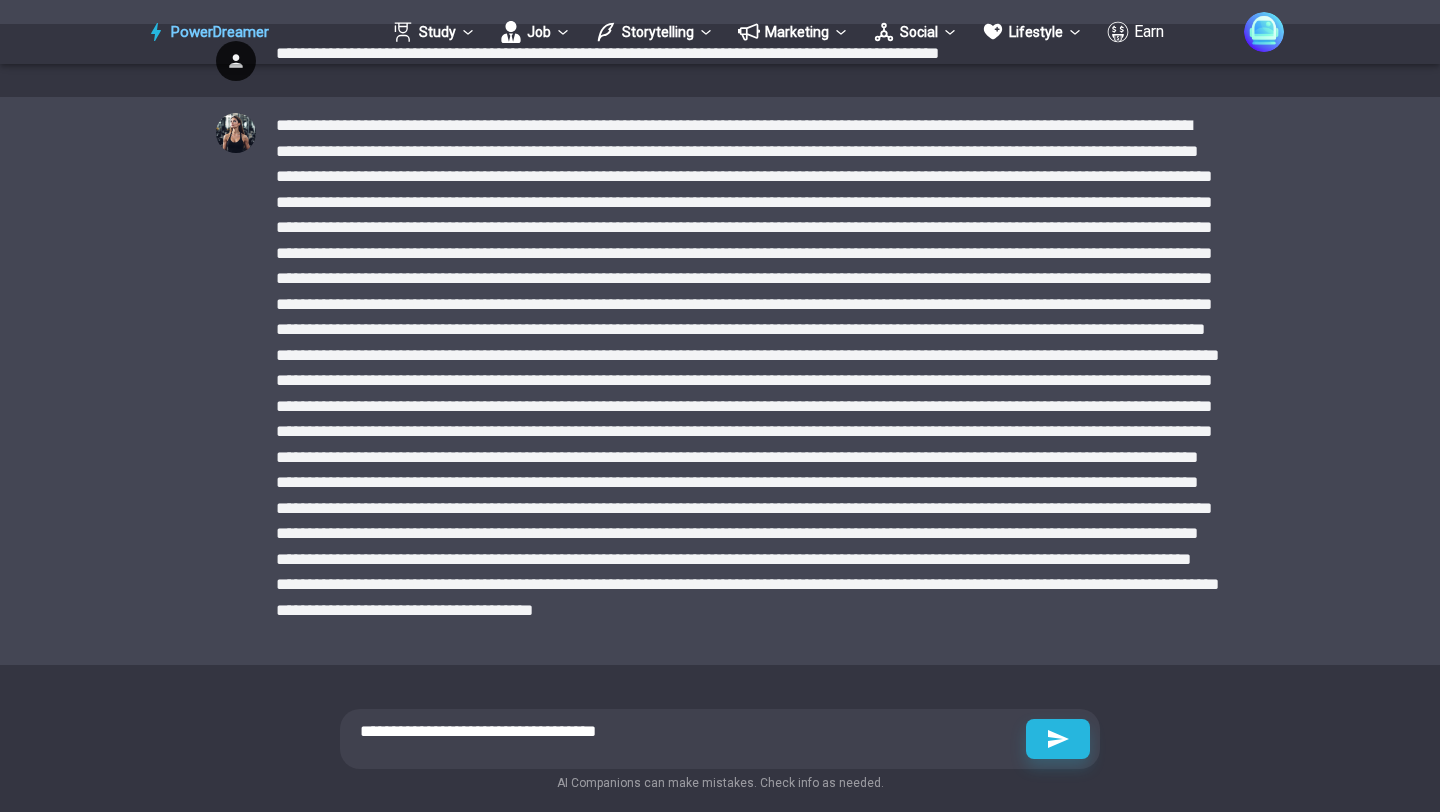type on "**********" 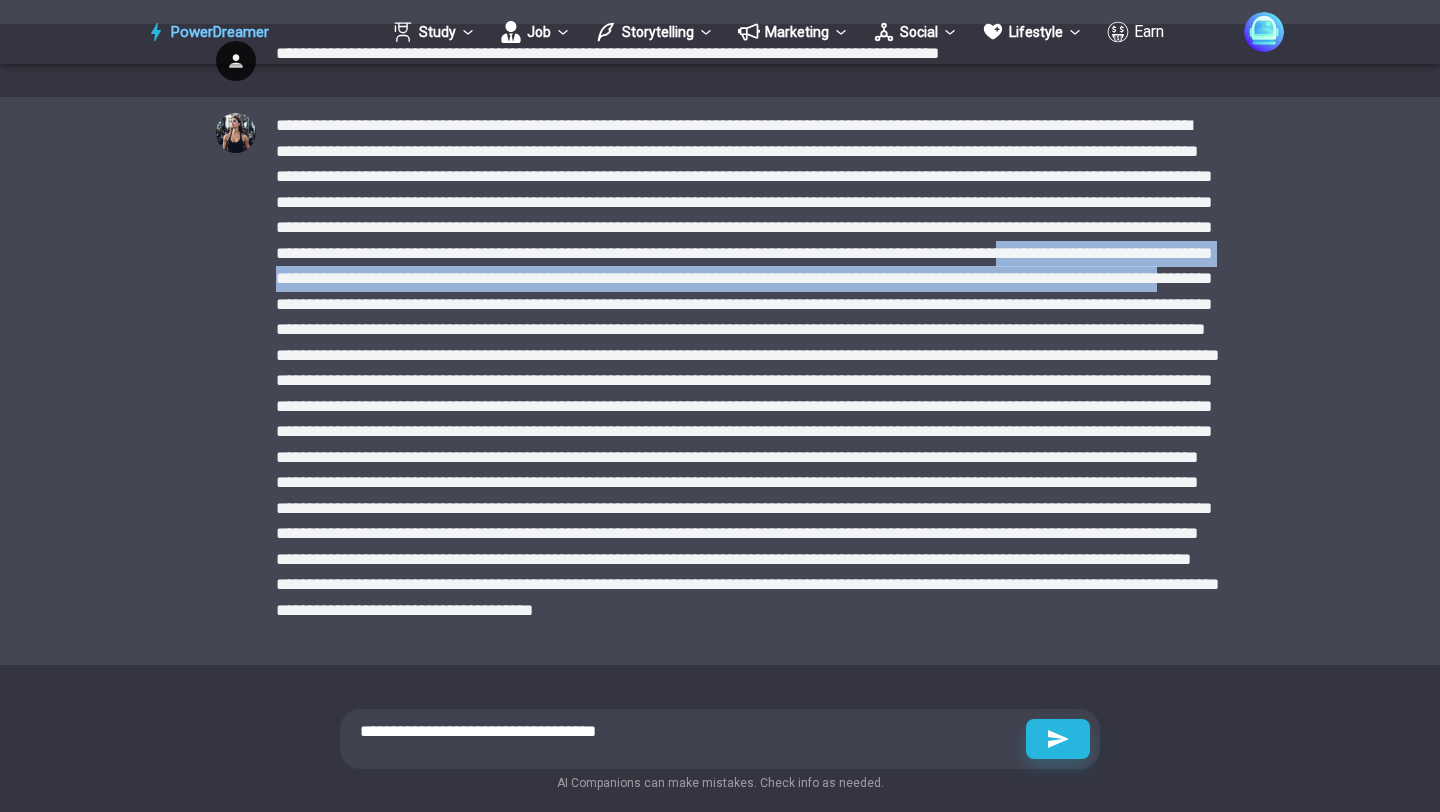 drag, startPoint x: 476, startPoint y: 276, endPoint x: 702, endPoint y: 295, distance: 226.79727 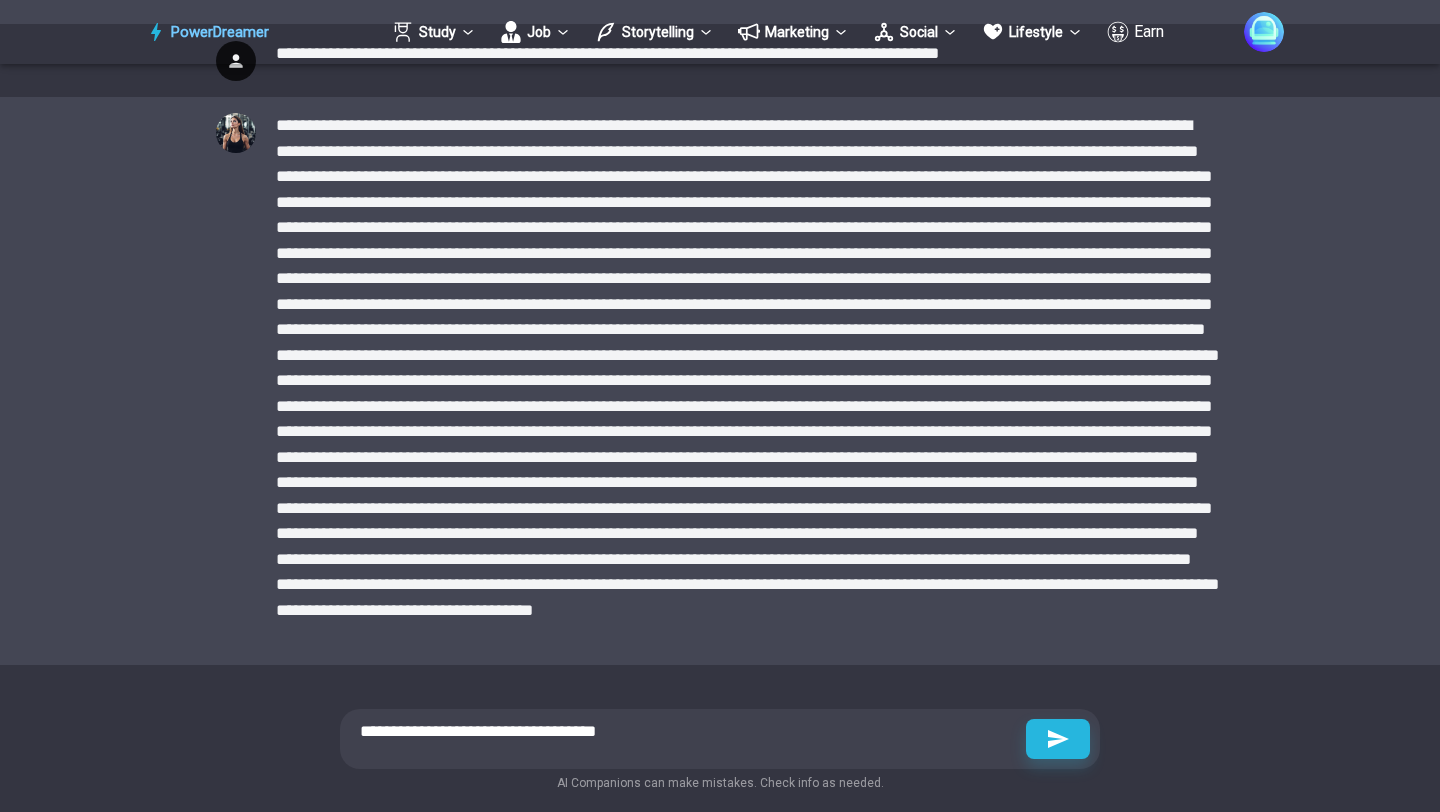 click at bounding box center (750, 381) 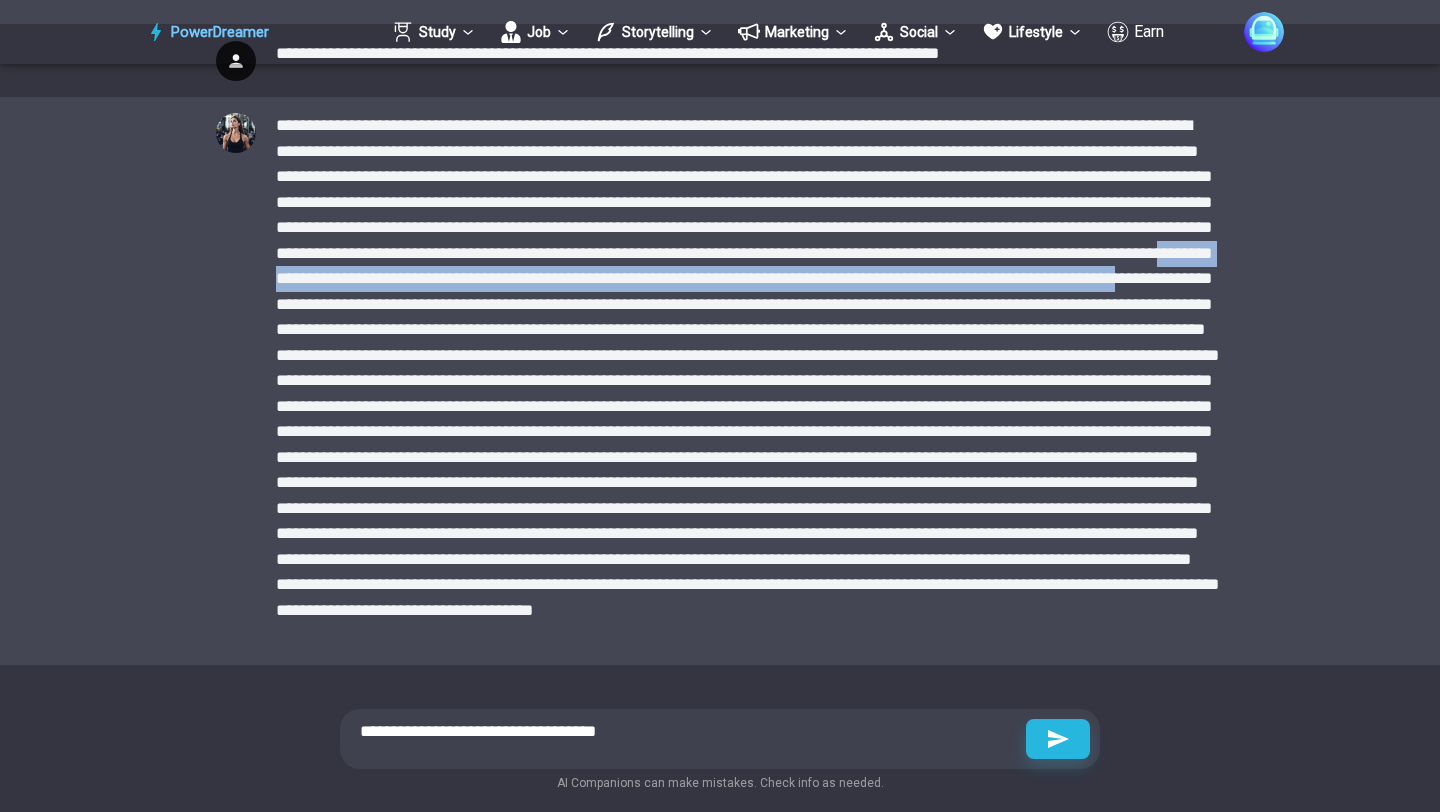 drag, startPoint x: 652, startPoint y: 276, endPoint x: 659, endPoint y: 309, distance: 33.734257 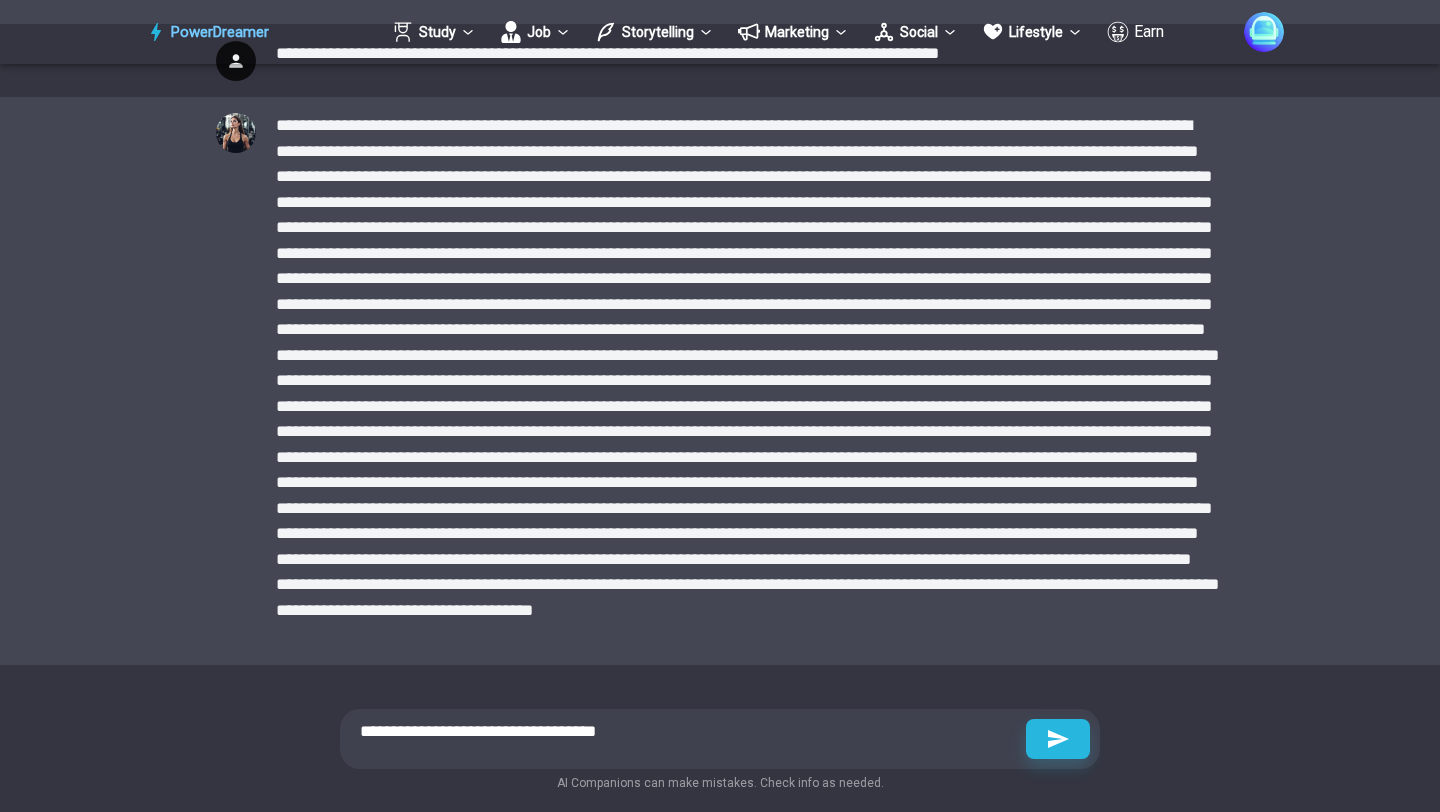 click at bounding box center (750, 381) 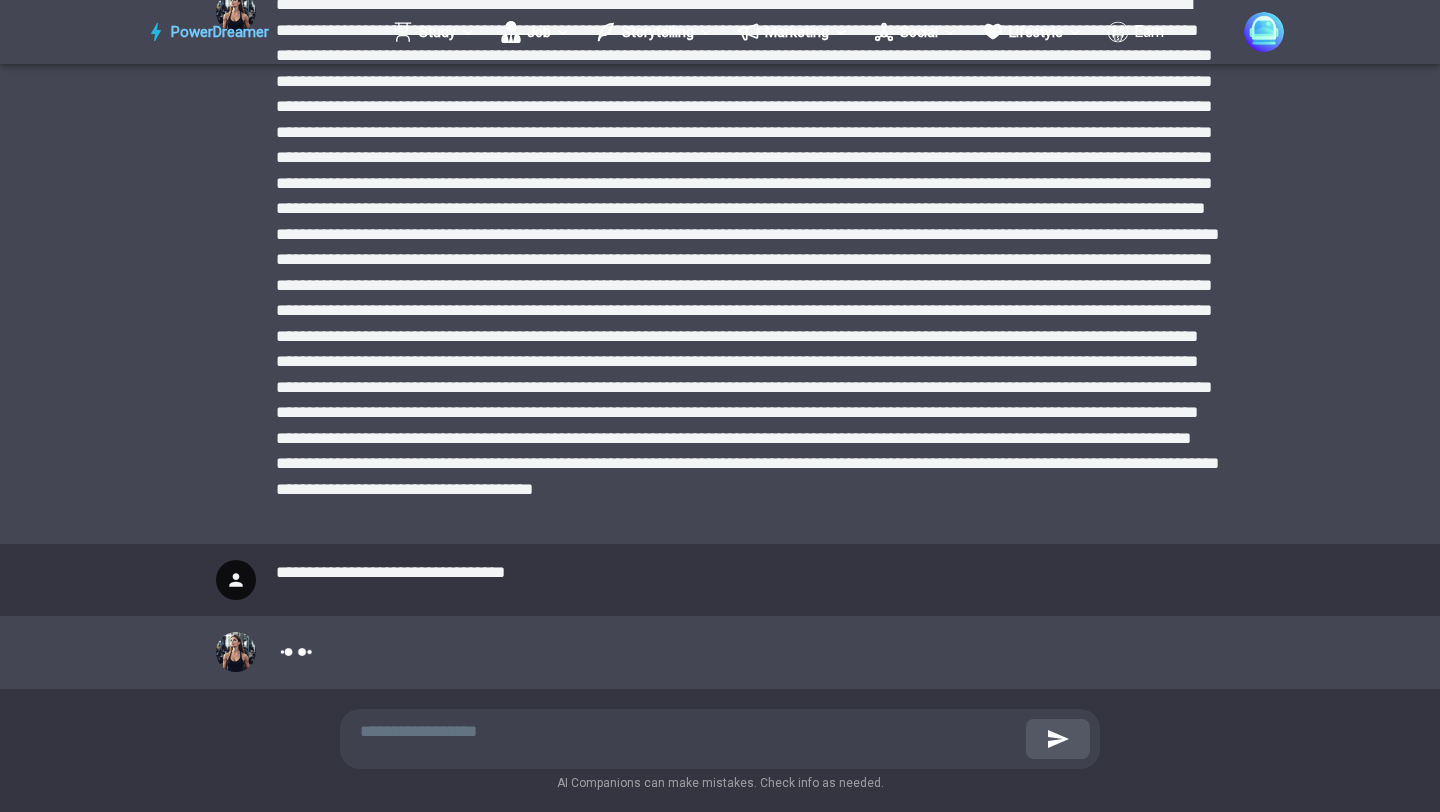 scroll, scrollTop: 1746, scrollLeft: 0, axis: vertical 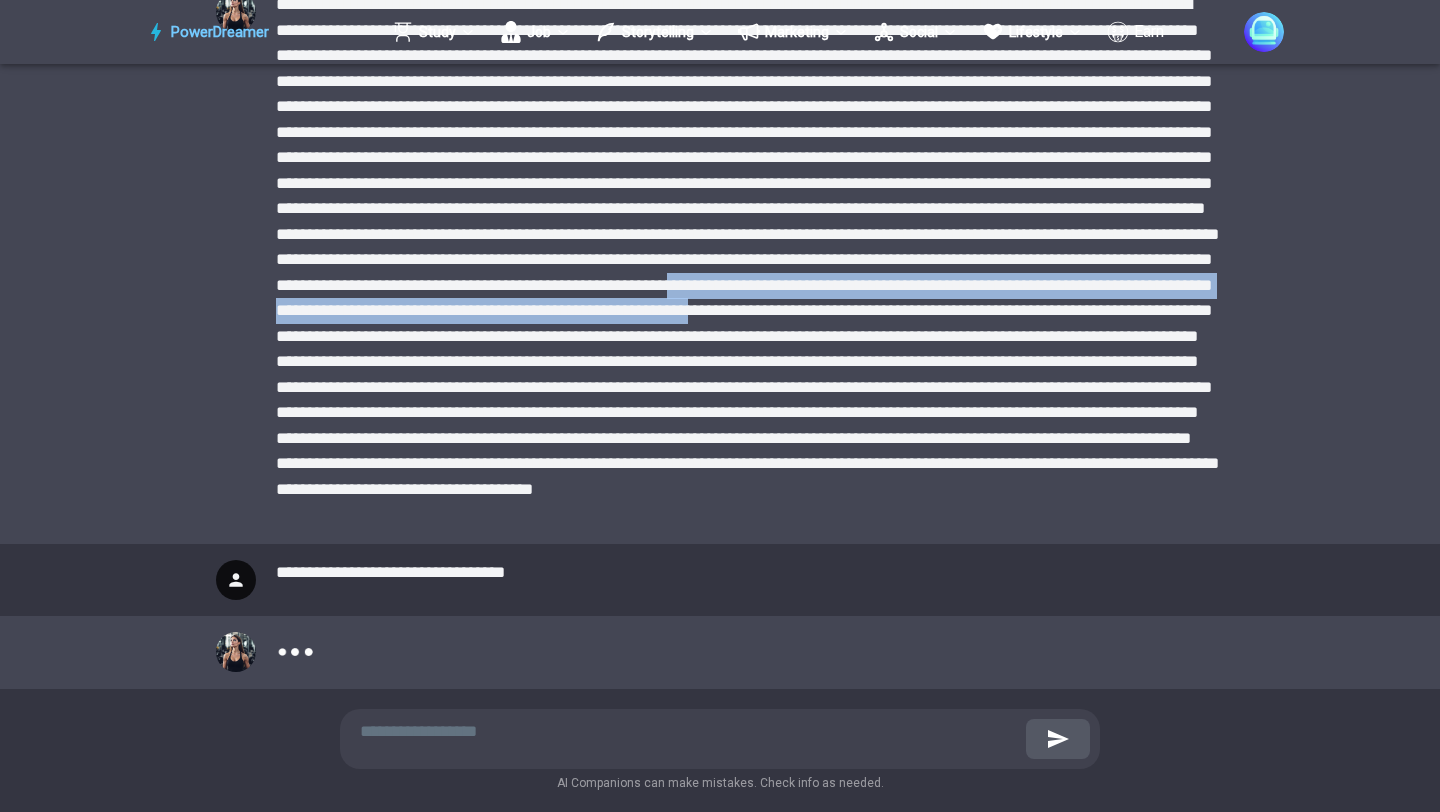 drag, startPoint x: 516, startPoint y: 312, endPoint x: 617, endPoint y: 341, distance: 105.080925 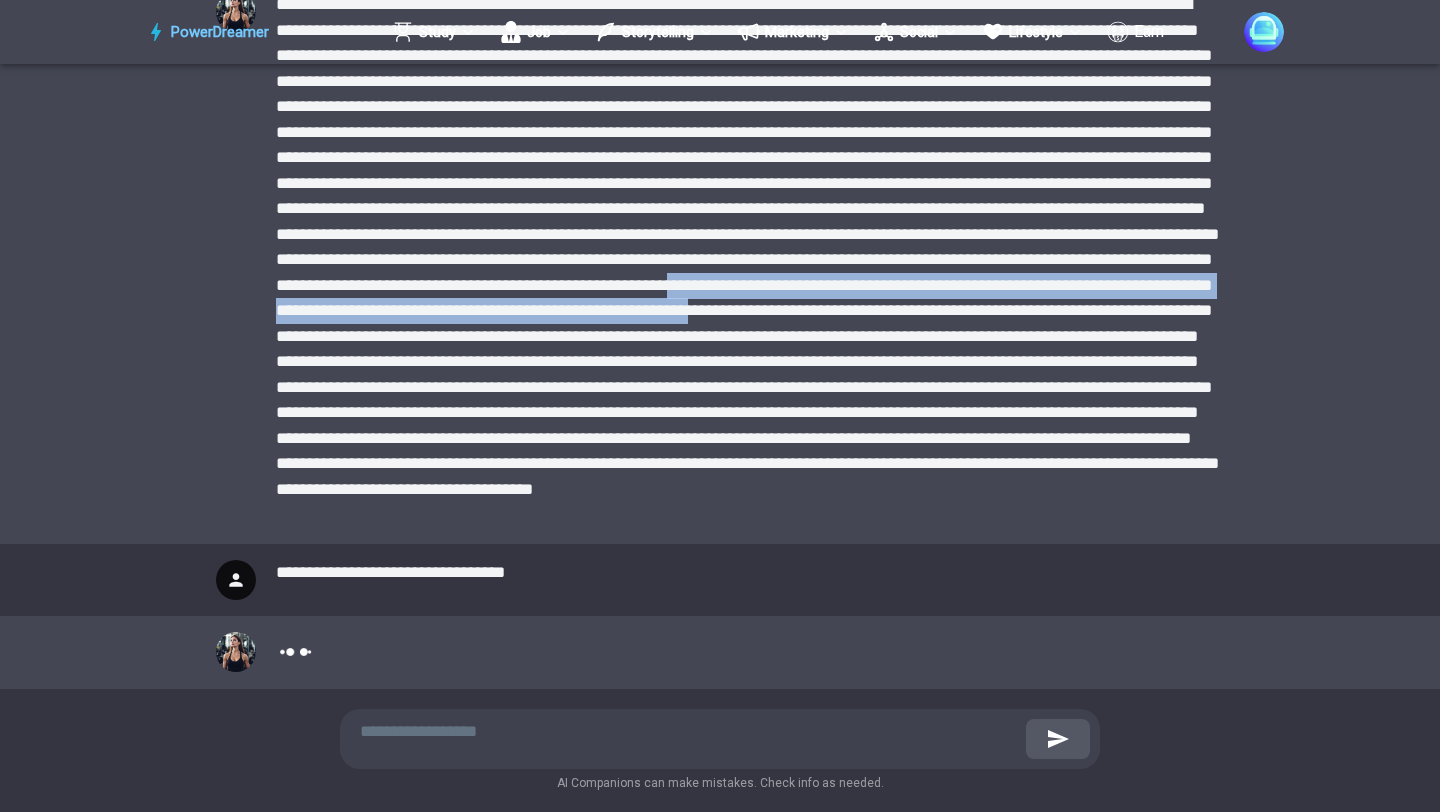 click at bounding box center [750, 260] 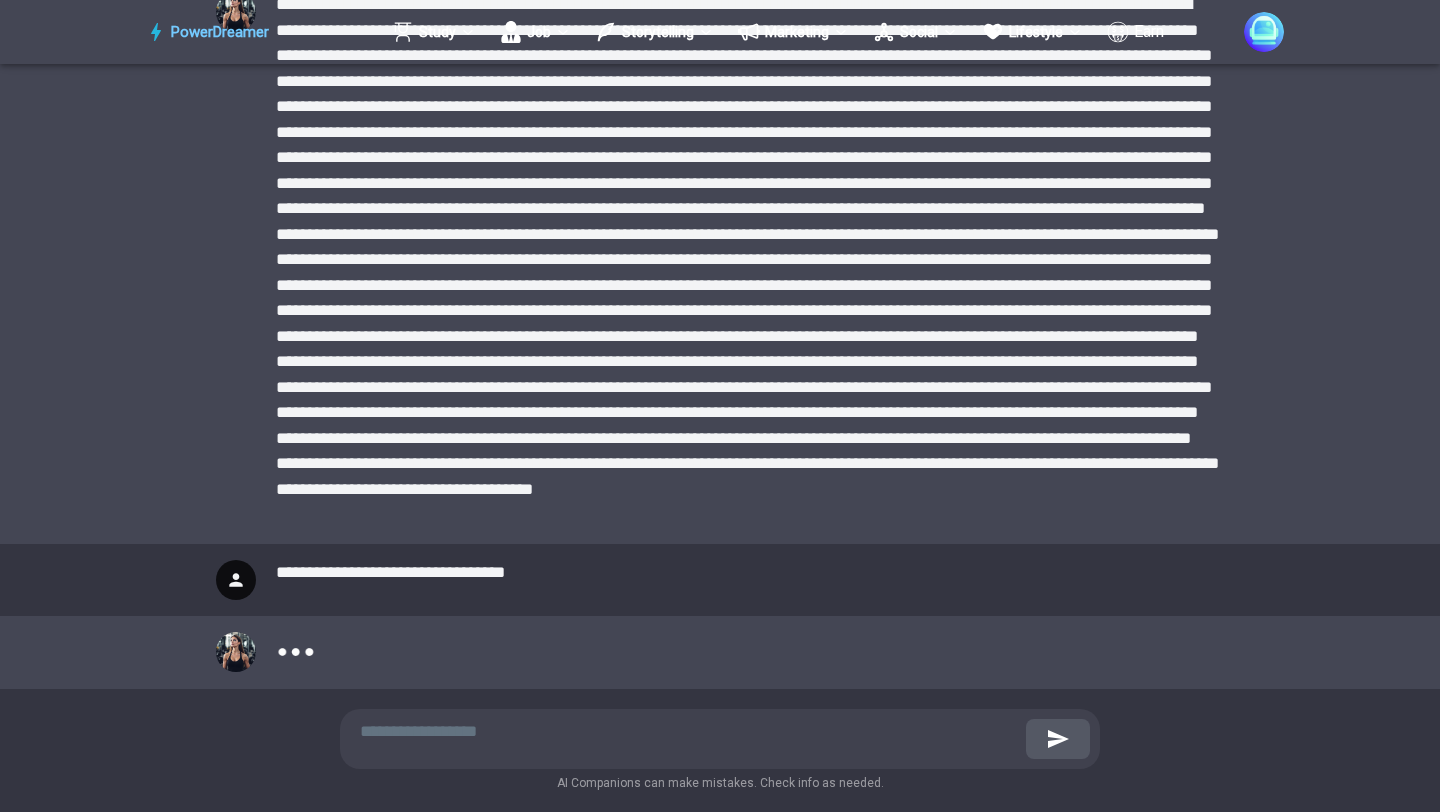 click at bounding box center (750, 260) 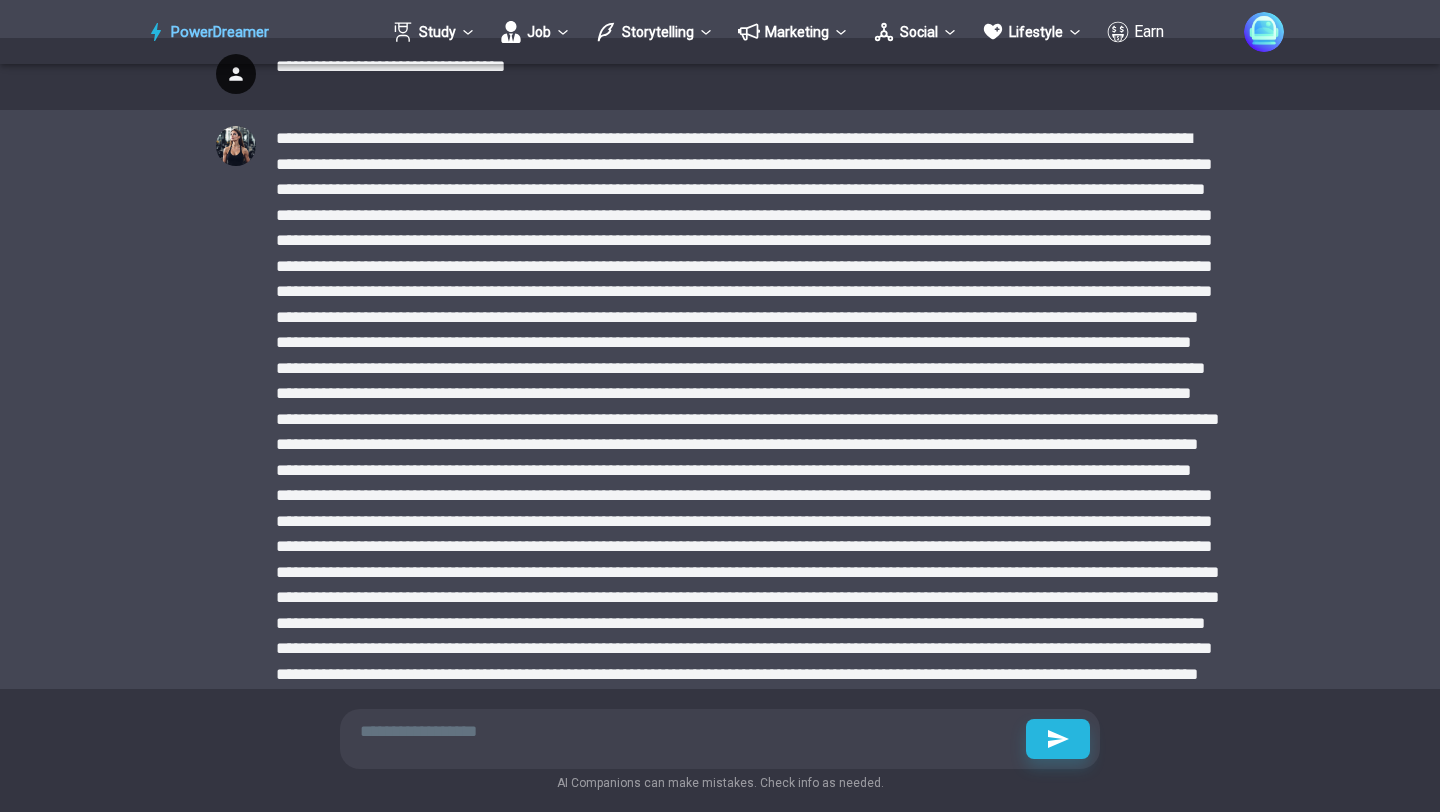 scroll, scrollTop: 2249, scrollLeft: 0, axis: vertical 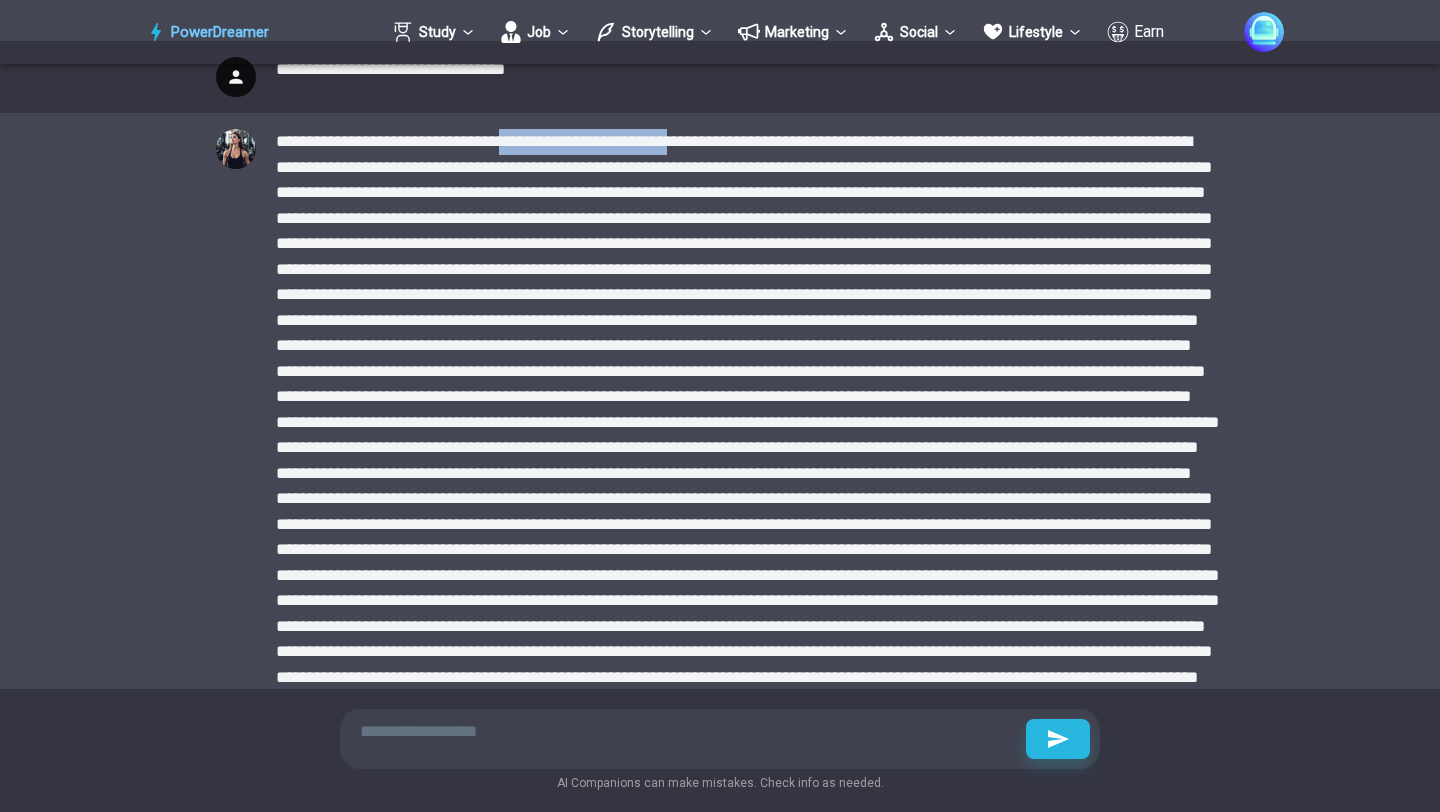 drag, startPoint x: 501, startPoint y: 131, endPoint x: 672, endPoint y: 140, distance: 171.23668 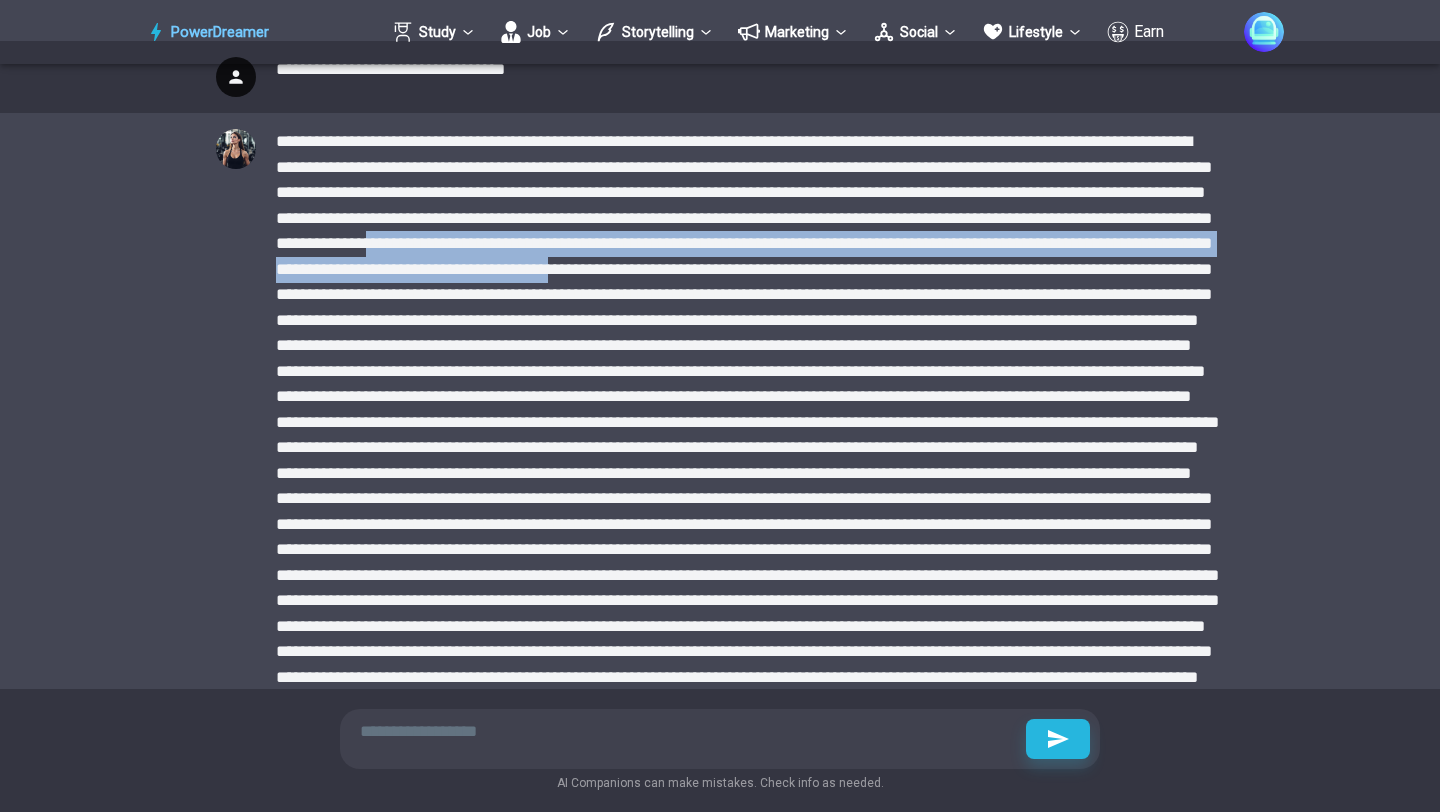 drag, startPoint x: 561, startPoint y: 248, endPoint x: 871, endPoint y: 264, distance: 310.41263 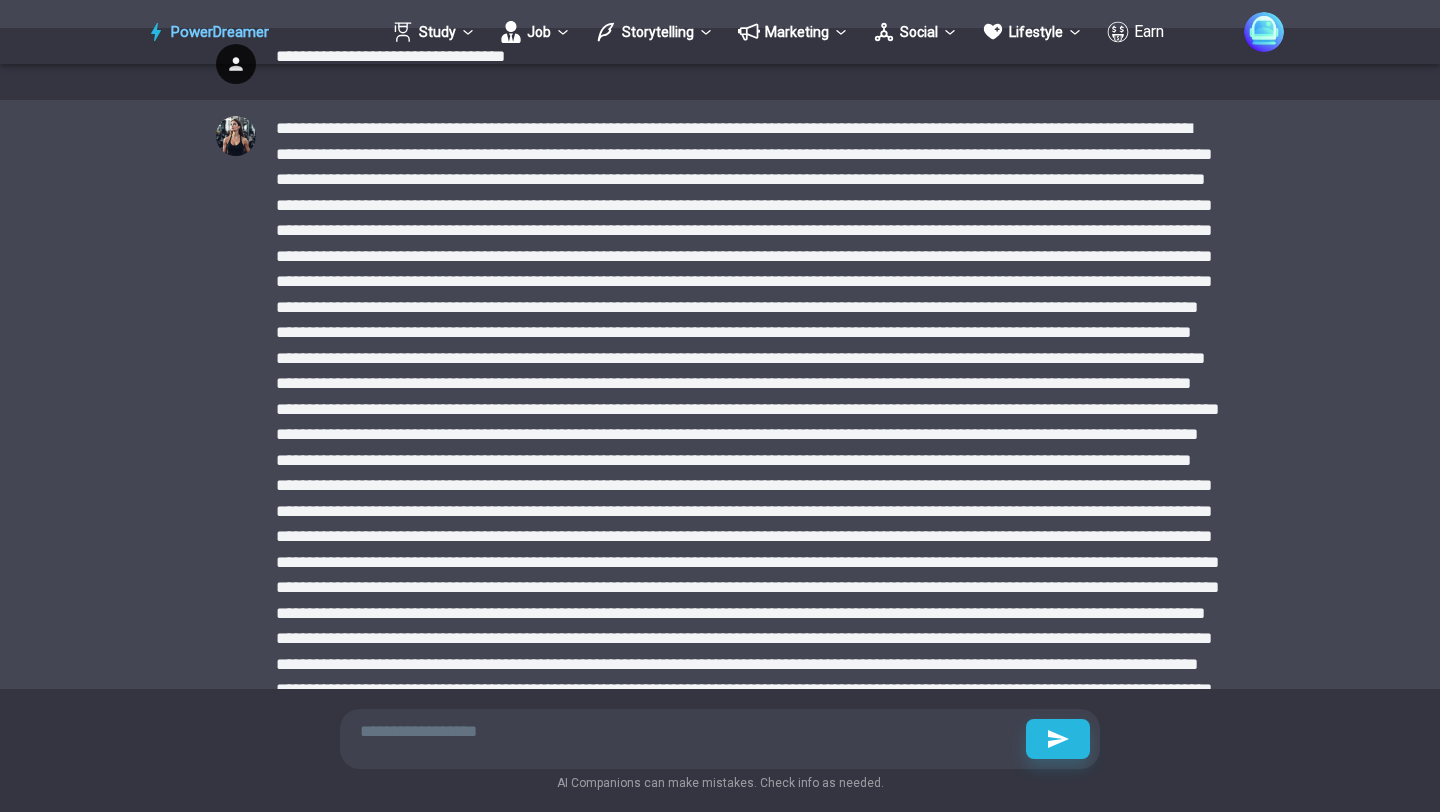 scroll, scrollTop: 2271, scrollLeft: 0, axis: vertical 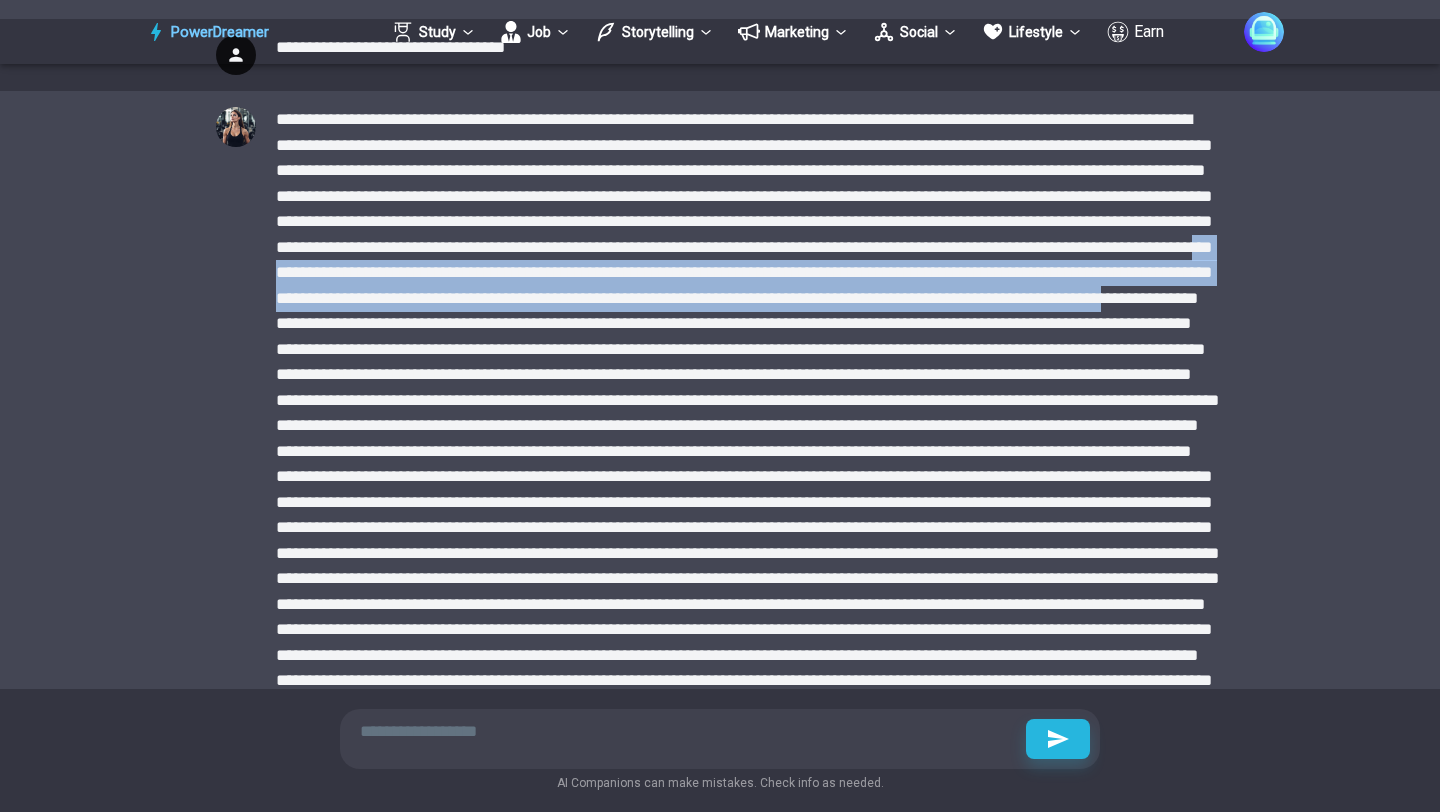 drag, startPoint x: 616, startPoint y: 280, endPoint x: 821, endPoint y: 326, distance: 210.0976 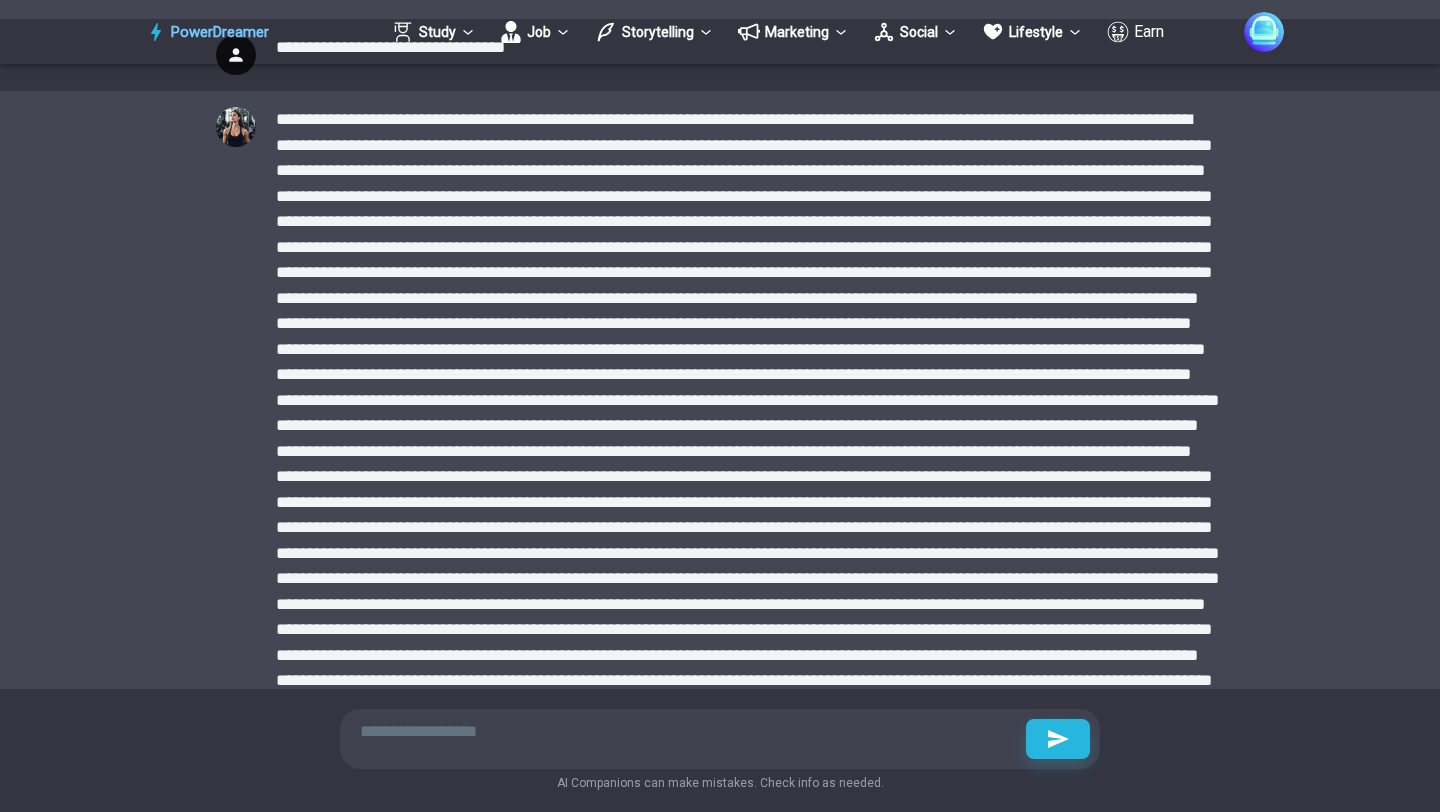 click at bounding box center (750, 438) 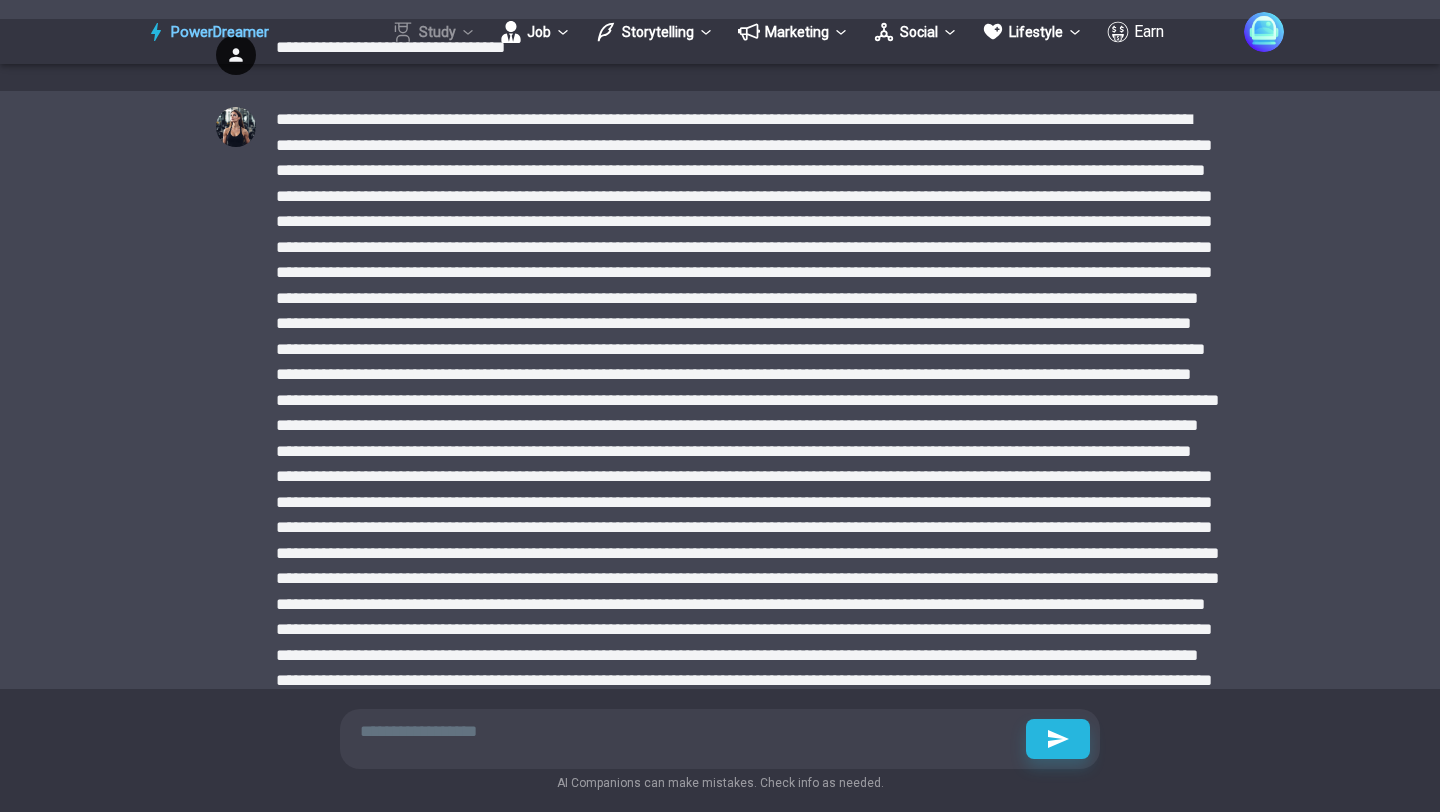 click on "Study" at bounding box center (434, 32) 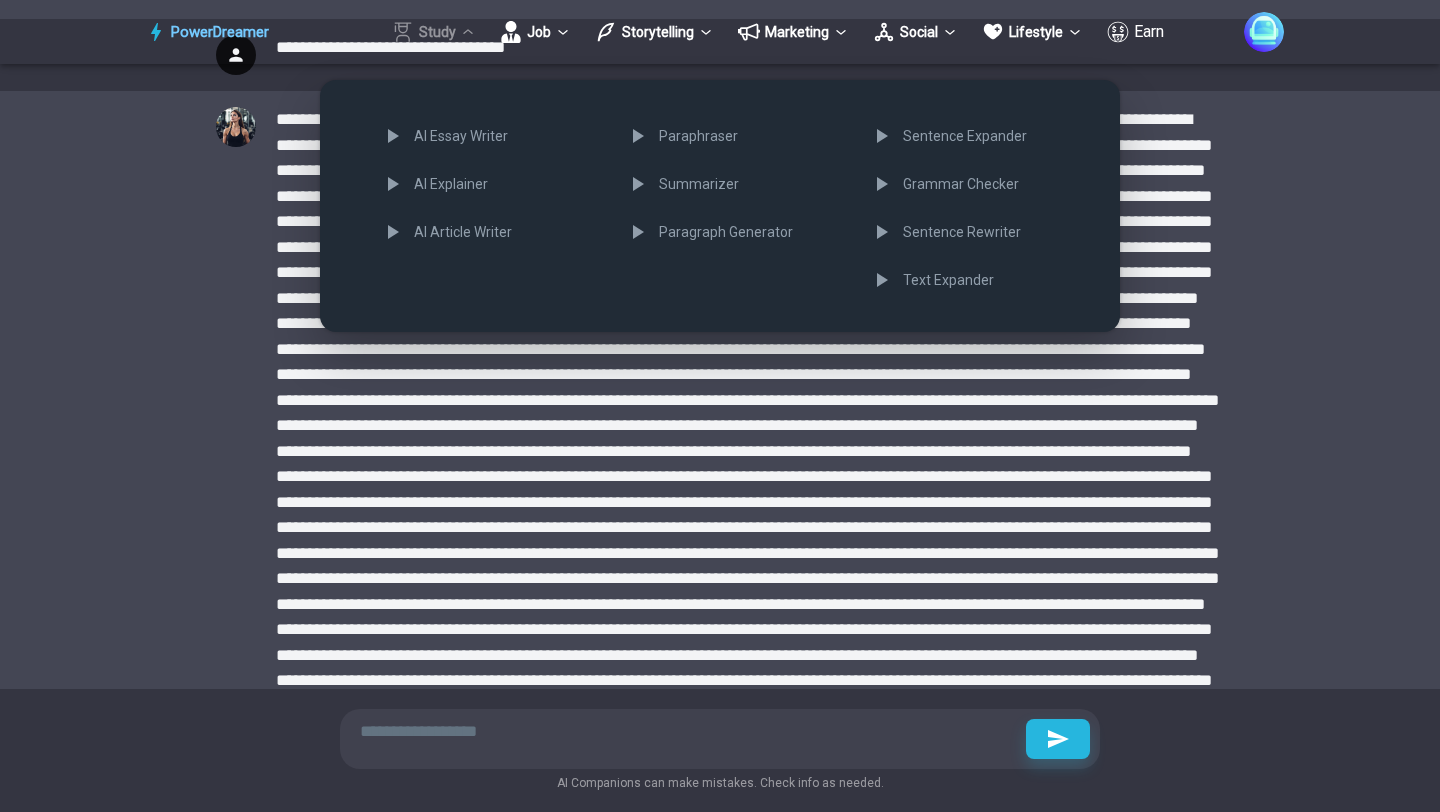 click at bounding box center [720, 406] 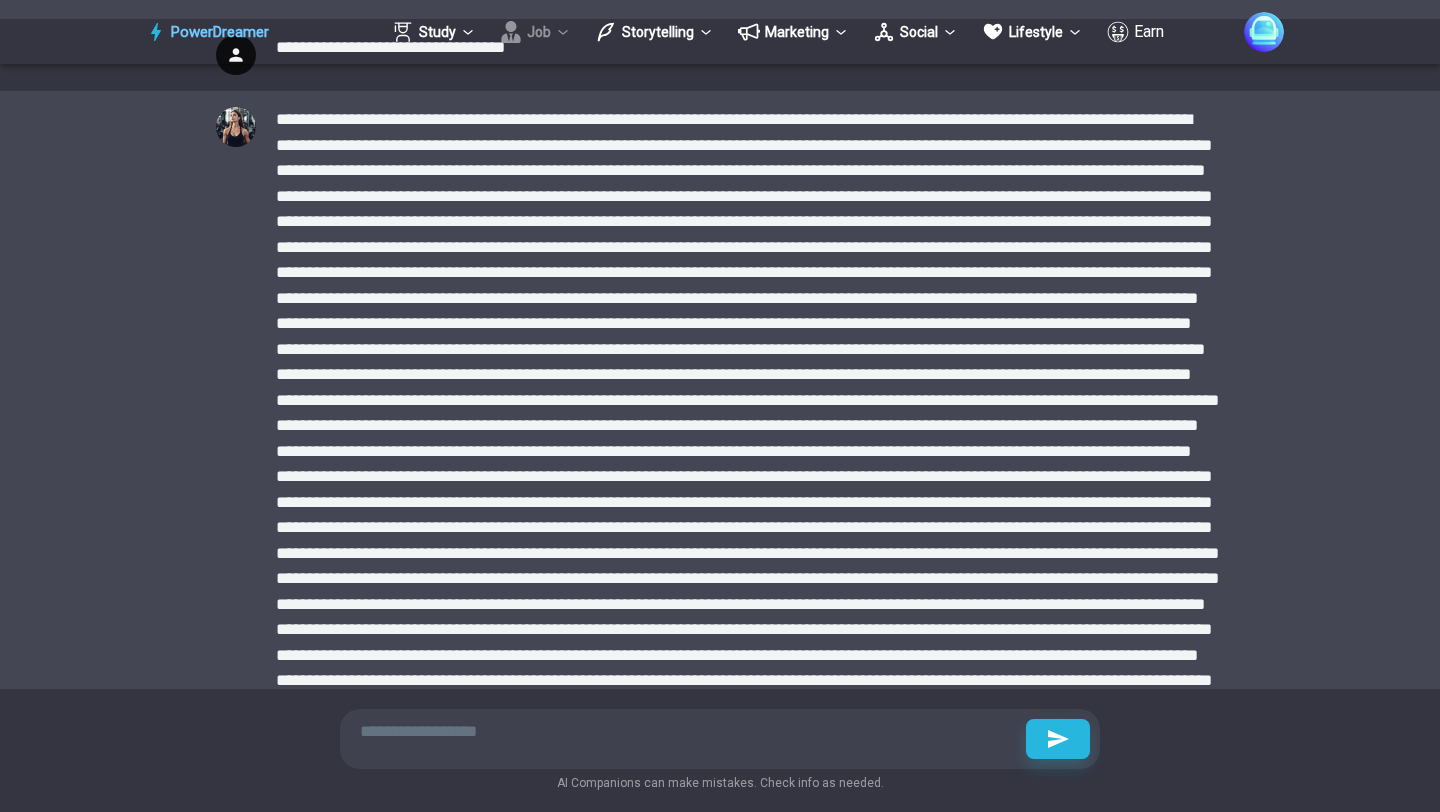 click on "Job" at bounding box center (535, 32) 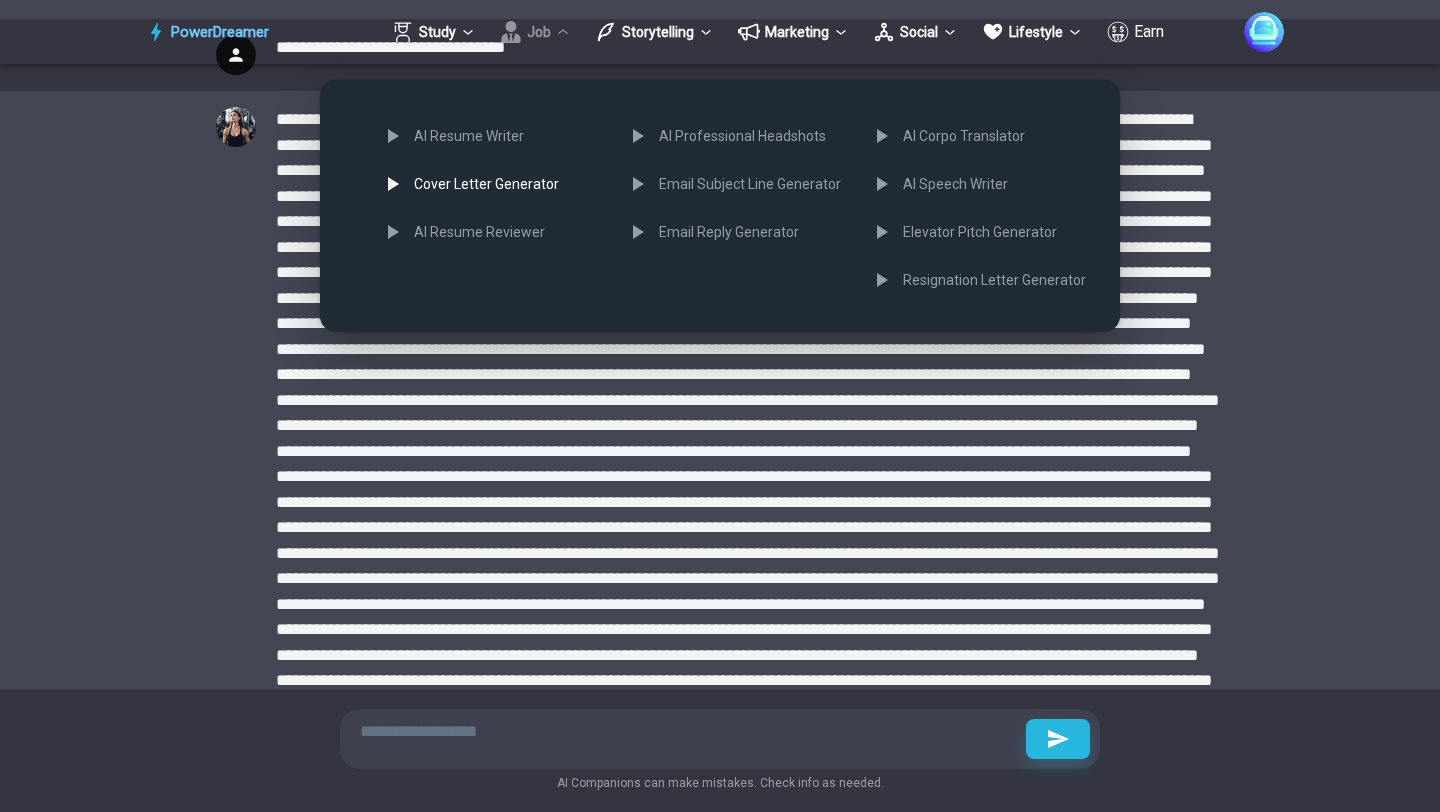 click on "Cover Letter Generator" at bounding box center (490, 184) 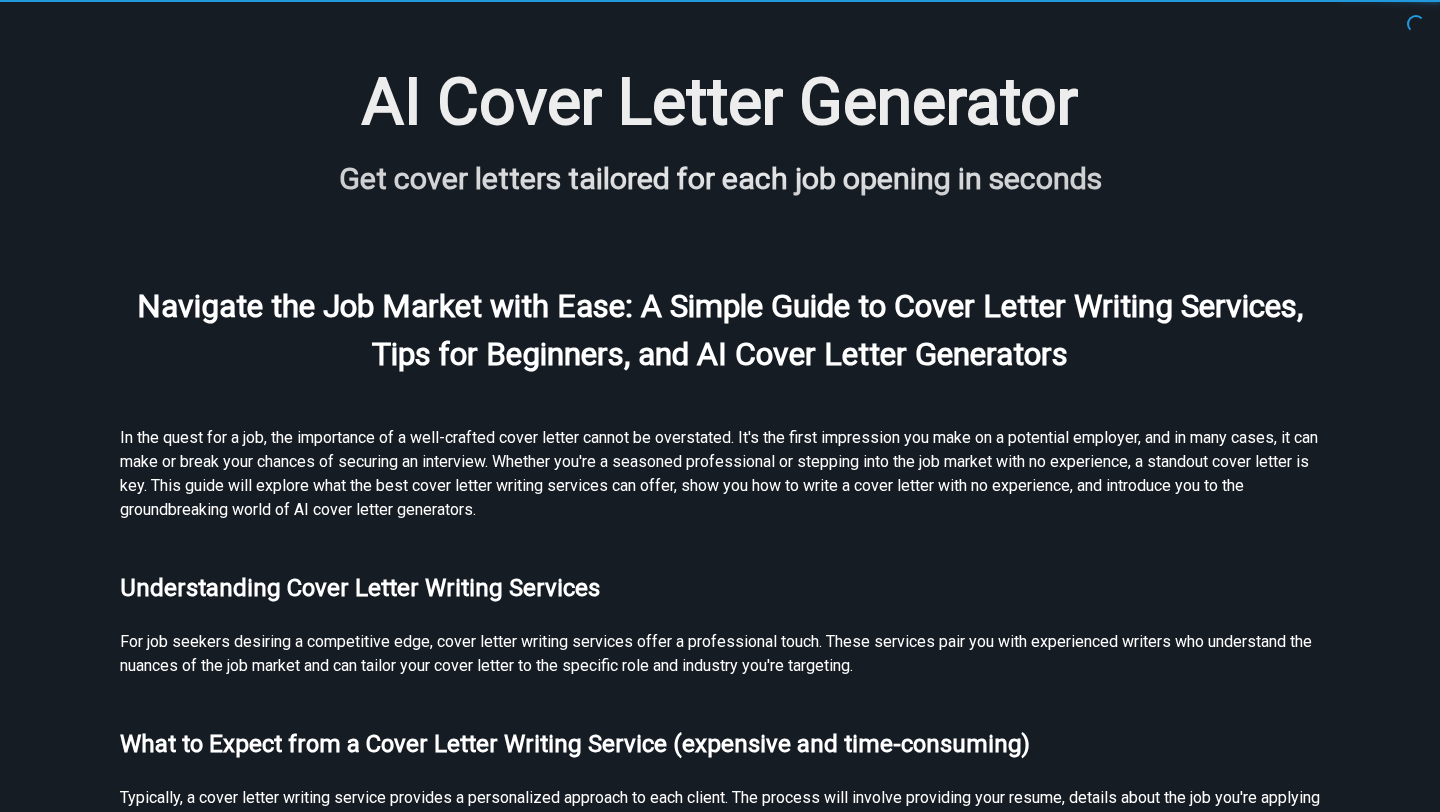 scroll, scrollTop: 0, scrollLeft: 0, axis: both 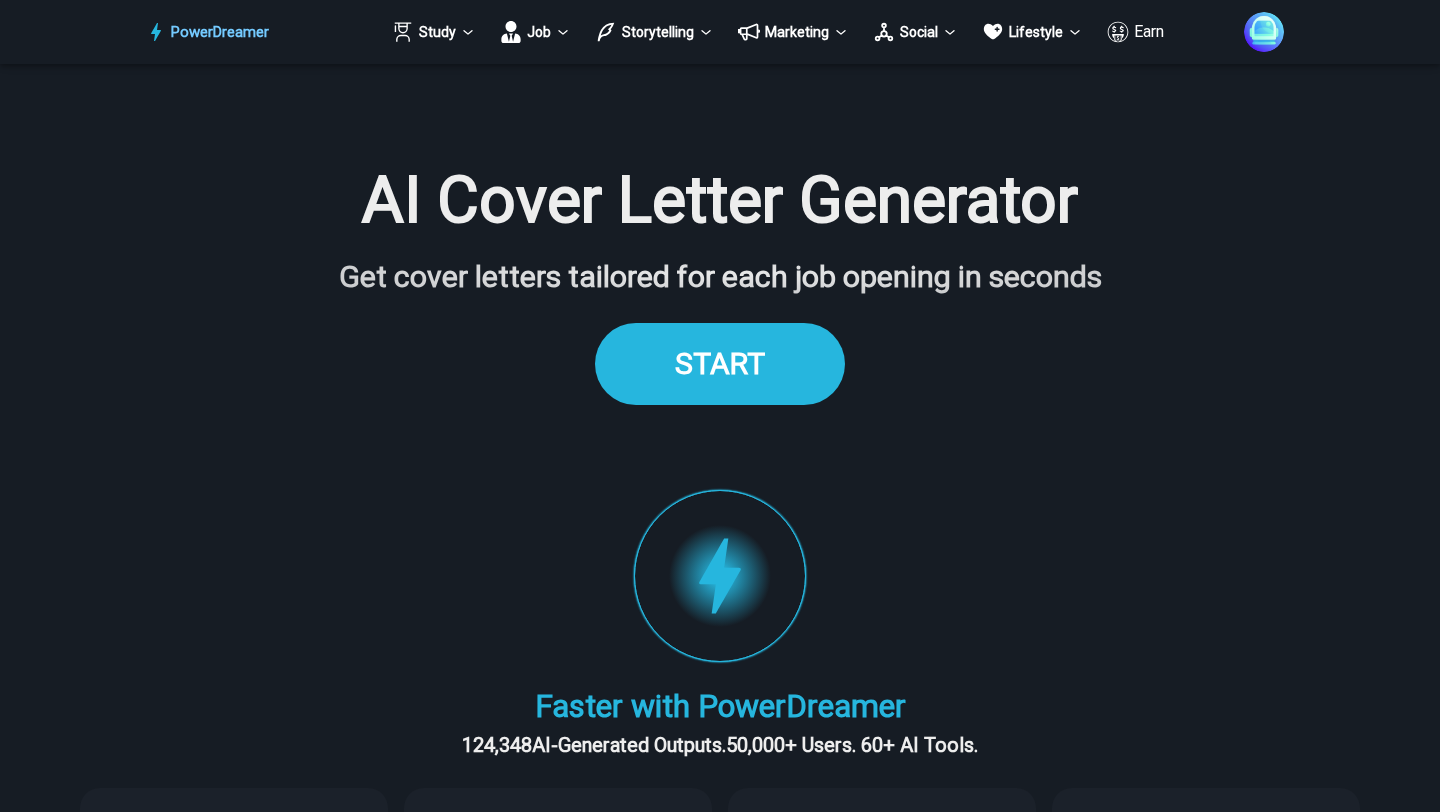 click on "START" at bounding box center [720, 363] 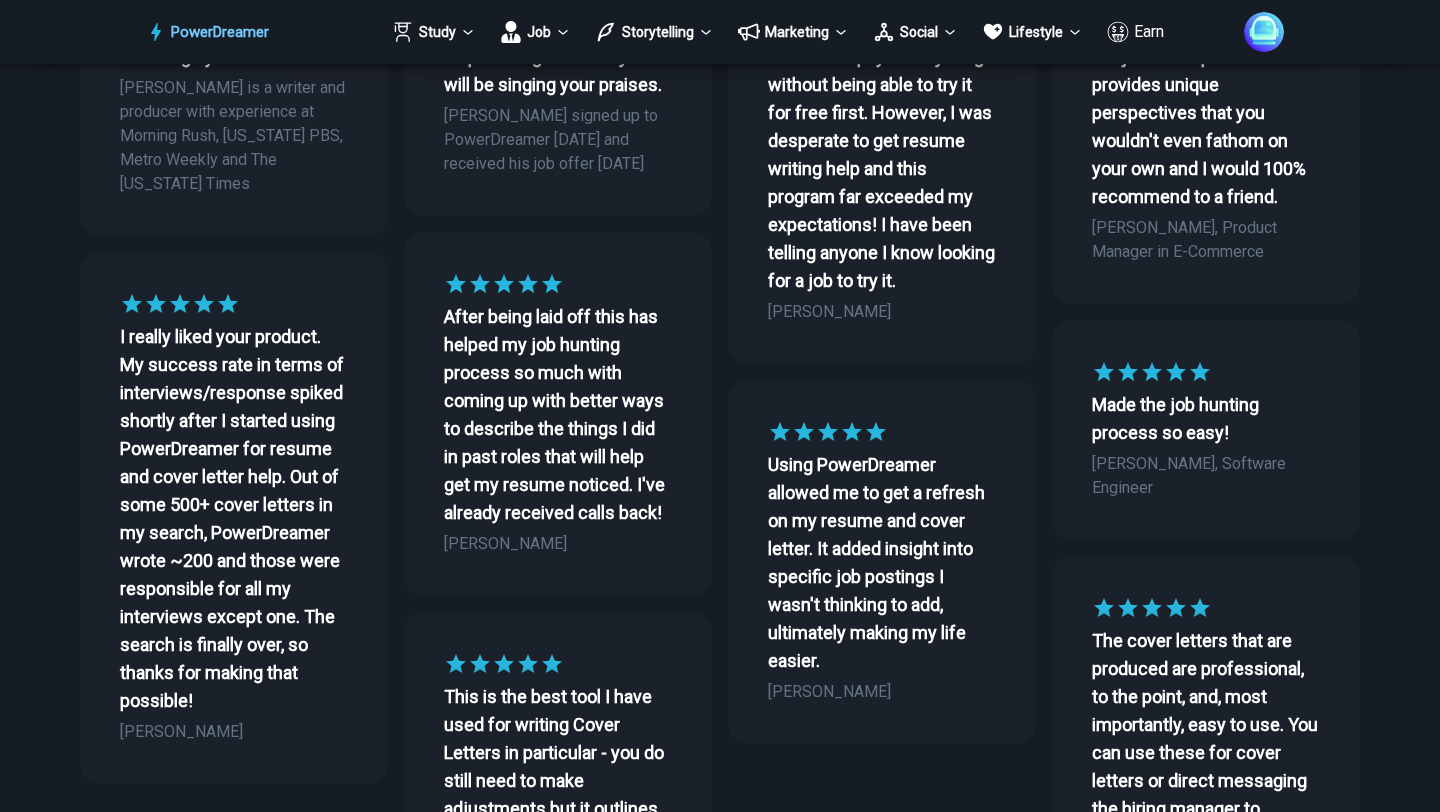 scroll, scrollTop: 1953, scrollLeft: 0, axis: vertical 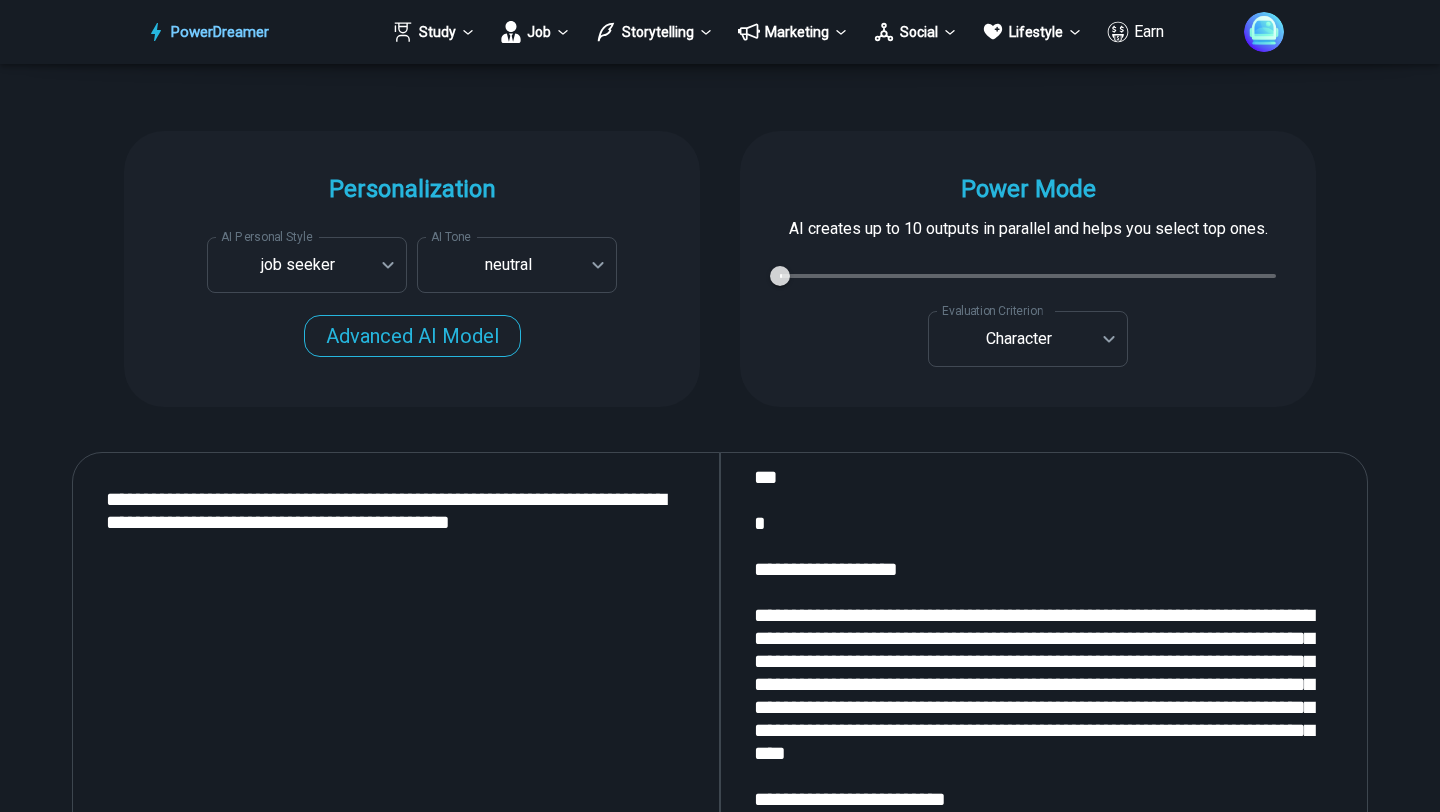 click on "**********" at bounding box center (396, 718) 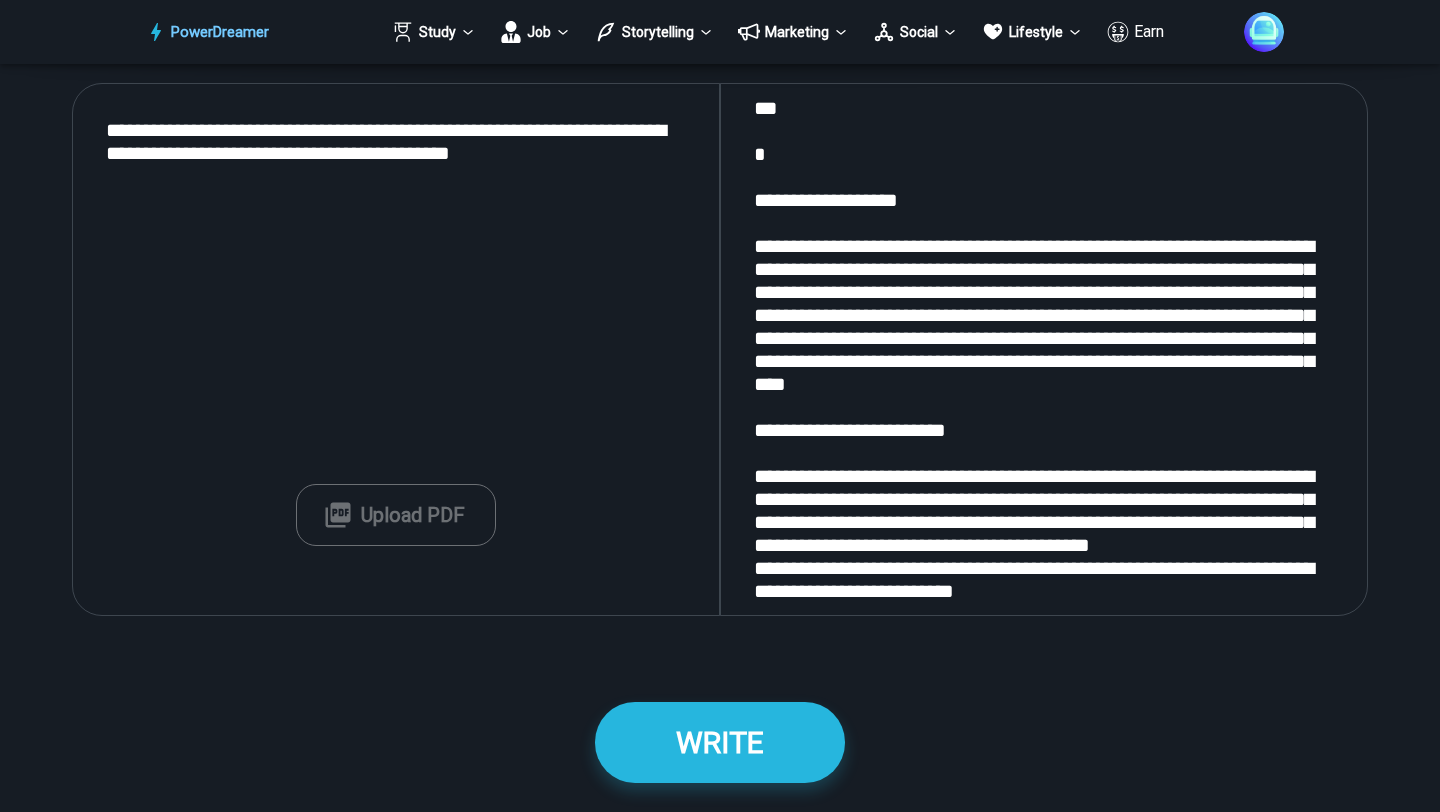 scroll, scrollTop: 2458, scrollLeft: 0, axis: vertical 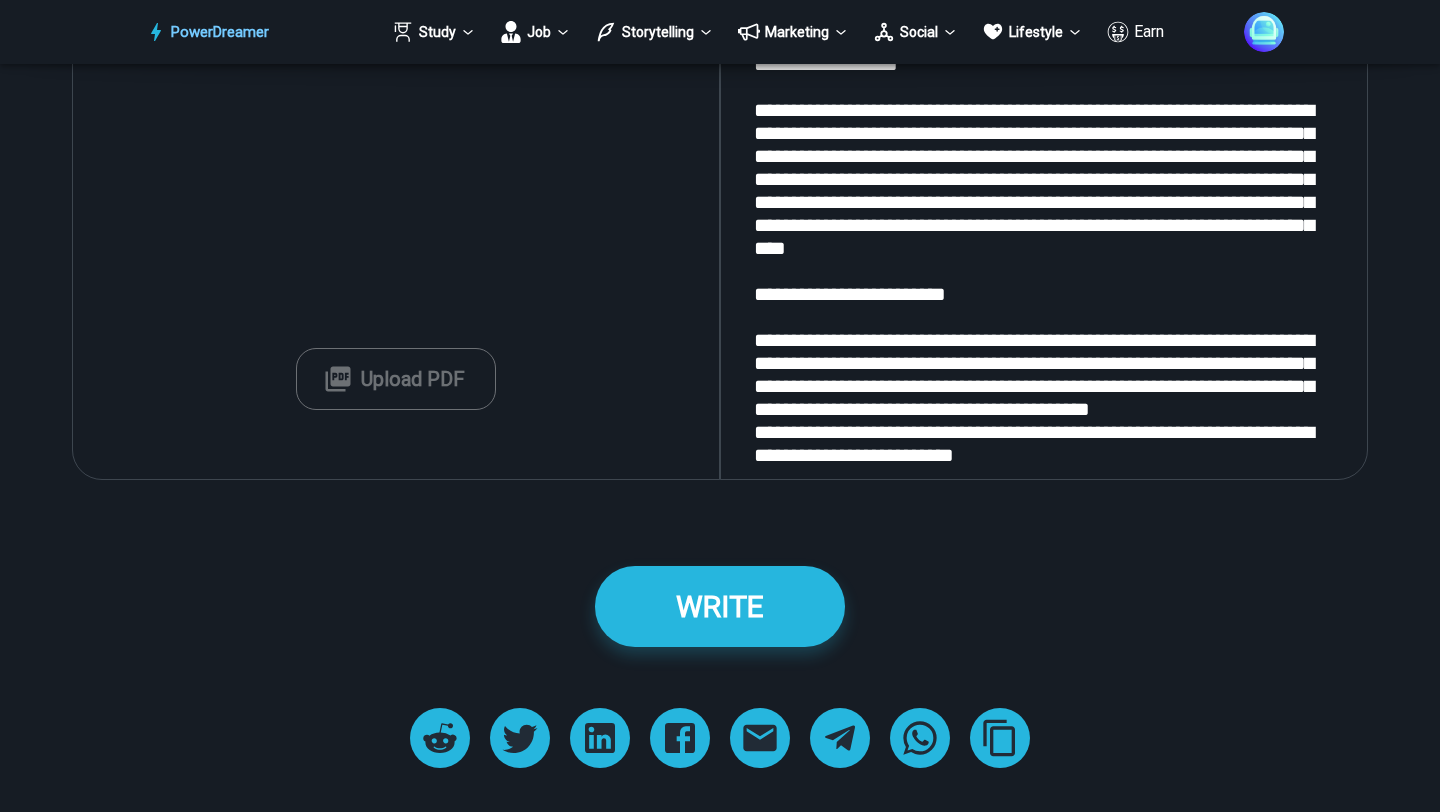 click on "**********" at bounding box center (396, 213) 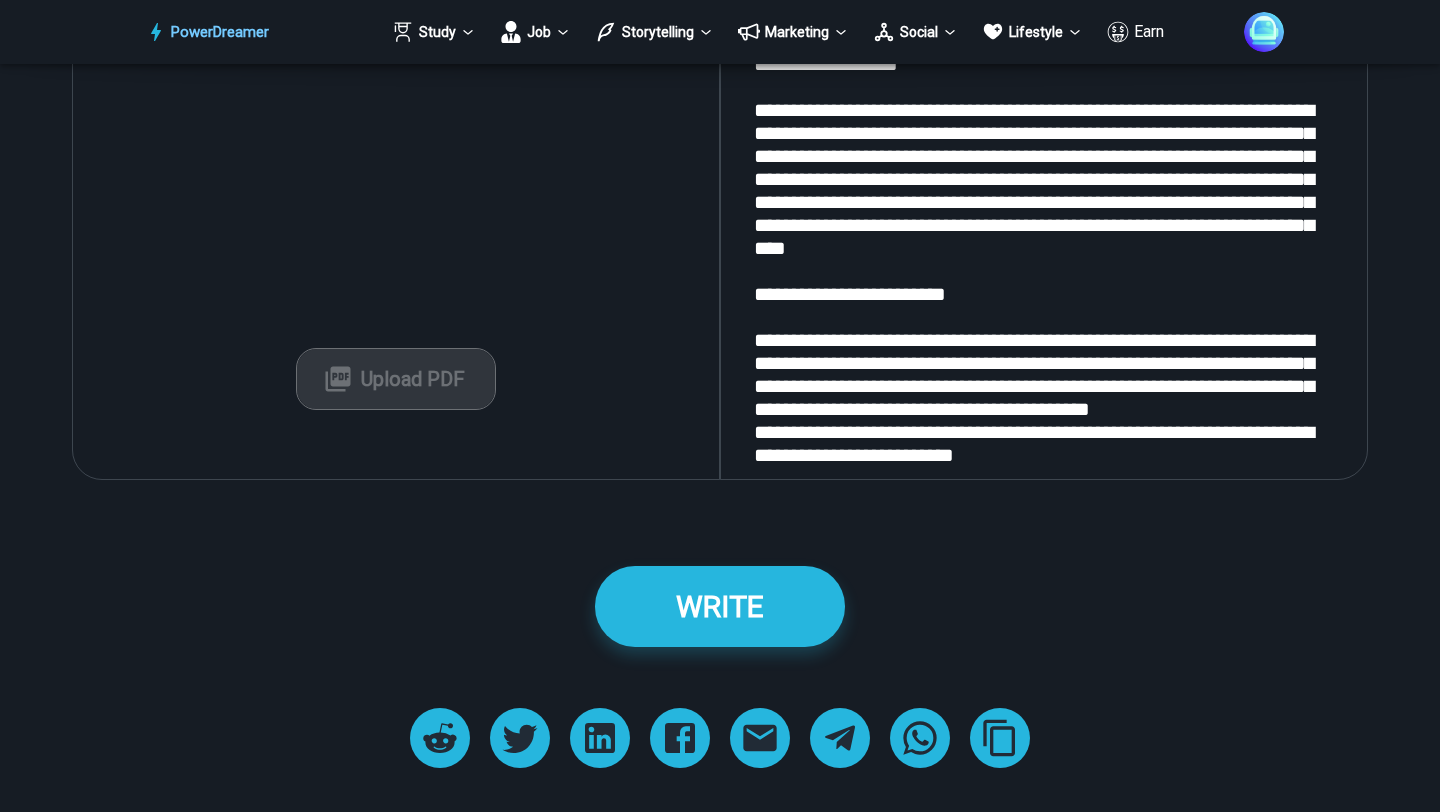 click on "Upload PDF" at bounding box center [396, 379] 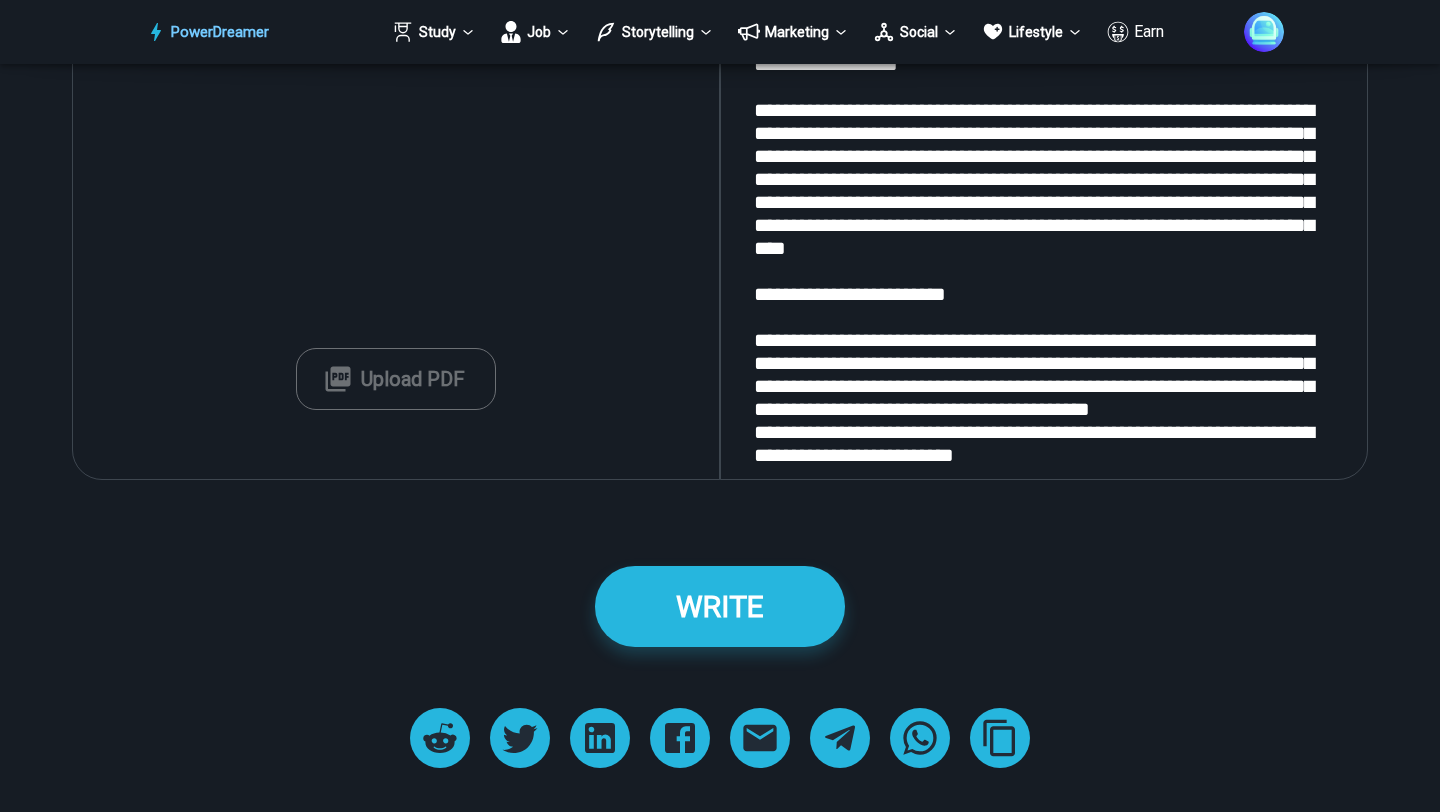 type on "**********" 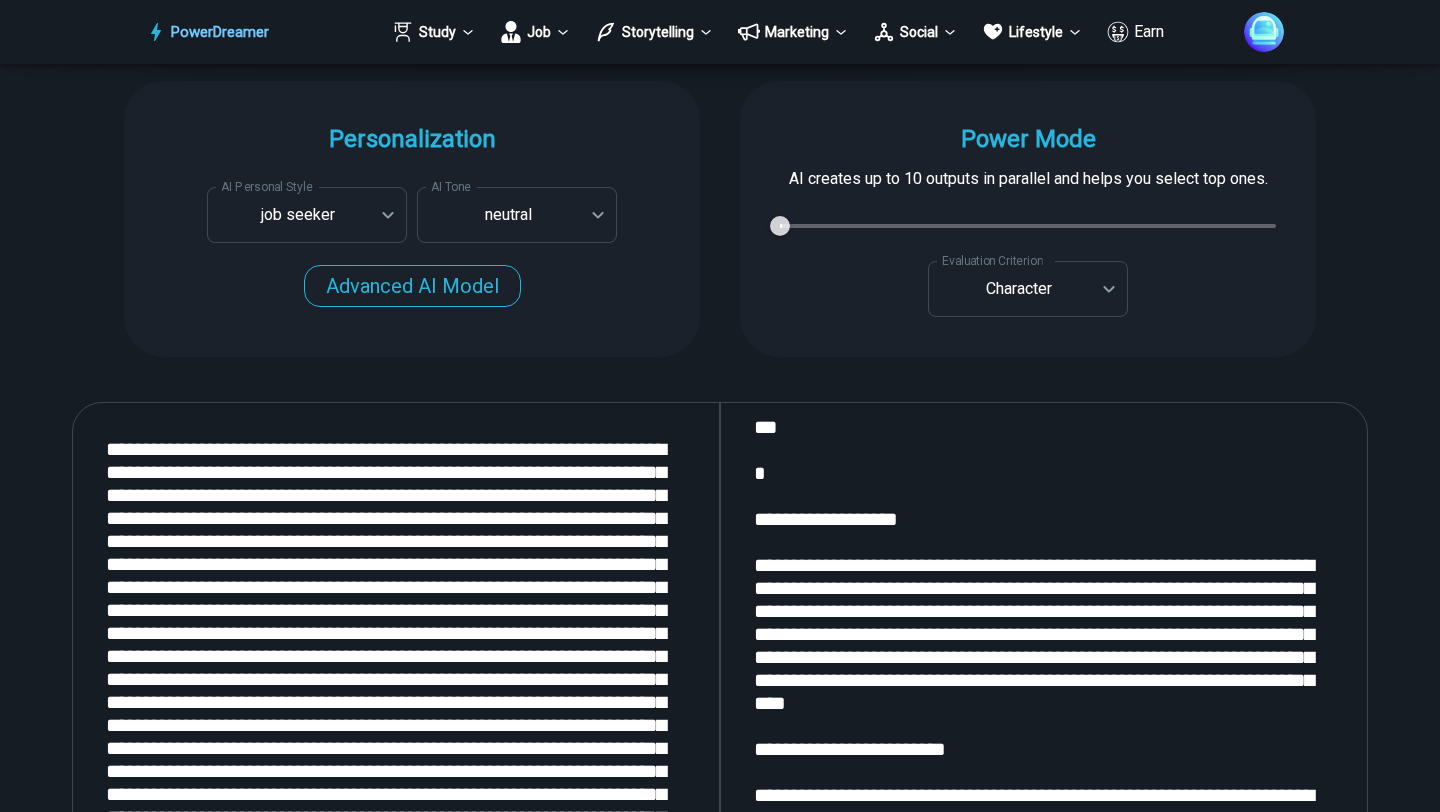 scroll, scrollTop: 1854, scrollLeft: 0, axis: vertical 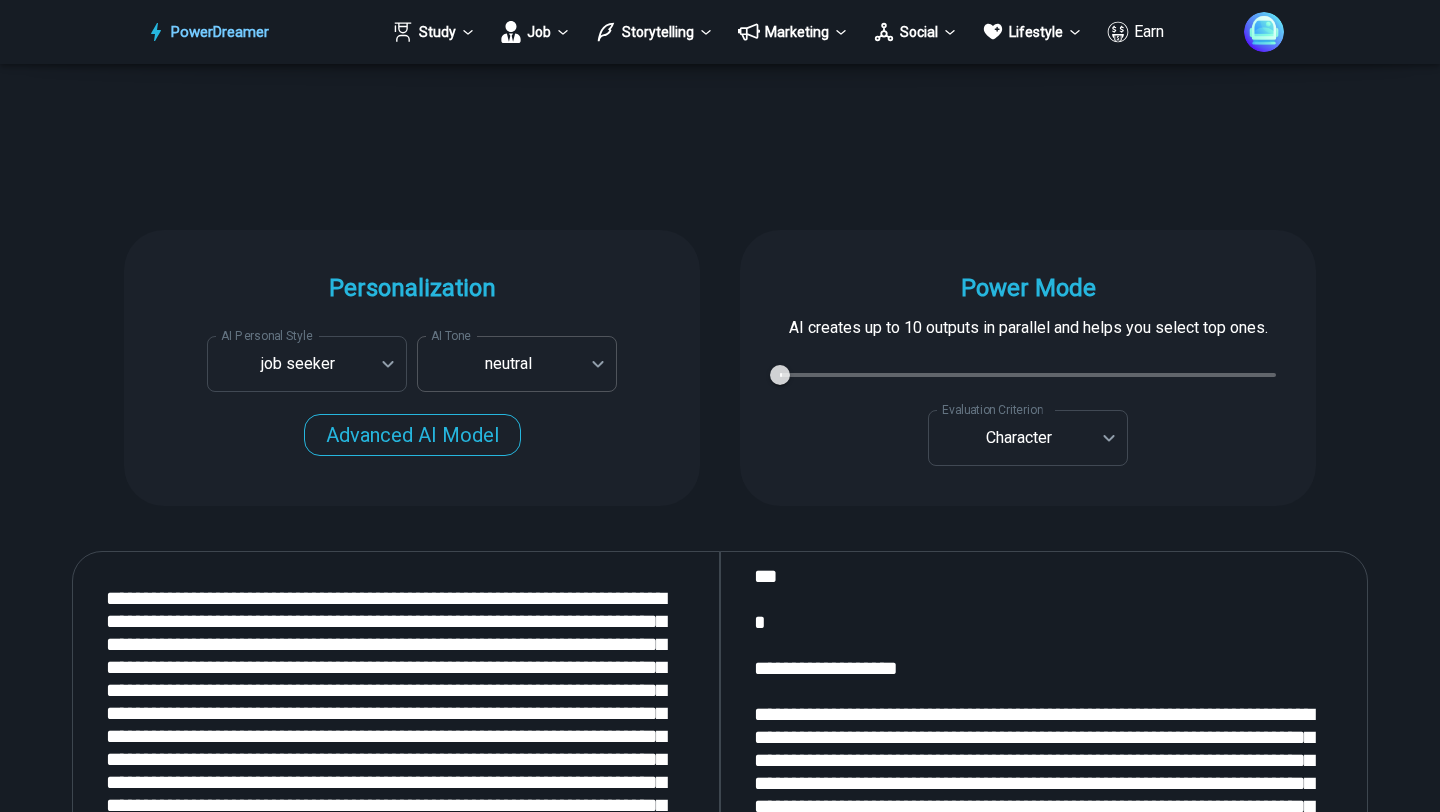 click on "PowerDreamer Study Job Storytelling Marketing Social Lifestyle Earn AI Cover Letter Generator Get cover letters tailored for each job opening in seconds START Faster with PowerDreamer 213,477  AI-Generated Outputs.  50,000+ Users. 60+ AI Tools. PowerDreamer saved me a ton of stress and even more time. Highly recommend. [PERSON_NAME] is a writer and producer with experience at Morning Rush, [US_STATE] PBS, Metro Weekly and The [US_STATE] Times I received a job offer [DATE] that your awesome website helped me get. Thank you! I will be singing your praises. [PERSON_NAME] signed up to PowerDreamer [DATE] and received his job offer [DATE] Absolutely love this program!! I'm usually hesitant to pay for anything without being able to try it for free first. However, I was desperate to get resume writing help and this program far exceeded my expectations! I have been telling anyone I know looking for a job to try it. [PERSON_NAME] [PERSON_NAME], Product Manager in E-Commerce [PERSON_NAME] [PERSON_NAME] [PERSON_NAME] AI Tone" at bounding box center [720, 1687] 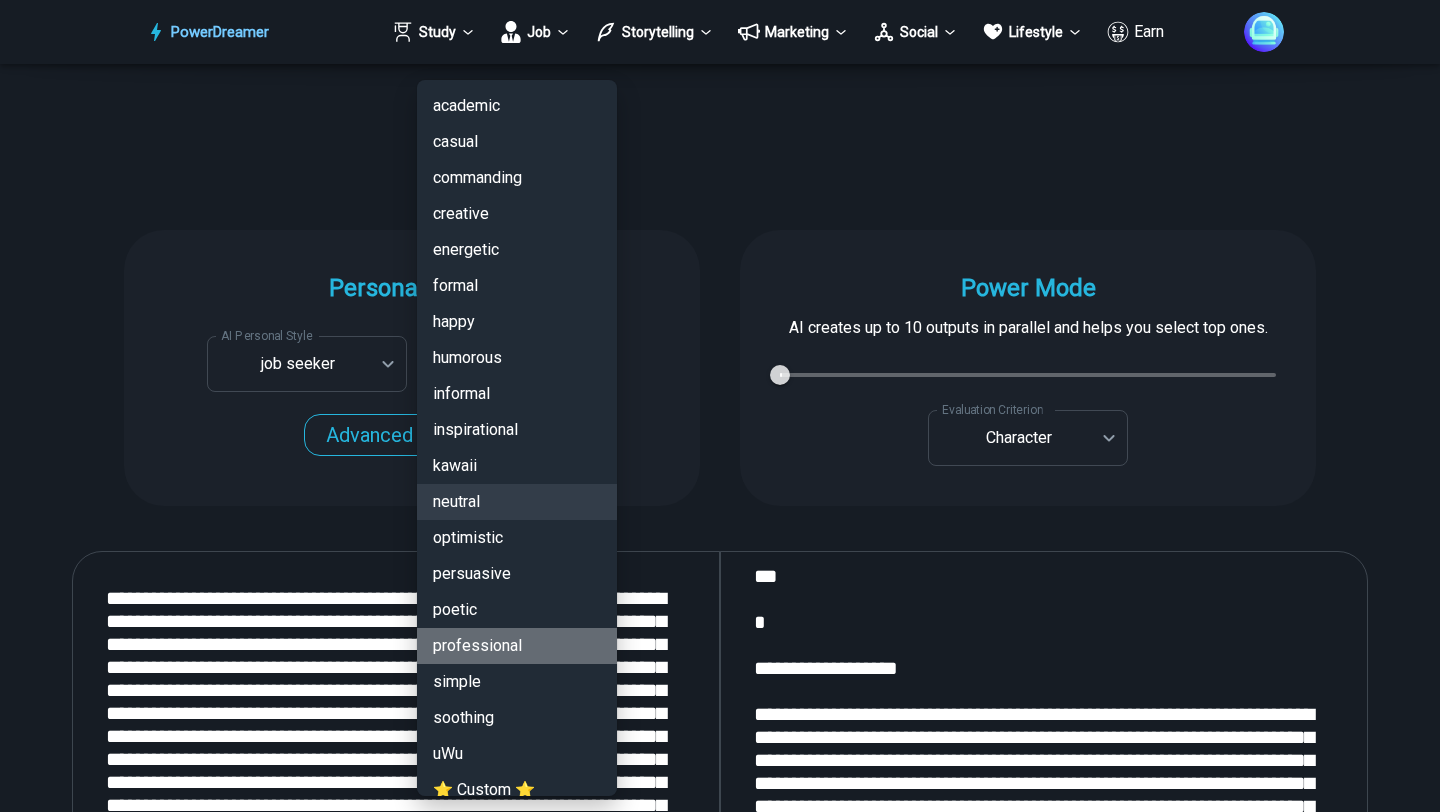 click on "professional" at bounding box center [517, 646] 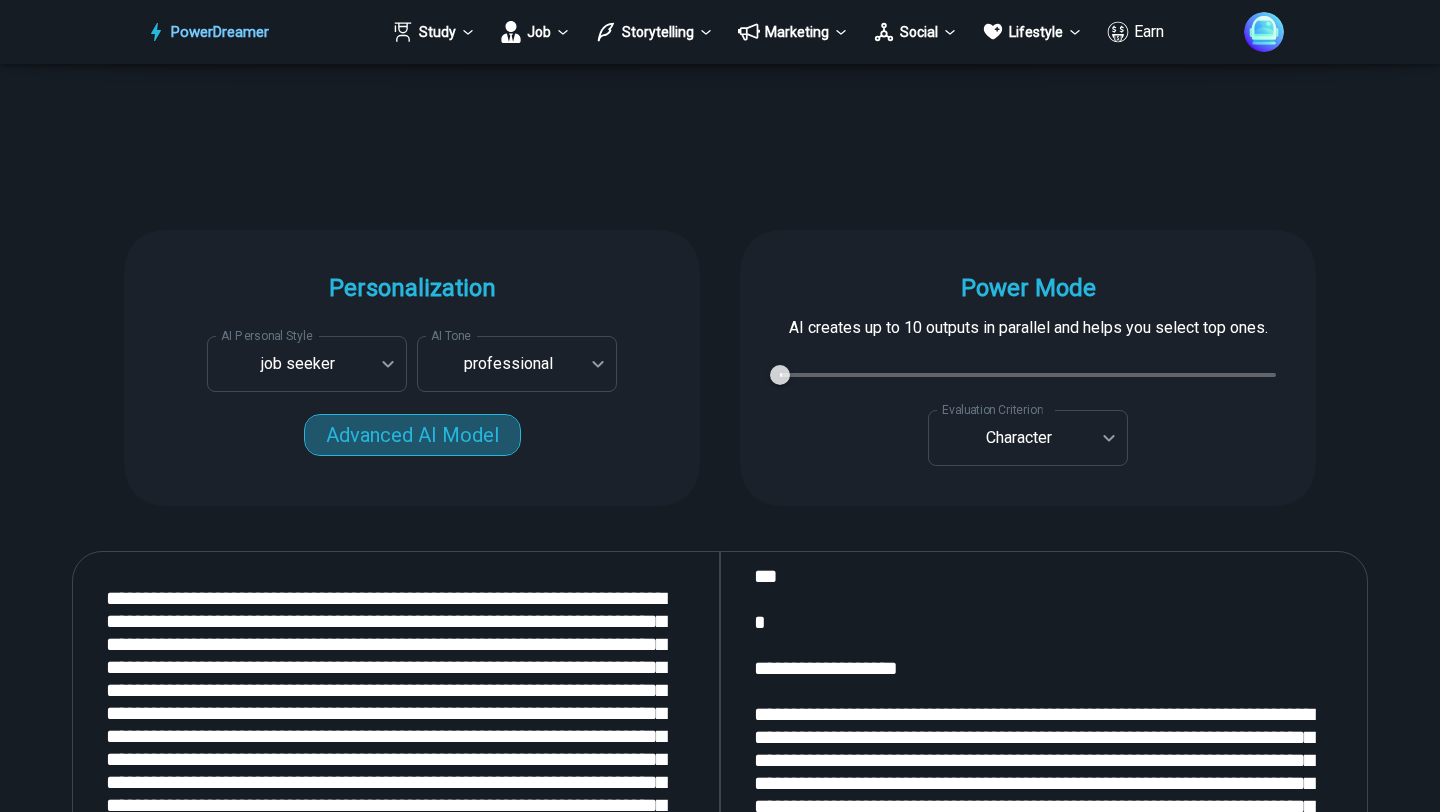 click on "Advanced AI Model" at bounding box center (412, 435) 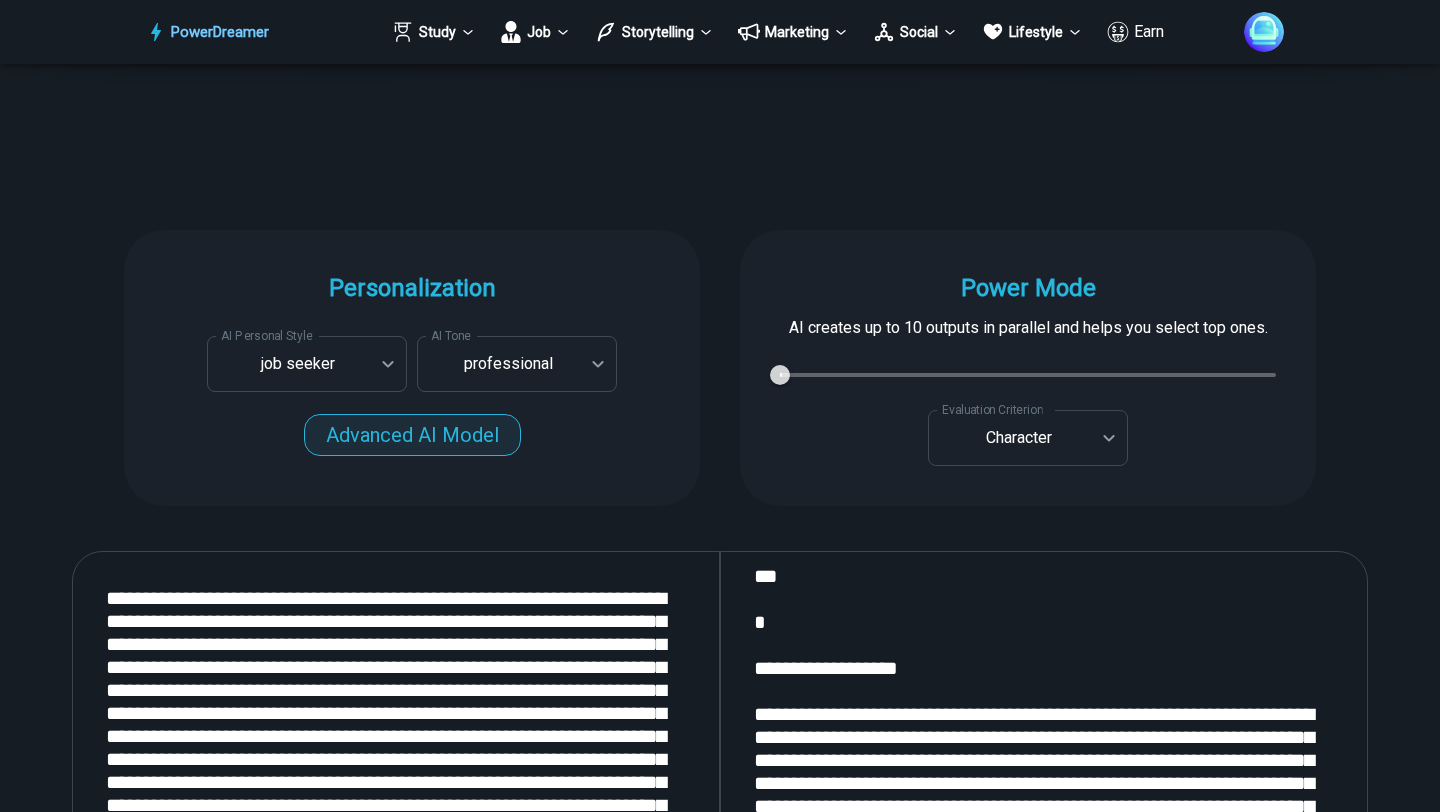 click on "Advanced AI Model" at bounding box center [412, 435] 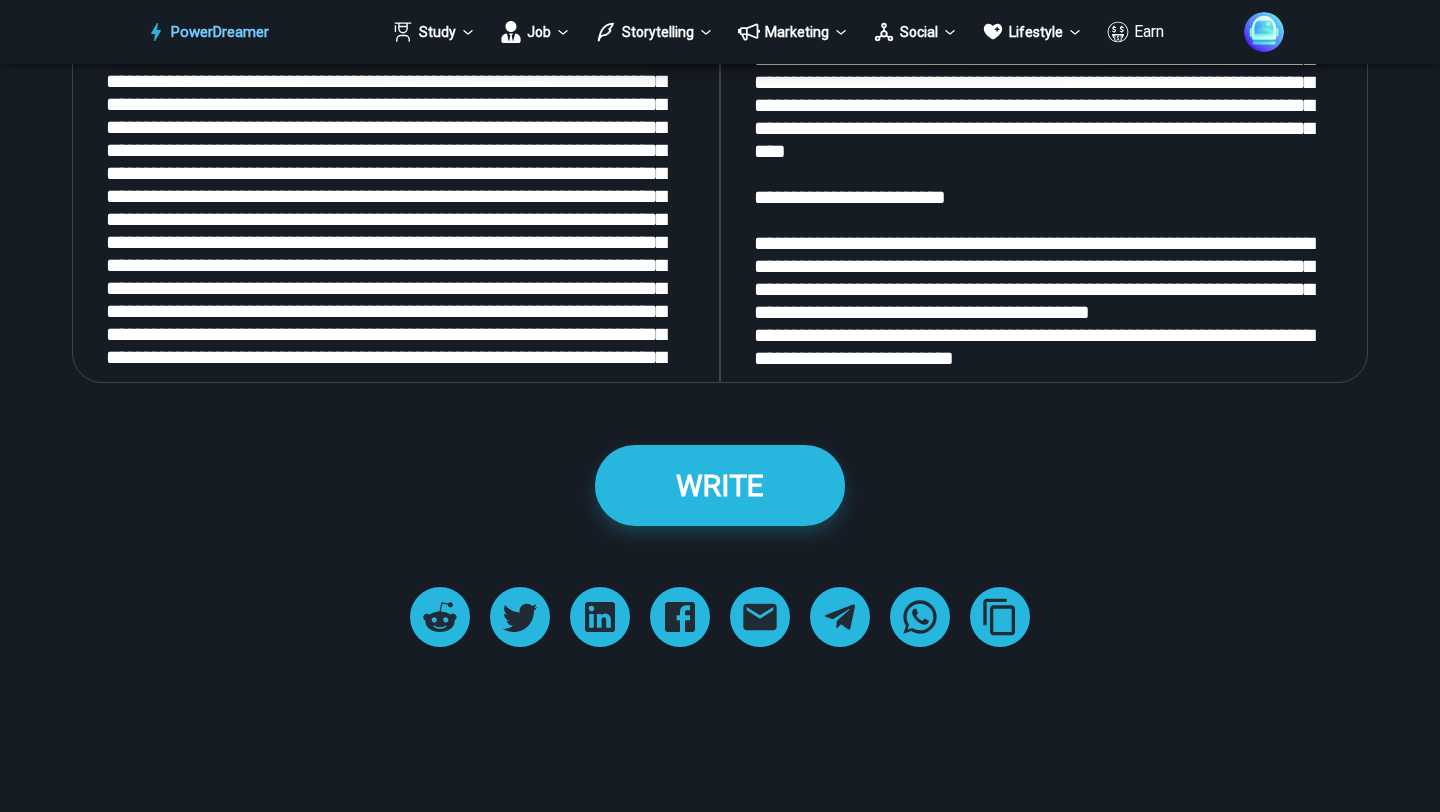 scroll, scrollTop: 2918, scrollLeft: 0, axis: vertical 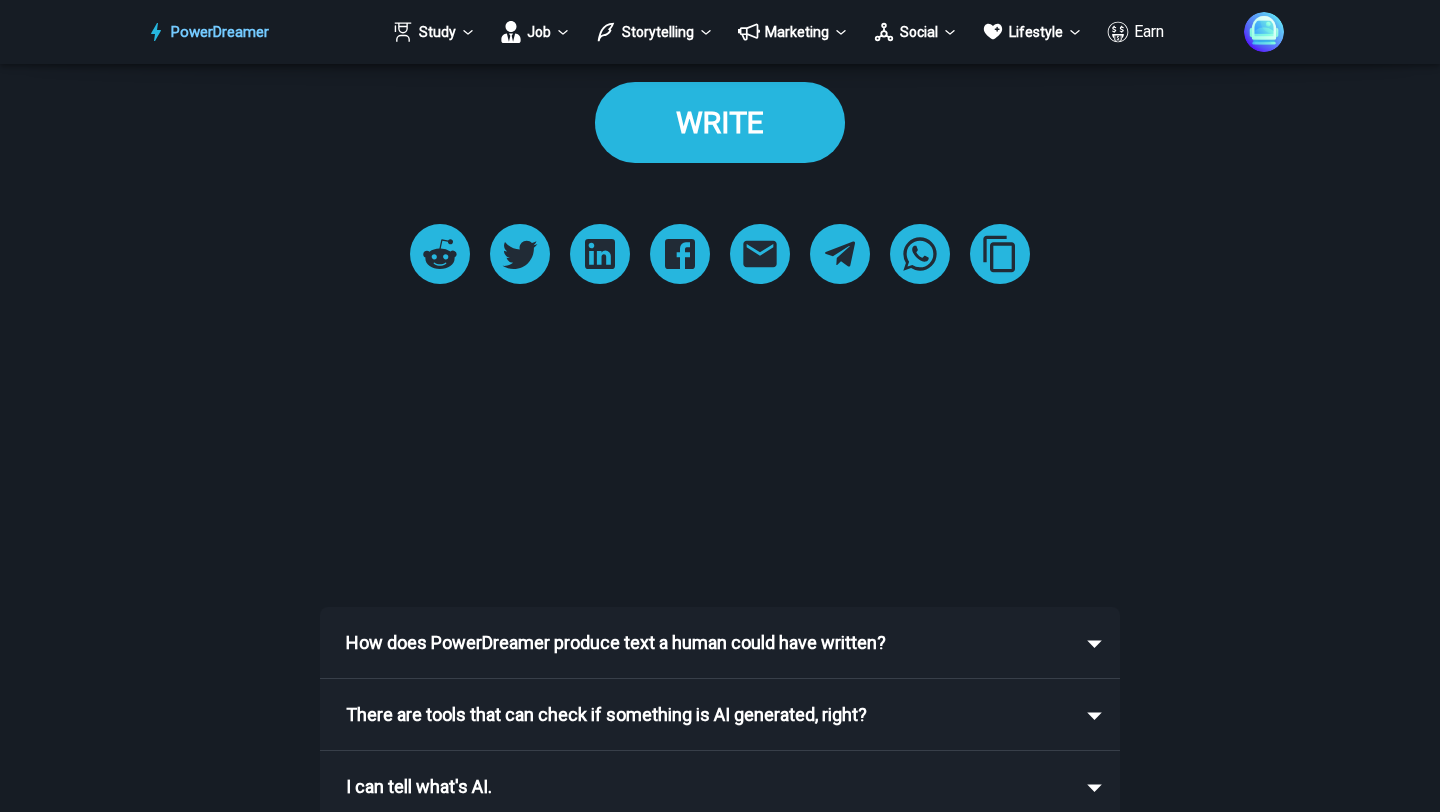 click on "WRITE" at bounding box center (720, 122) 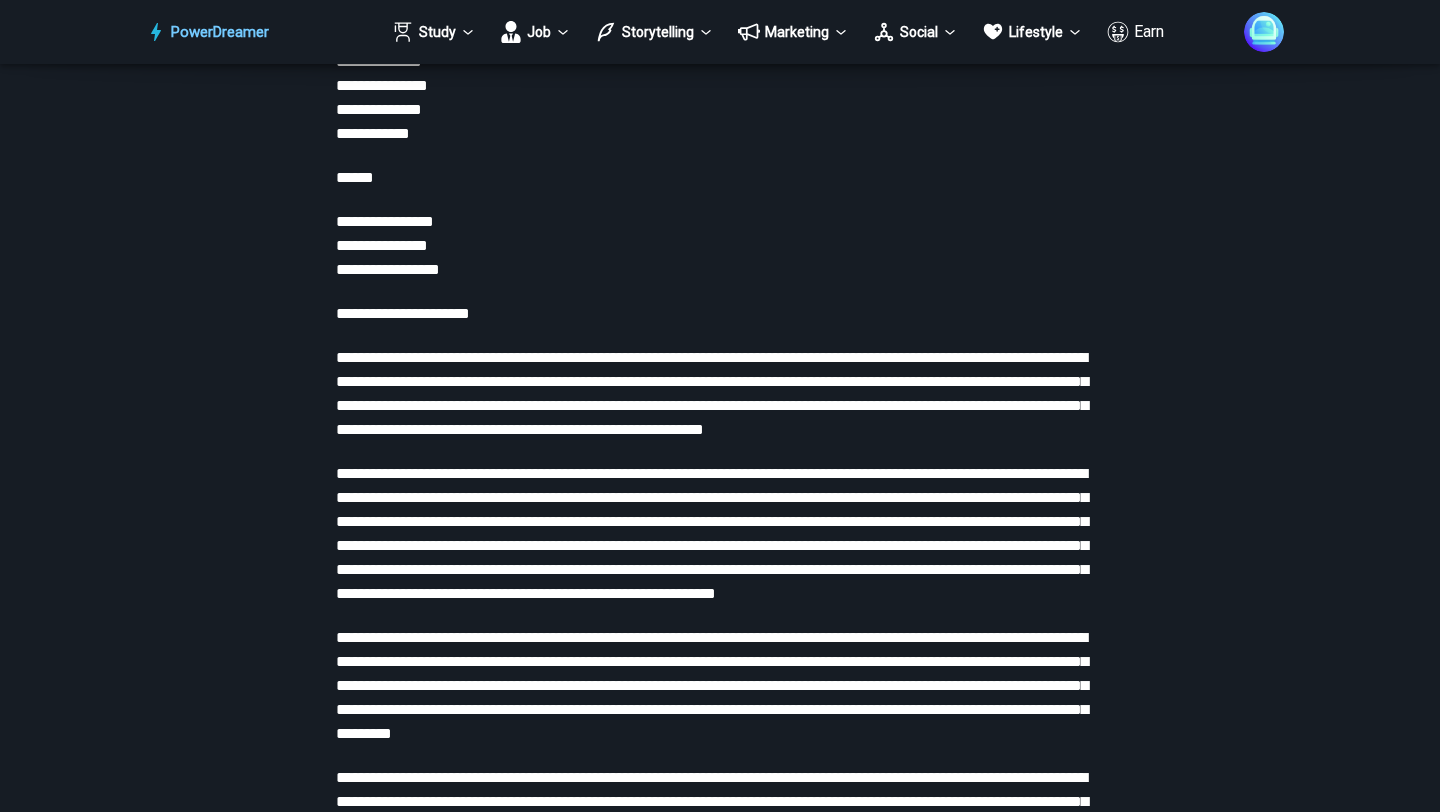 scroll, scrollTop: 3241, scrollLeft: 0, axis: vertical 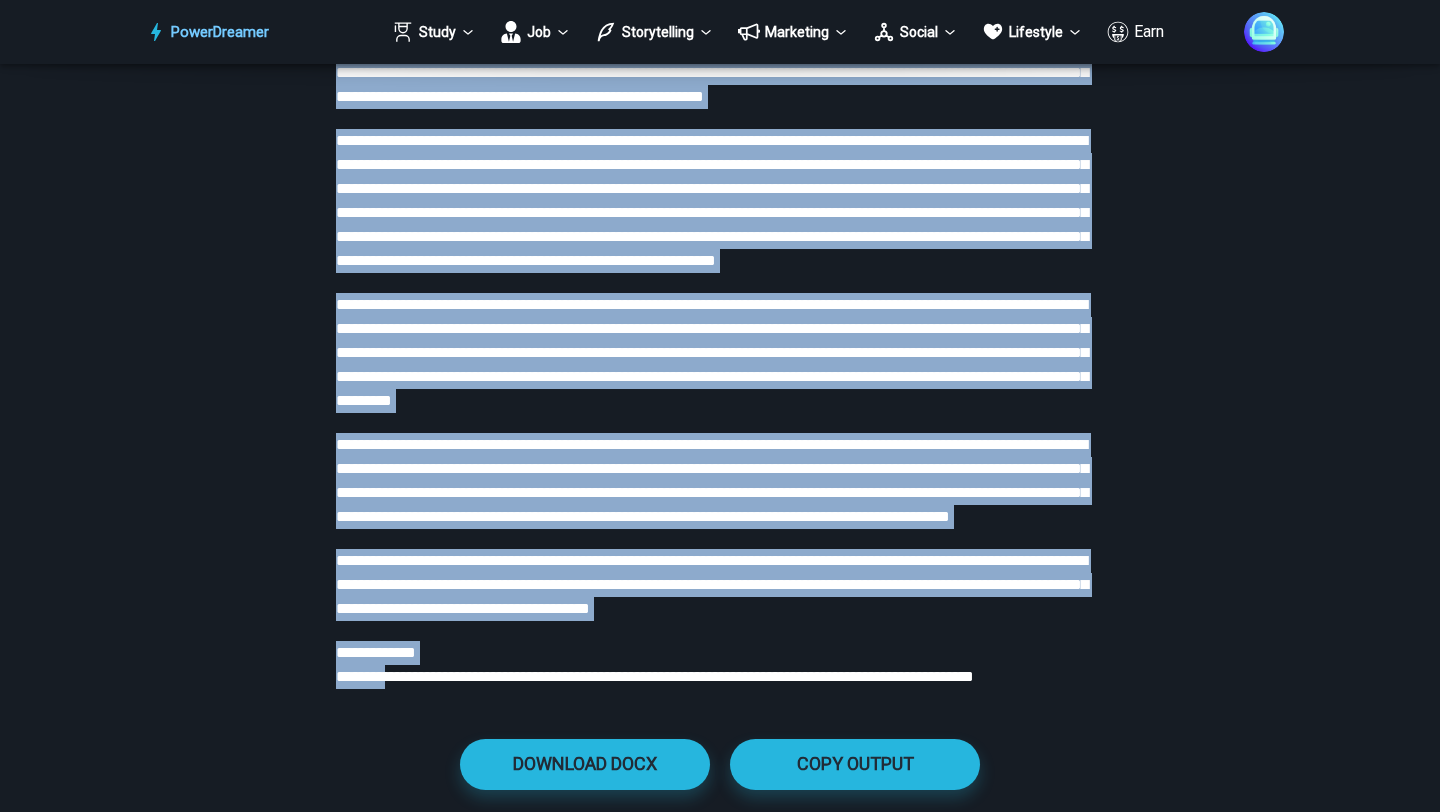 drag, startPoint x: 338, startPoint y: 221, endPoint x: 407, endPoint y: 751, distance: 534.47266 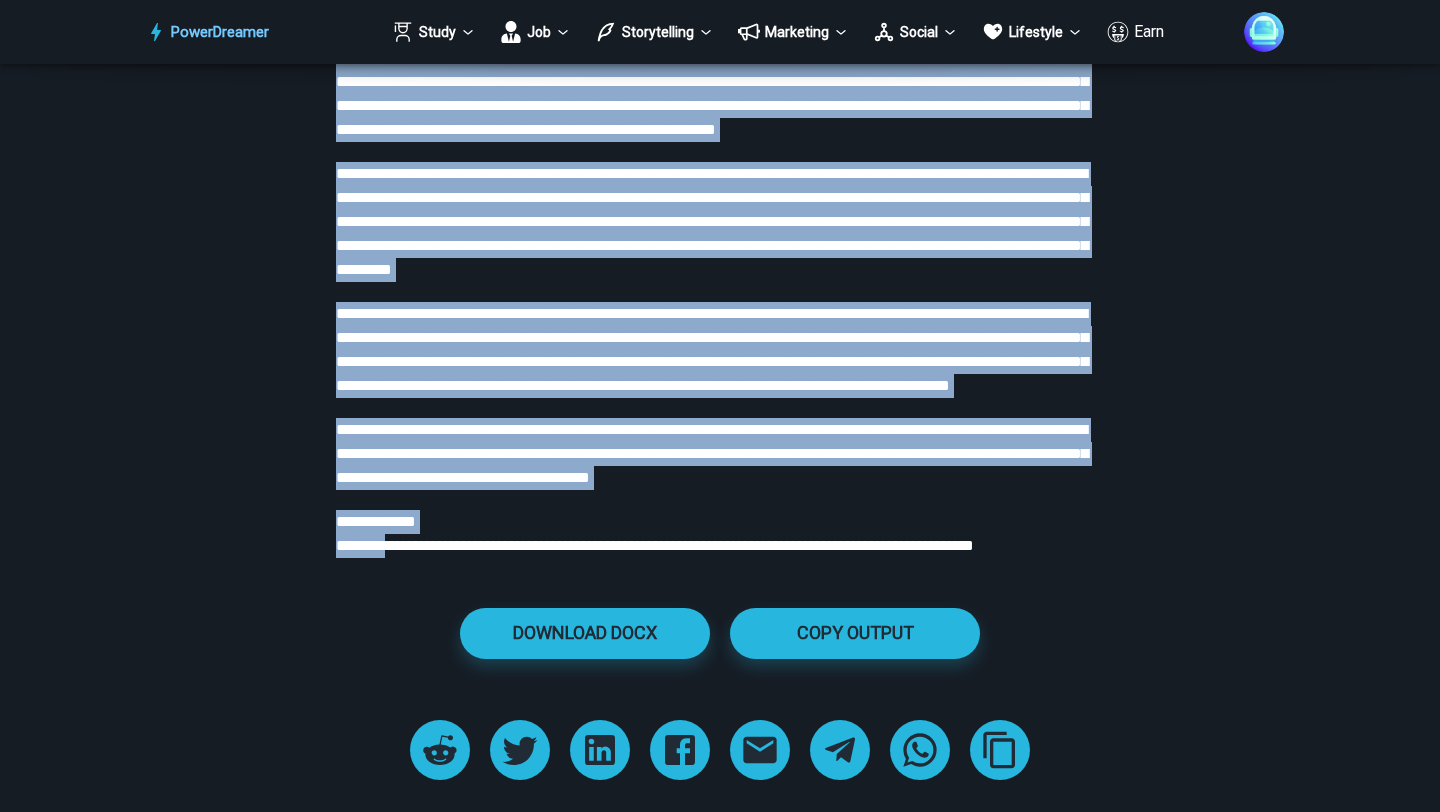 scroll, scrollTop: 3708, scrollLeft: 0, axis: vertical 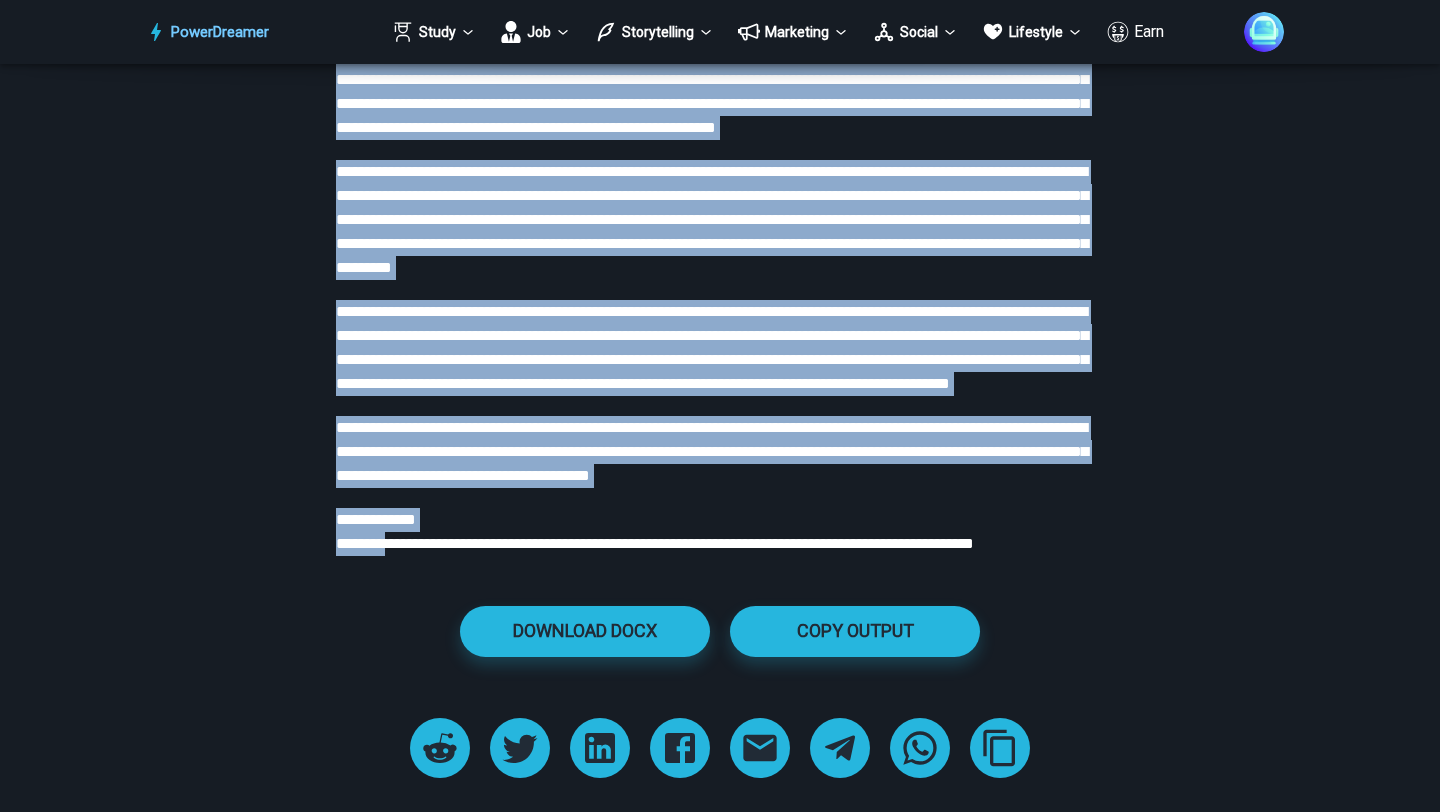 copy on "**********" 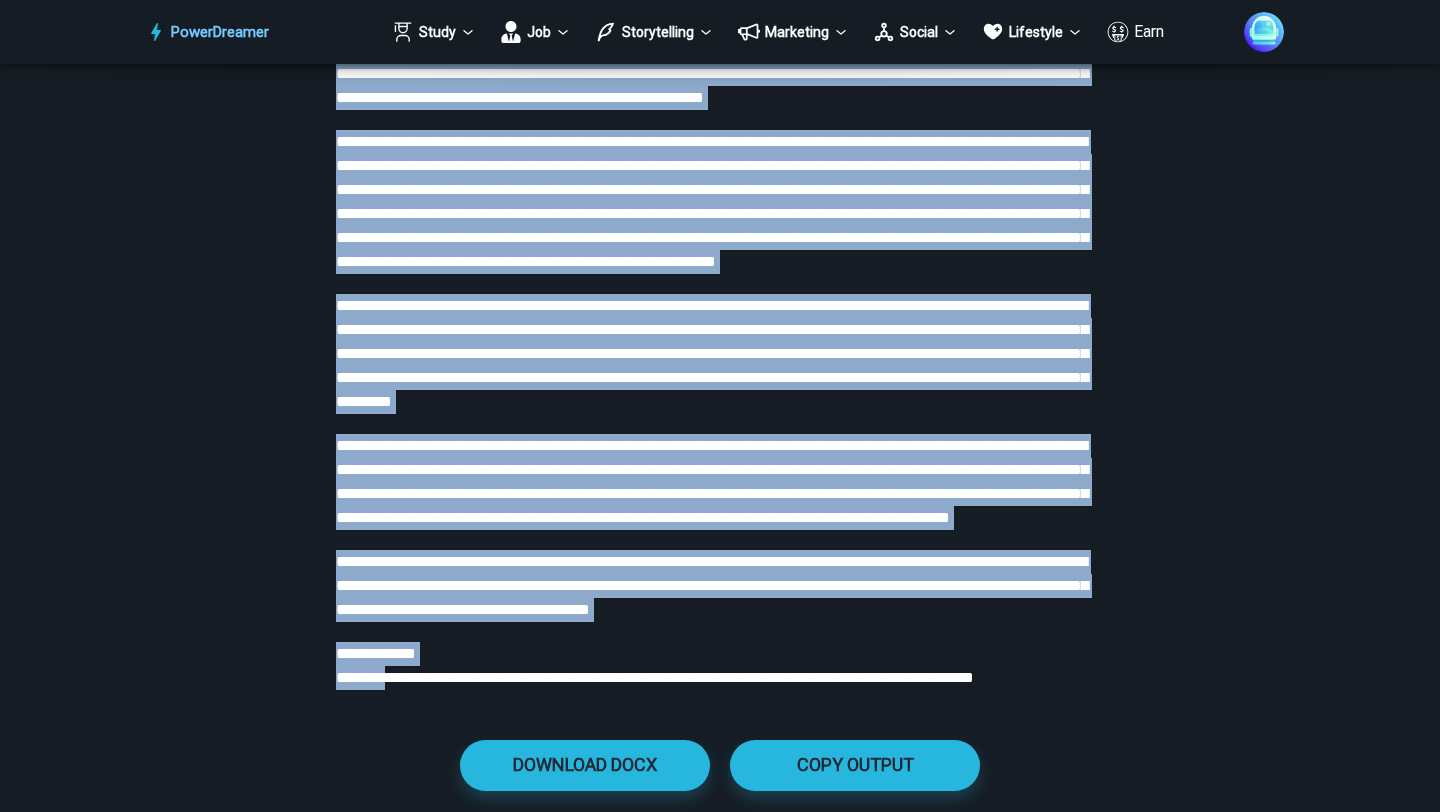scroll, scrollTop: 3488, scrollLeft: 0, axis: vertical 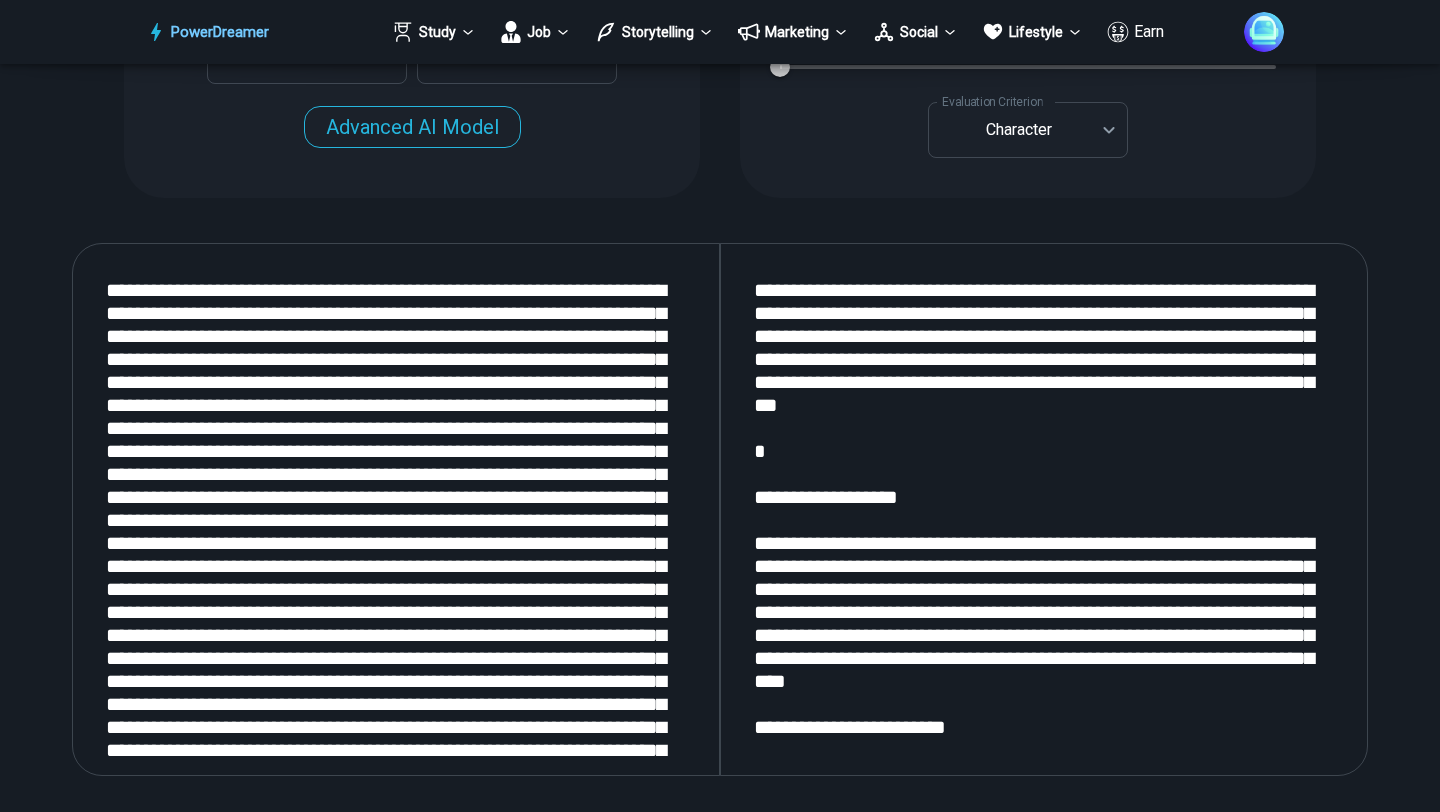 drag, startPoint x: 1066, startPoint y: 732, endPoint x: 701, endPoint y: 250, distance: 604.6065 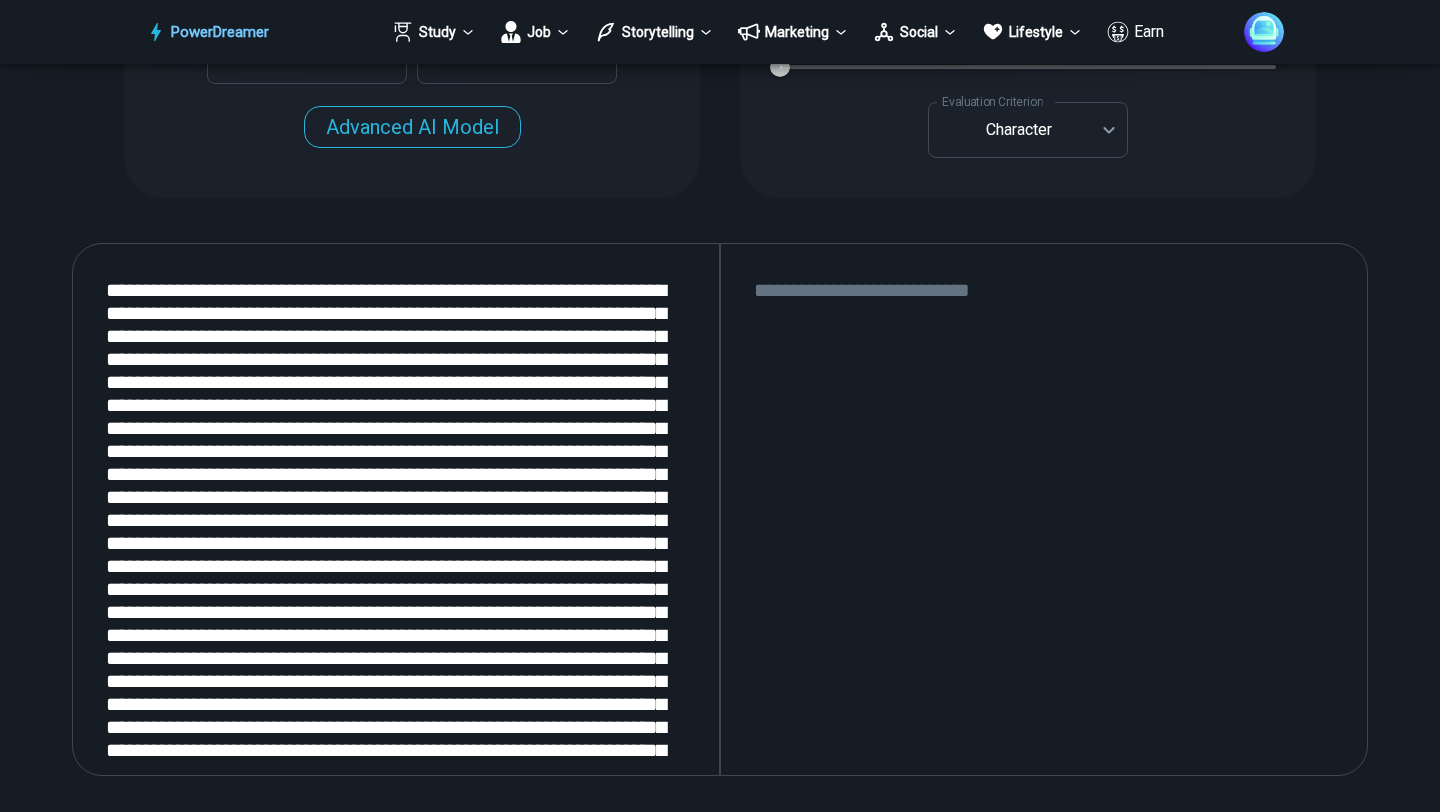 paste on "**********" 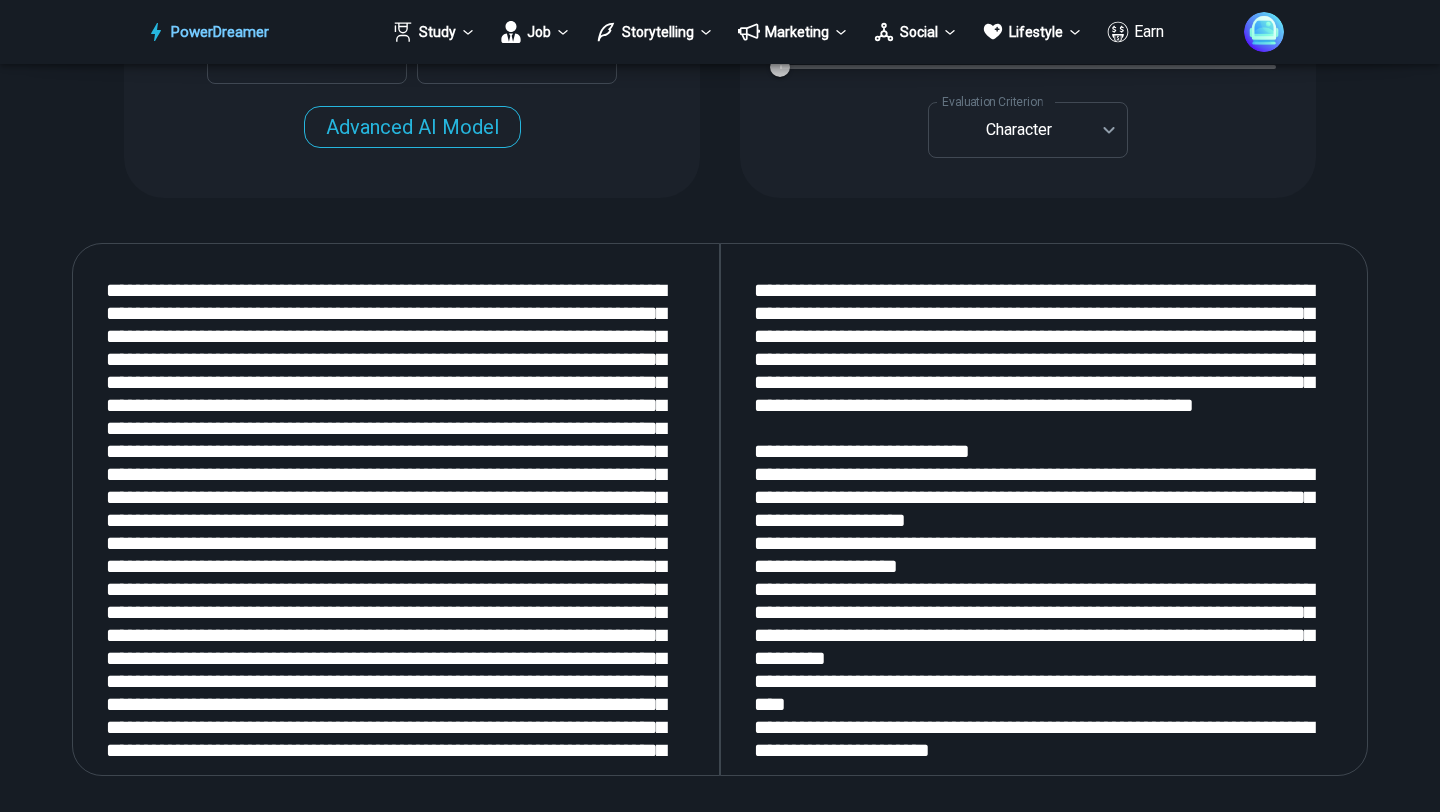 scroll, scrollTop: 785, scrollLeft: 0, axis: vertical 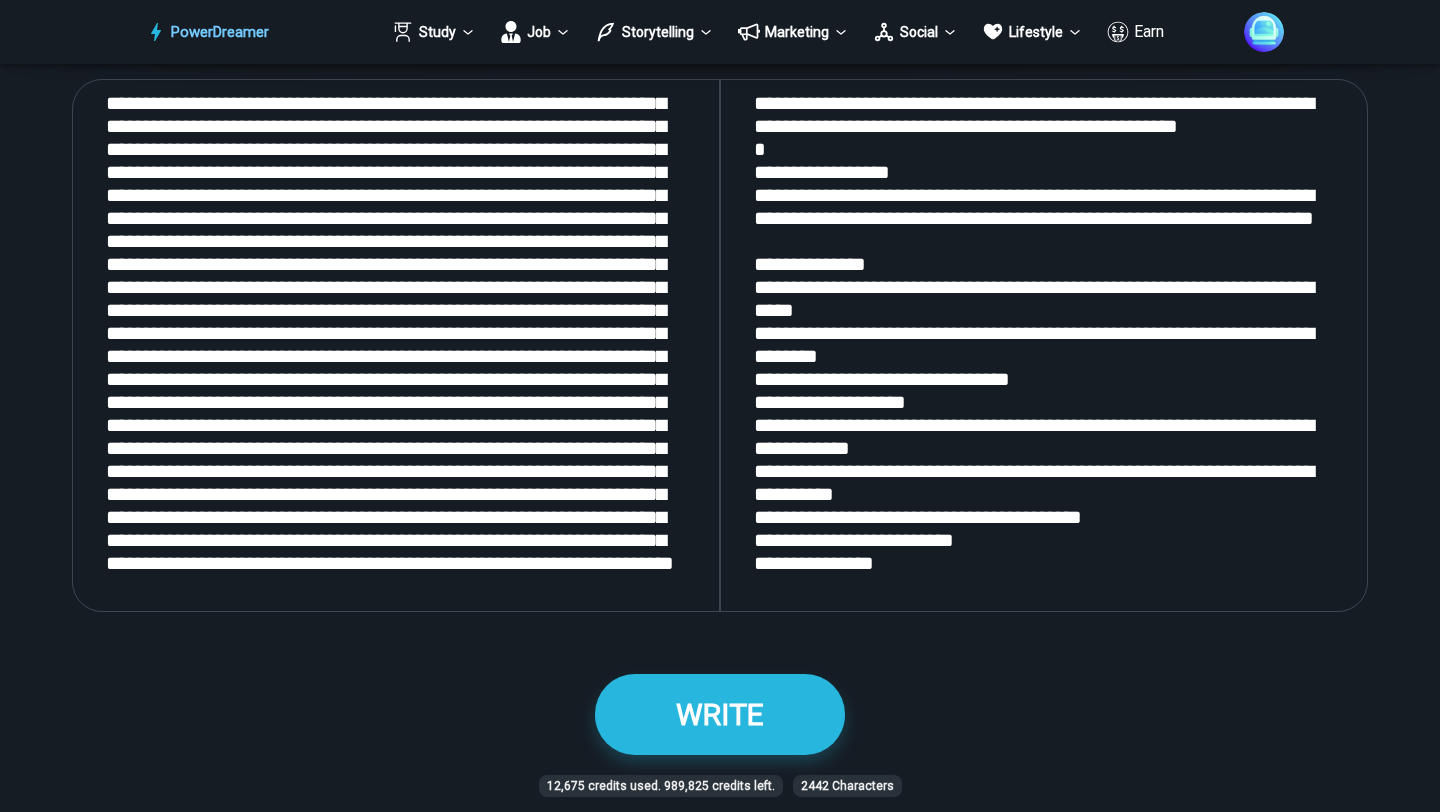 type on "**********" 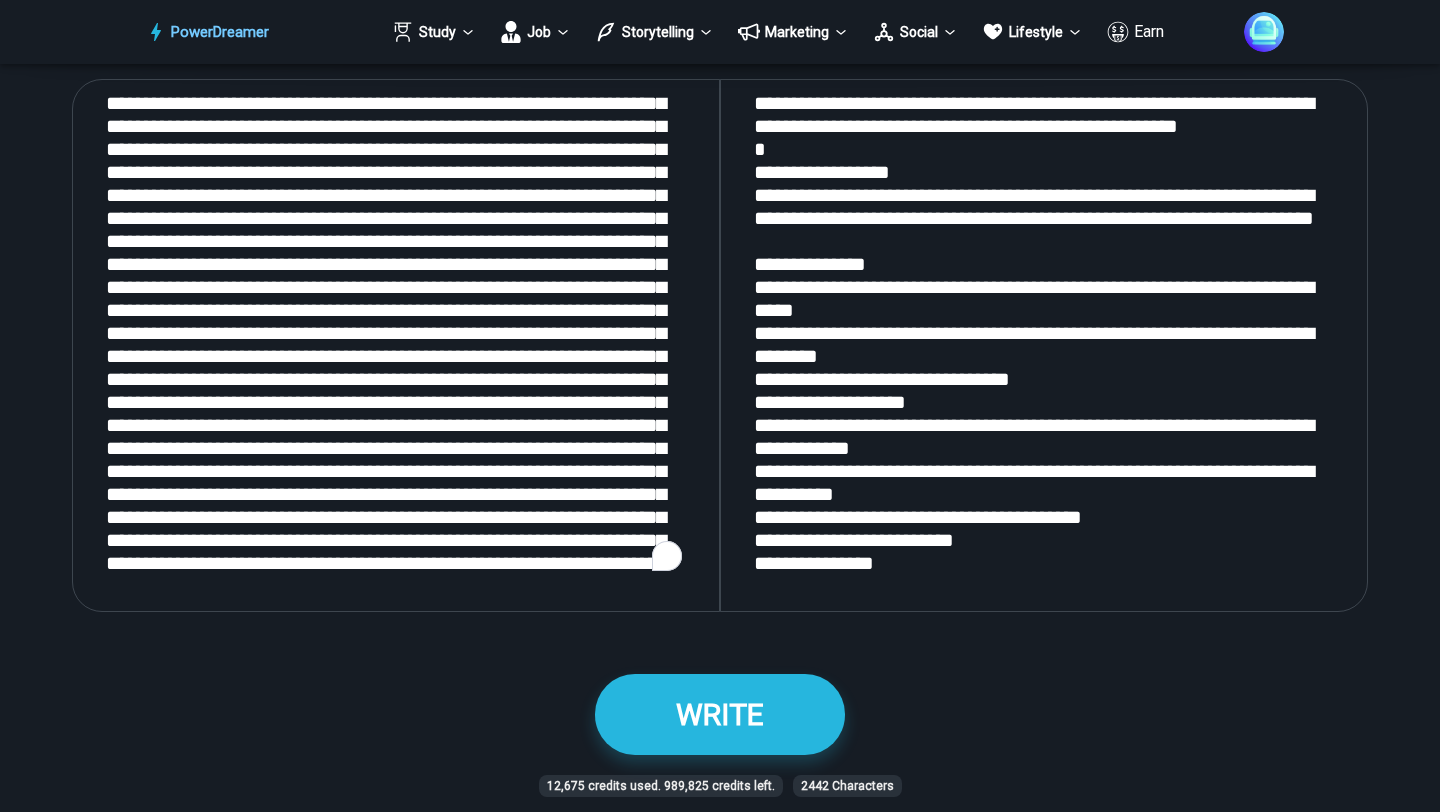 scroll, scrollTop: 966, scrollLeft: 0, axis: vertical 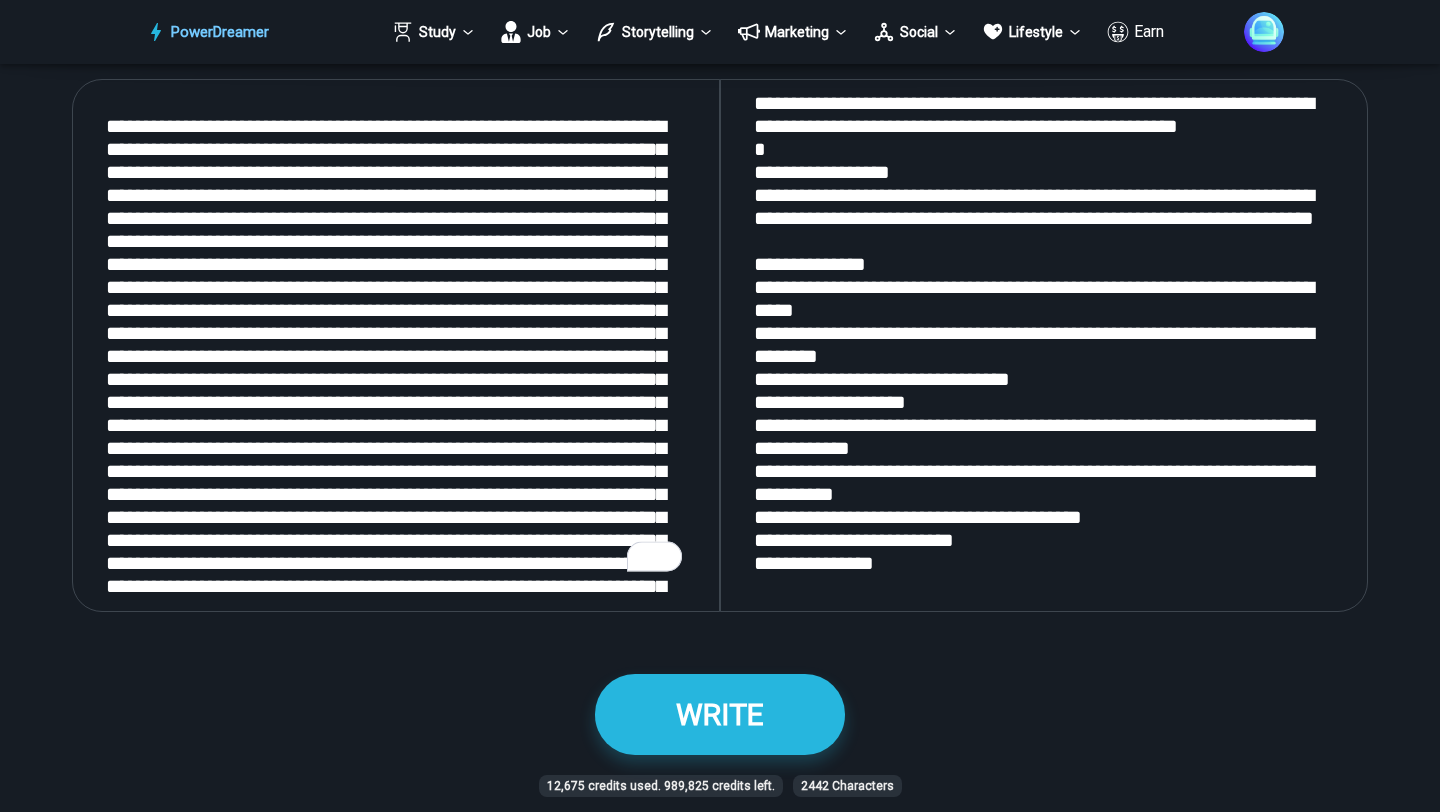 drag, startPoint x: 493, startPoint y: 574, endPoint x: 33, endPoint y: 67, distance: 684.5794 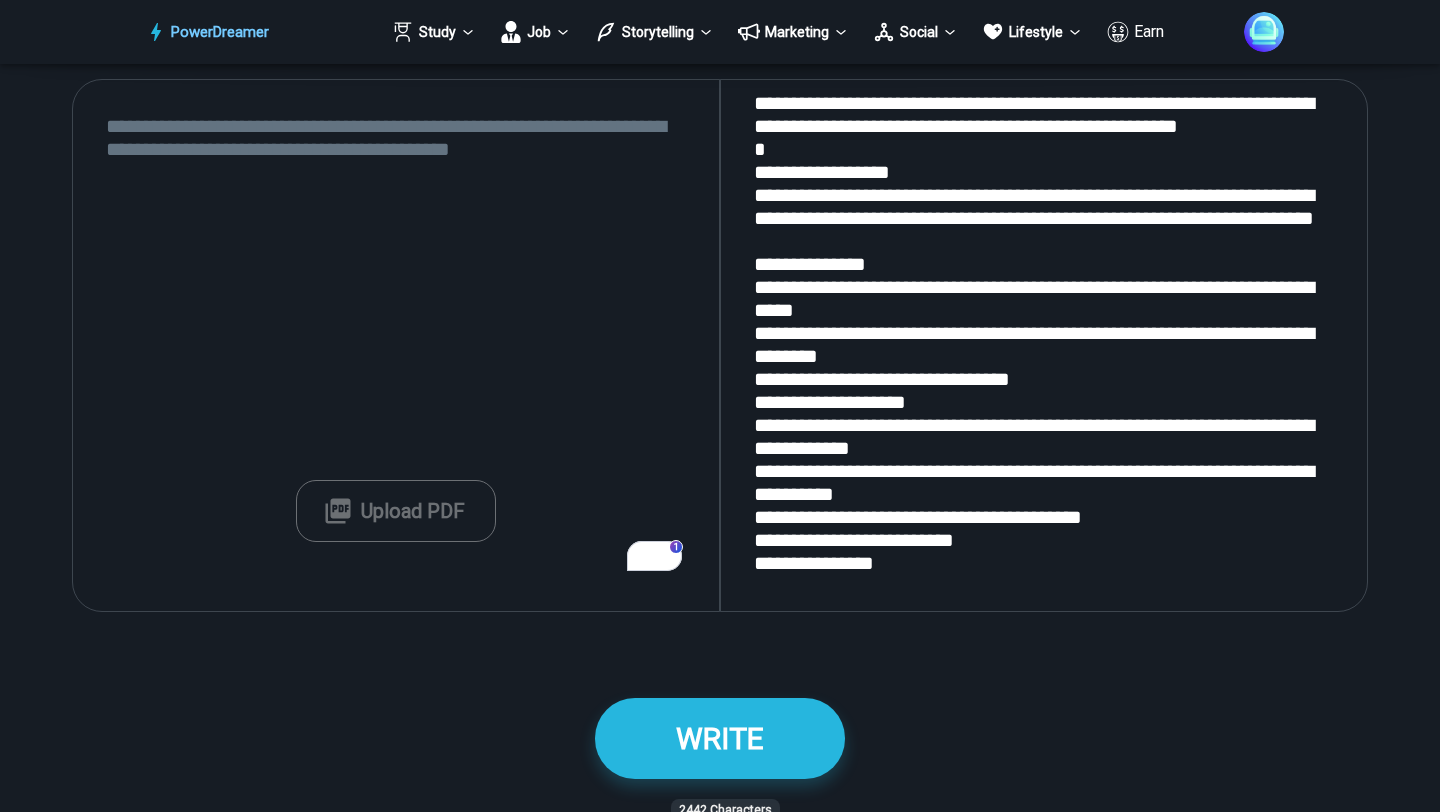 type 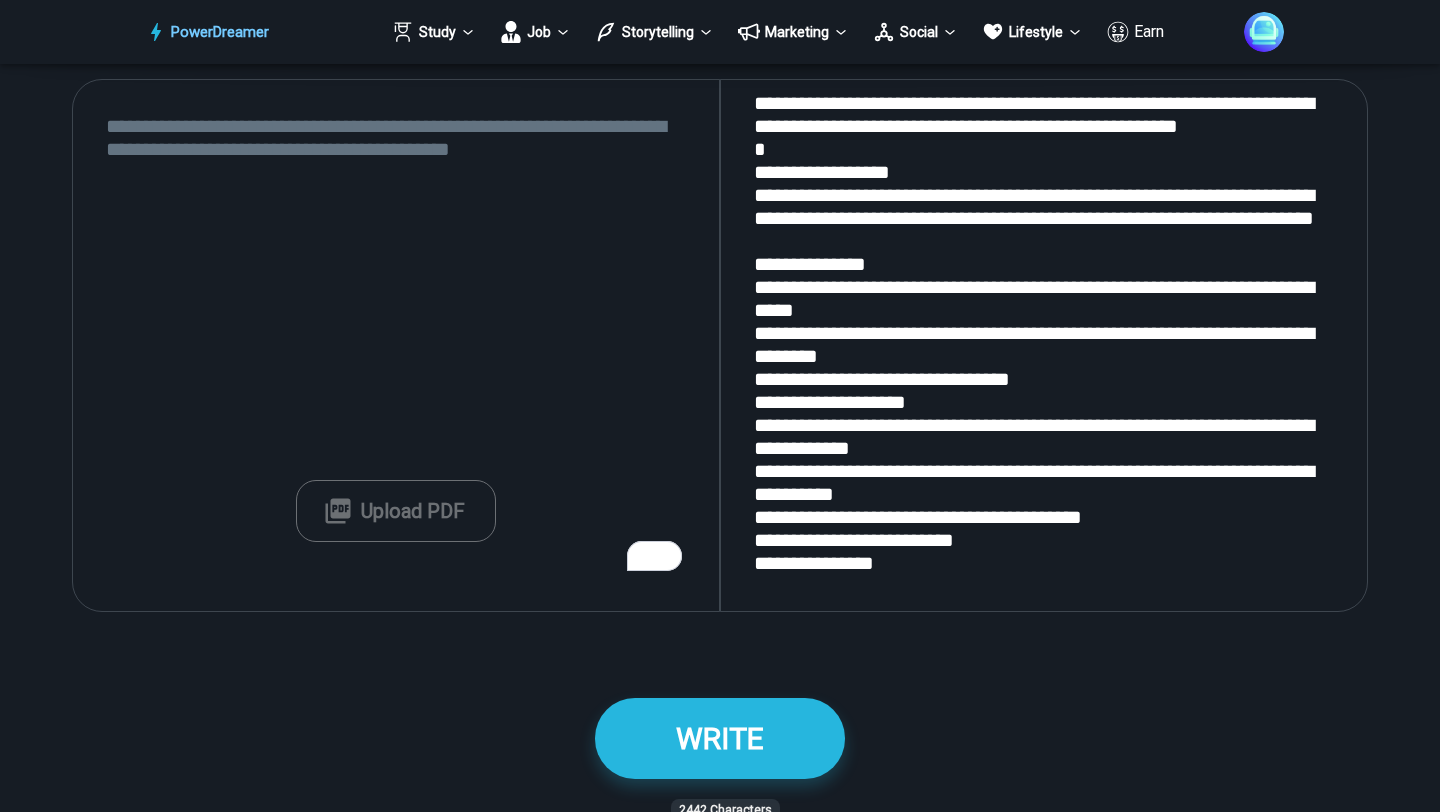 type on "**********" 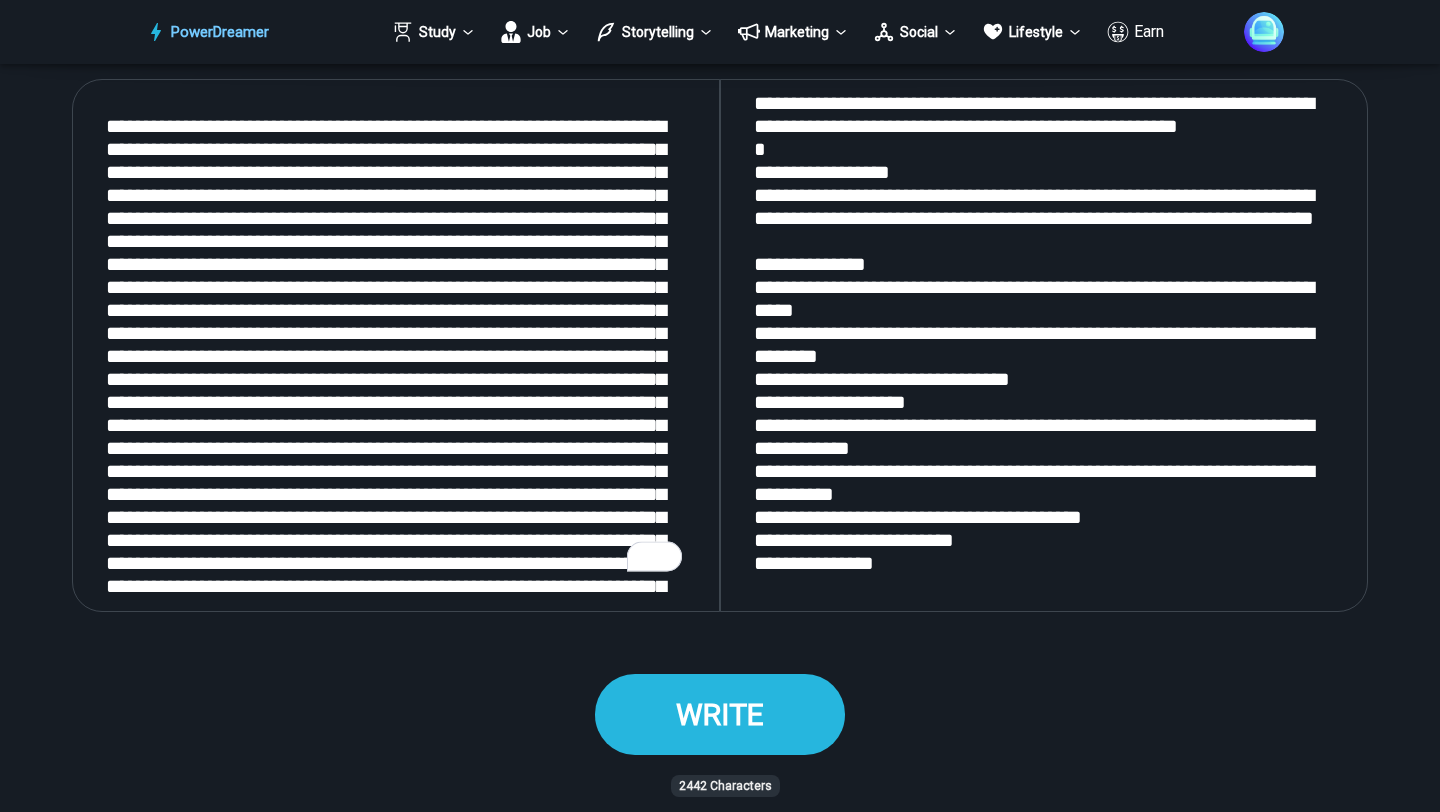 click on "WRITE" at bounding box center (720, 714) 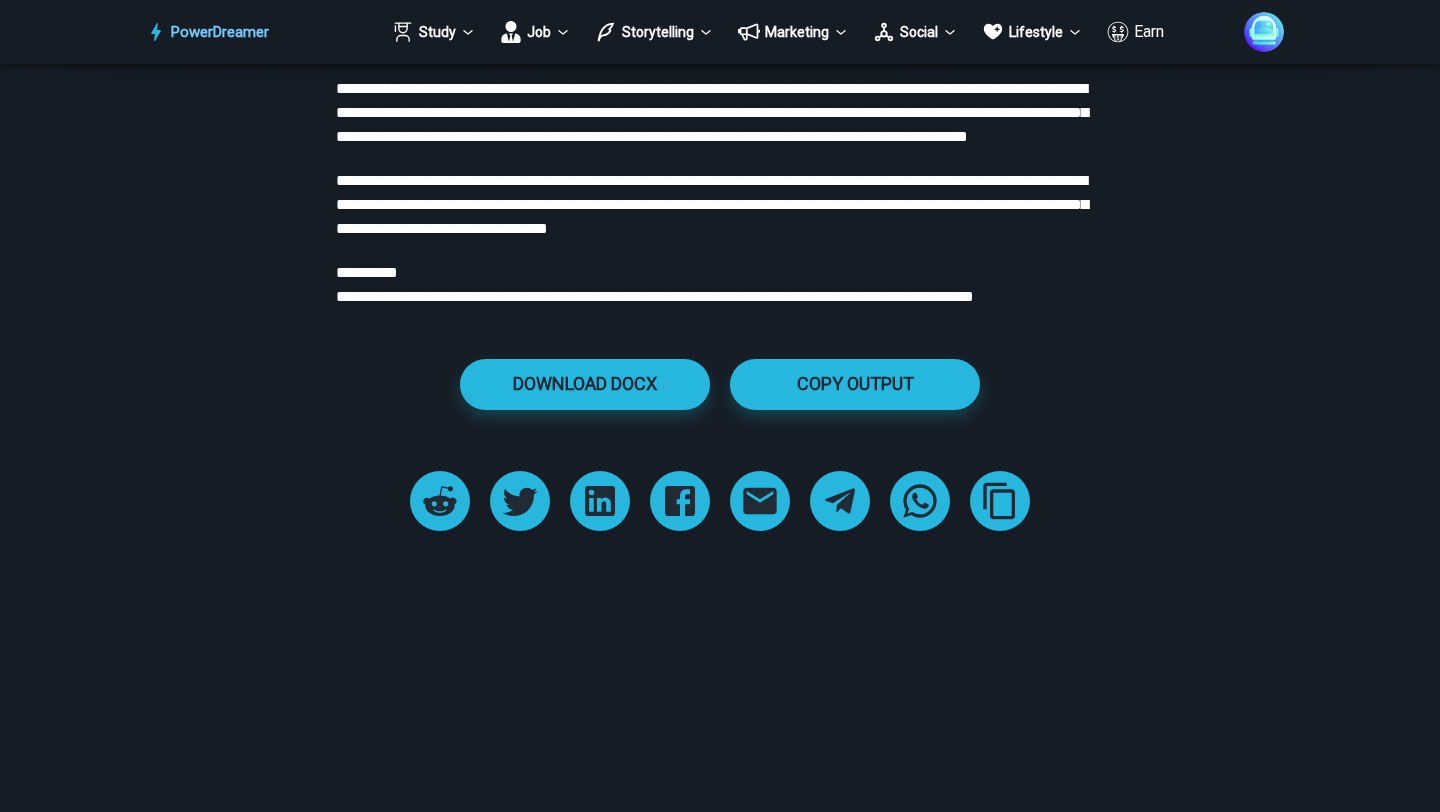 scroll, scrollTop: 3887, scrollLeft: 0, axis: vertical 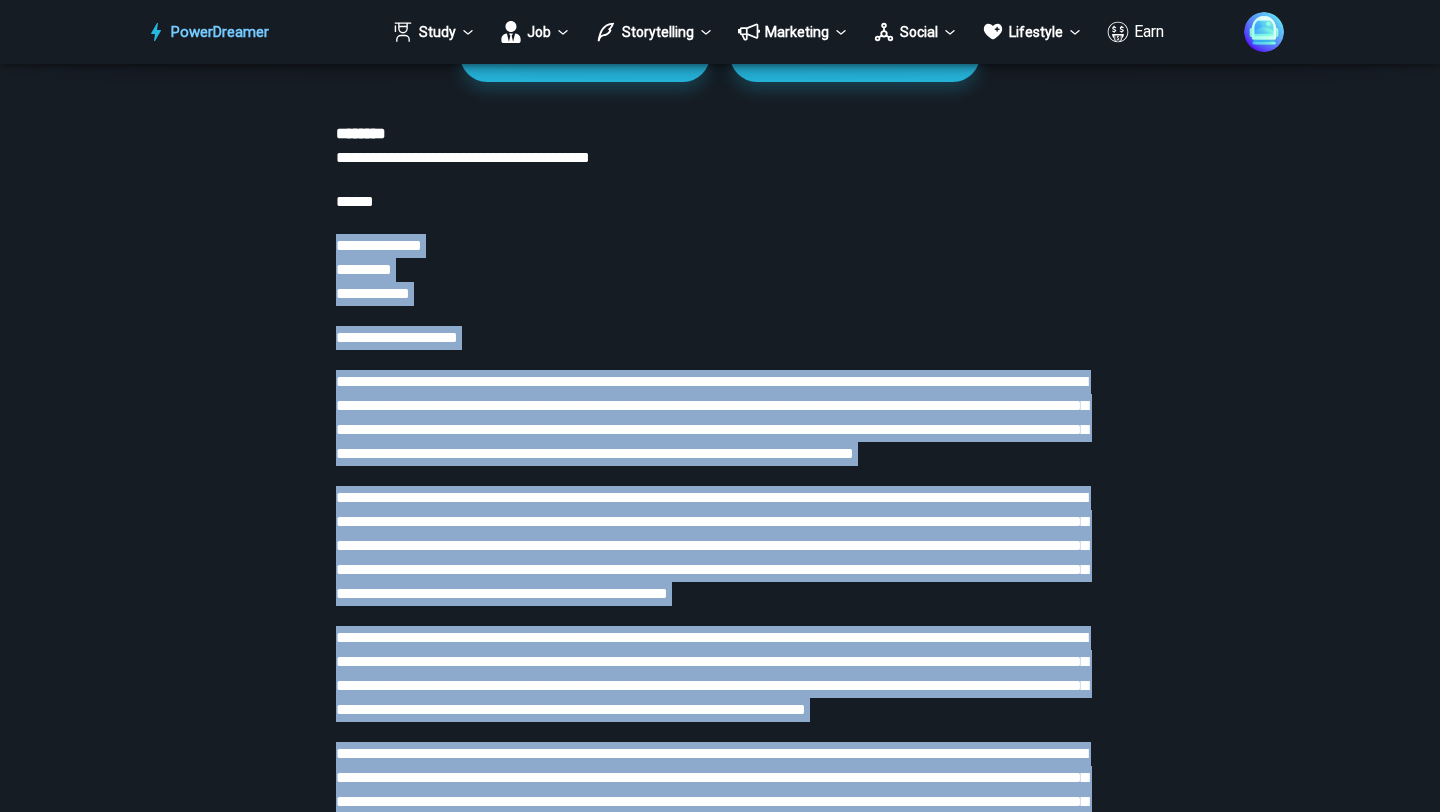 drag, startPoint x: 408, startPoint y: 453, endPoint x: 336, endPoint y: 242, distance: 222.94618 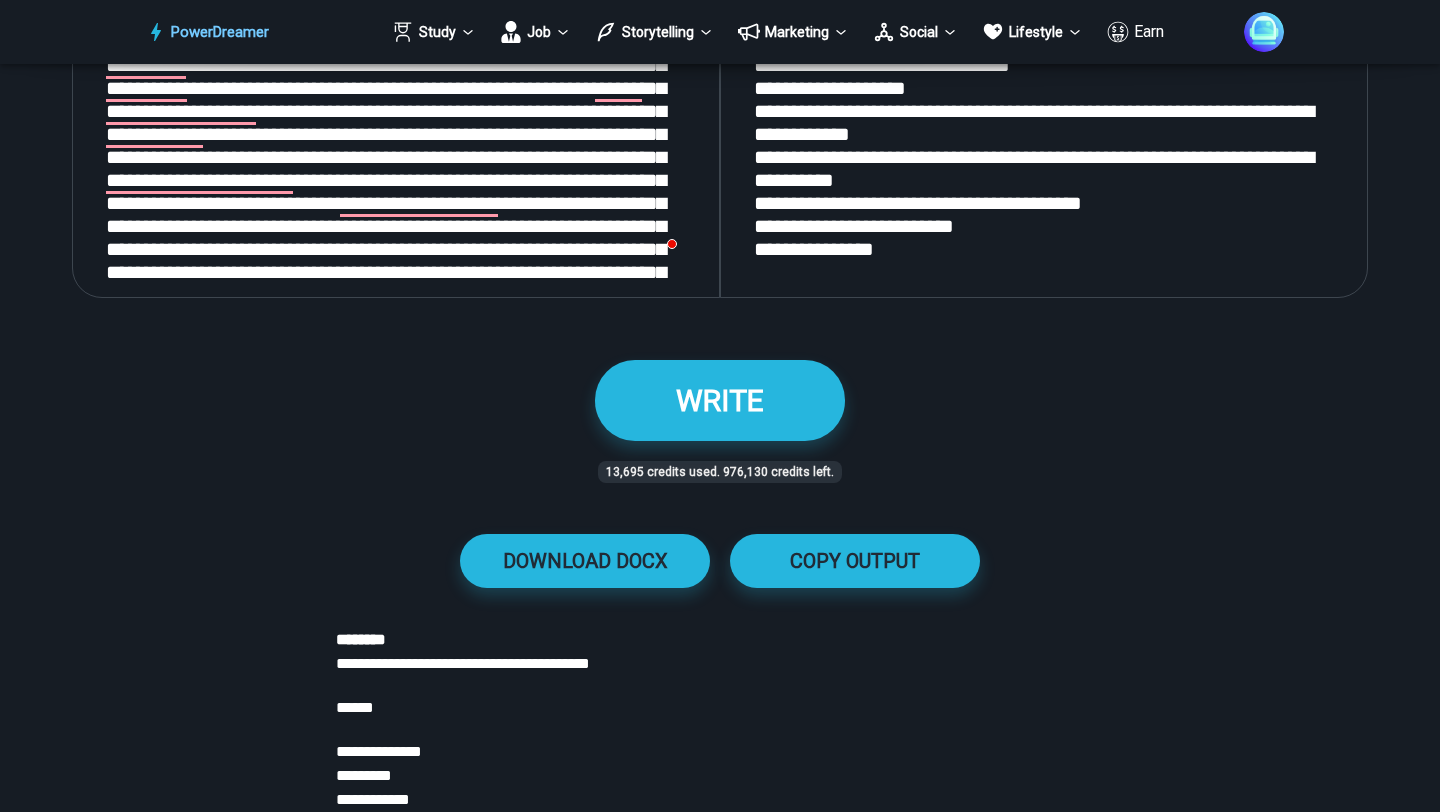 scroll, scrollTop: 2634, scrollLeft: 0, axis: vertical 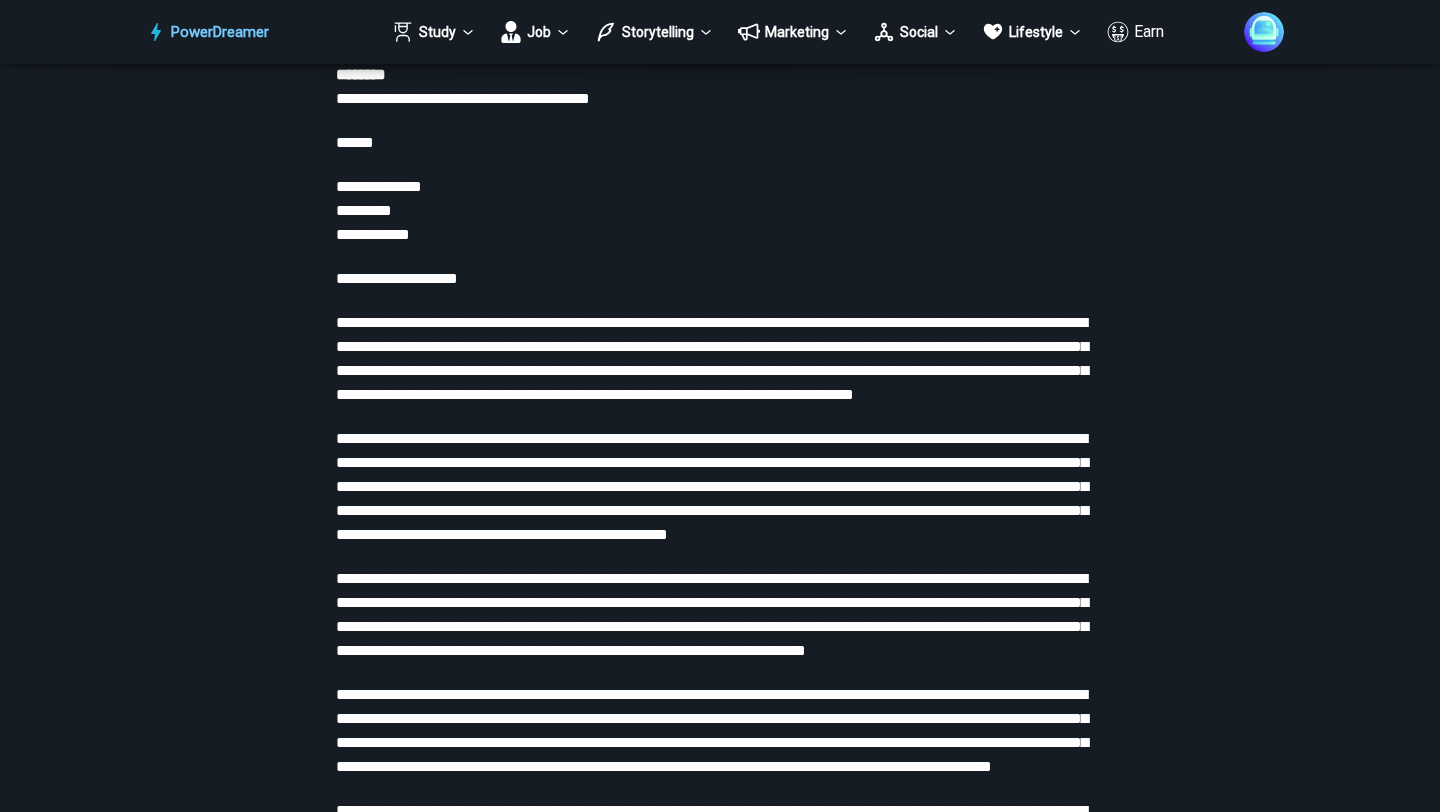 click on "*********" at bounding box center (364, 210) 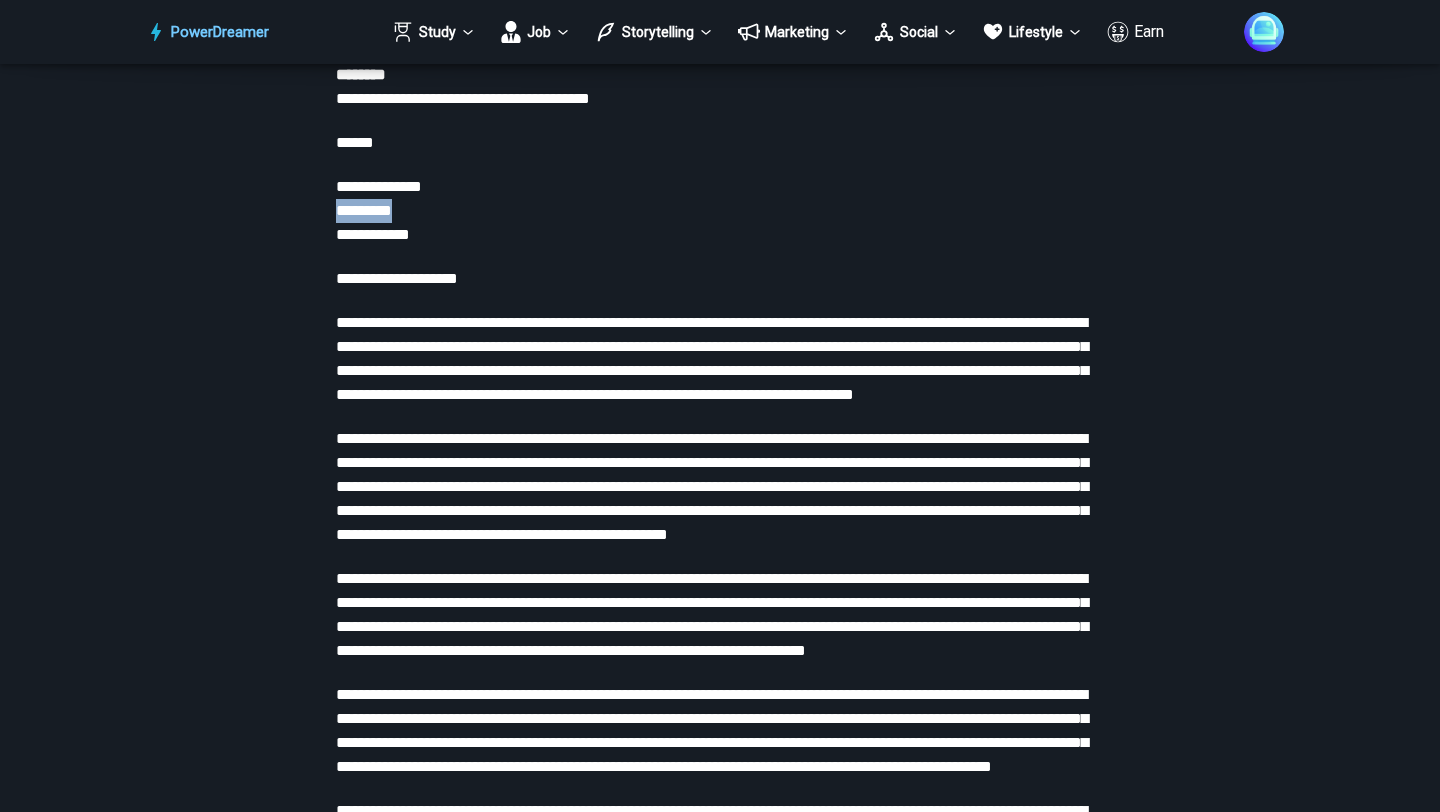click on "*********" at bounding box center [364, 210] 